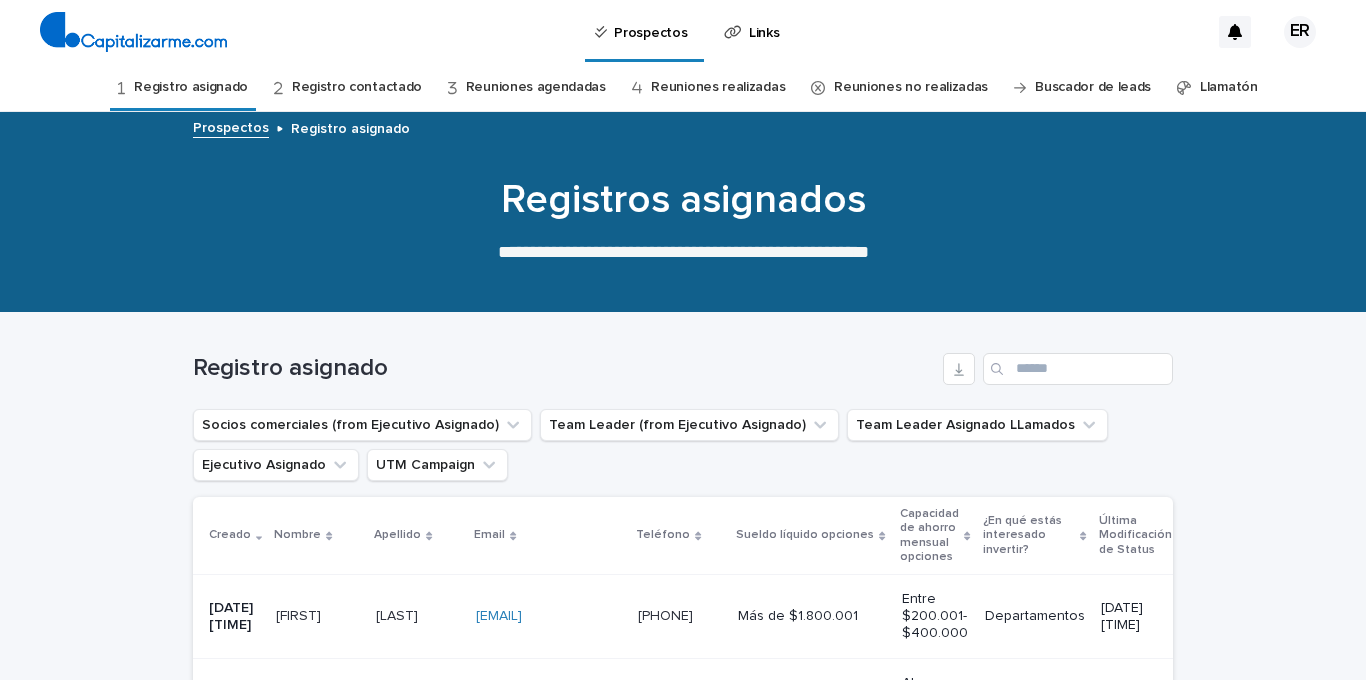 scroll, scrollTop: 0, scrollLeft: 0, axis: both 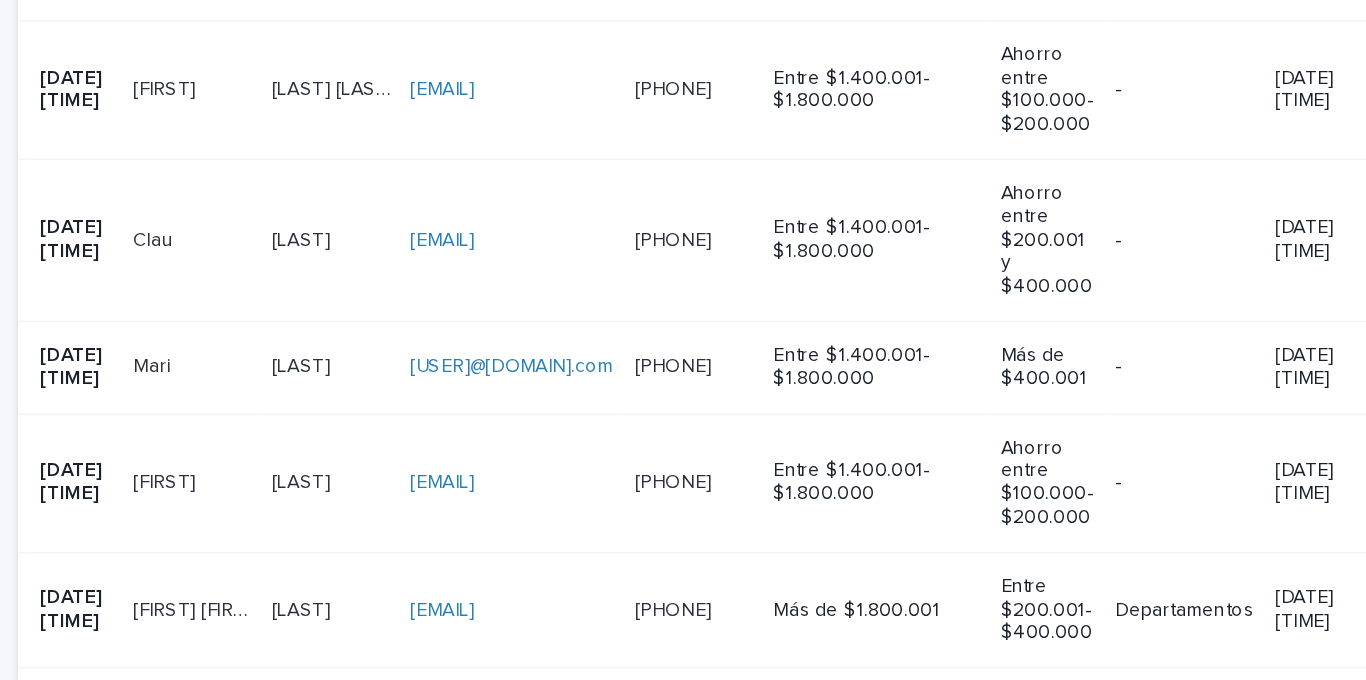 click at bounding box center [549, 191] 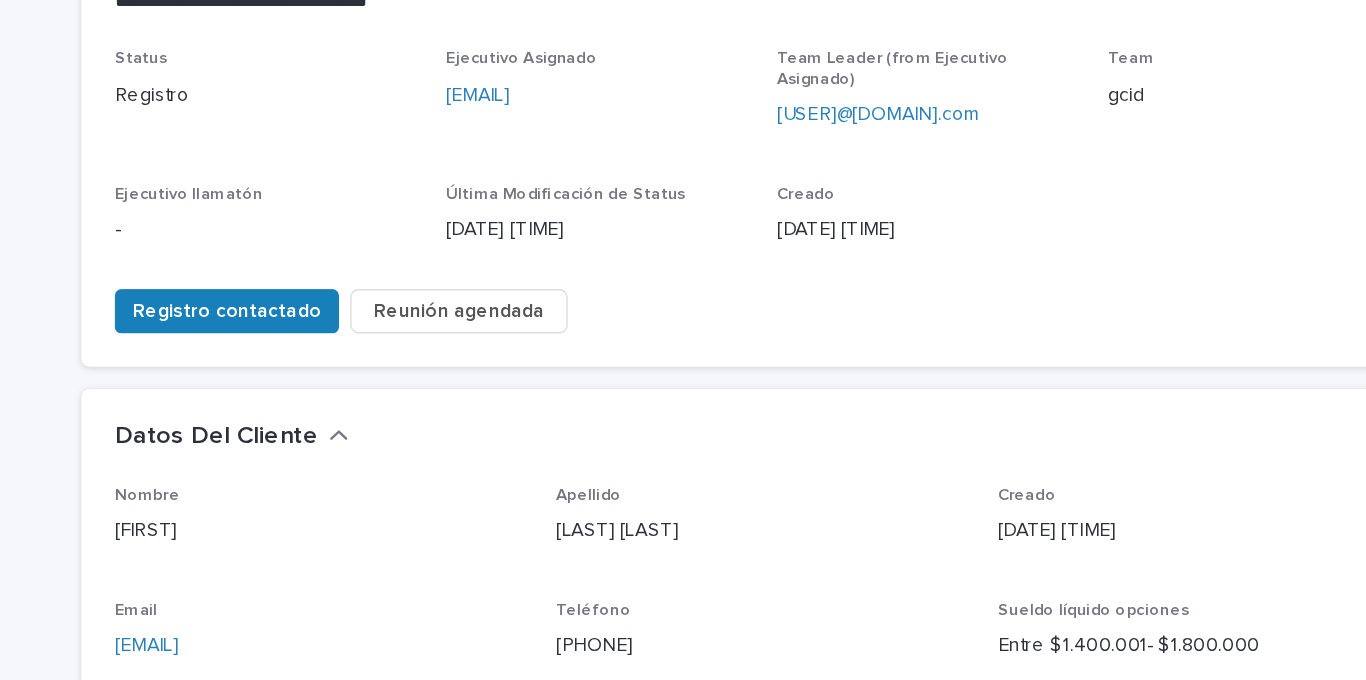 scroll, scrollTop: 248, scrollLeft: 0, axis: vertical 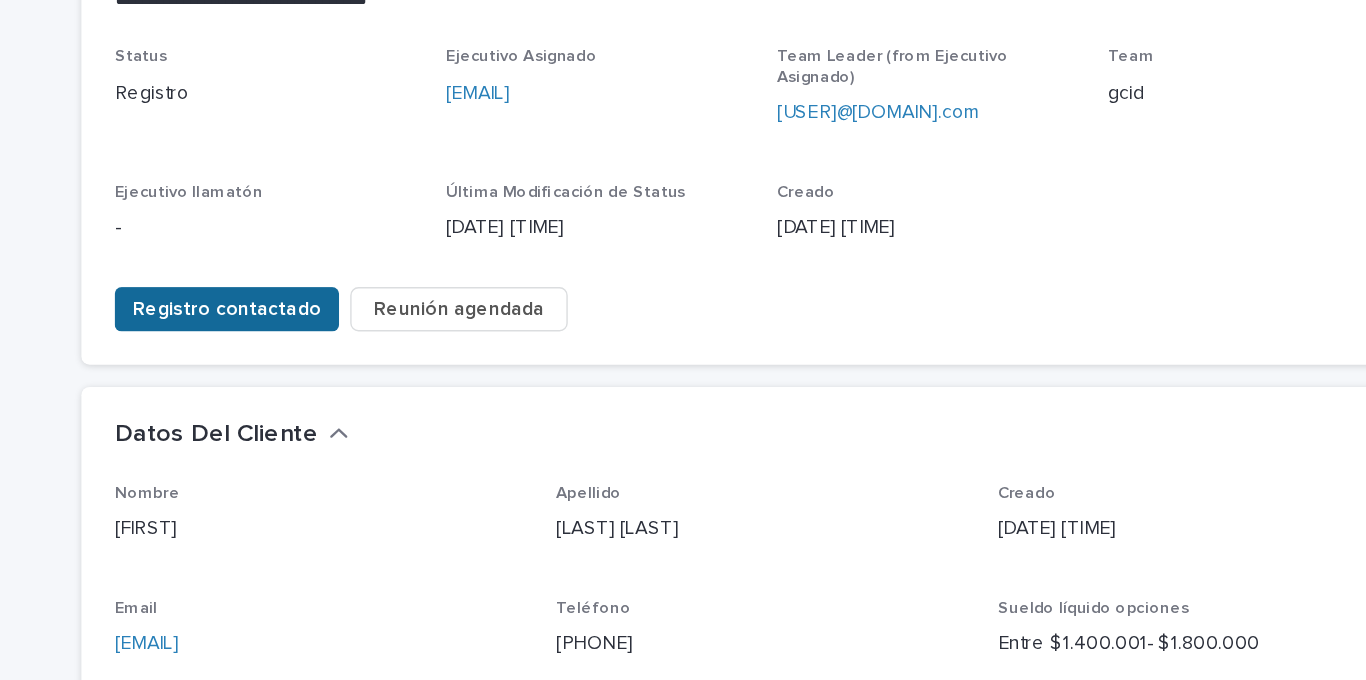 click on "Registro contactado" at bounding box center [298, 287] 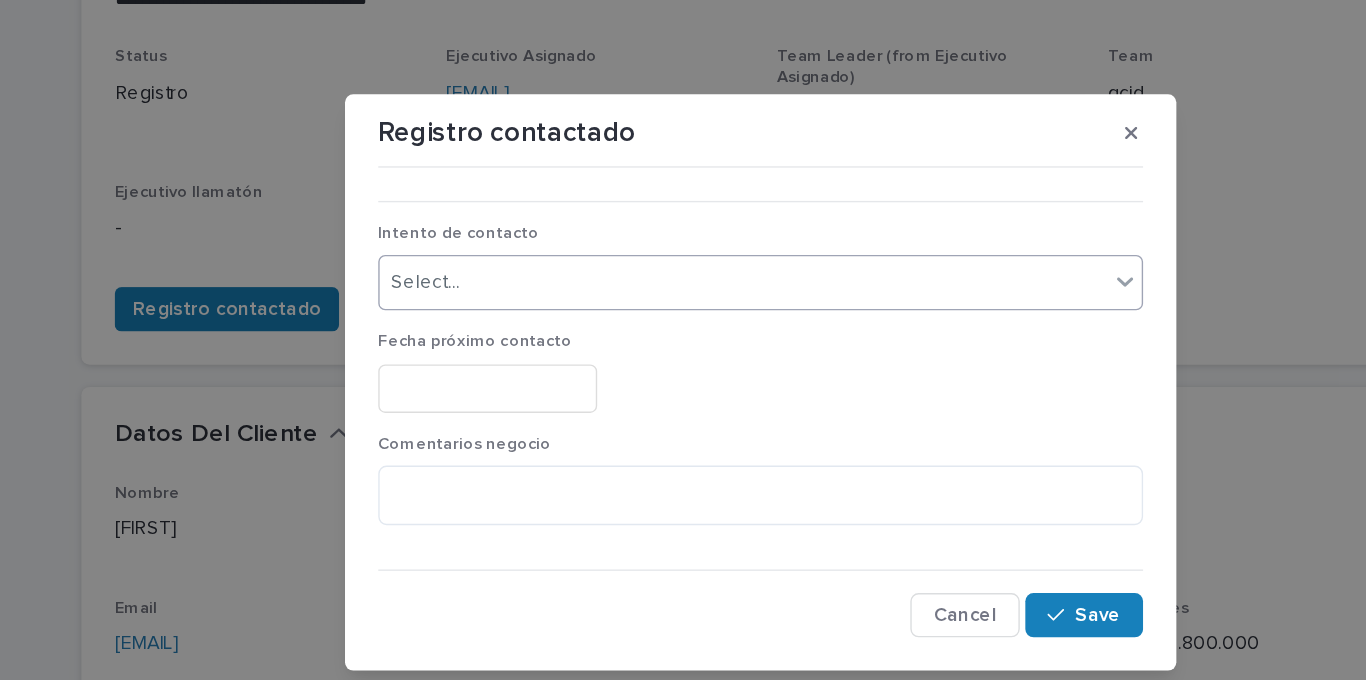 click on "Select..." at bounding box center (670, 268) 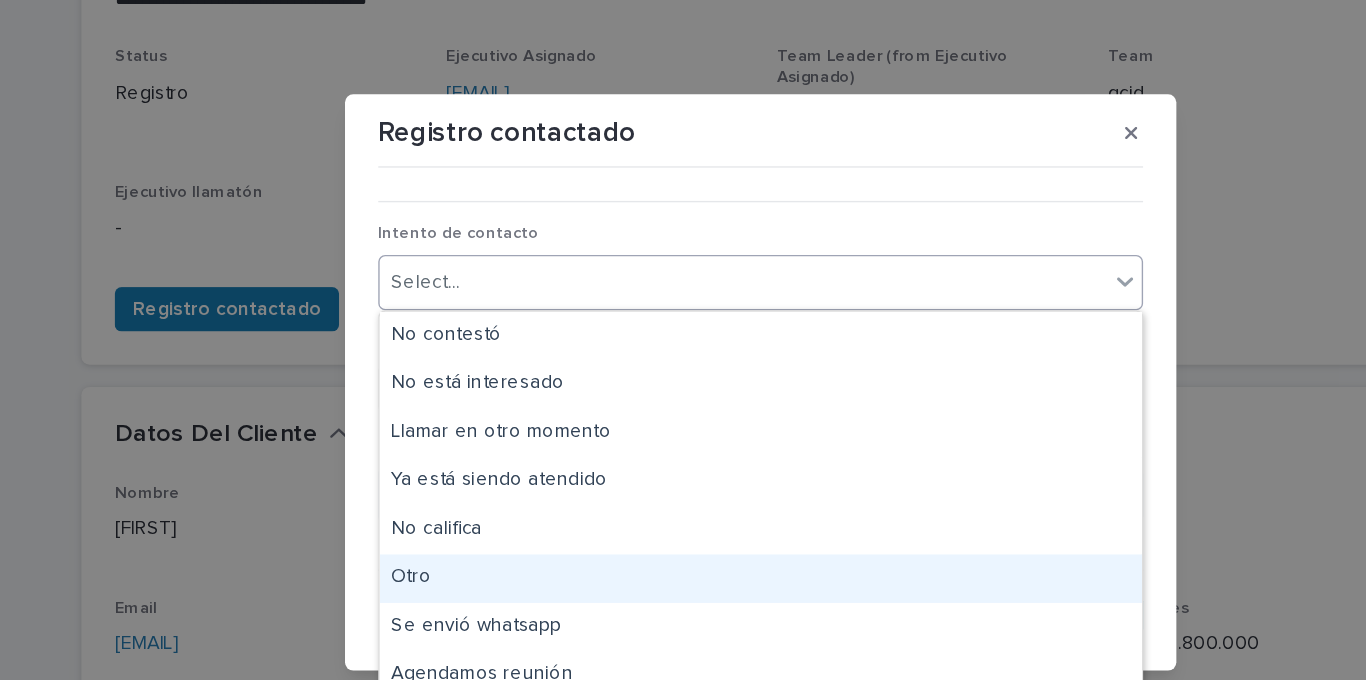 click on "Otro" at bounding box center [683, 481] 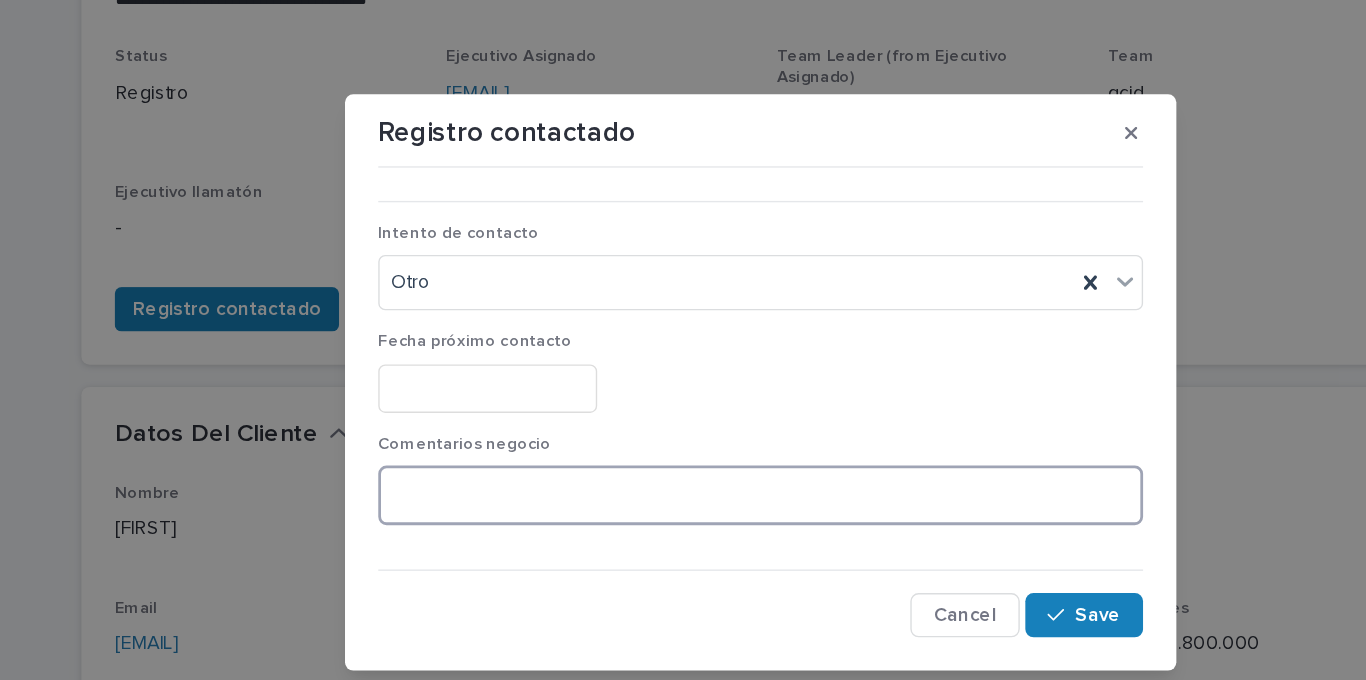 click at bounding box center [683, 421] 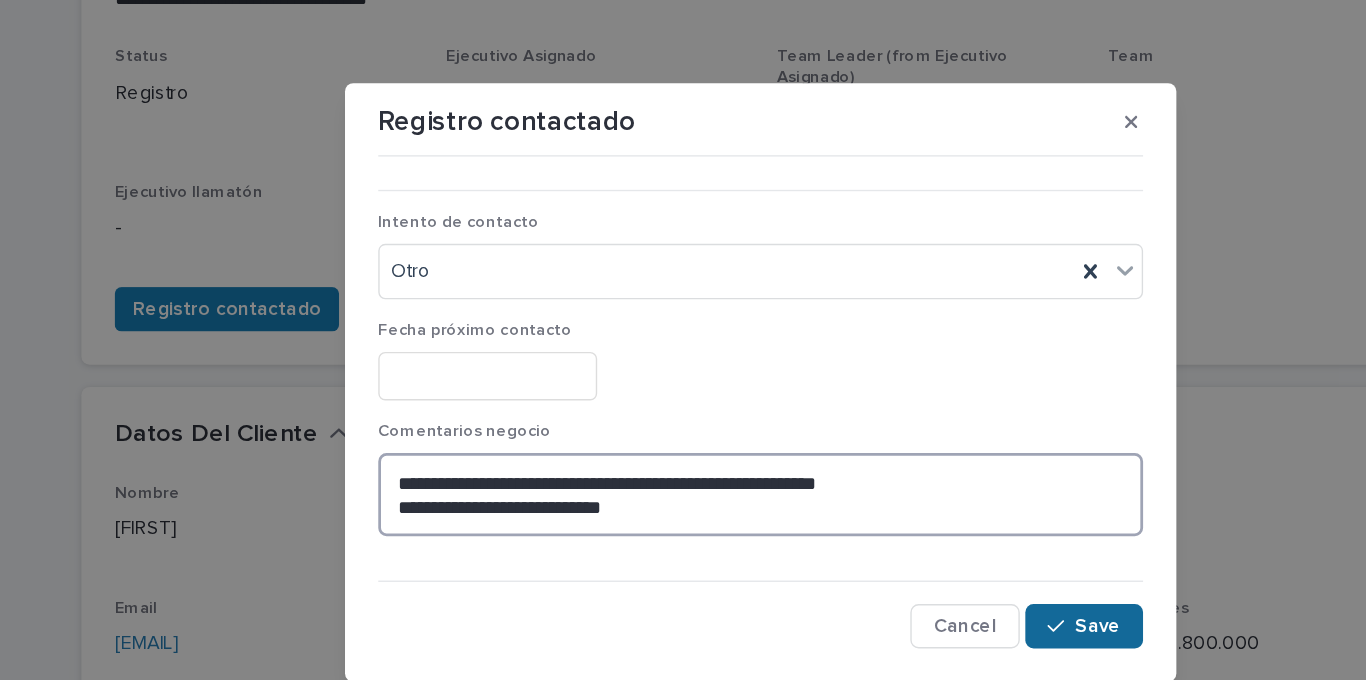 type on "**********" 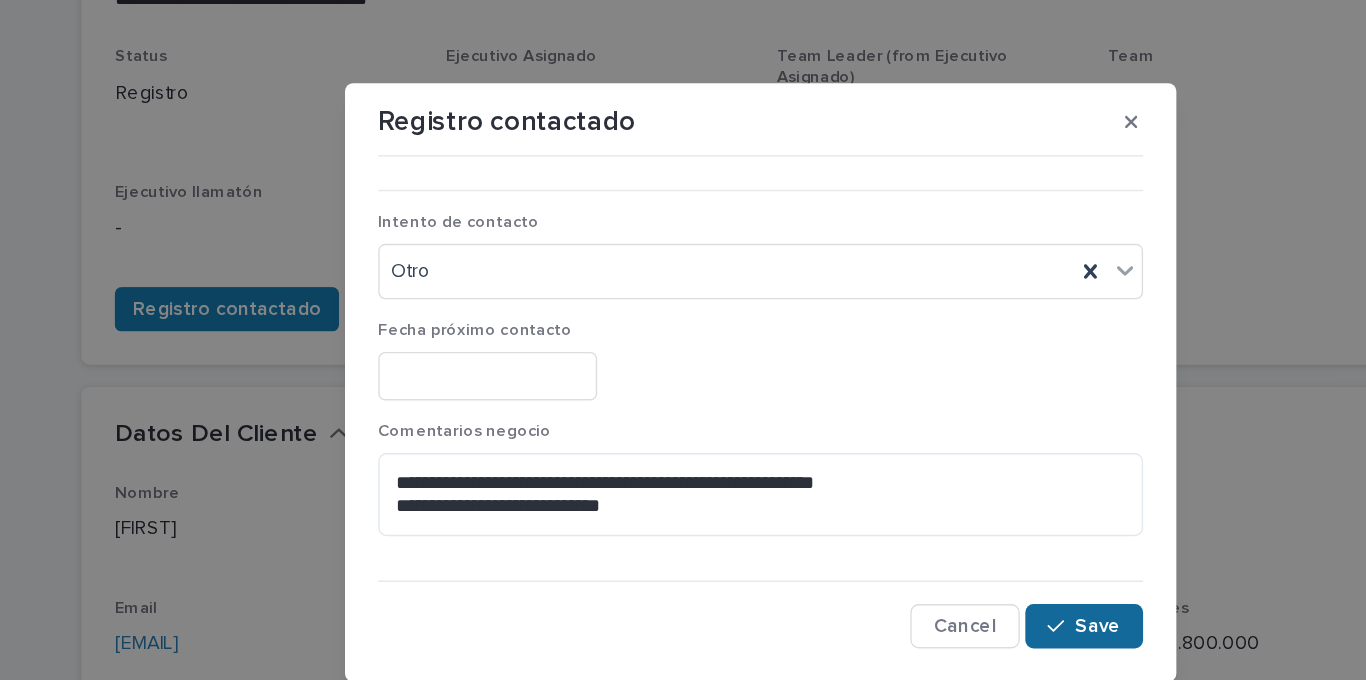 click at bounding box center [900, 516] 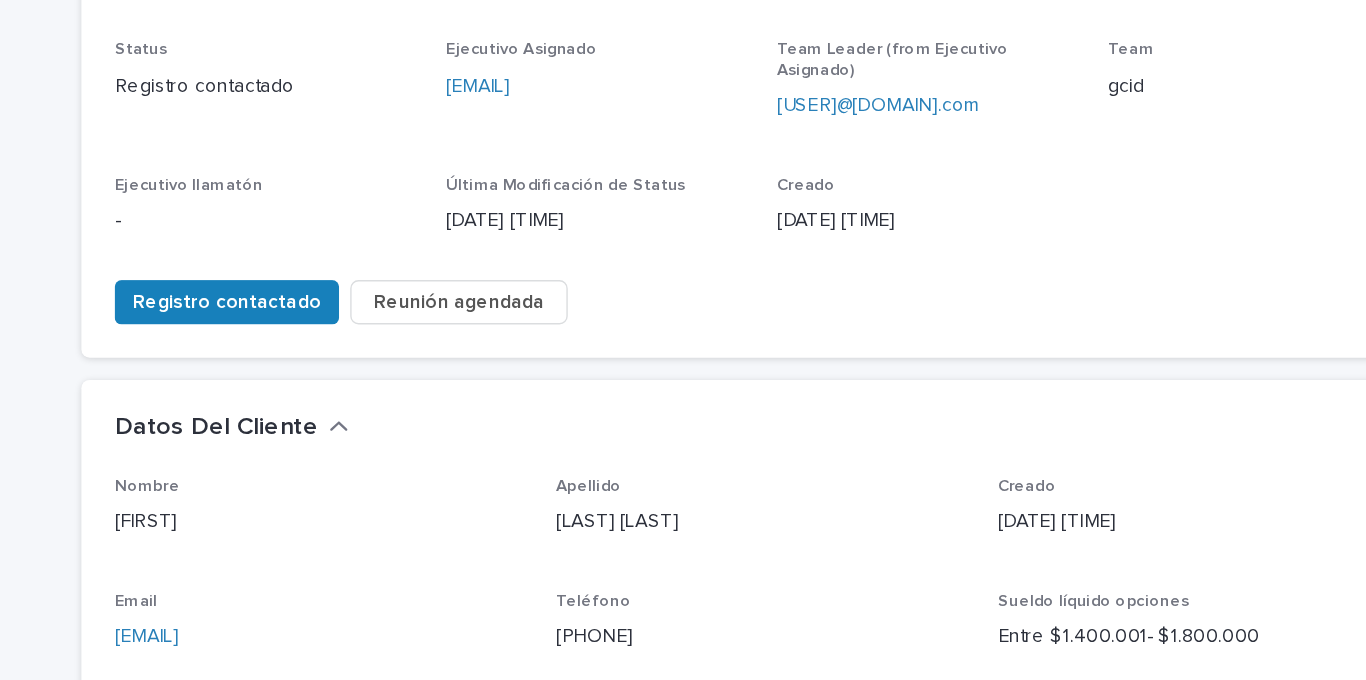 scroll, scrollTop: 0, scrollLeft: 0, axis: both 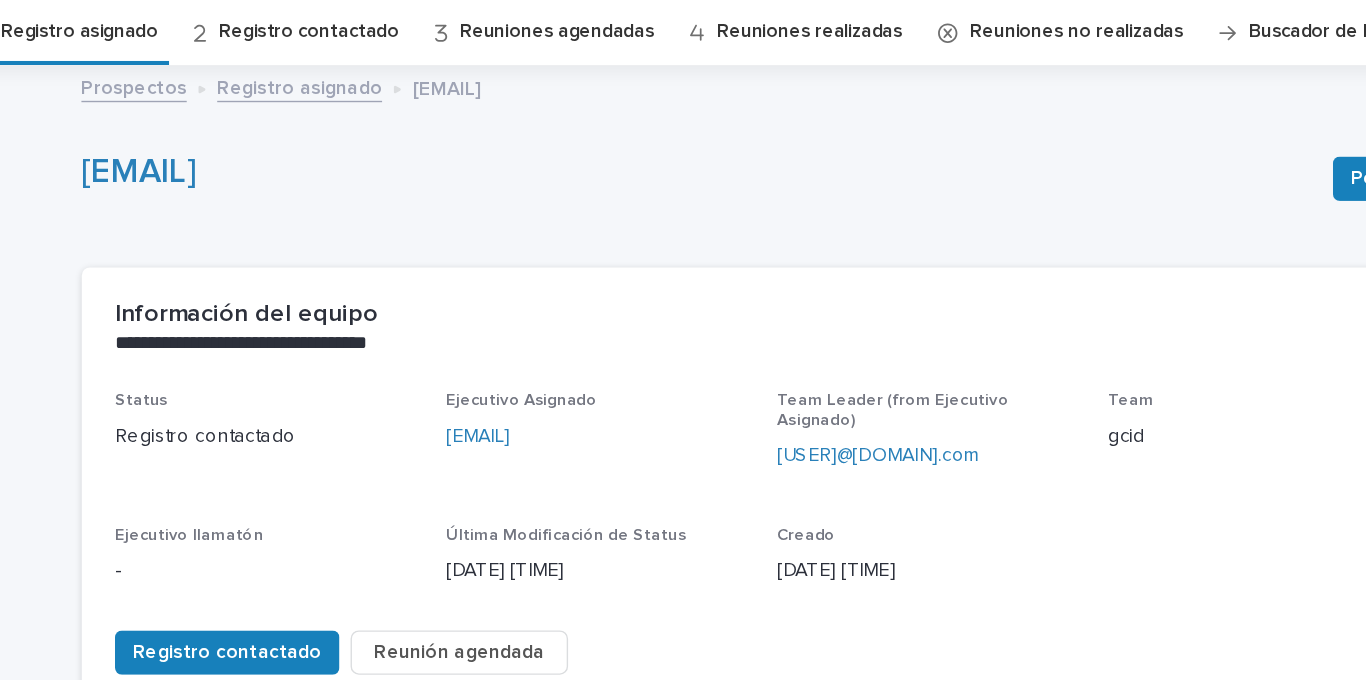 click on "Registro asignado" at bounding box center [191, 87] 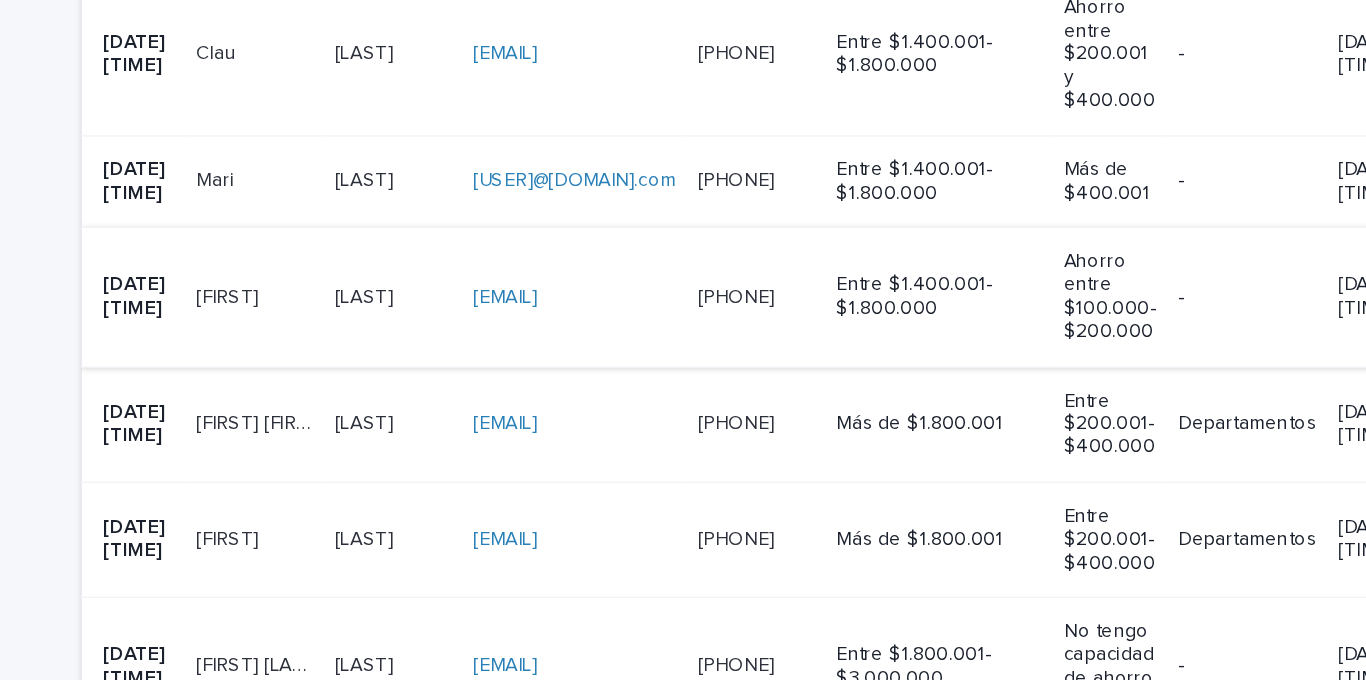 scroll, scrollTop: 682, scrollLeft: 0, axis: vertical 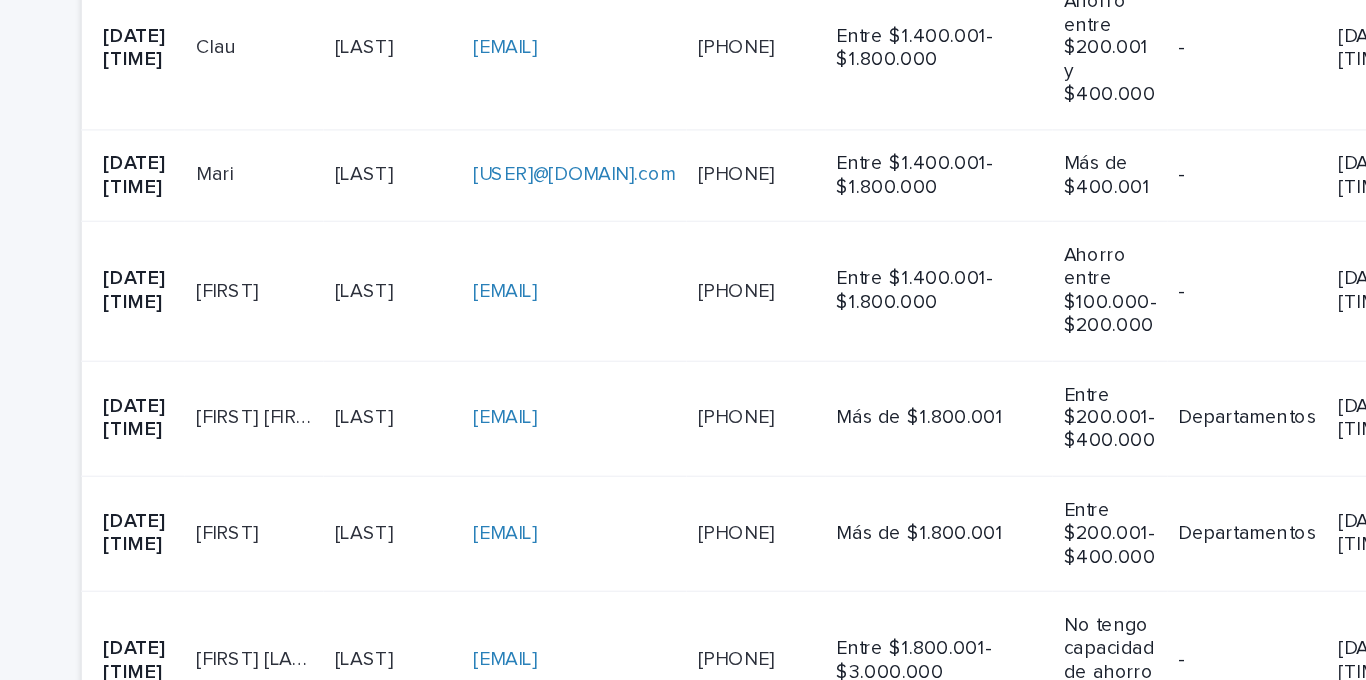 click on "[EMAIL] [EMAIL]" at bounding box center [549, 34] 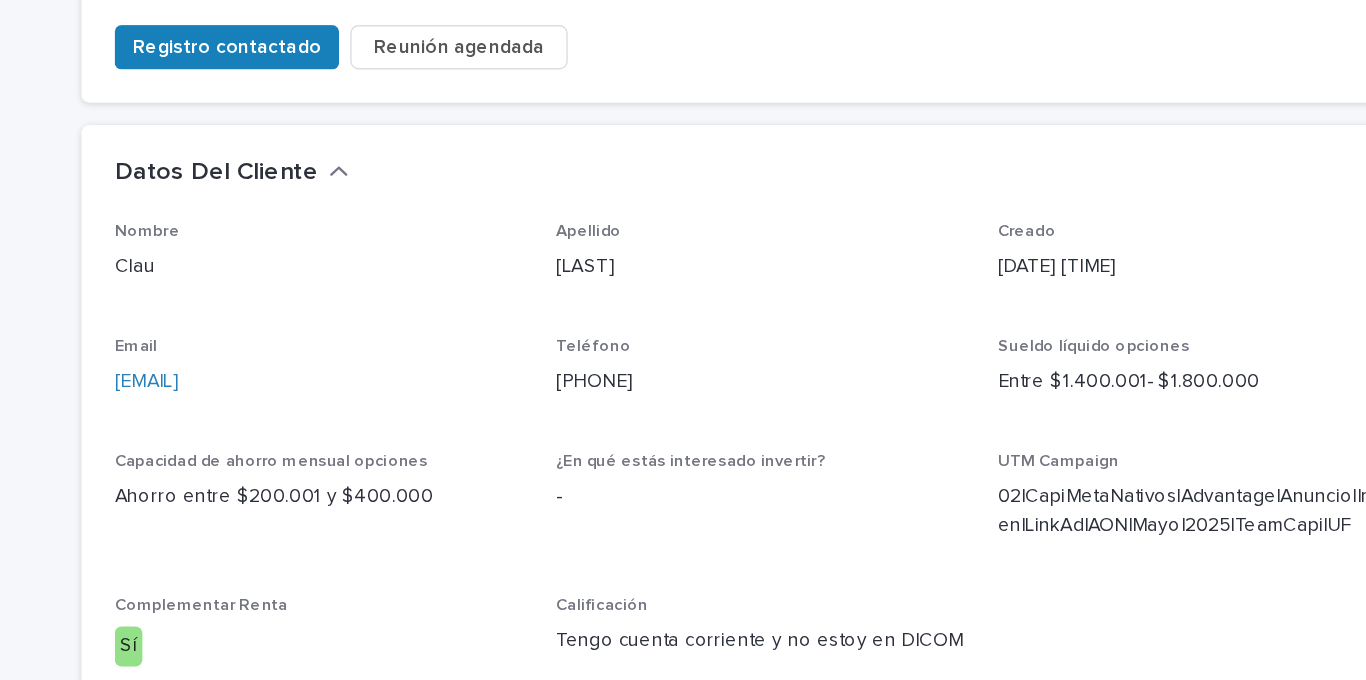 scroll, scrollTop: 485, scrollLeft: 0, axis: vertical 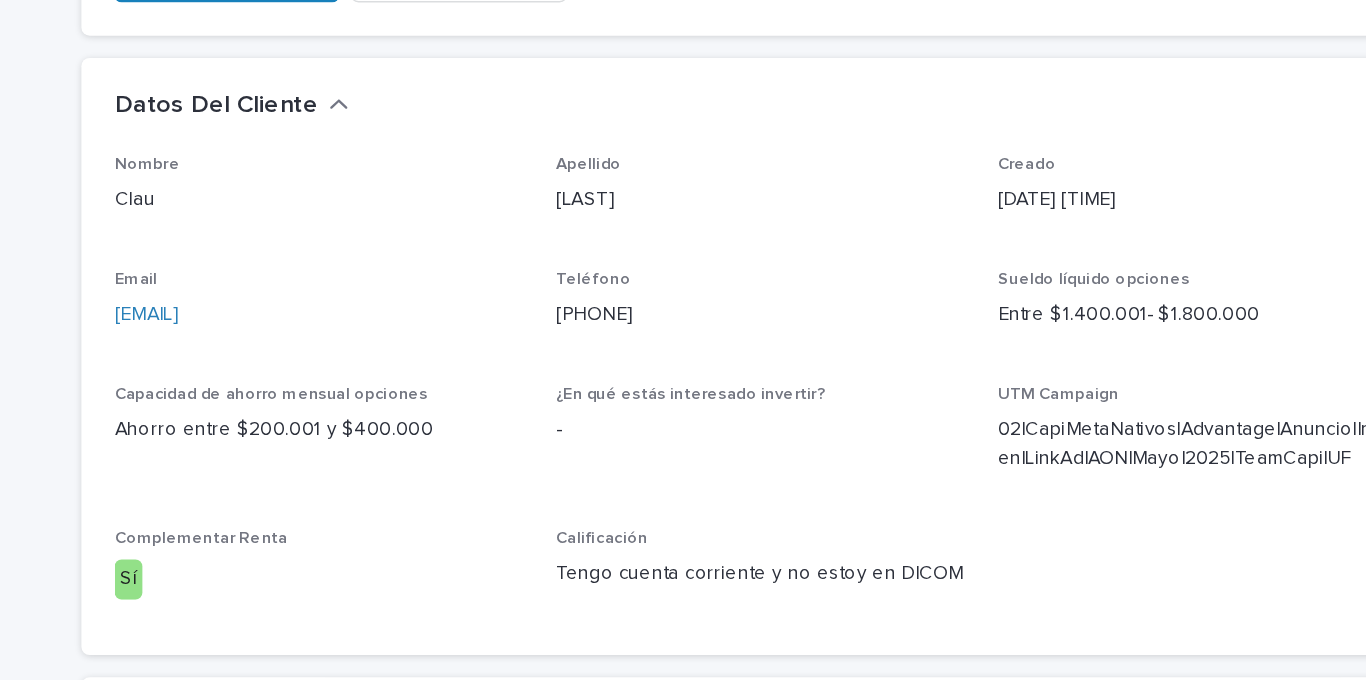 drag, startPoint x: 408, startPoint y: 281, endPoint x: 188, endPoint y: 277, distance: 220.03636 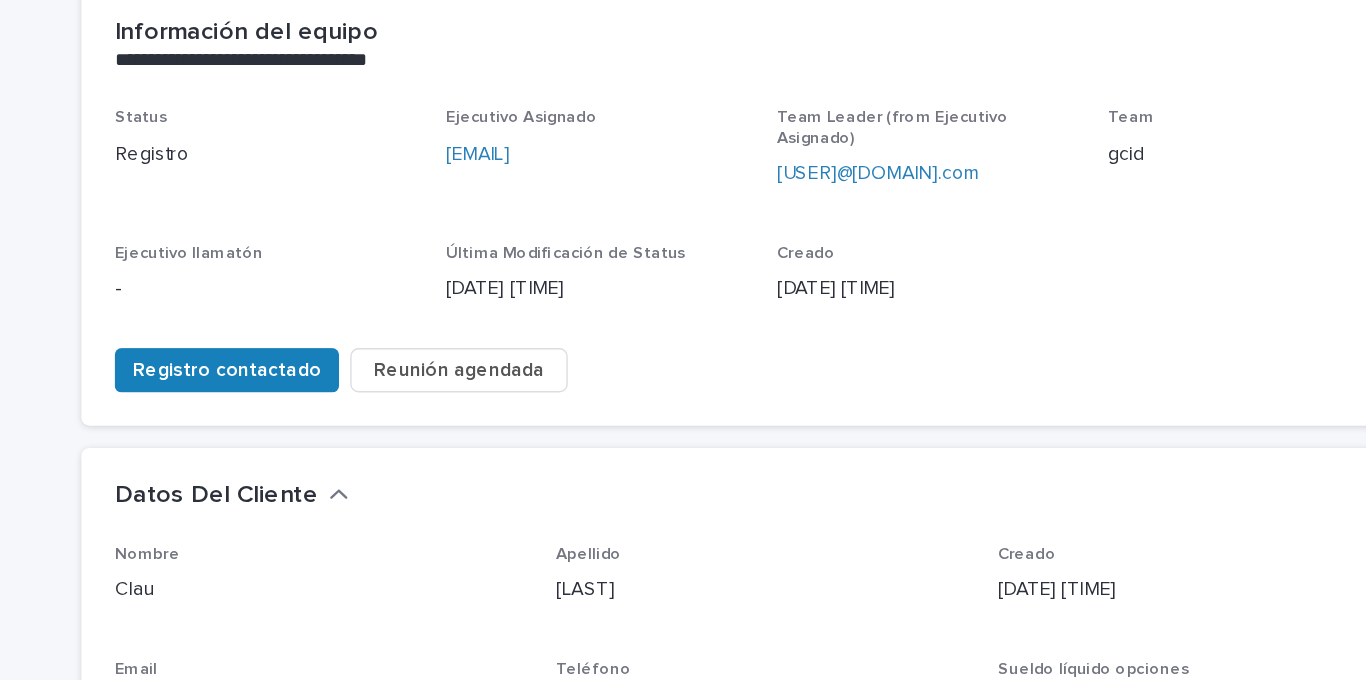scroll, scrollTop: 0, scrollLeft: 0, axis: both 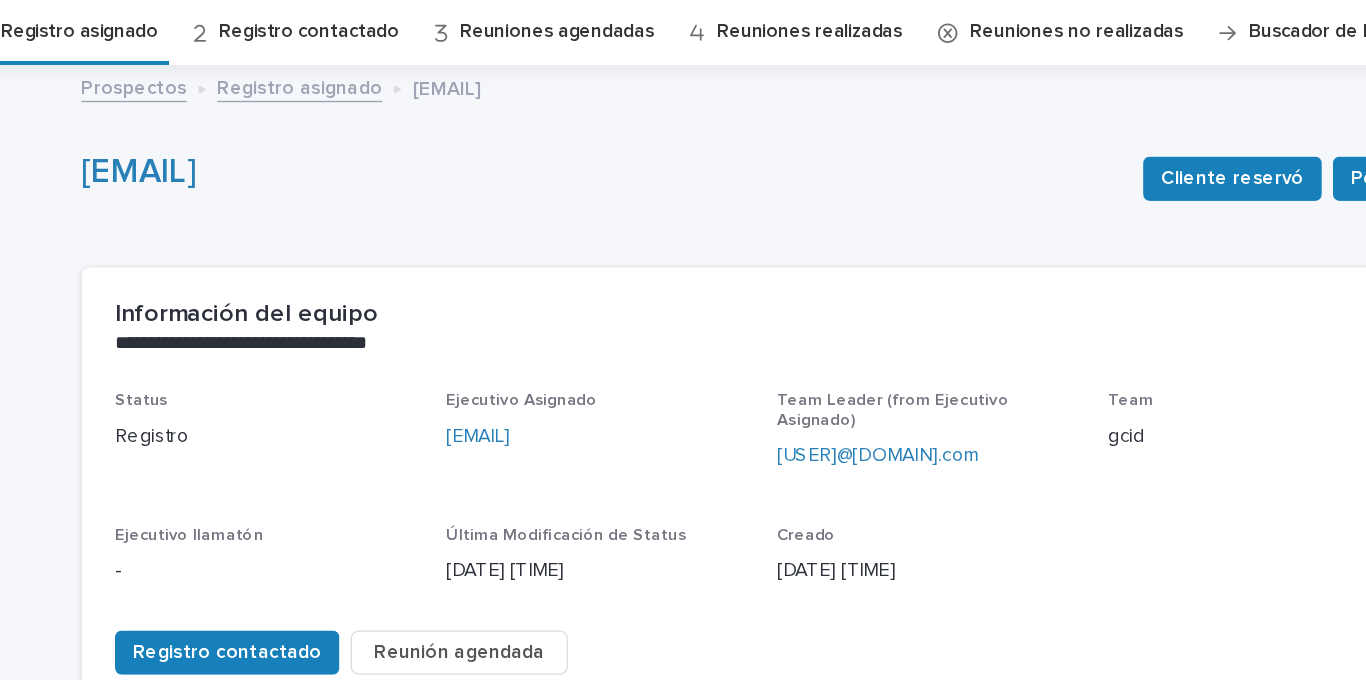 click on "Registro asignado" at bounding box center (191, 87) 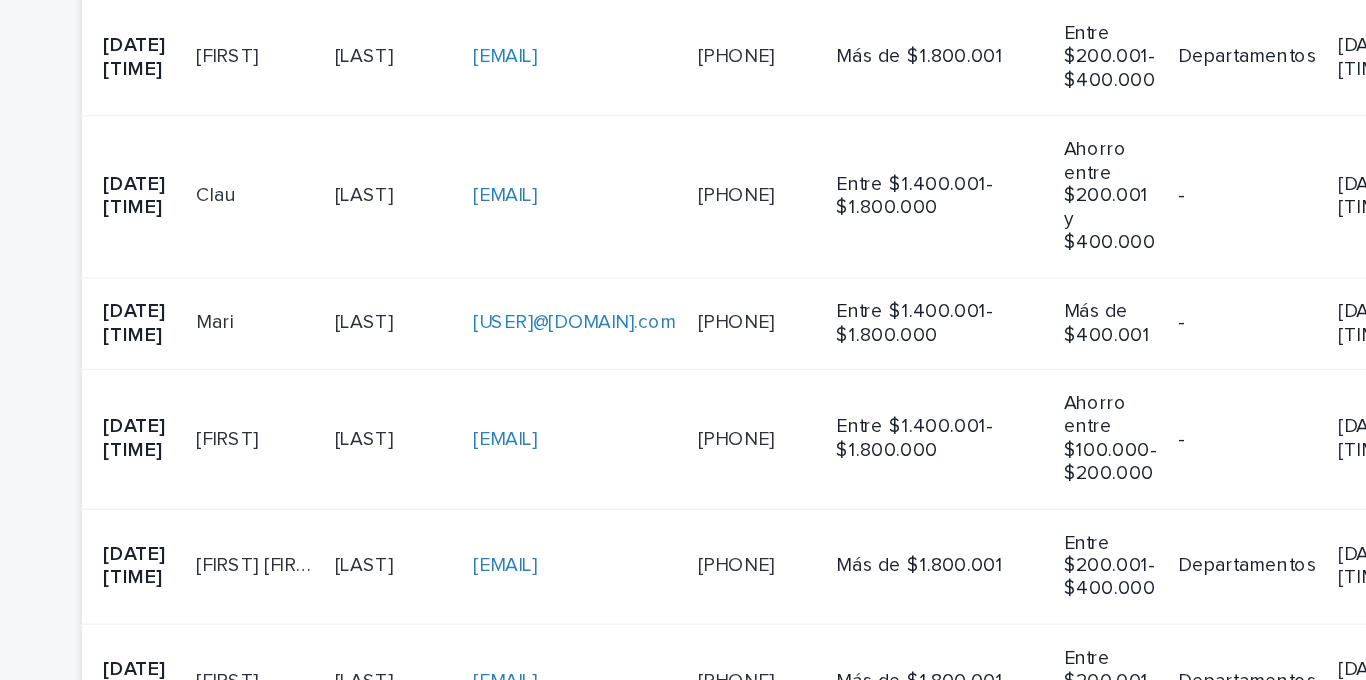 scroll, scrollTop: 576, scrollLeft: 0, axis: vertical 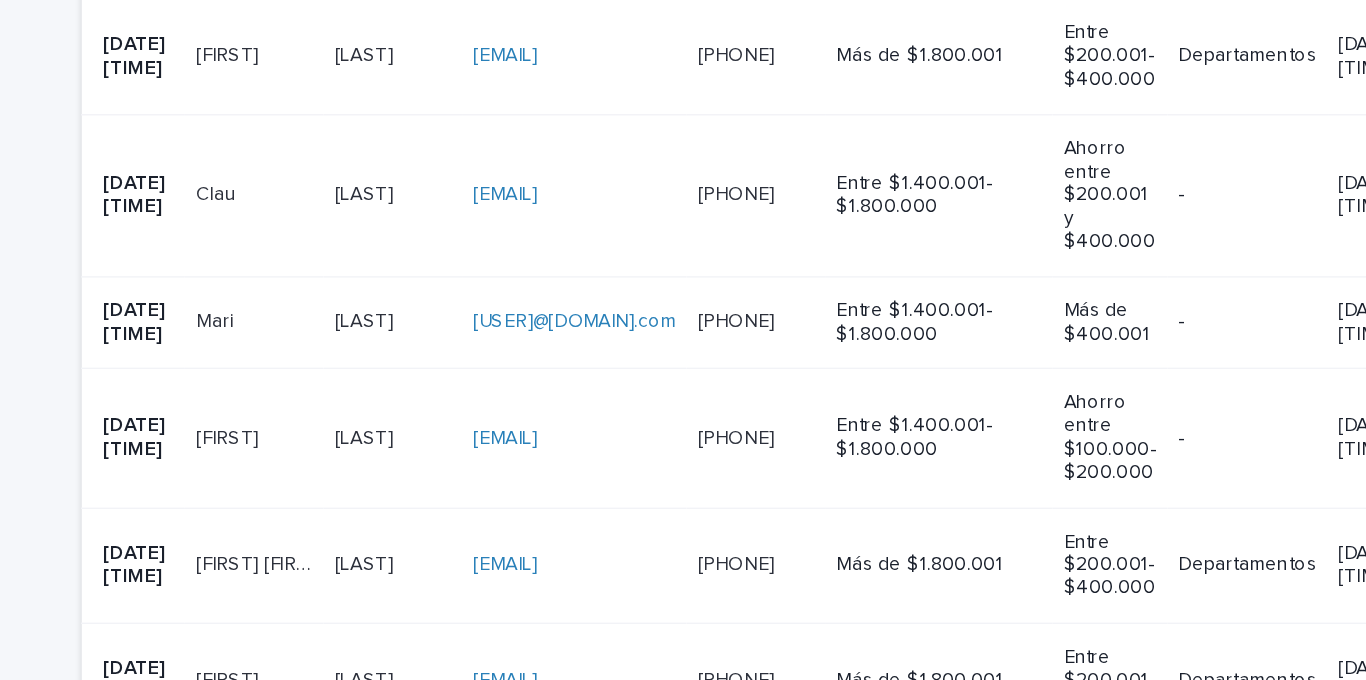 click on "[LAST] [LAST]" at bounding box center [418, 140] 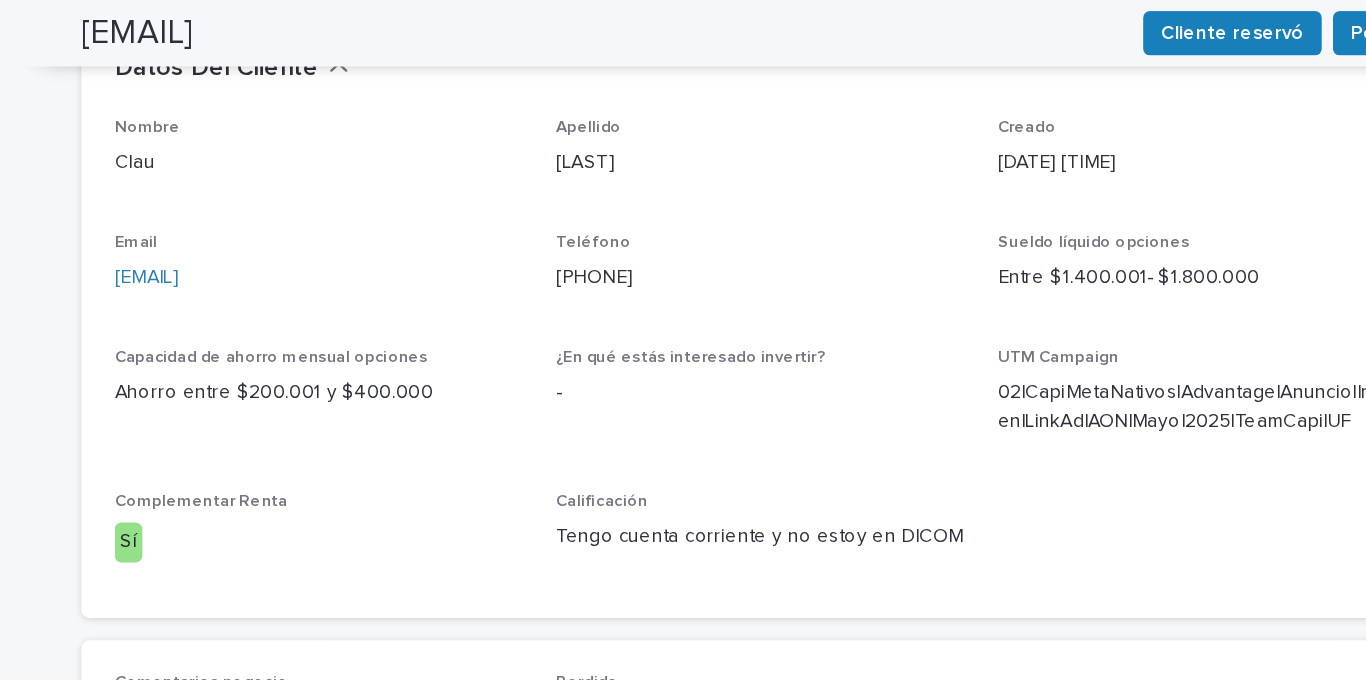 scroll, scrollTop: 64, scrollLeft: 0, axis: vertical 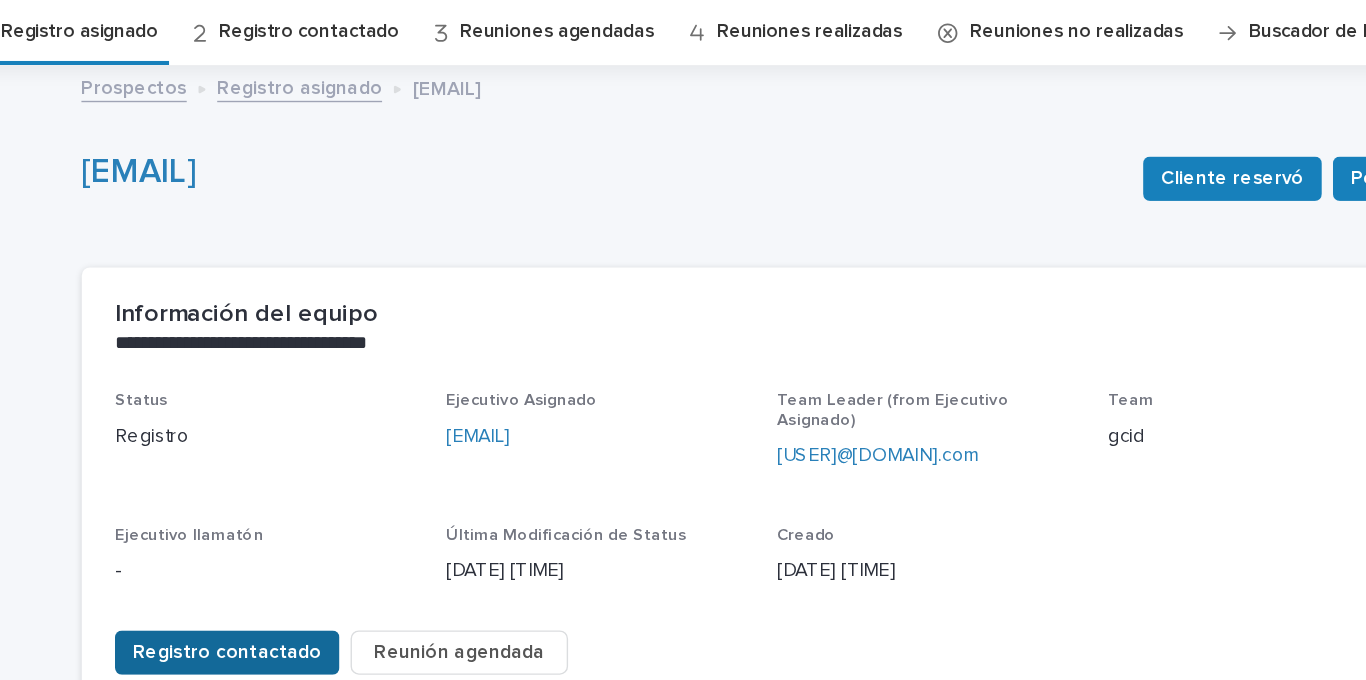 click on "Registro contactado" at bounding box center (298, 471) 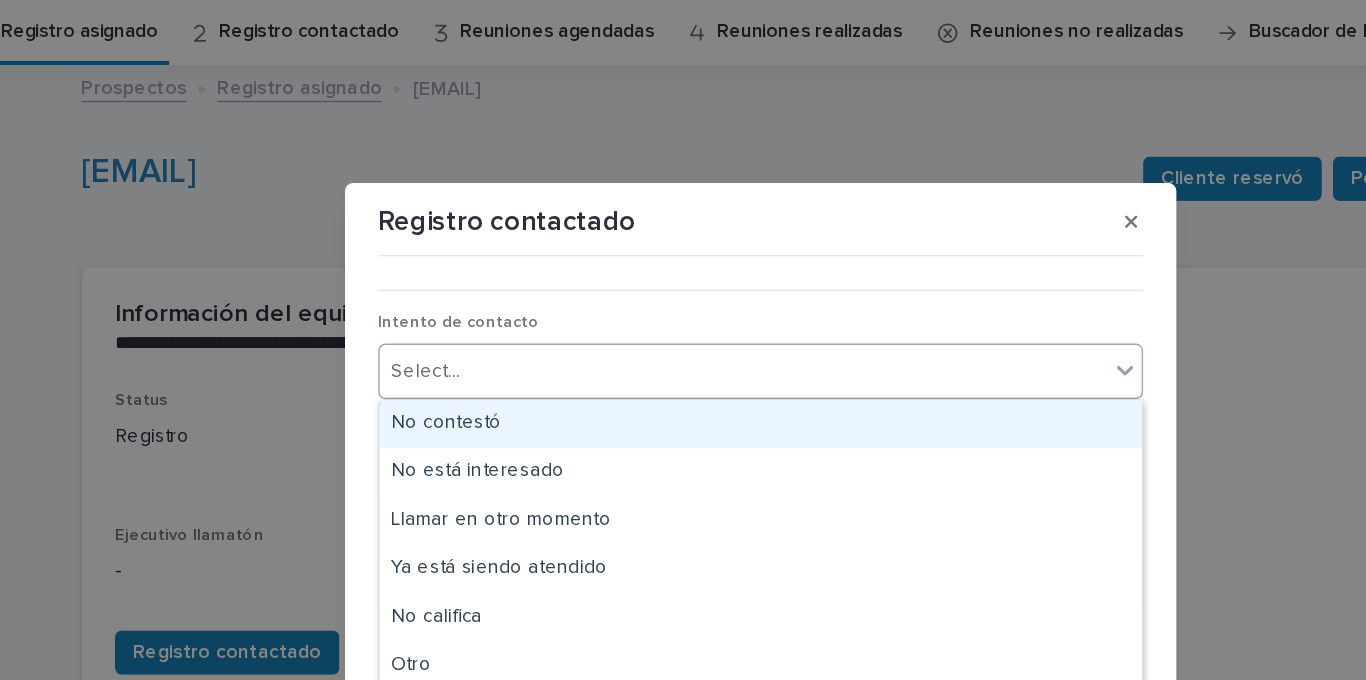 click on "**********" at bounding box center (683, 340) 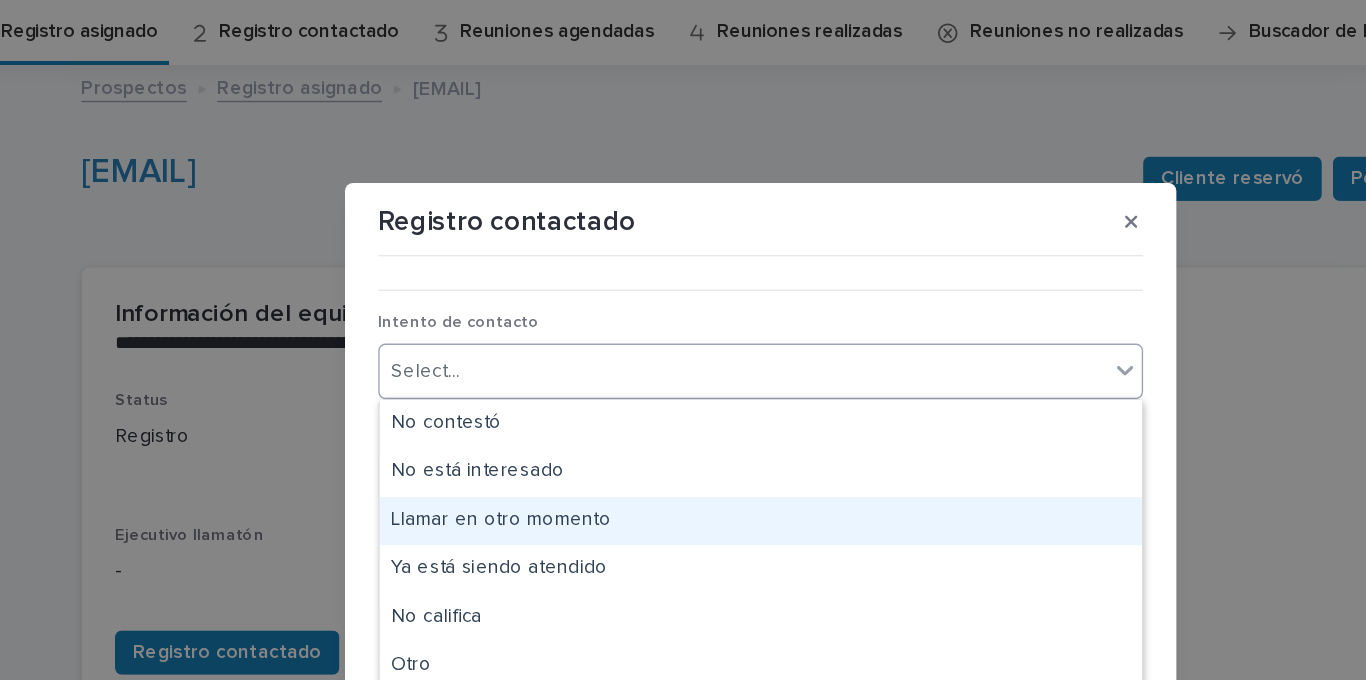 scroll, scrollTop: 15, scrollLeft: 0, axis: vertical 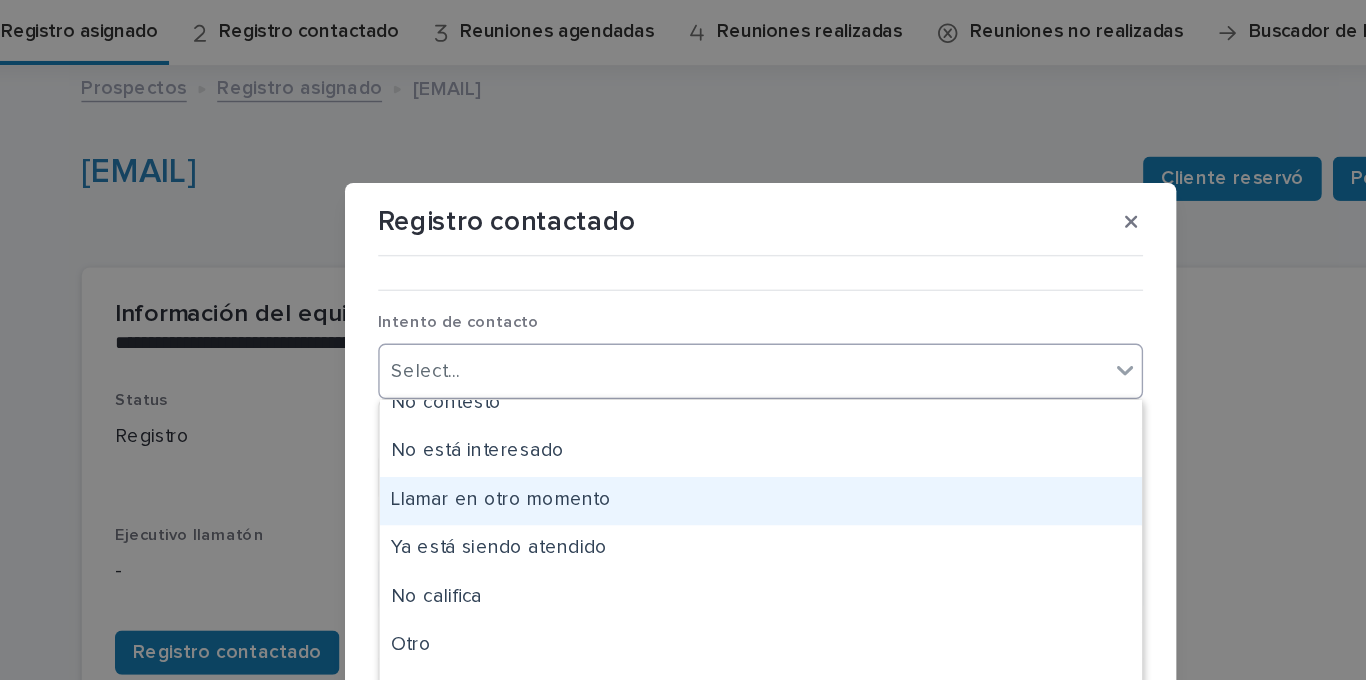 click on "Registro contactado ••• Intento de contacto option Llamar en otro momento focused, 3 of 9. 9 results available. Use Up and Down to choose options, press Enter to select the currently focused option, press Escape to exit the menu, press Tab to select the option and exit the menu. Select... Fecha próximo contacto Comentarios negocio Cancel Save" at bounding box center [683, 340] 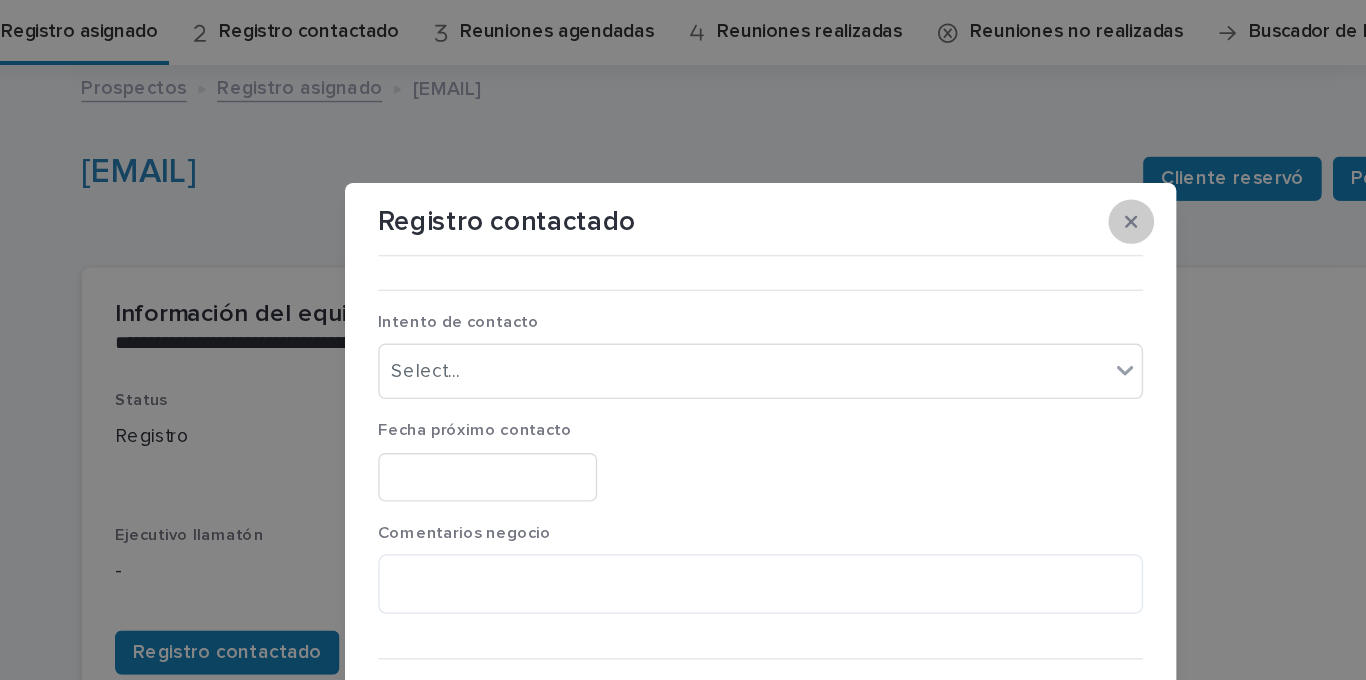 click 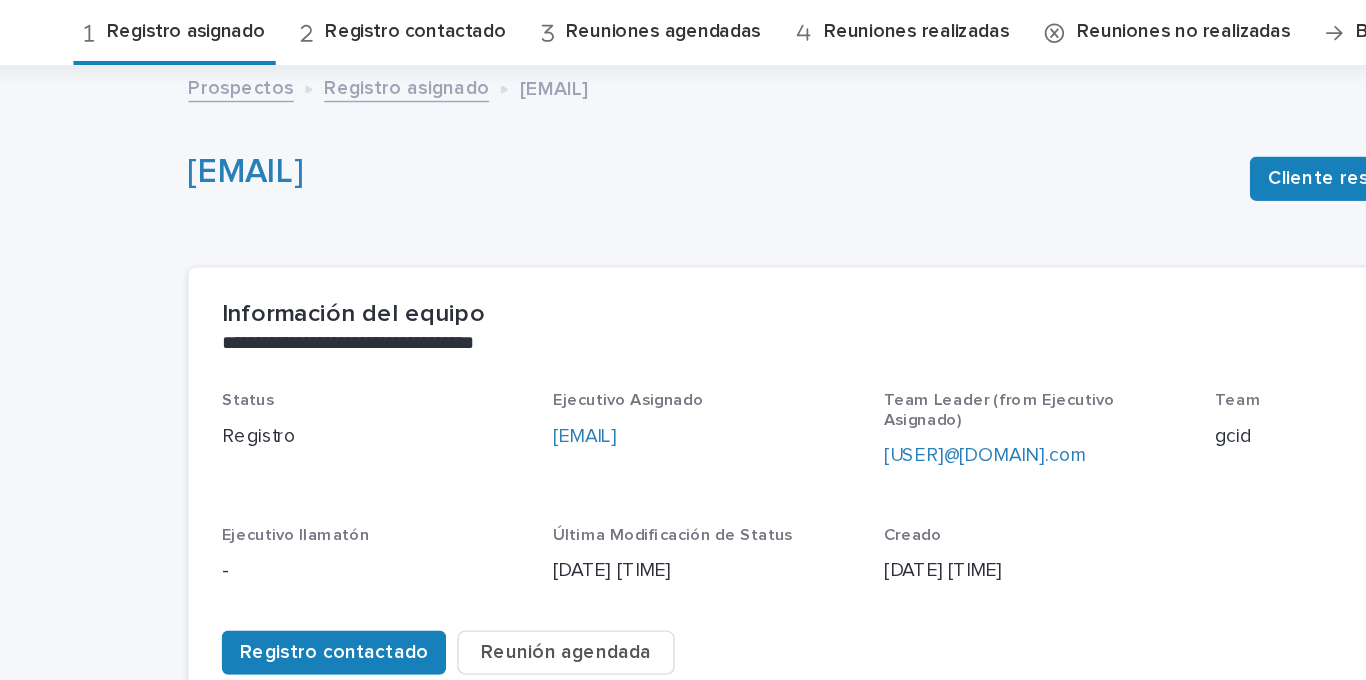 click on "Registro contactado Reunión agendada" at bounding box center [683, 467] 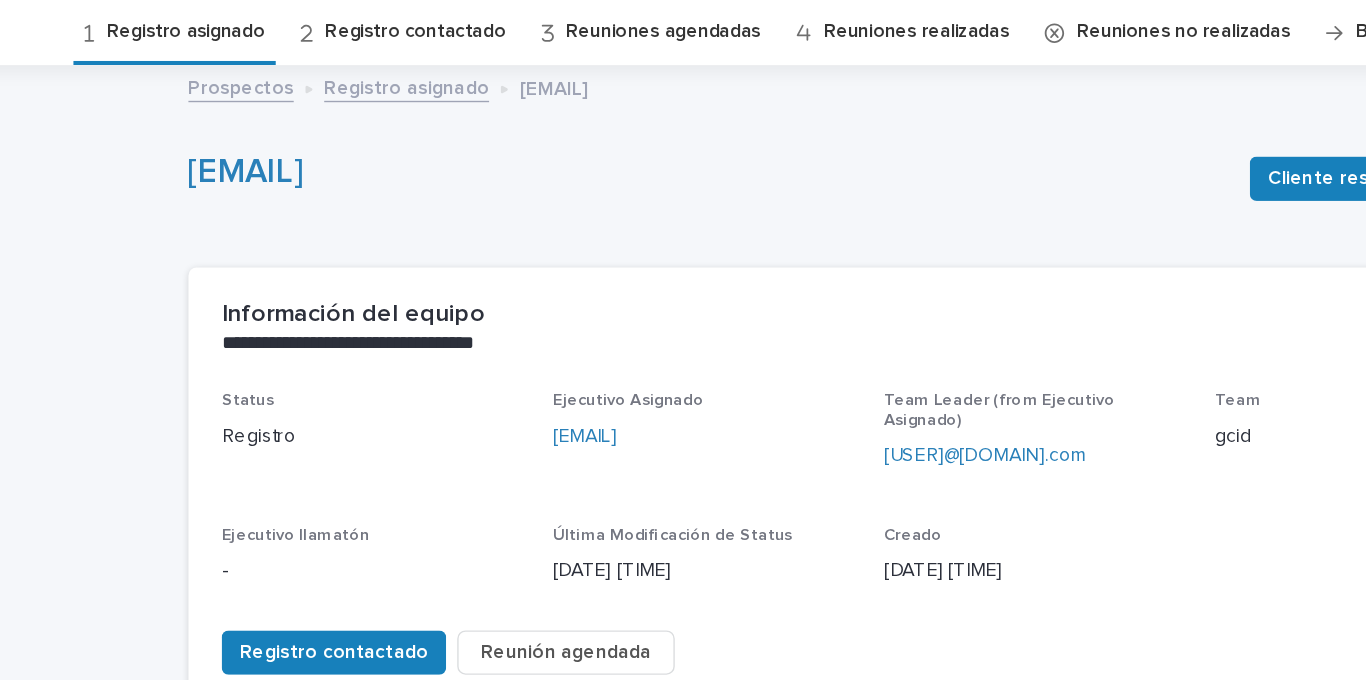 click on "Reunión agendada" at bounding box center (465, 471) 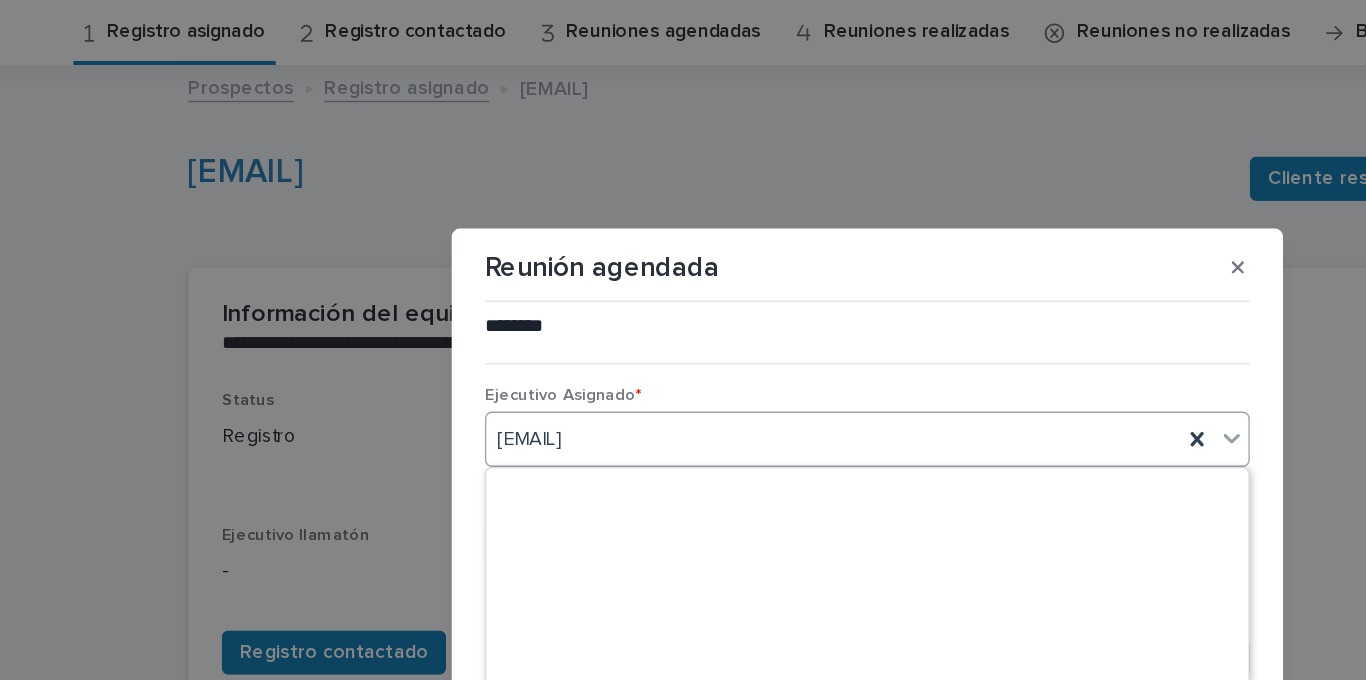 scroll, scrollTop: 11060, scrollLeft: 0, axis: vertical 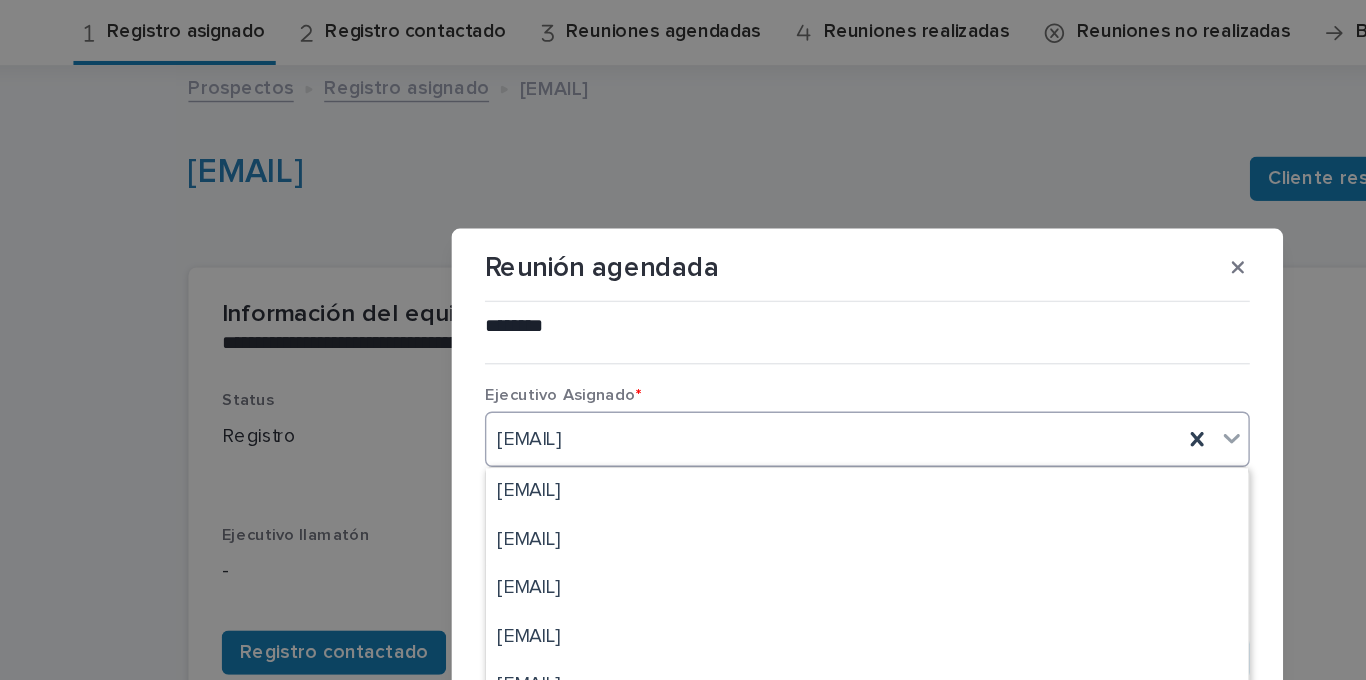 click on "Reunión agendada ******** ••• Ejecutivo Asignado * option [EMAIL] focused, 1 of 1001. 1001 results available. Use Up and Down to choose options, press Enter to select the currently focused option, press Escape to exit the menu, press Tab to select the option and exit the menu. [EMAIL] Fecha siguiente reunión Cancel Save" at bounding box center (683, 340) 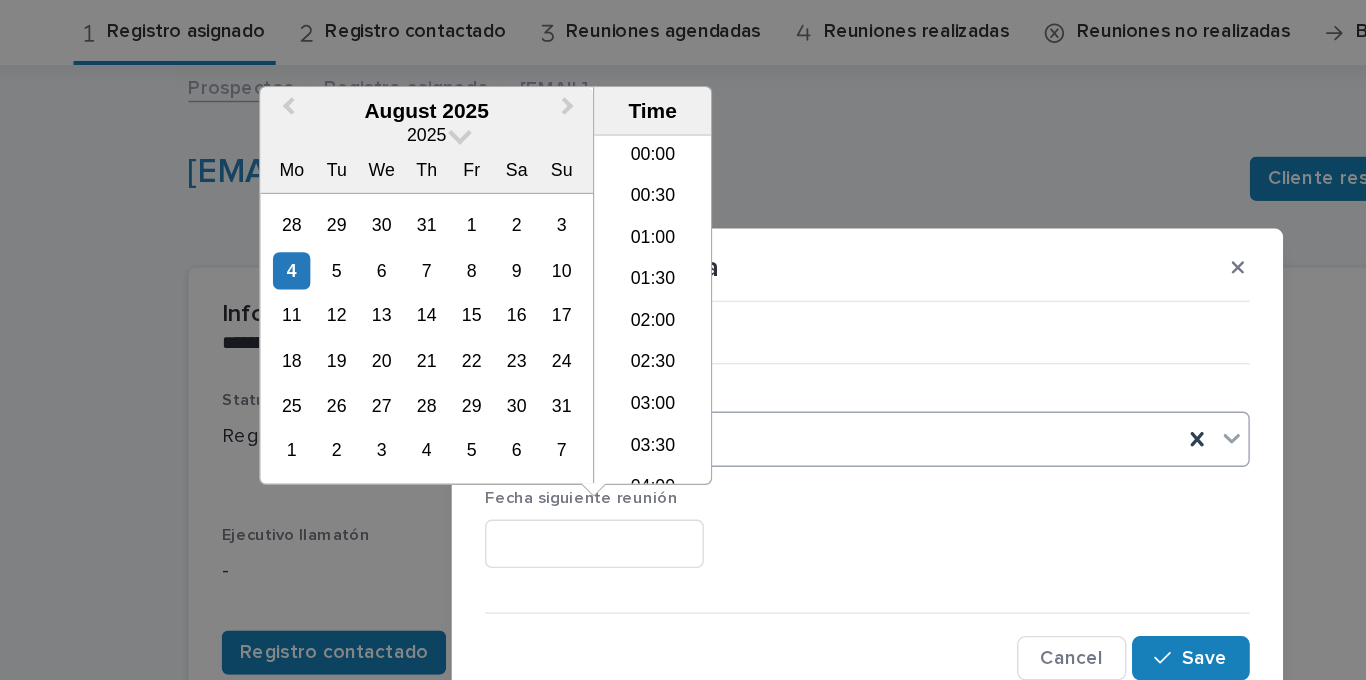 click at bounding box center [486, 392] 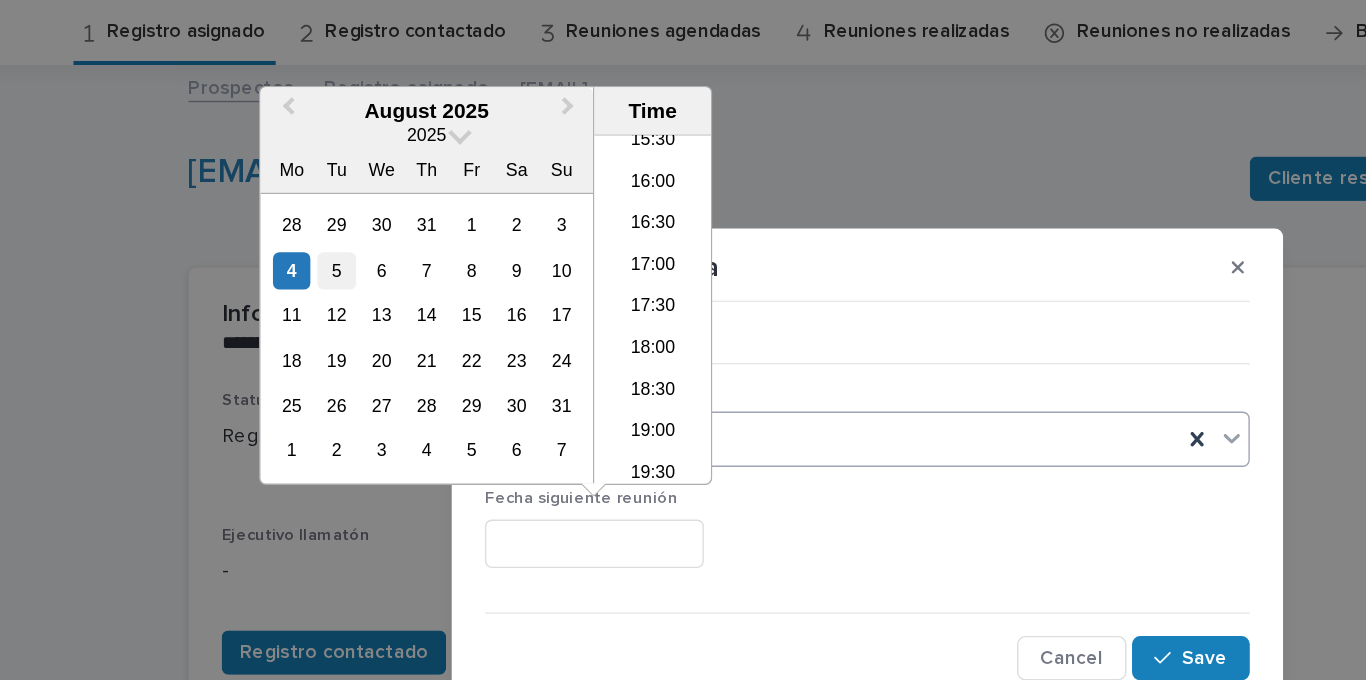 click on "5" at bounding box center (299, 195) 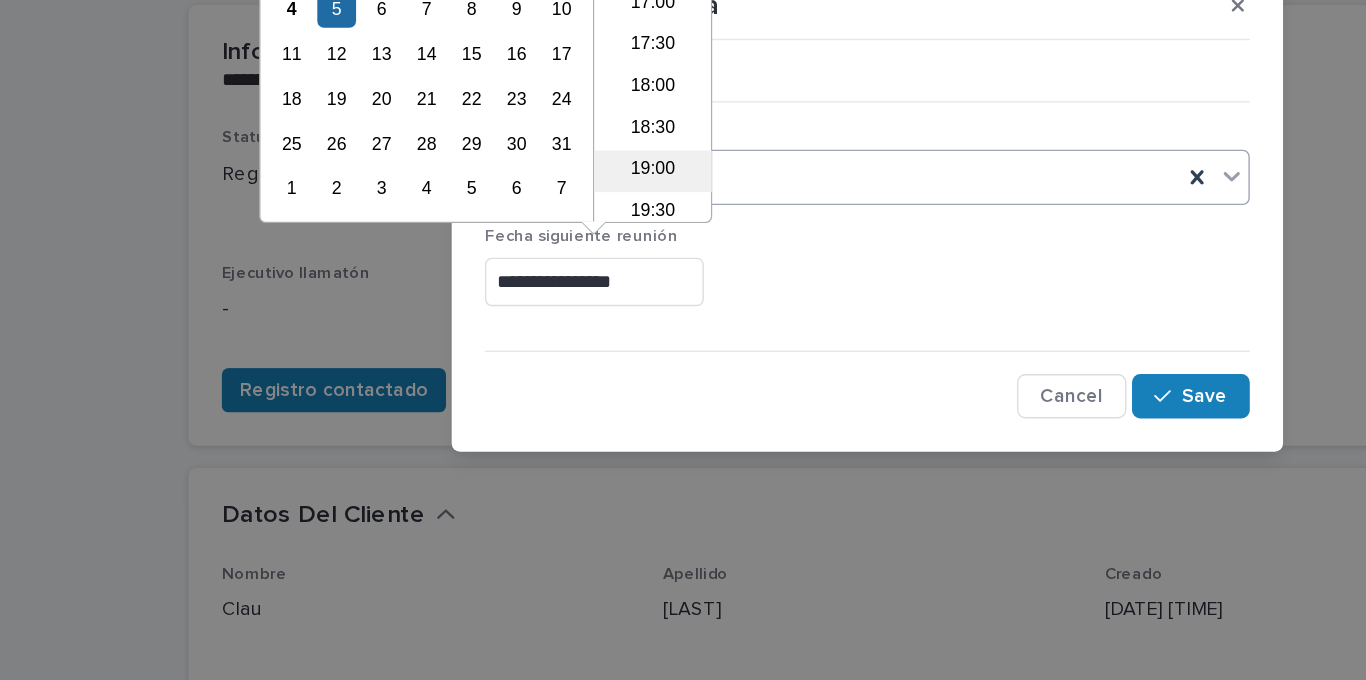 click on "19:00" at bounding box center (528, 313) 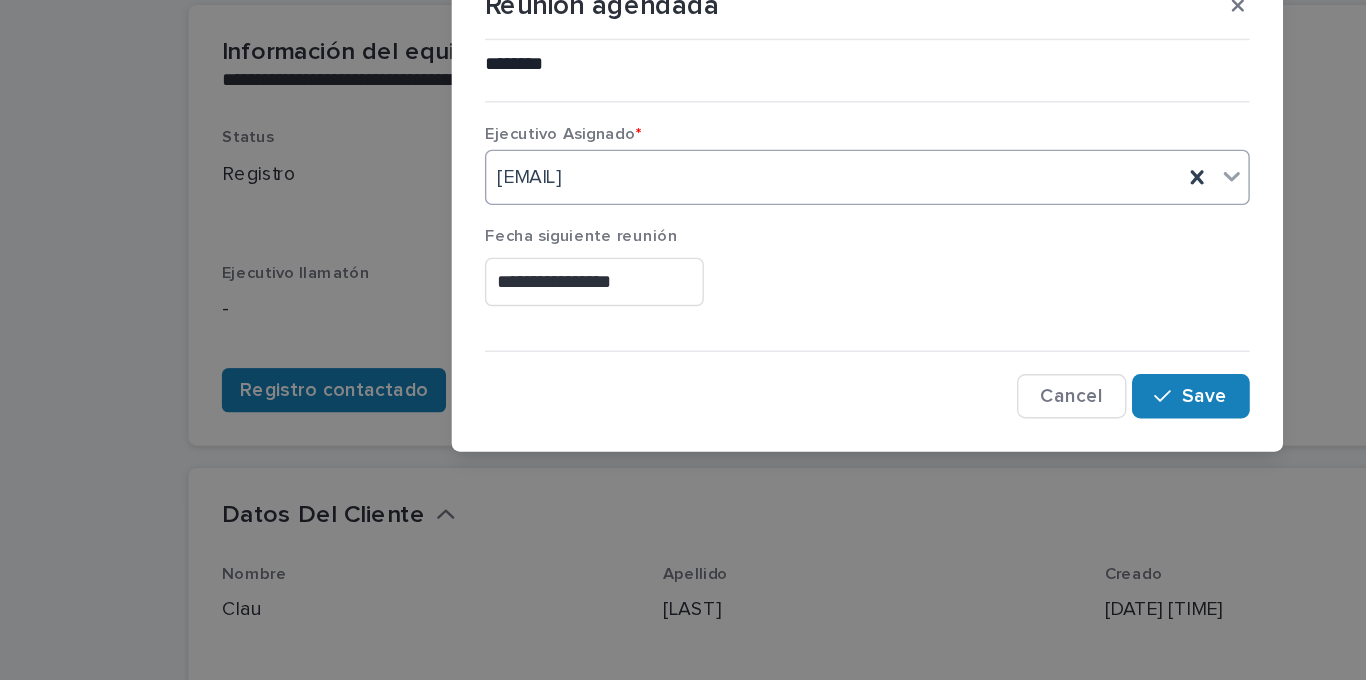 click on "**********" at bounding box center (486, 392) 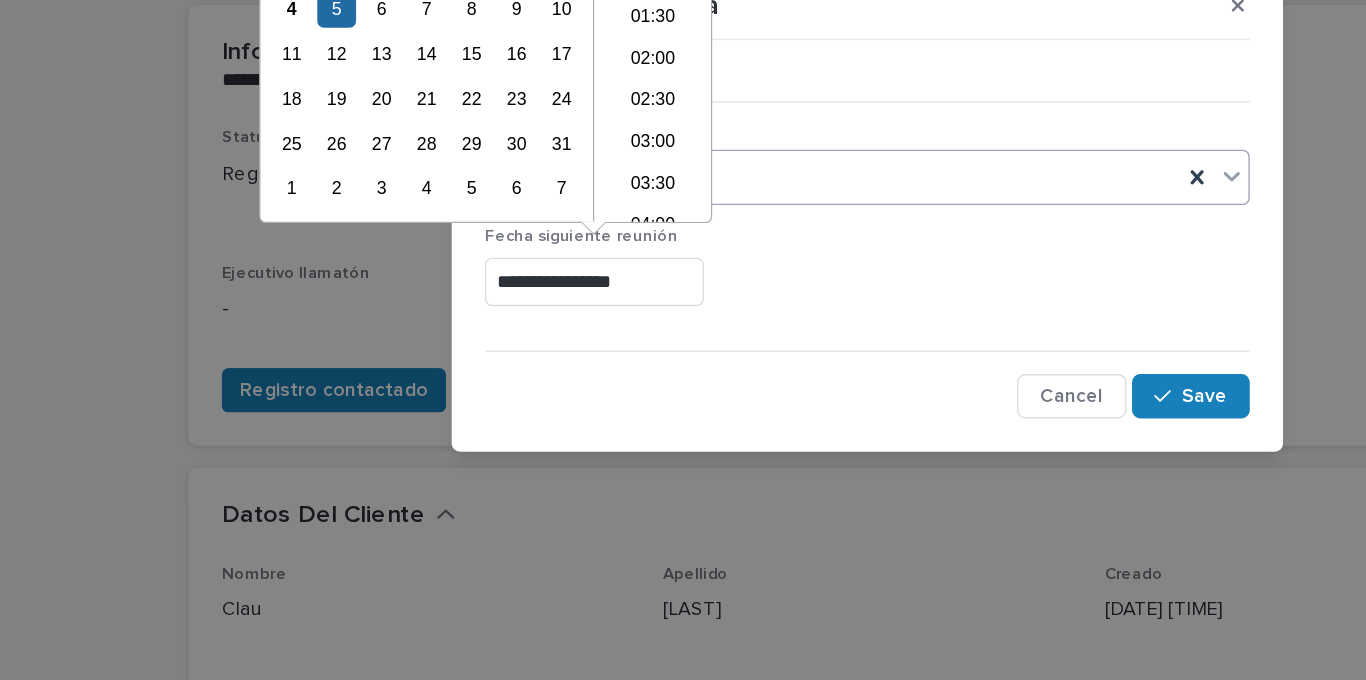 scroll, scrollTop: 1030, scrollLeft: 0, axis: vertical 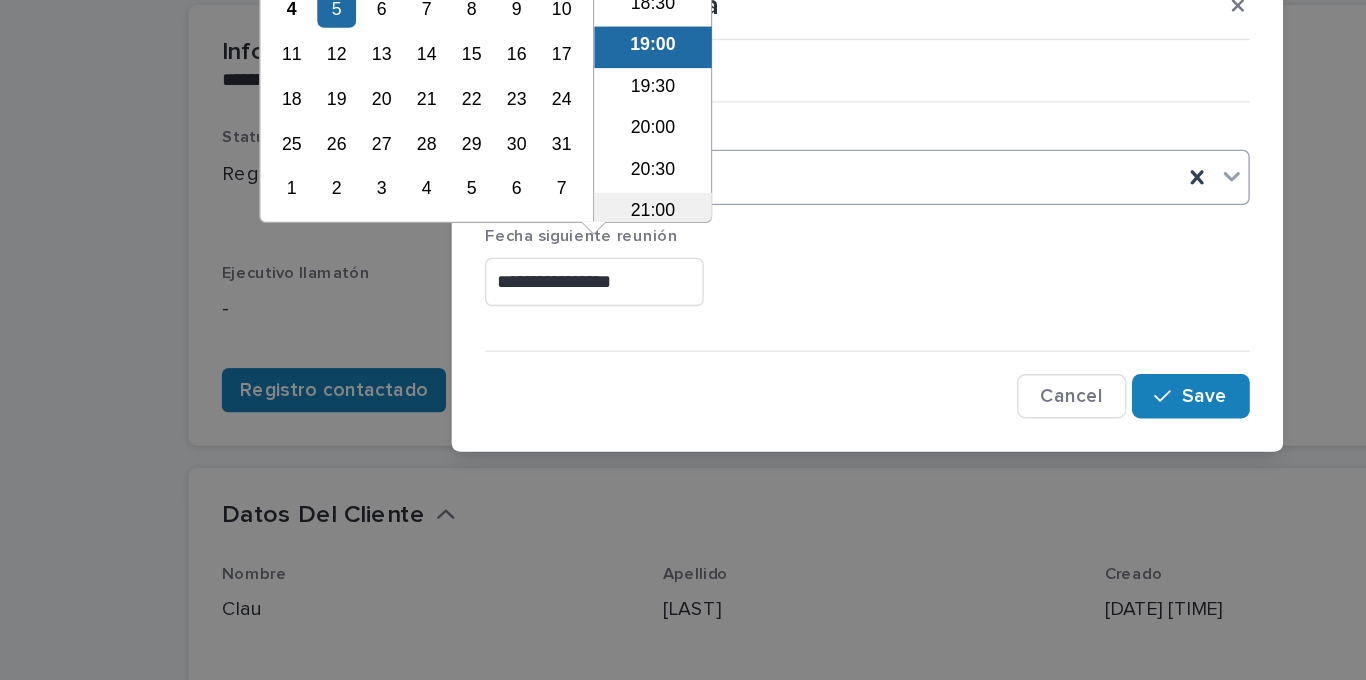 click on "21:00" at bounding box center [528, 343] 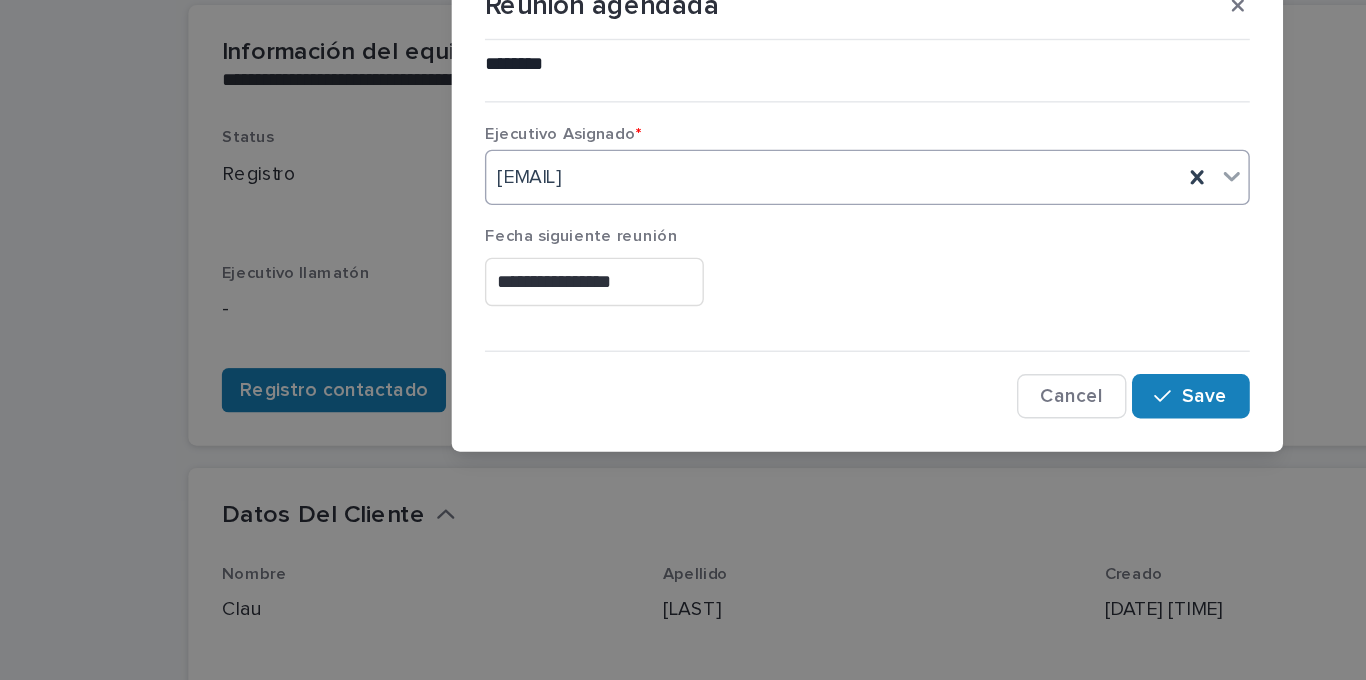 type on "**********" 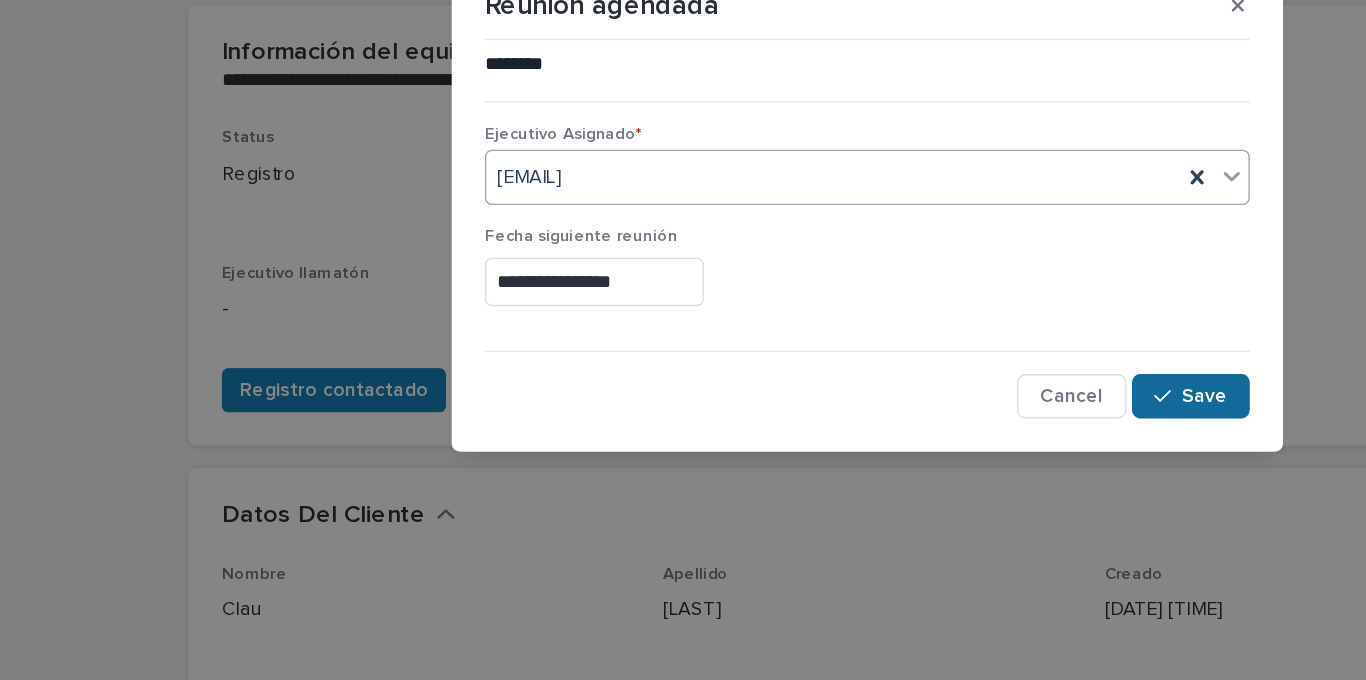 click on "Save" at bounding box center (926, 475) 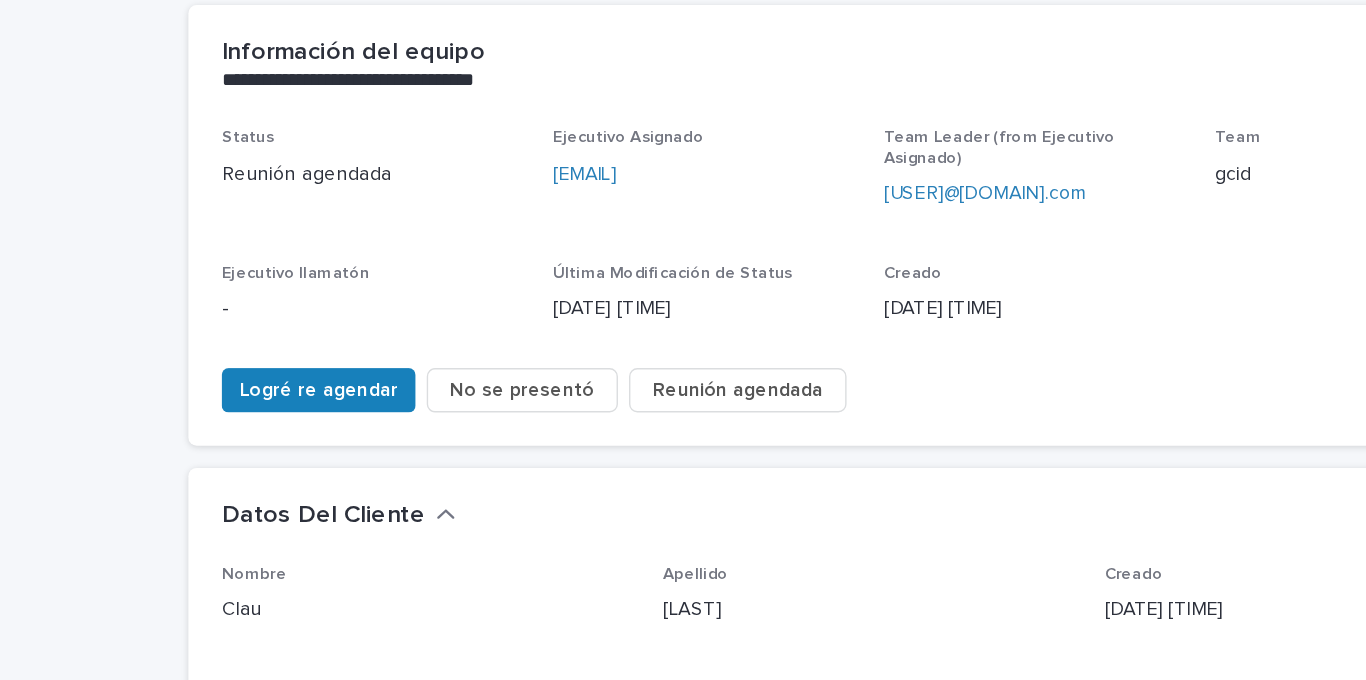 scroll, scrollTop: 0, scrollLeft: 0, axis: both 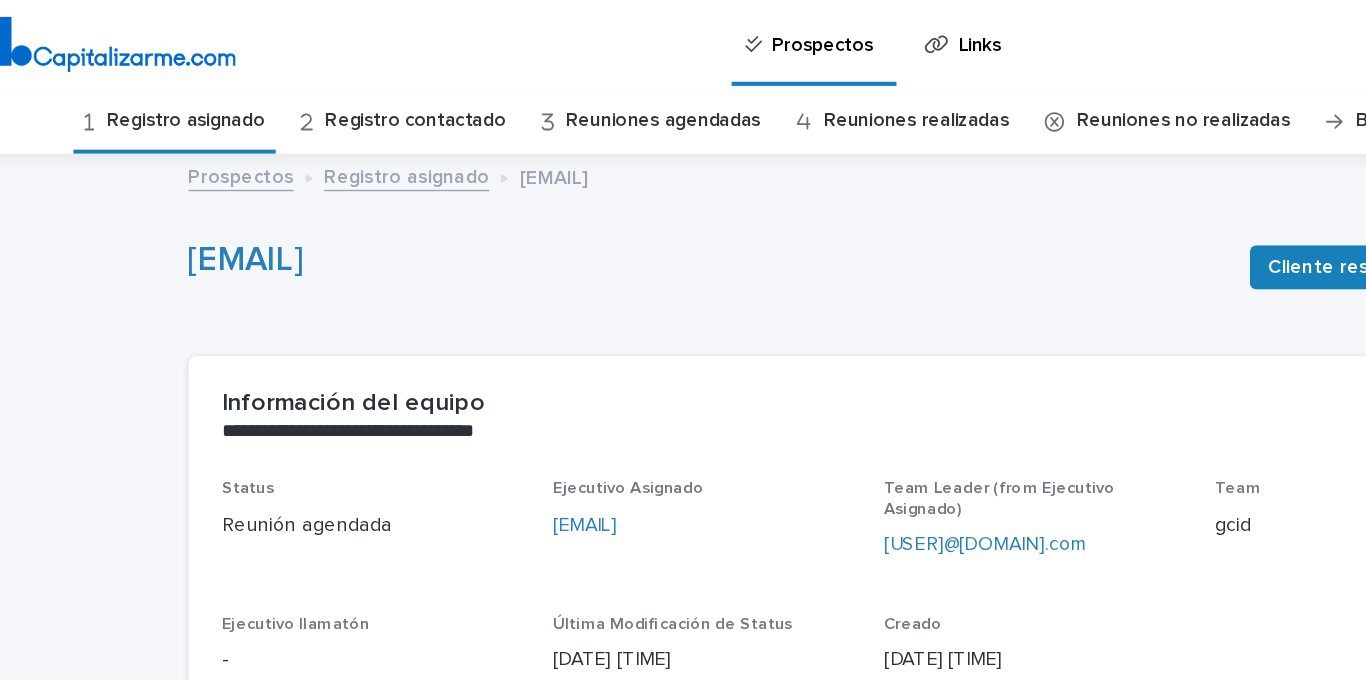 click on "Registro asignado" at bounding box center (191, 87) 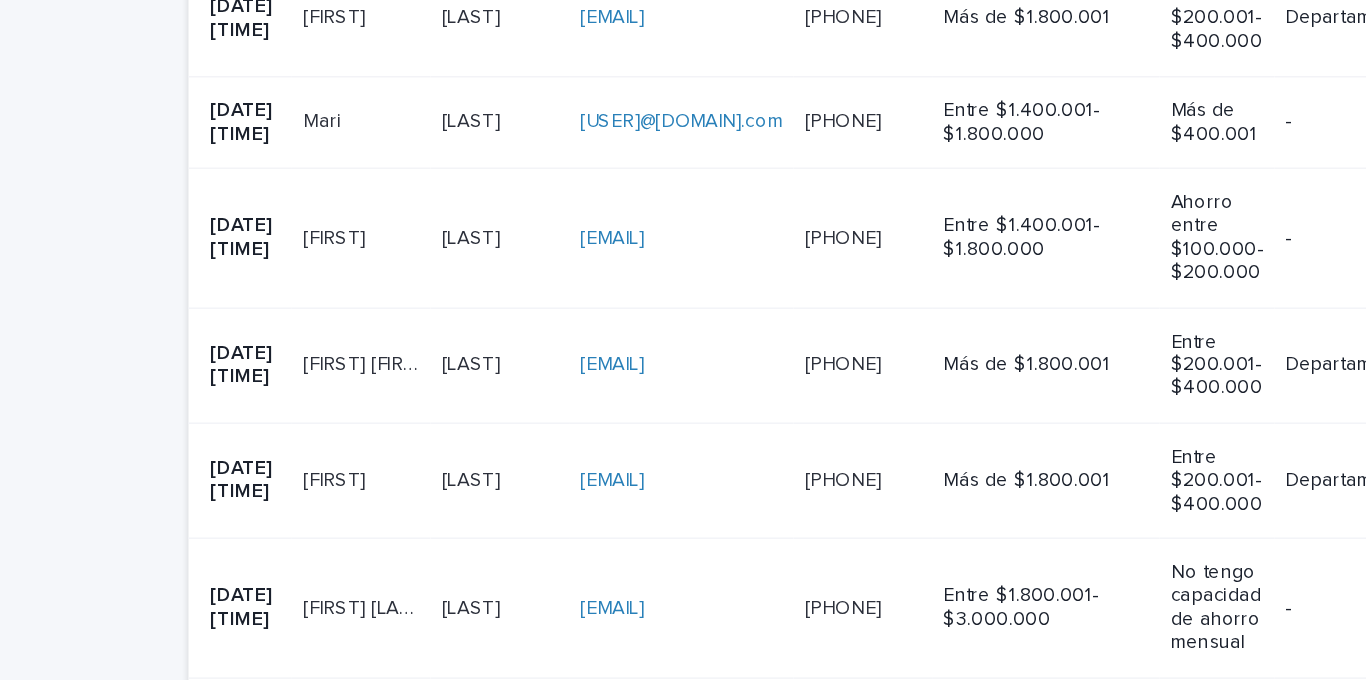 scroll, scrollTop: 541, scrollLeft: 0, axis: vertical 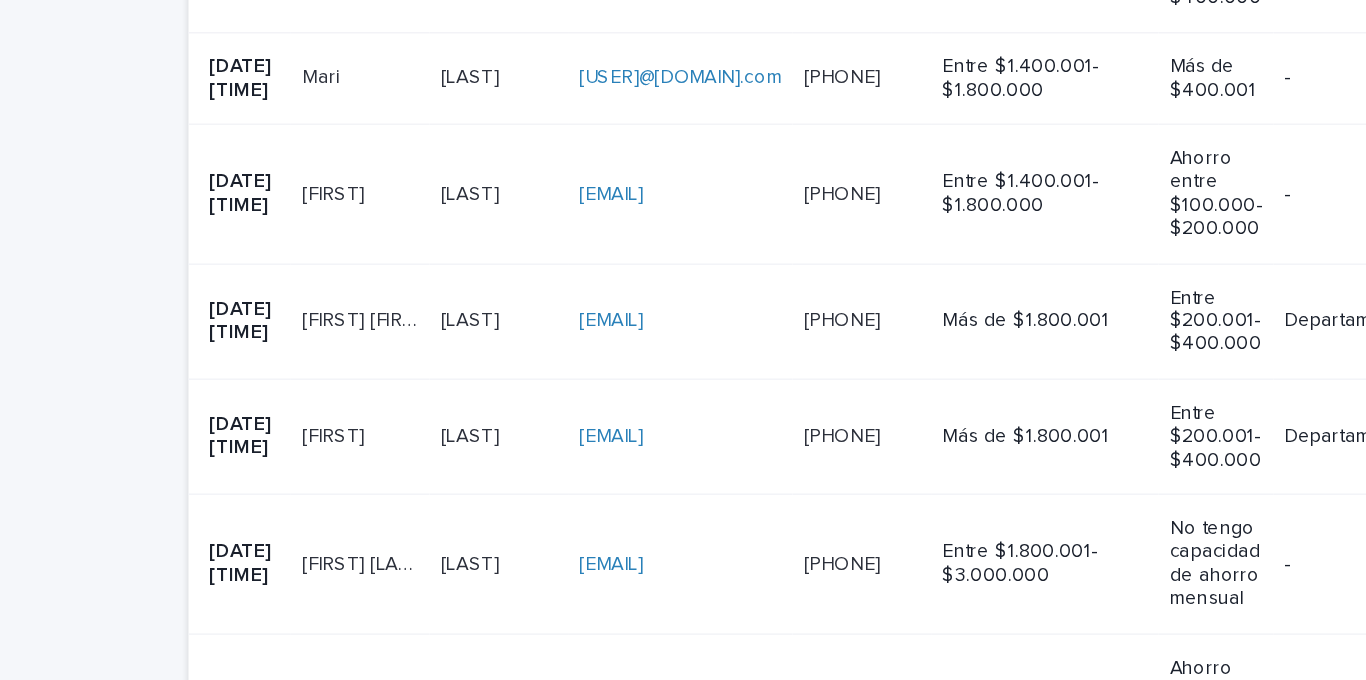 click on "[LAST] [LAST]" at bounding box center (417, 204) 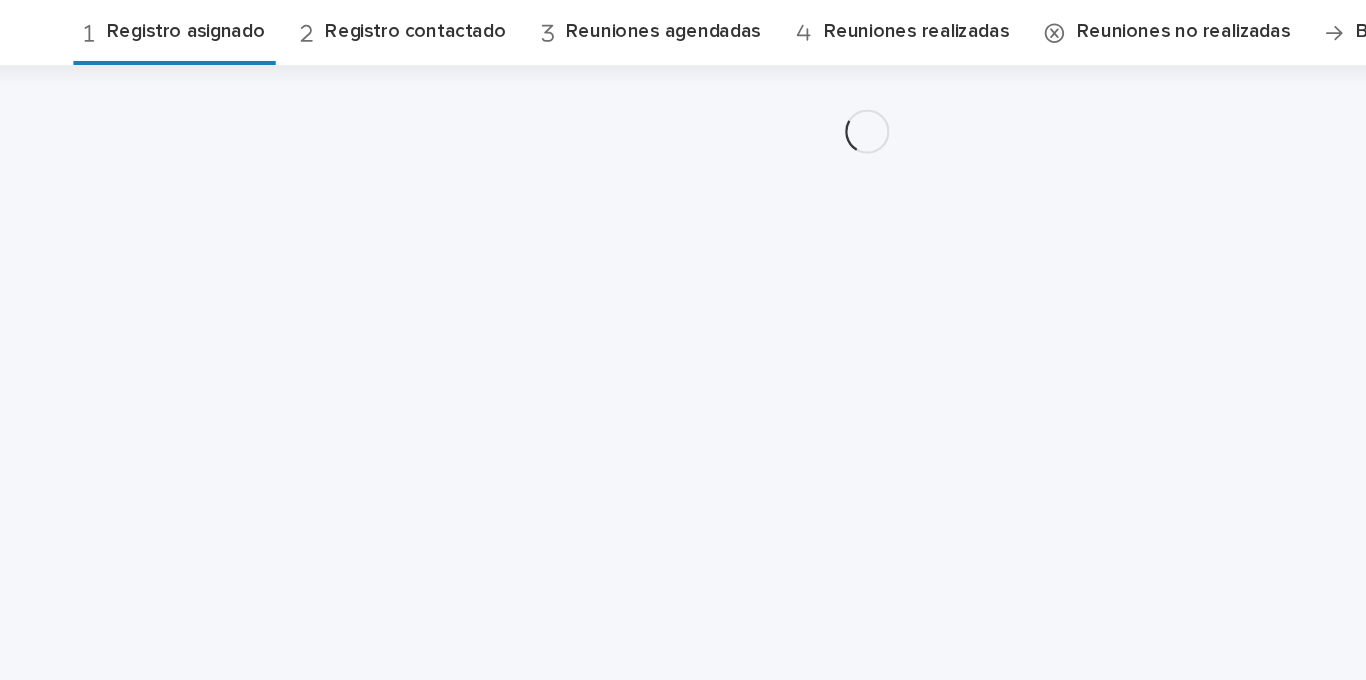 scroll, scrollTop: 0, scrollLeft: 0, axis: both 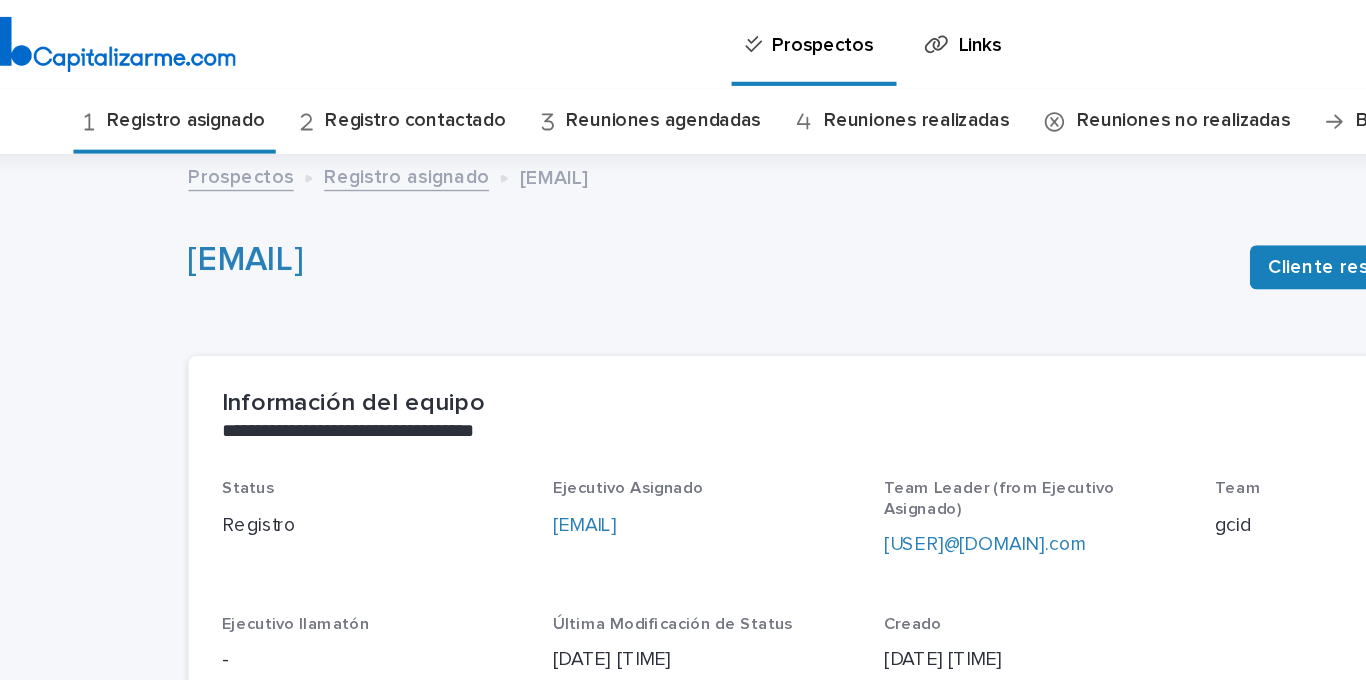click on "Registro contactado" at bounding box center (357, 87) 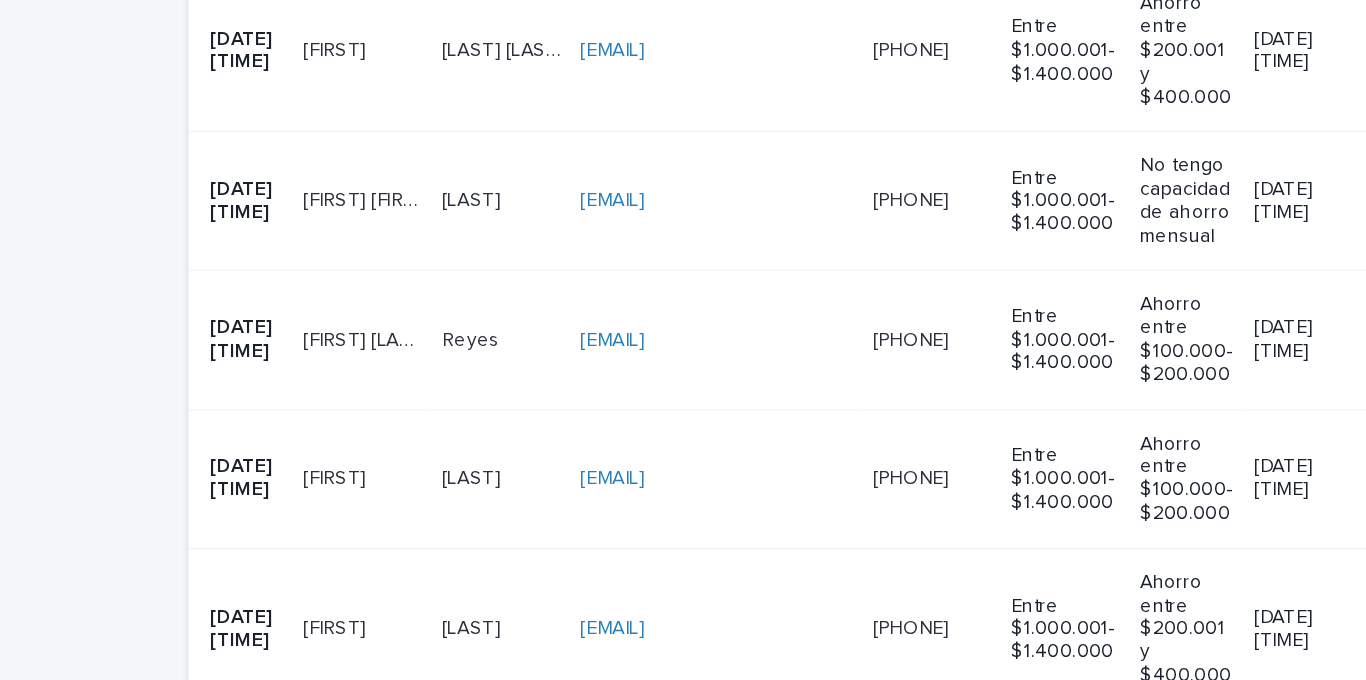 scroll, scrollTop: 1190, scrollLeft: 0, axis: vertical 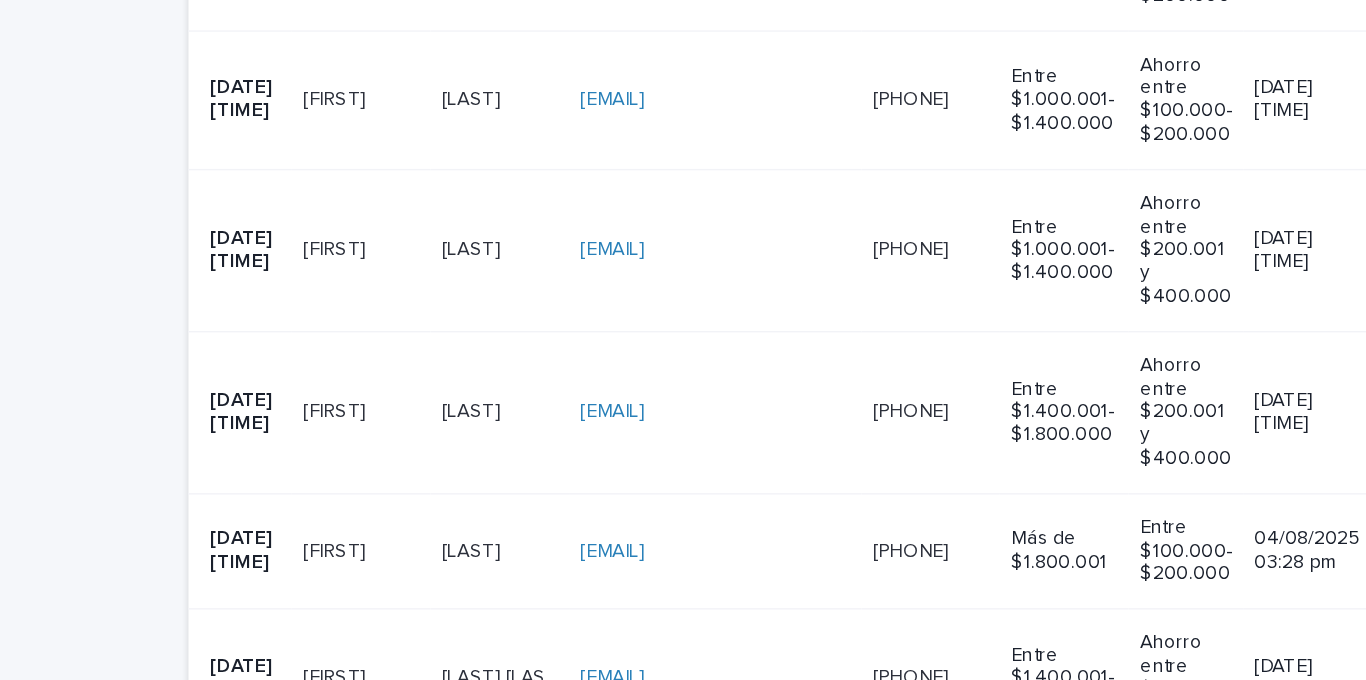 click on "[FIRST] [LAST] [FIRST] [LAST]" at bounding box center [318, 361] 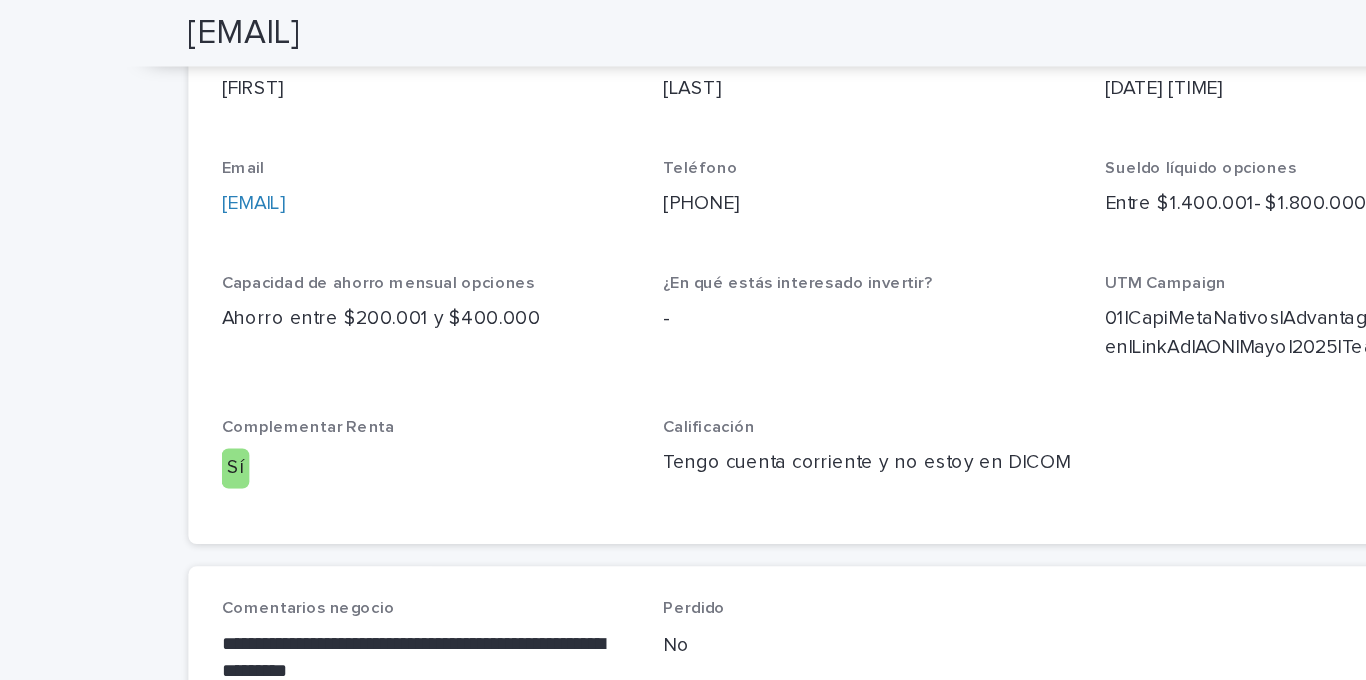 scroll, scrollTop: 716, scrollLeft: 0, axis: vertical 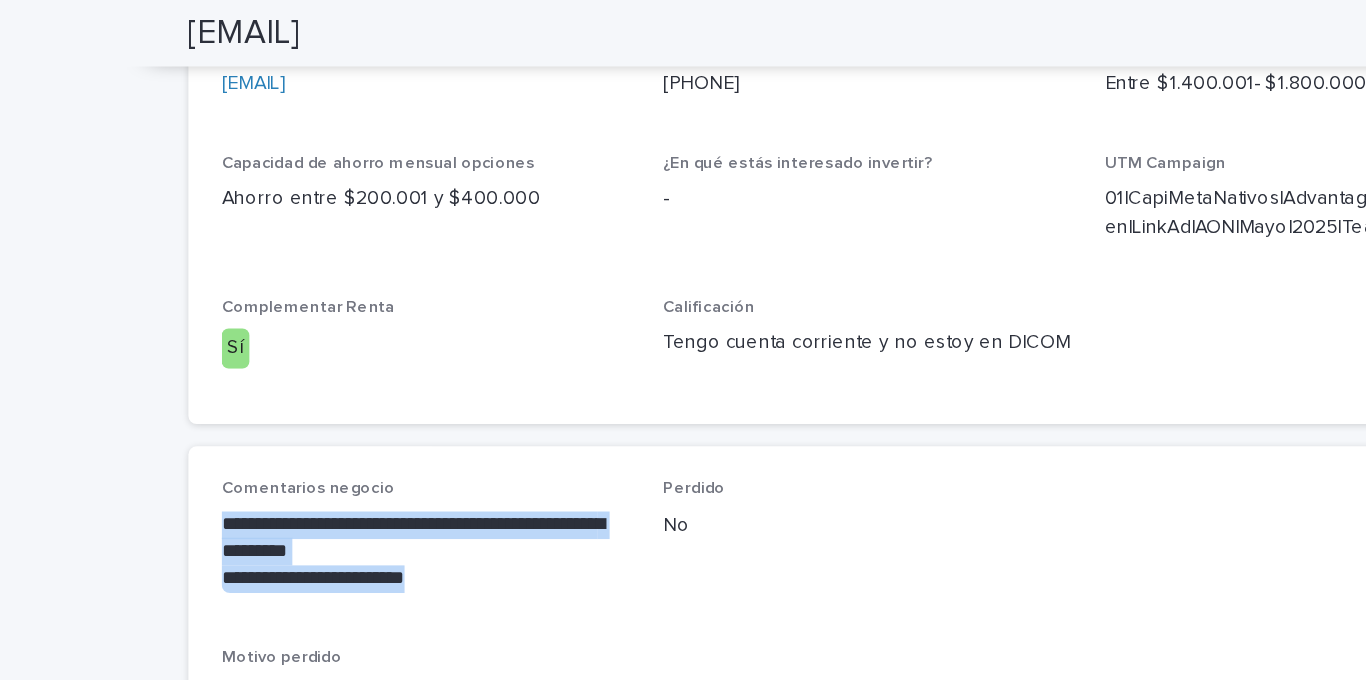 drag, startPoint x: 398, startPoint y: 420, endPoint x: 215, endPoint y: 355, distance: 194.20093 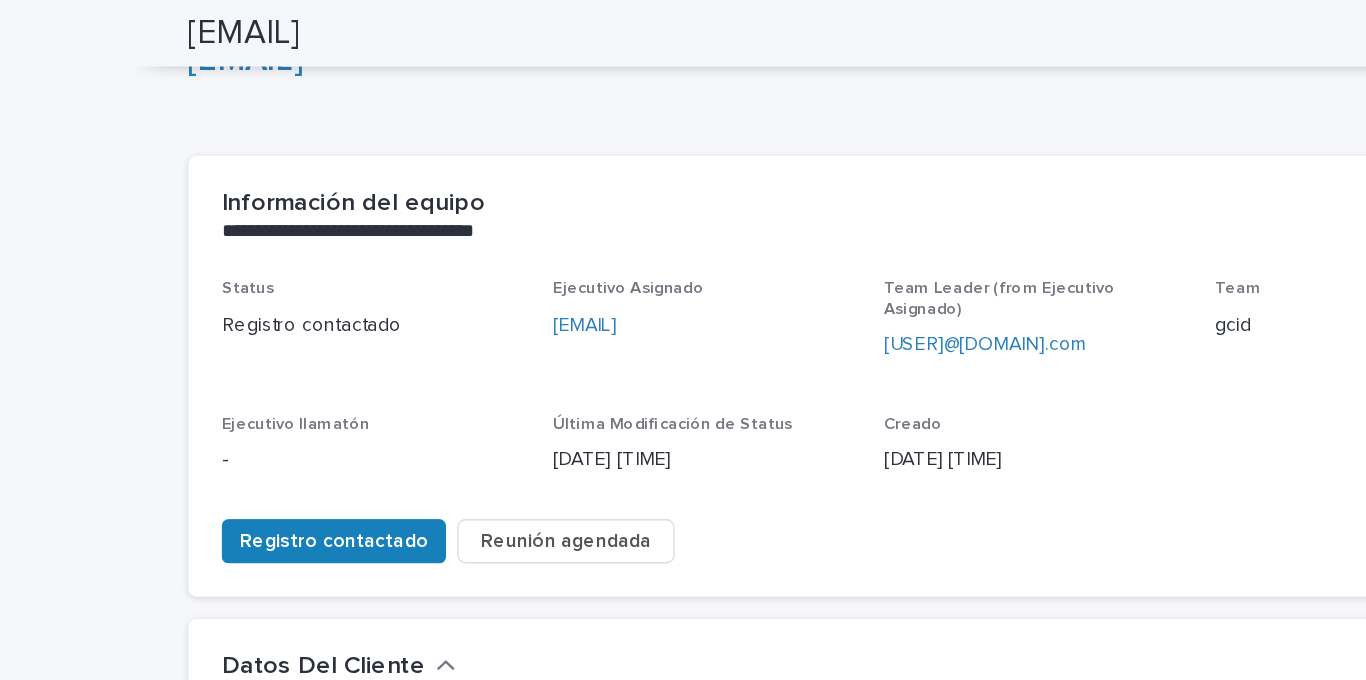 scroll, scrollTop: 0, scrollLeft: 0, axis: both 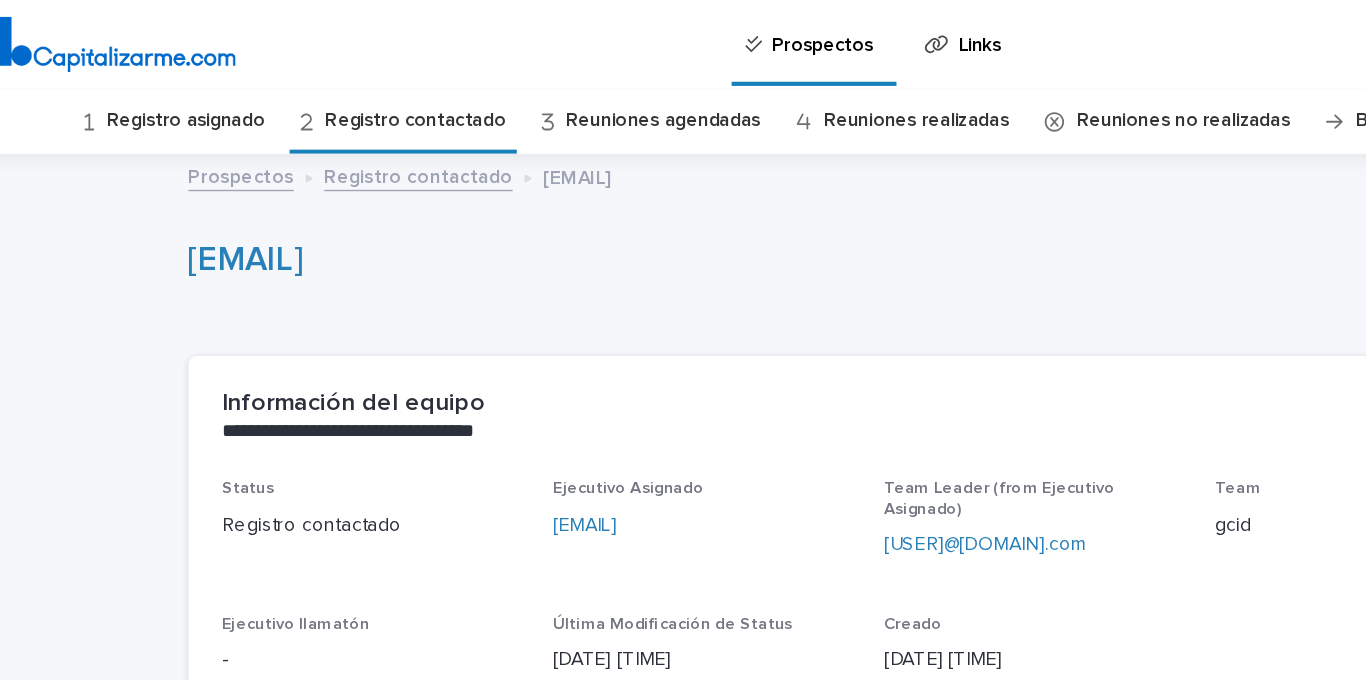 click on "Registro asignado" at bounding box center [191, 87] 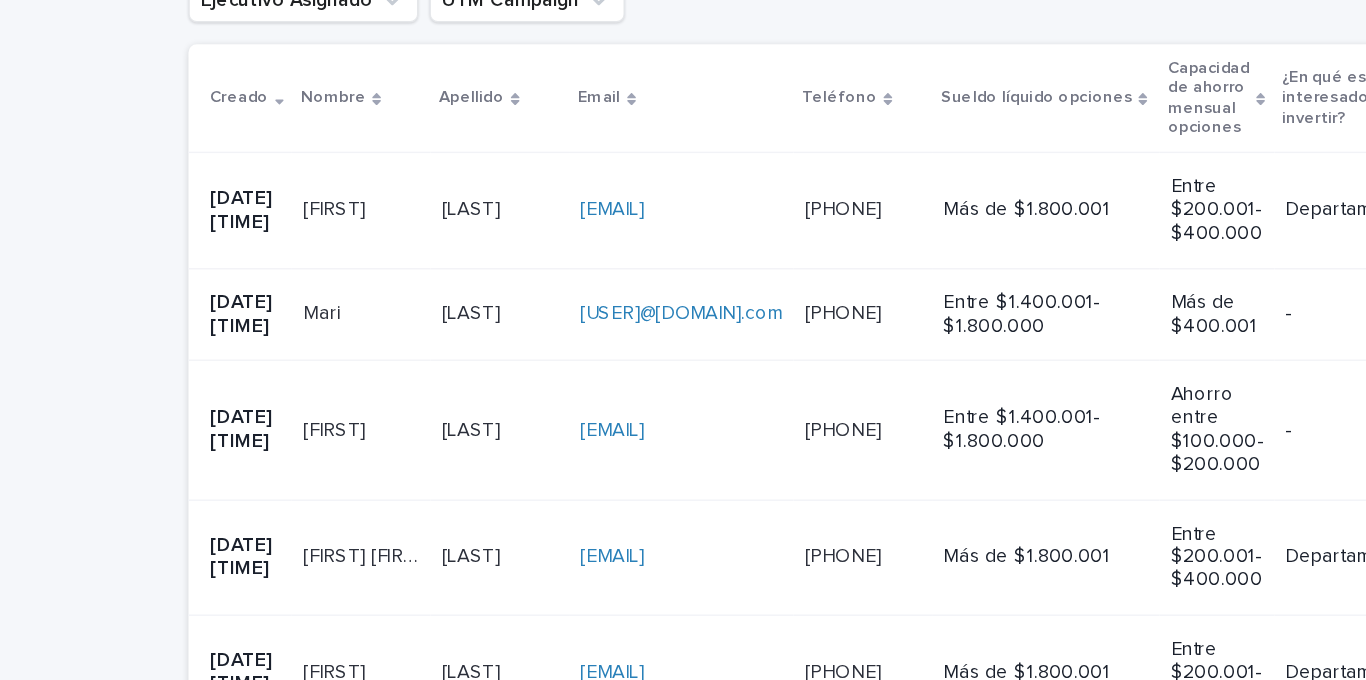 scroll, scrollTop: 427, scrollLeft: 0, axis: vertical 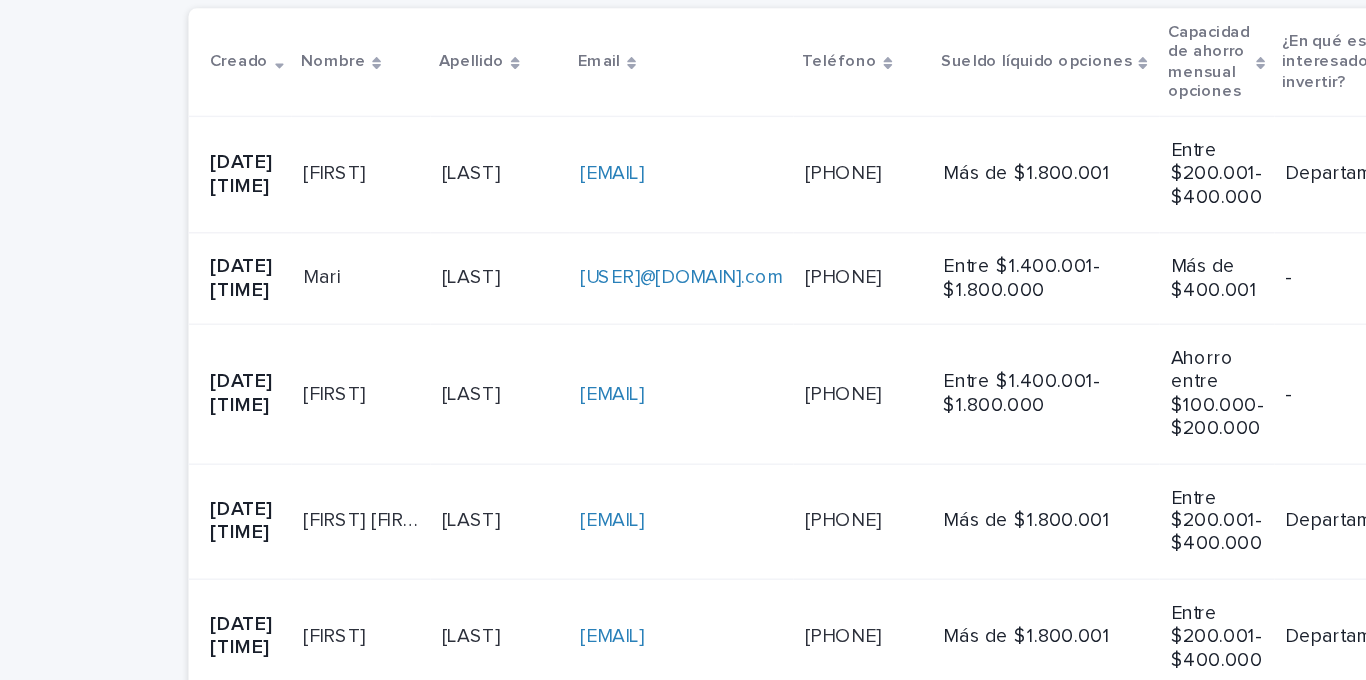 click on "[FIRST] [FIRST]" at bounding box center (318, 264) 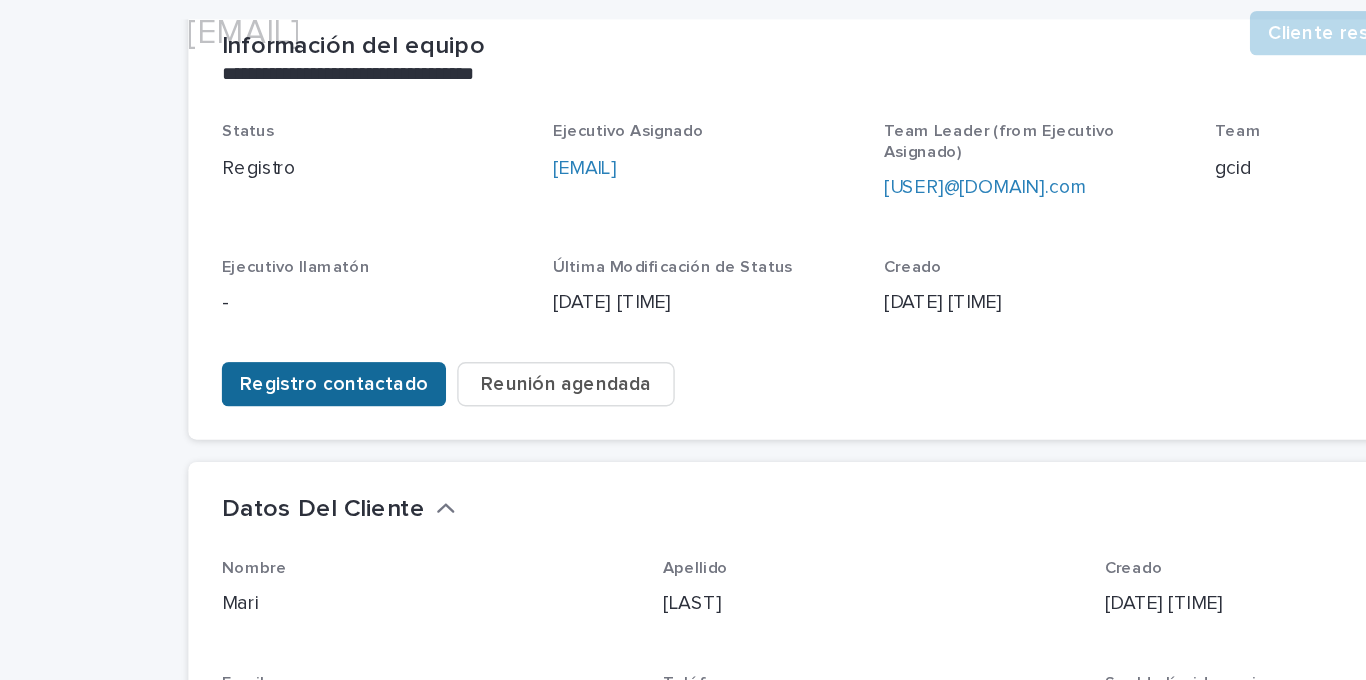 scroll, scrollTop: 273, scrollLeft: 0, axis: vertical 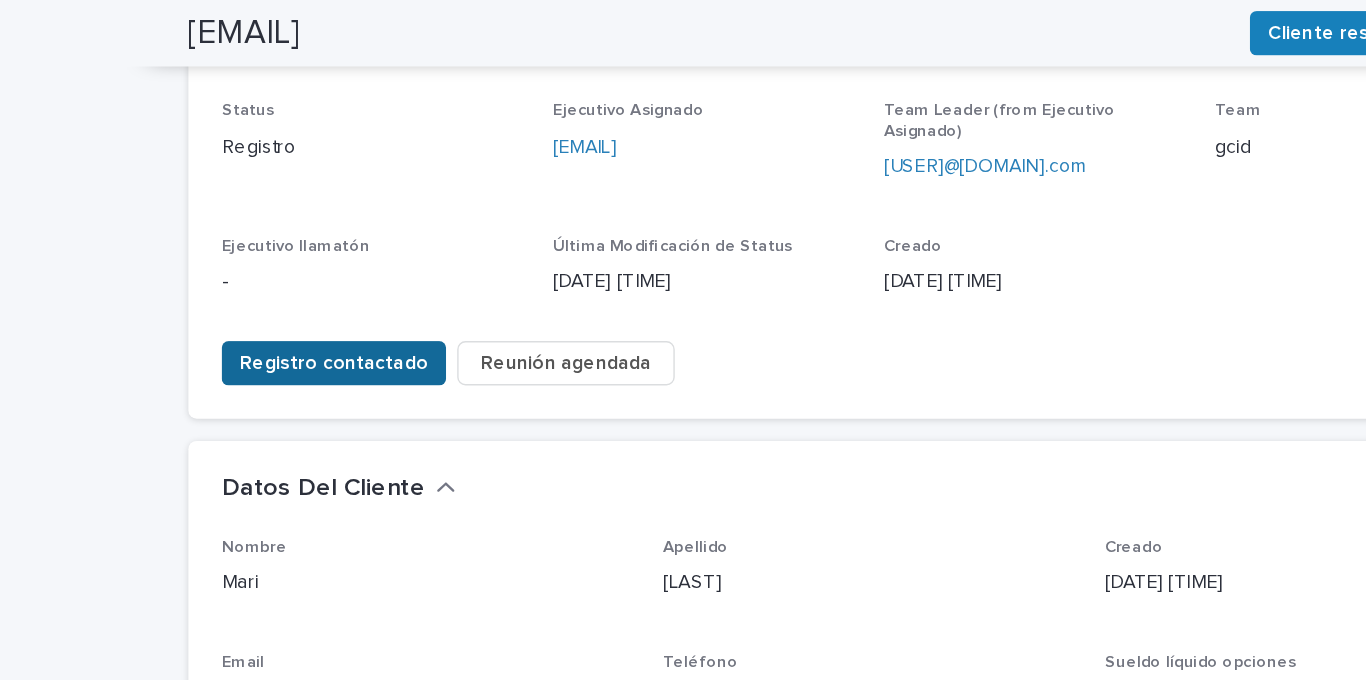 click on "Registro contactado" at bounding box center (298, 262) 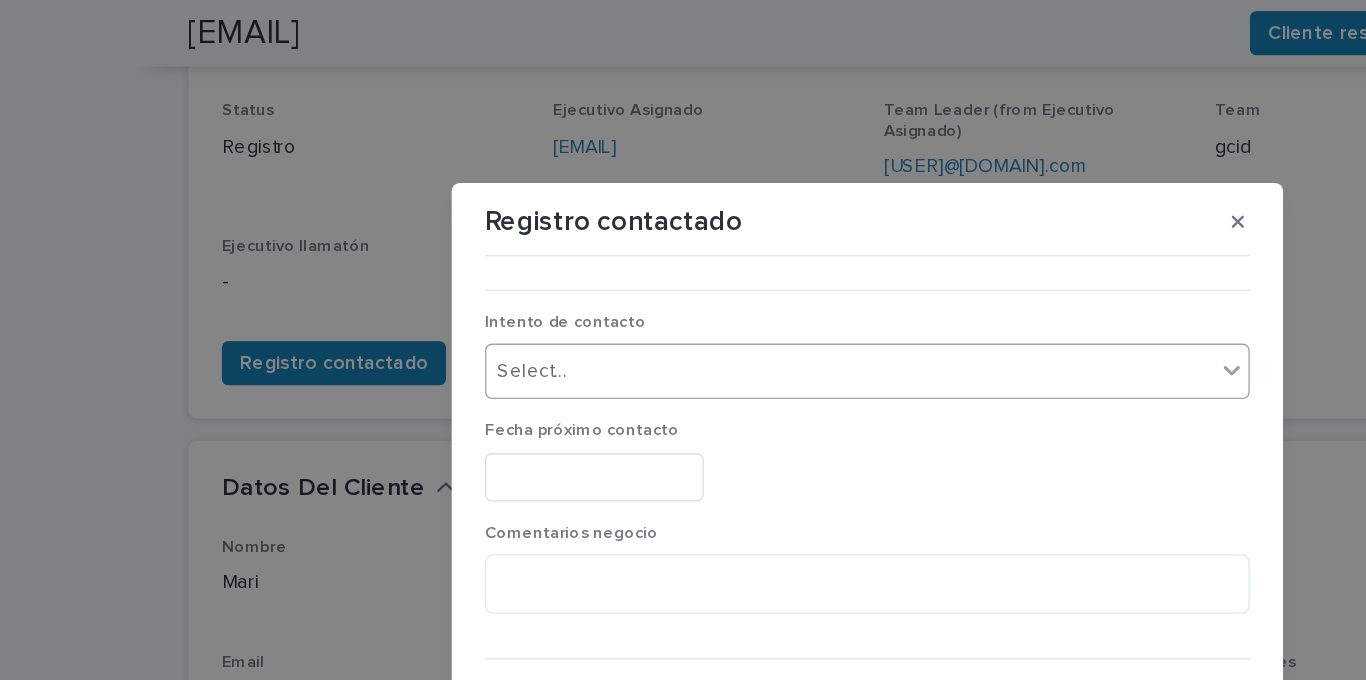 click on "Select..." at bounding box center [670, 268] 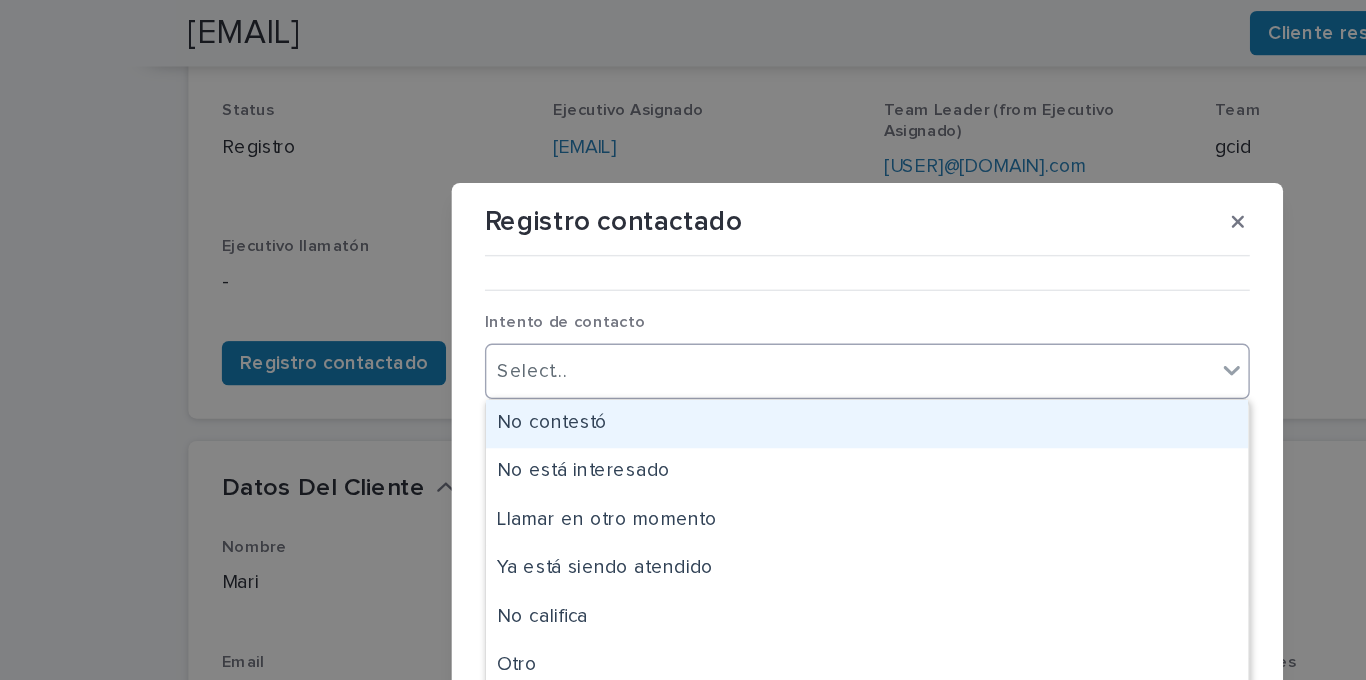 click on "No contestó" at bounding box center [683, 306] 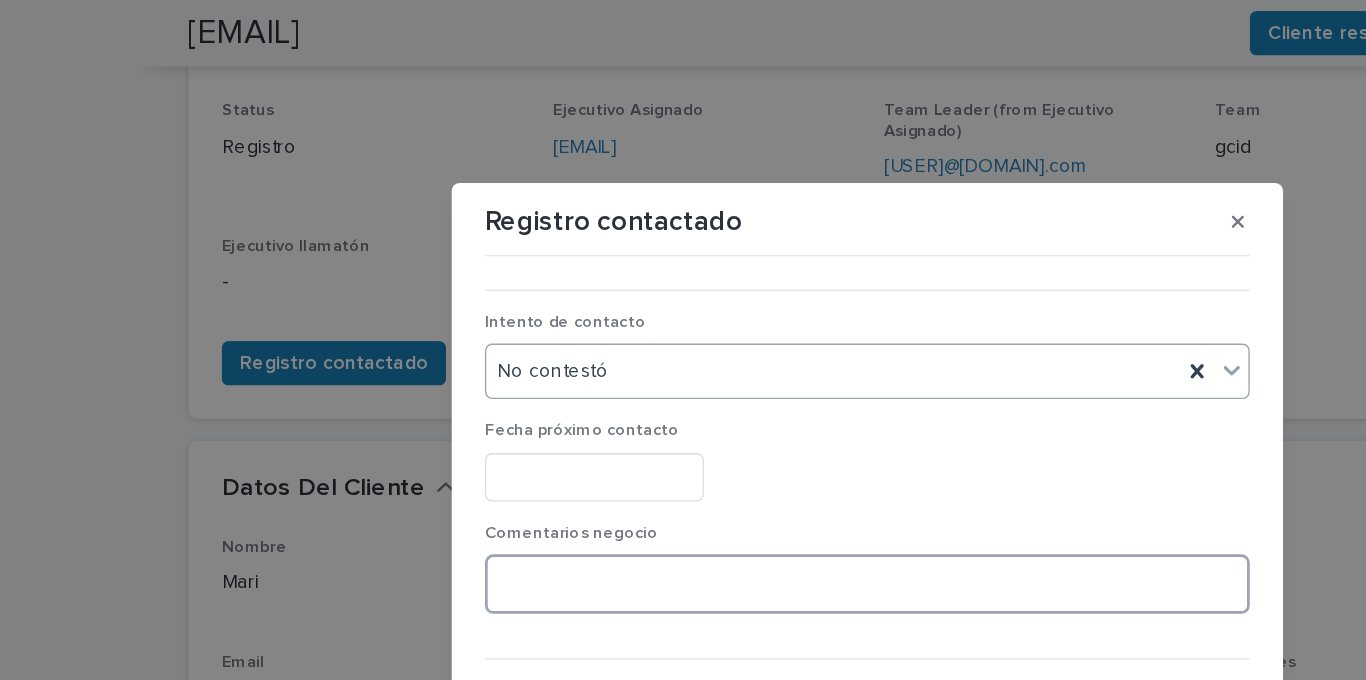 click at bounding box center [683, 421] 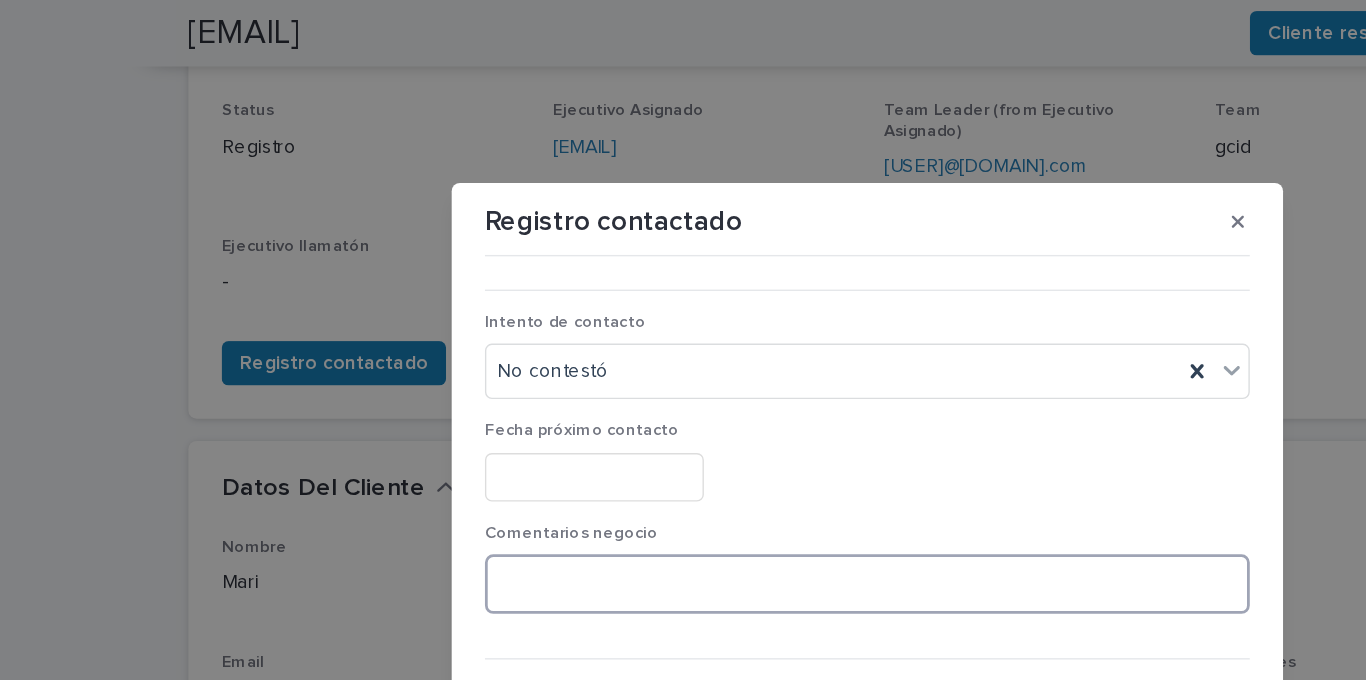 paste on "**********" 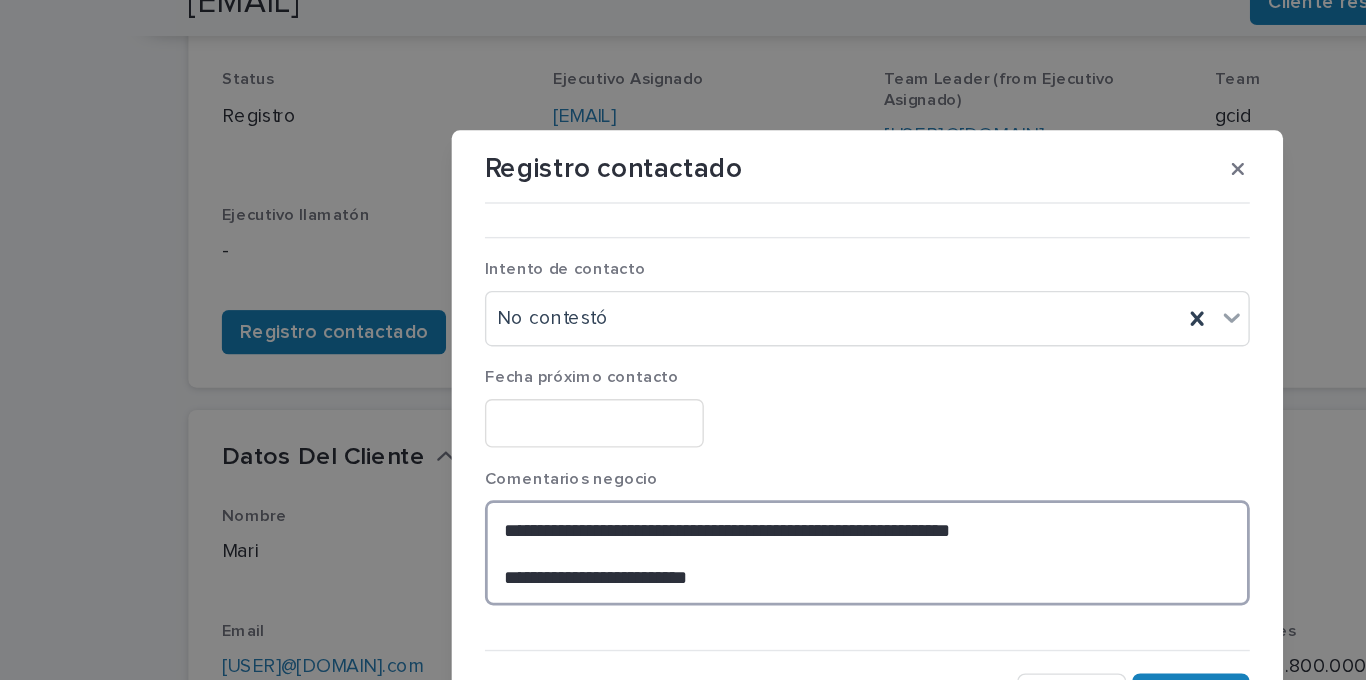 click on "**********" at bounding box center (683, 421) 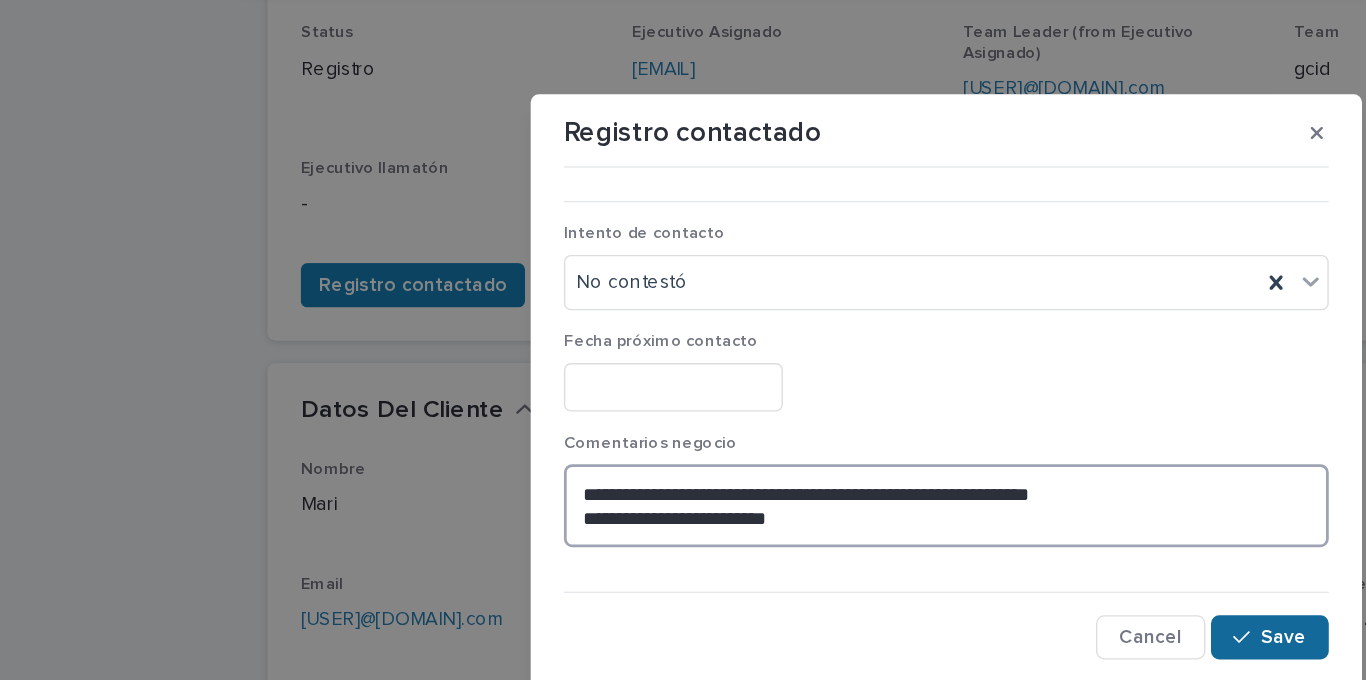 type on "**********" 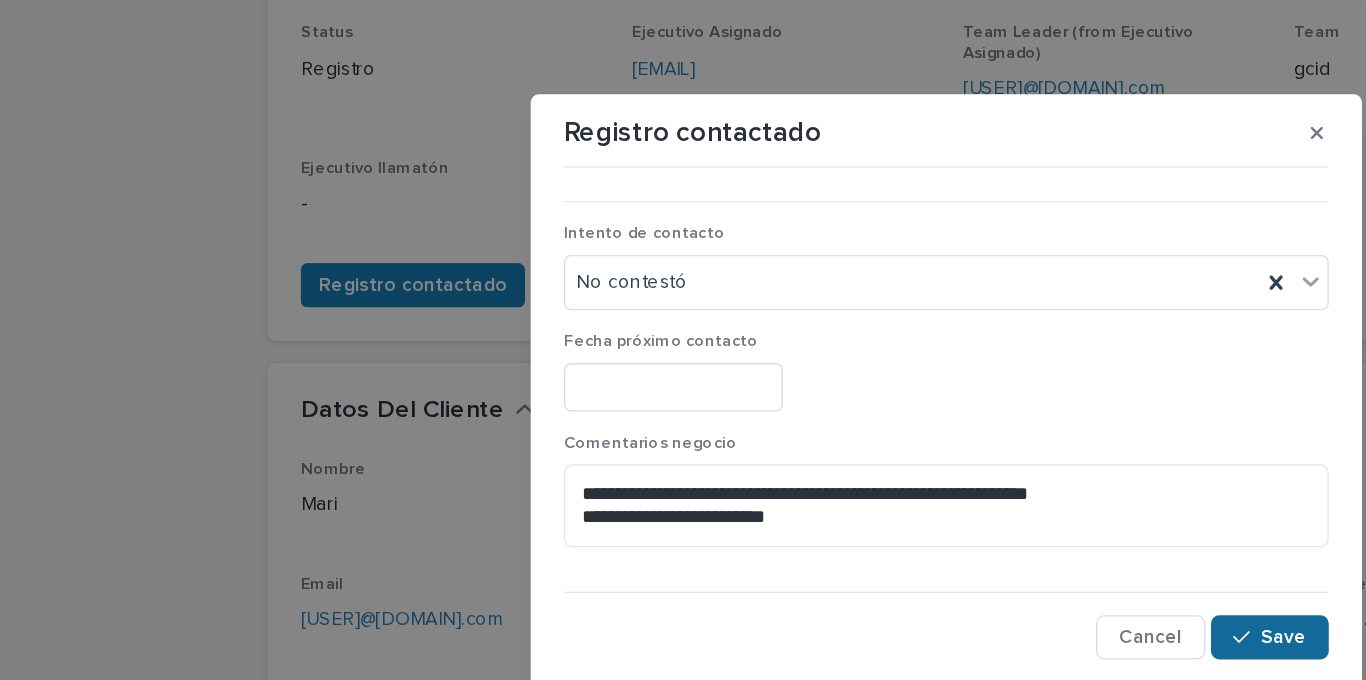 click on "Save" at bounding box center (916, 516) 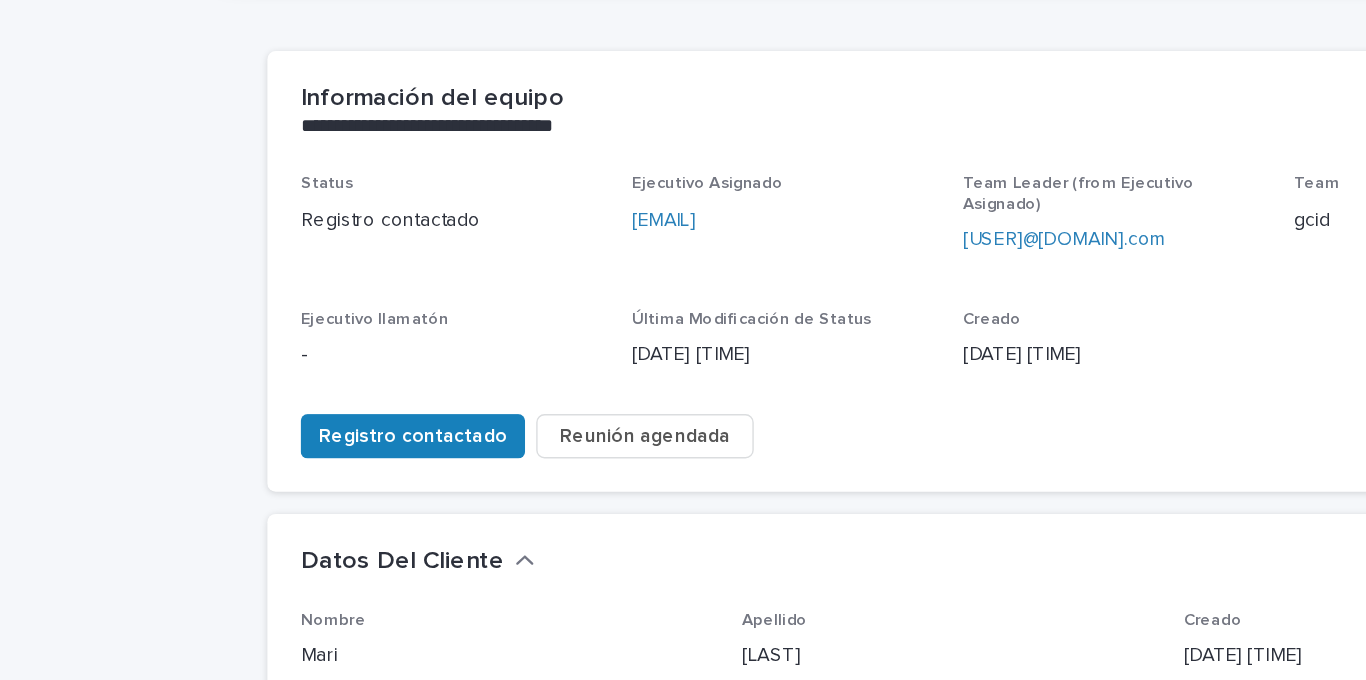 scroll, scrollTop: 0, scrollLeft: 0, axis: both 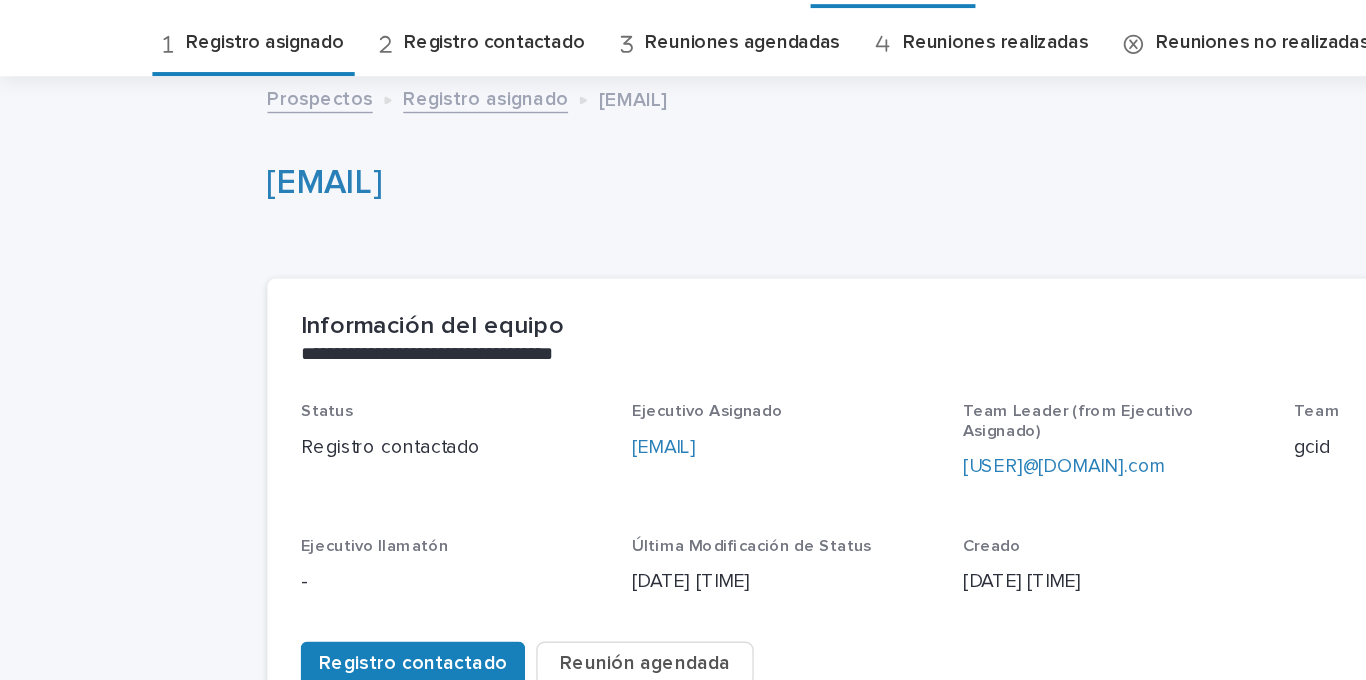 click on "Registro asignado" at bounding box center [191, 87] 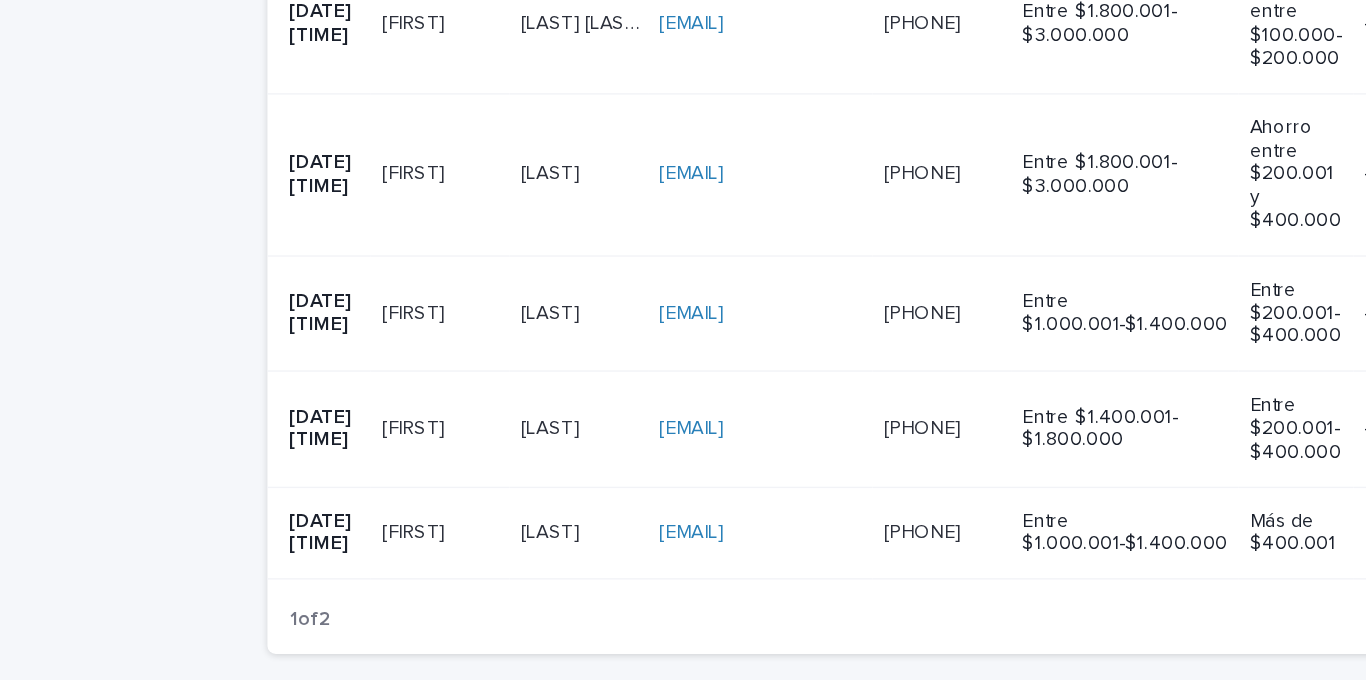 scroll, scrollTop: 1506, scrollLeft: 0, axis: vertical 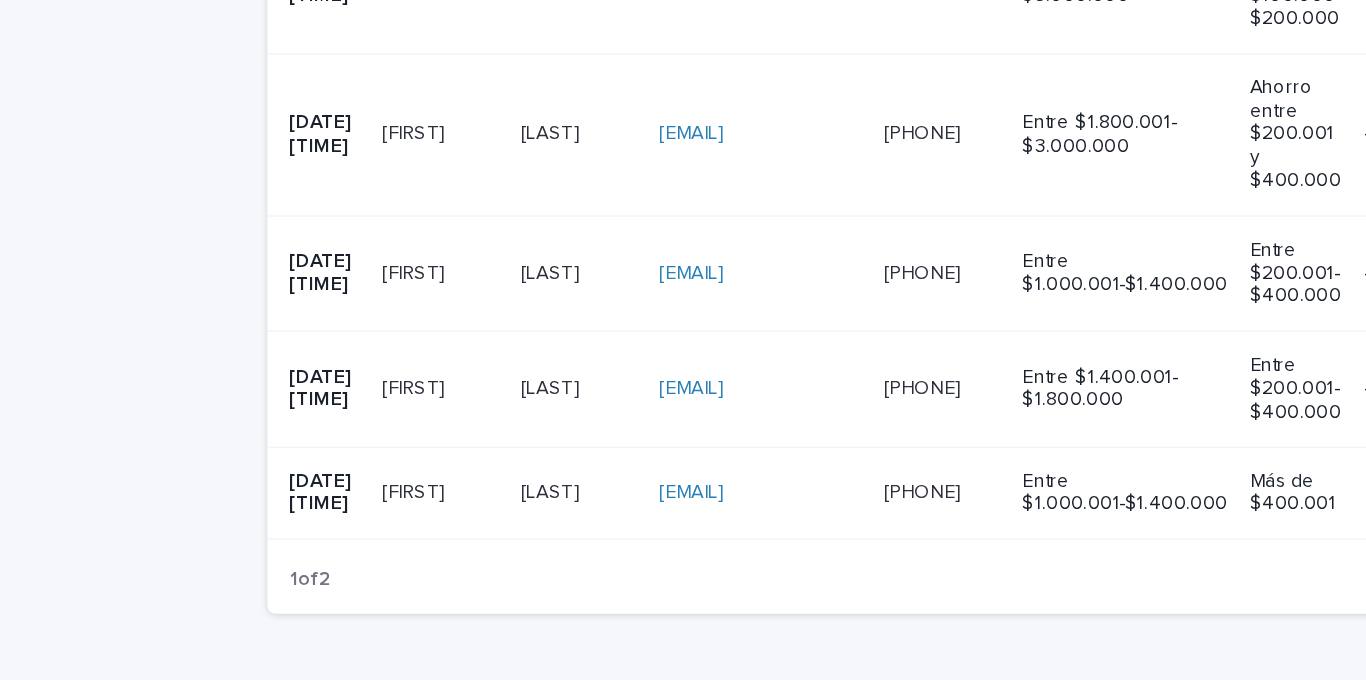 click on "[FIRST] [LAST]" at bounding box center [318, 419] 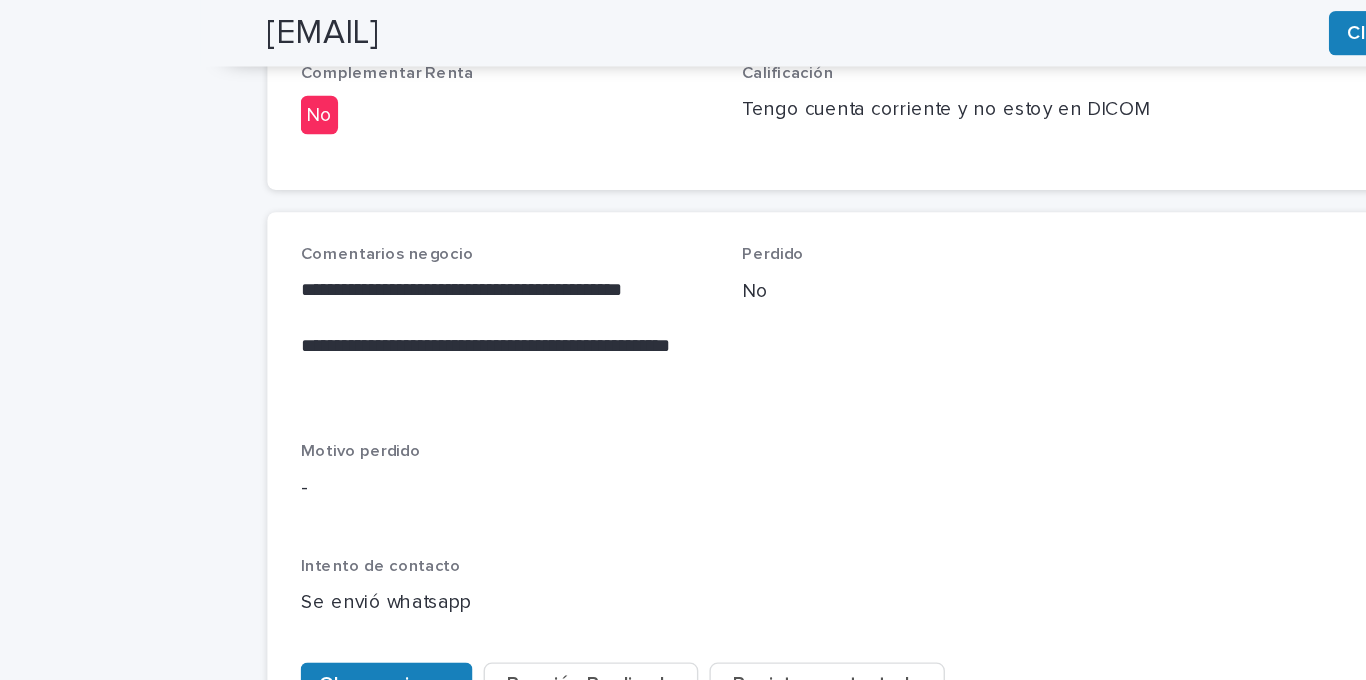 scroll, scrollTop: 876, scrollLeft: 0, axis: vertical 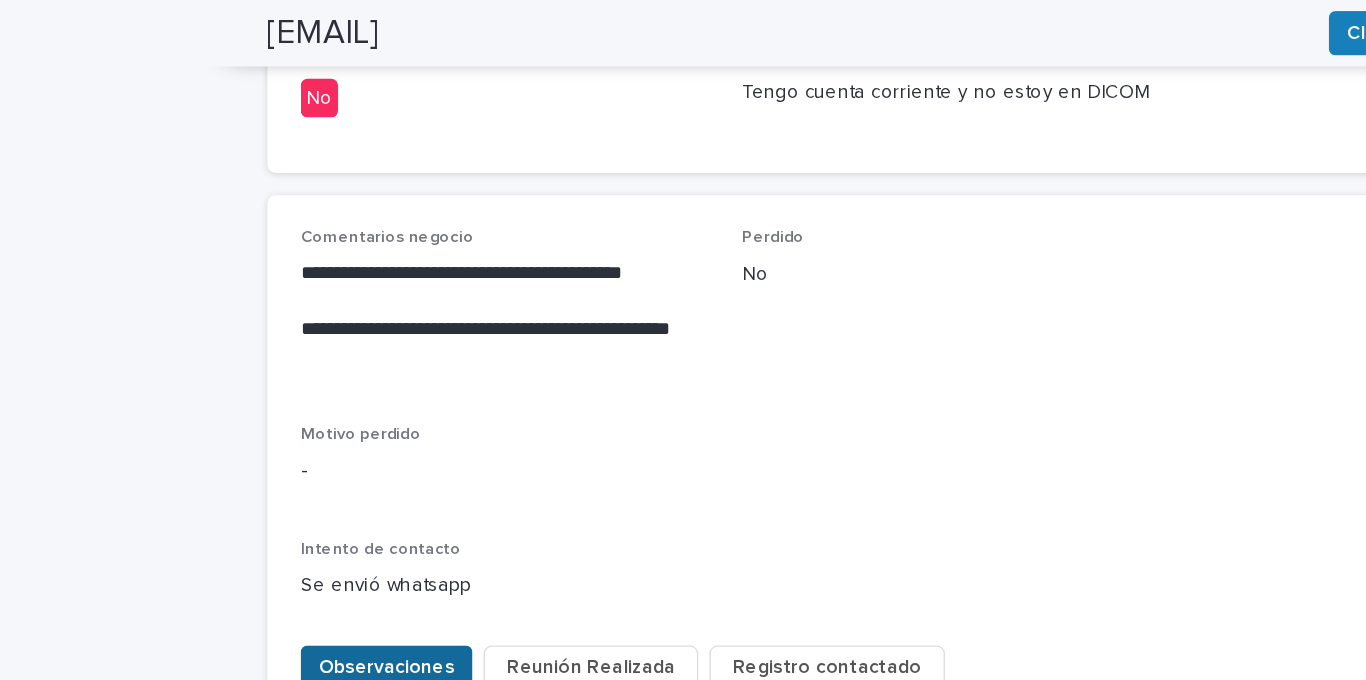 click on "Observaciones" at bounding box center (279, 482) 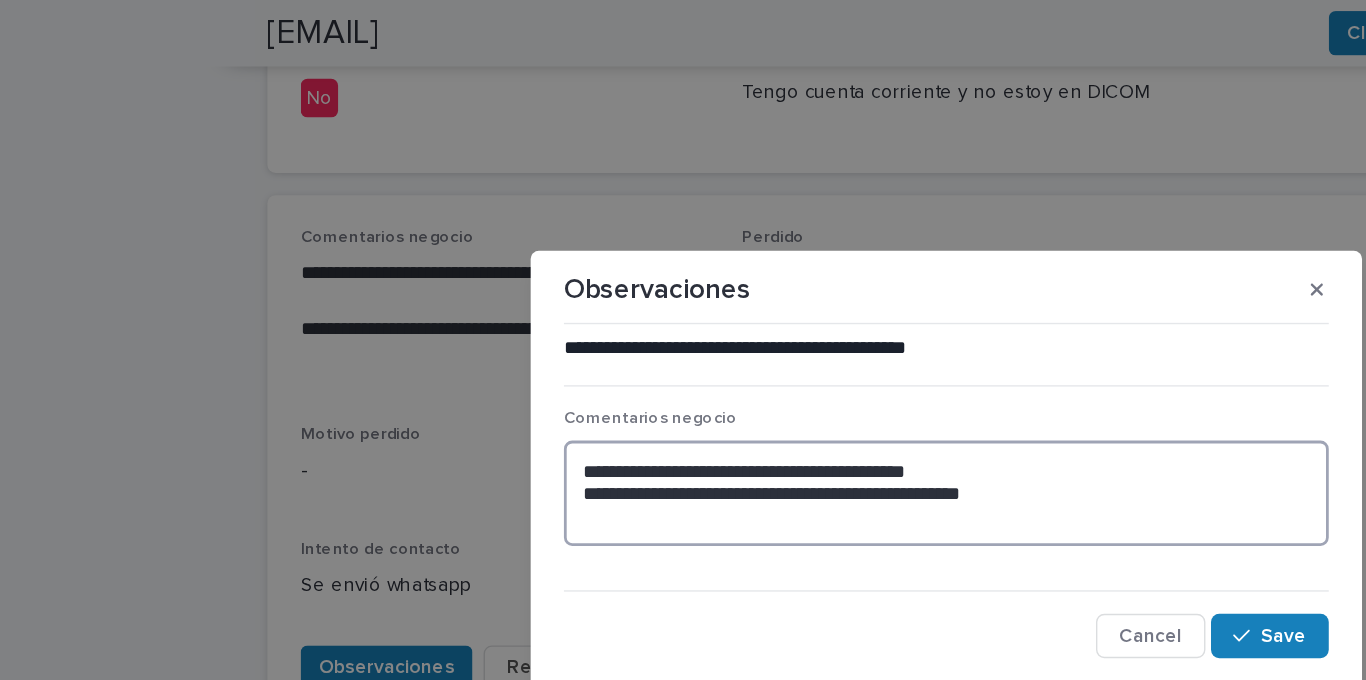 click on "[STARS]
[STARS]" at bounding box center [683, 356] 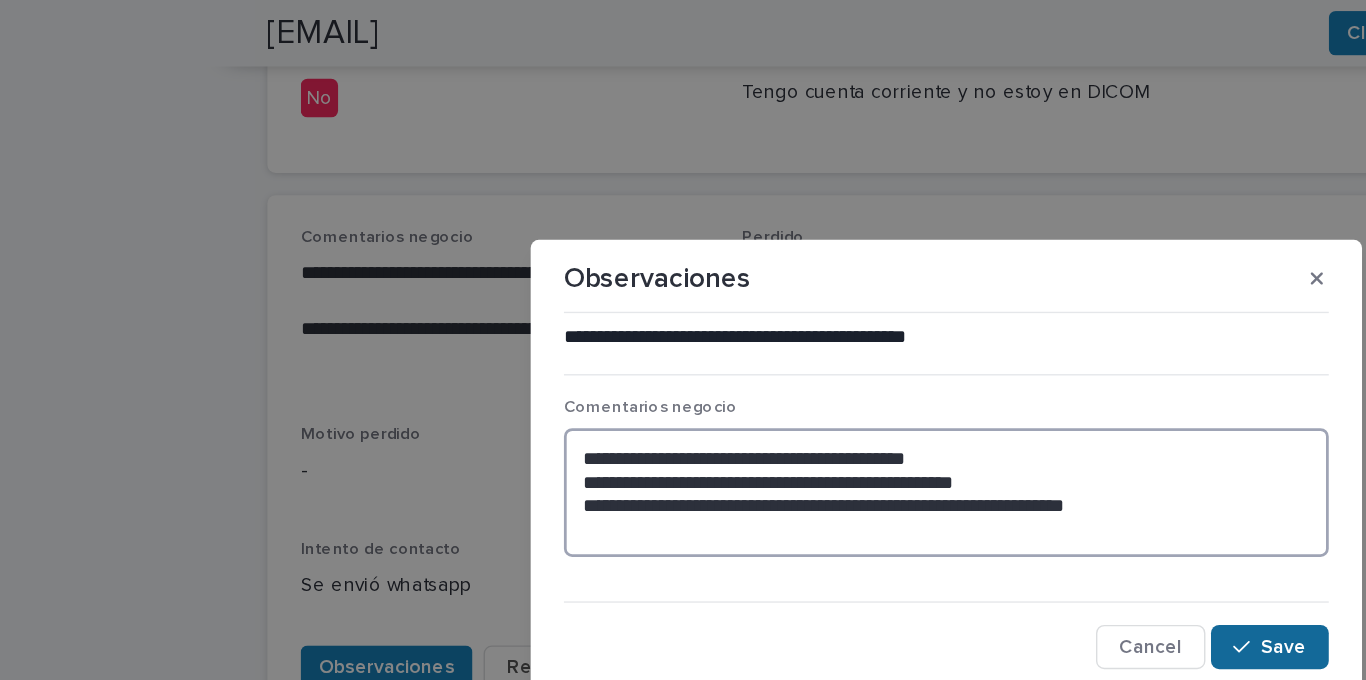 type on "**********" 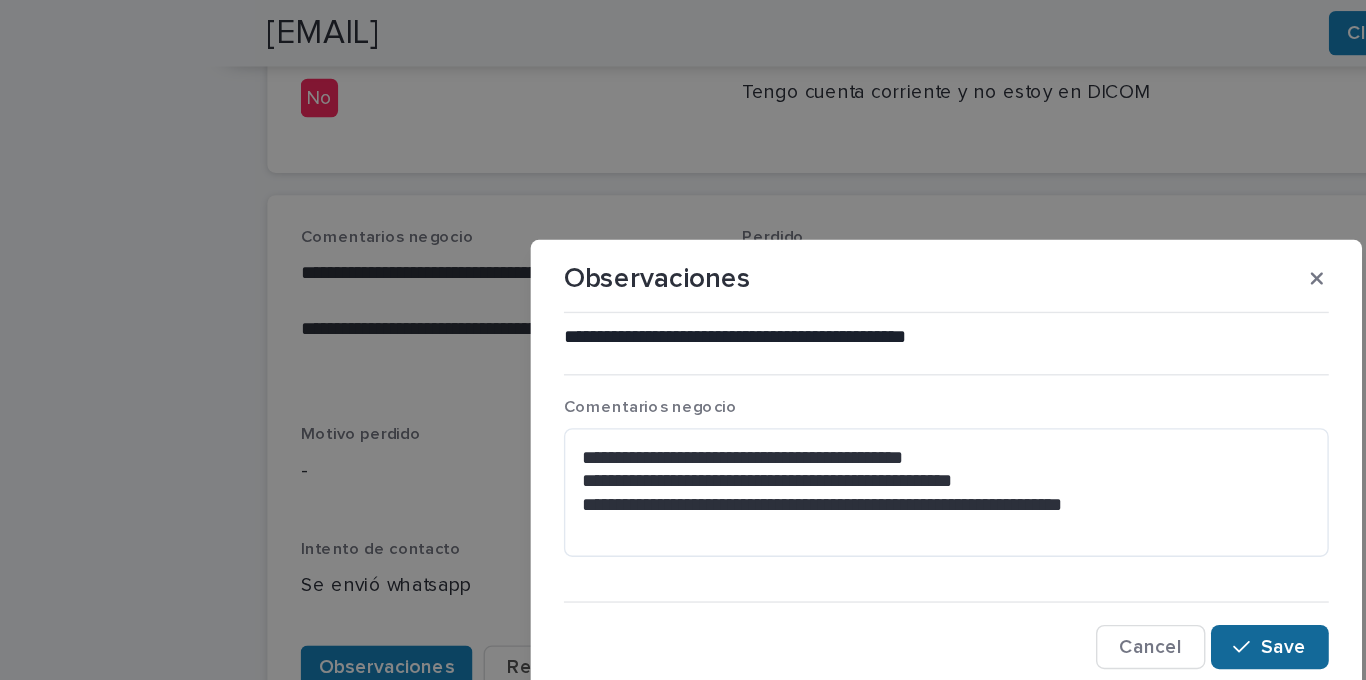 click on "Save" at bounding box center [916, 467] 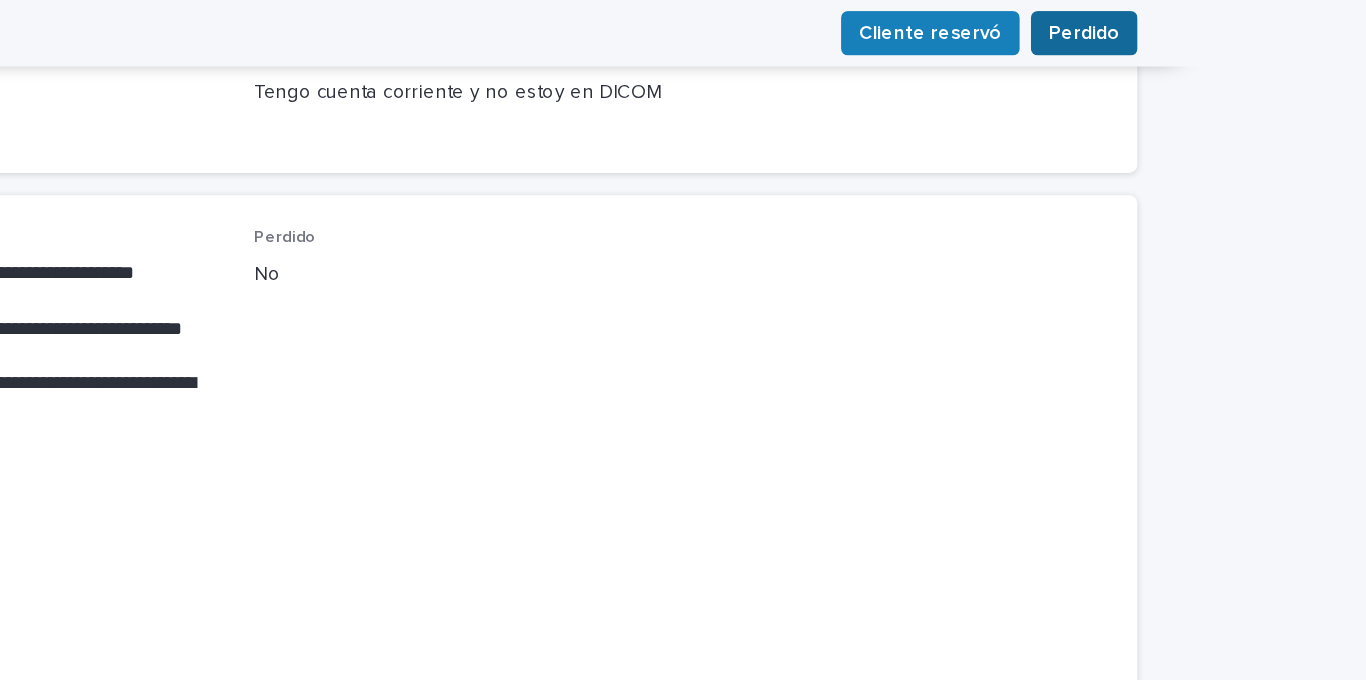 click on "Perdido" at bounding box center [1134, 24] 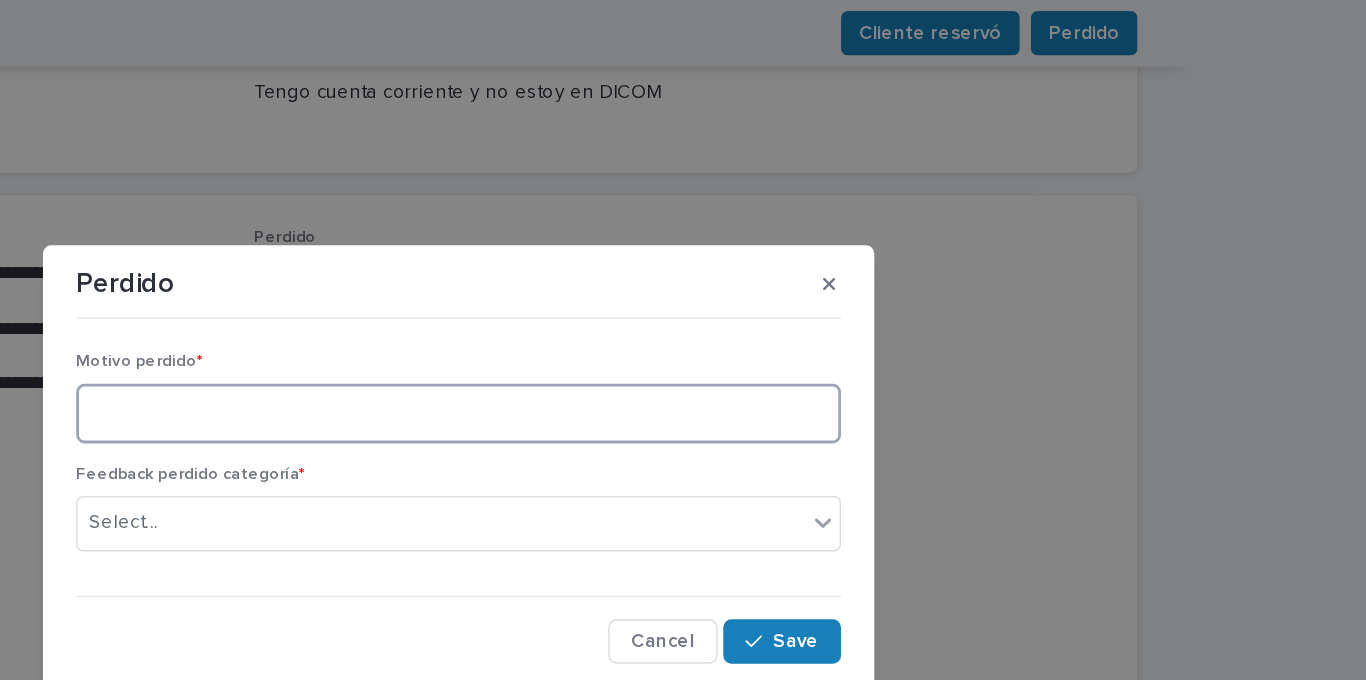 click at bounding box center [683, 298] 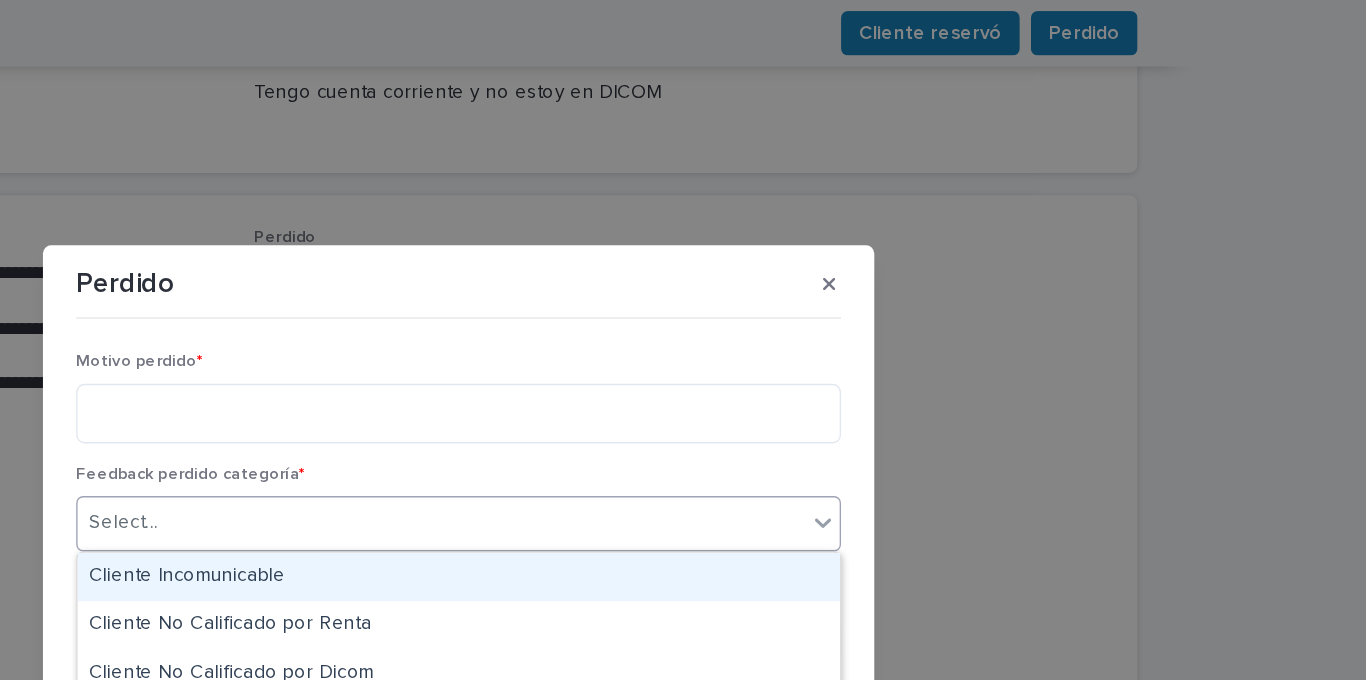 click on "Select..." at bounding box center (670, 377) 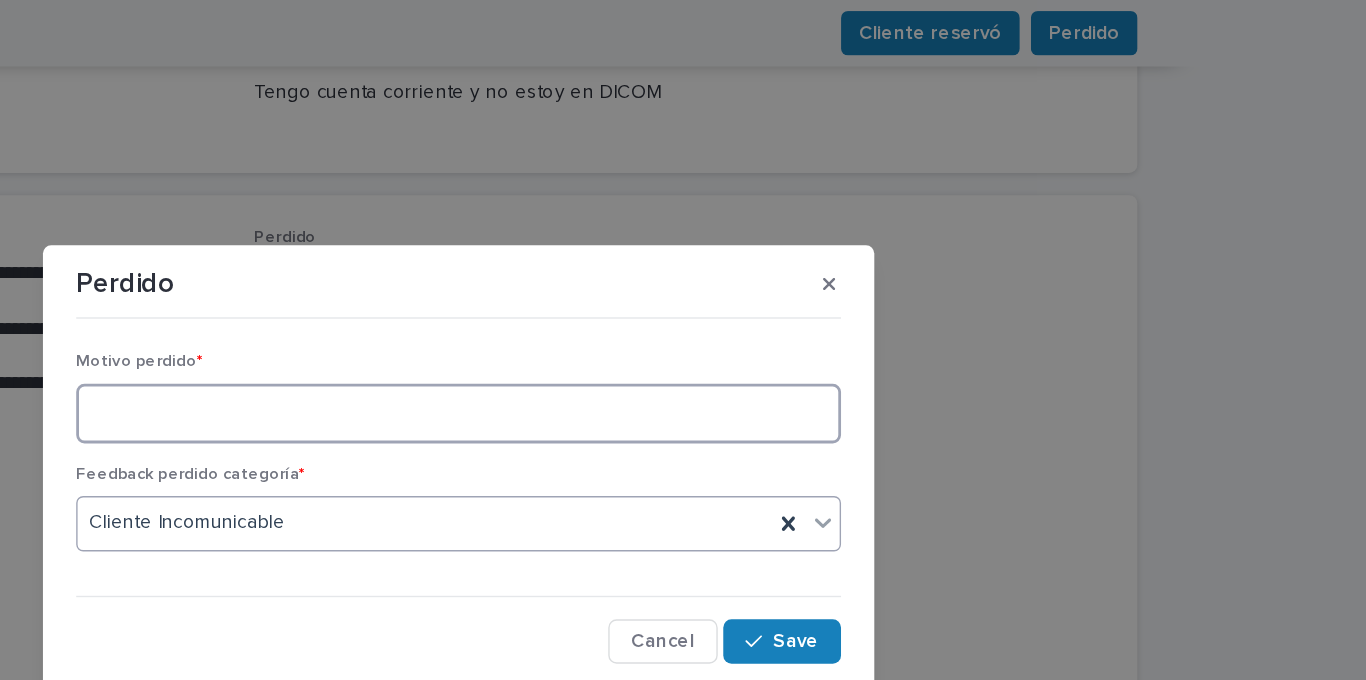 click at bounding box center [683, 298] 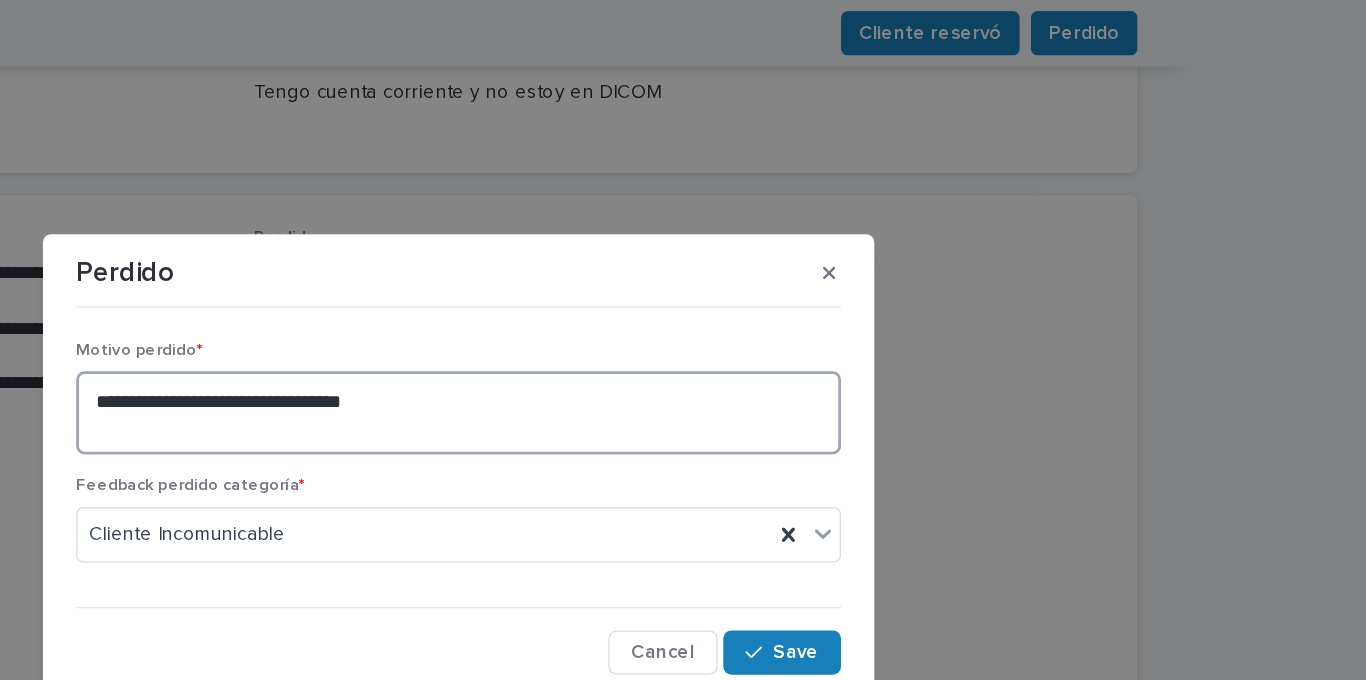 click on "**********" at bounding box center [683, 298] 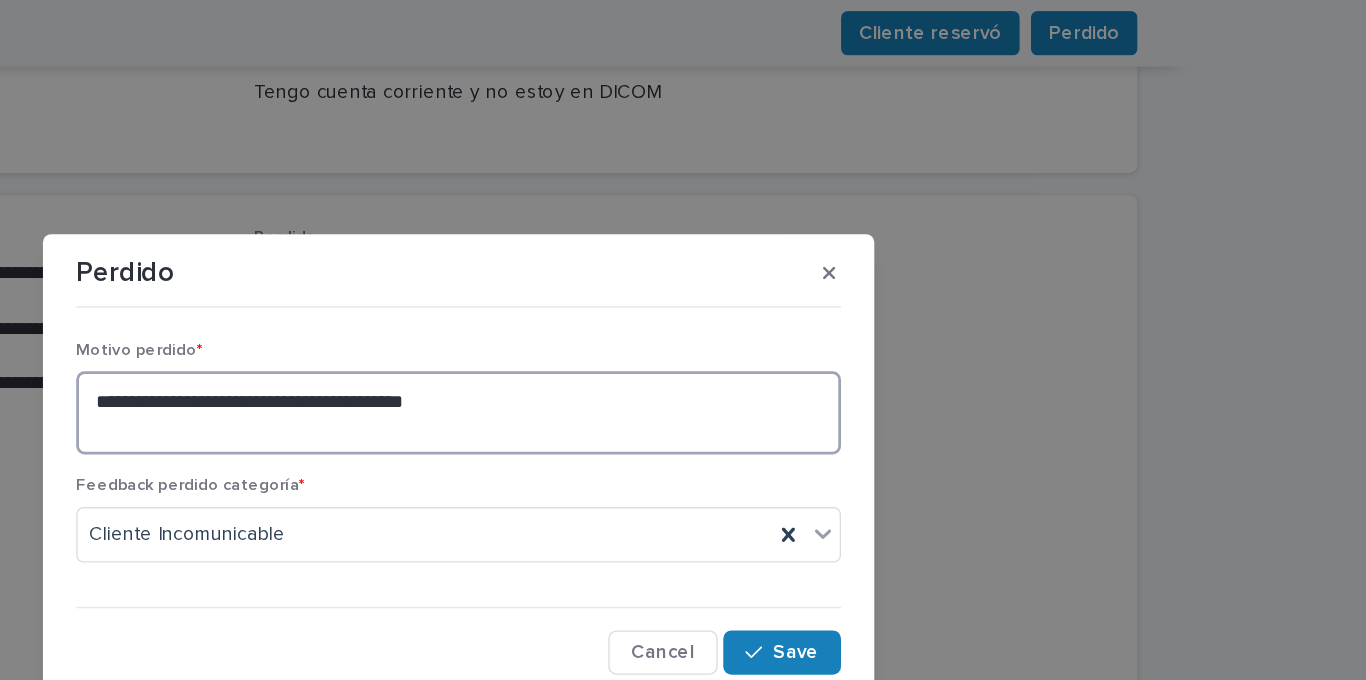 click on "**********" at bounding box center (683, 298) 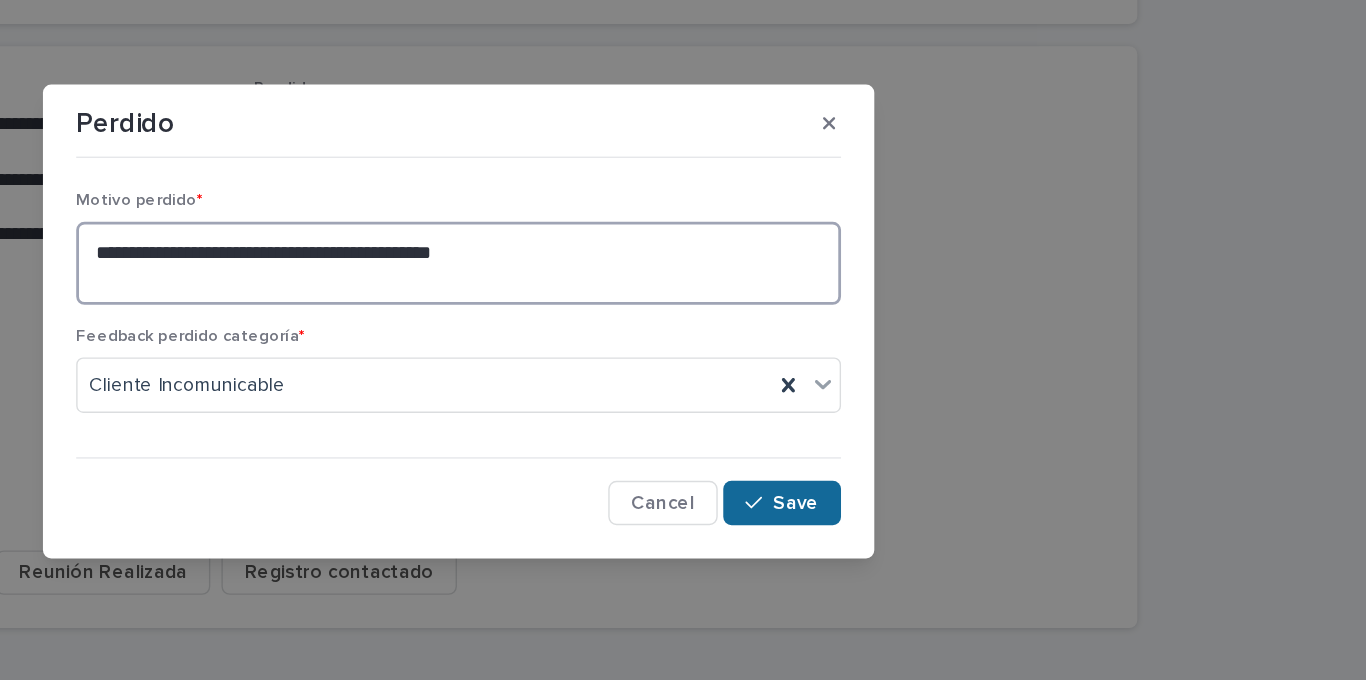 type on "**********" 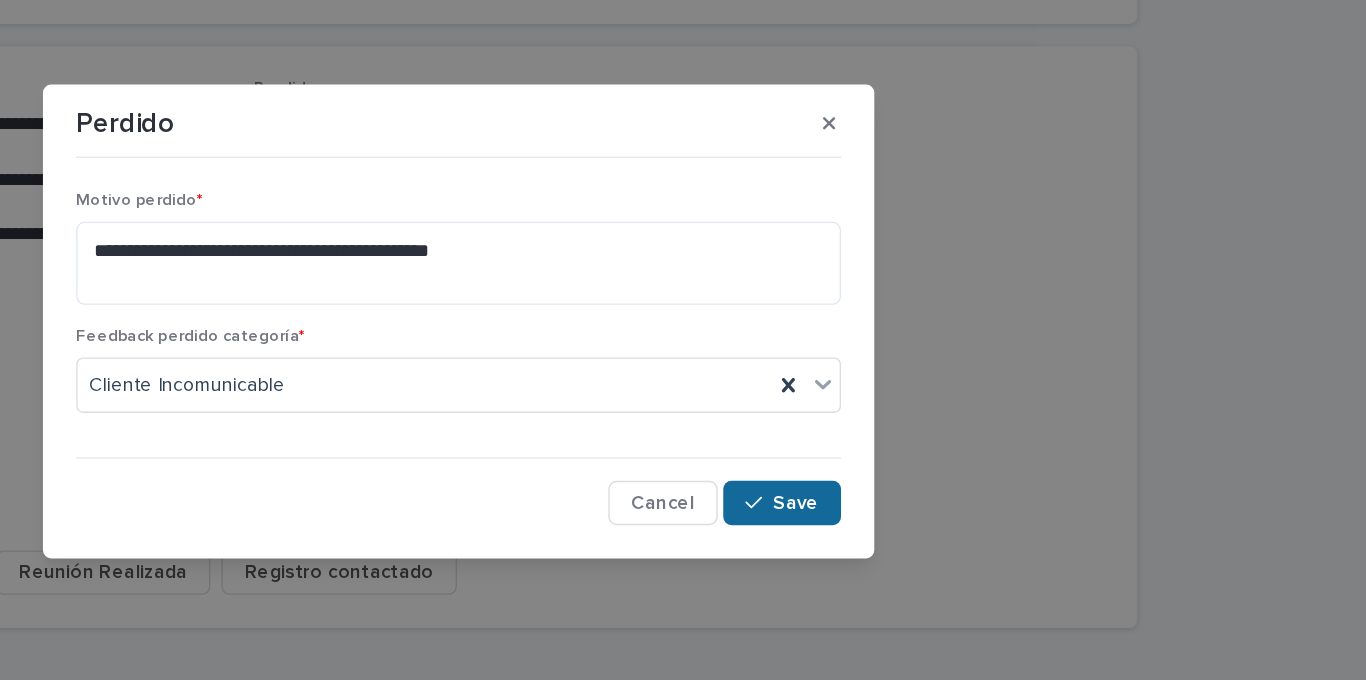 click on "Save" at bounding box center (916, 471) 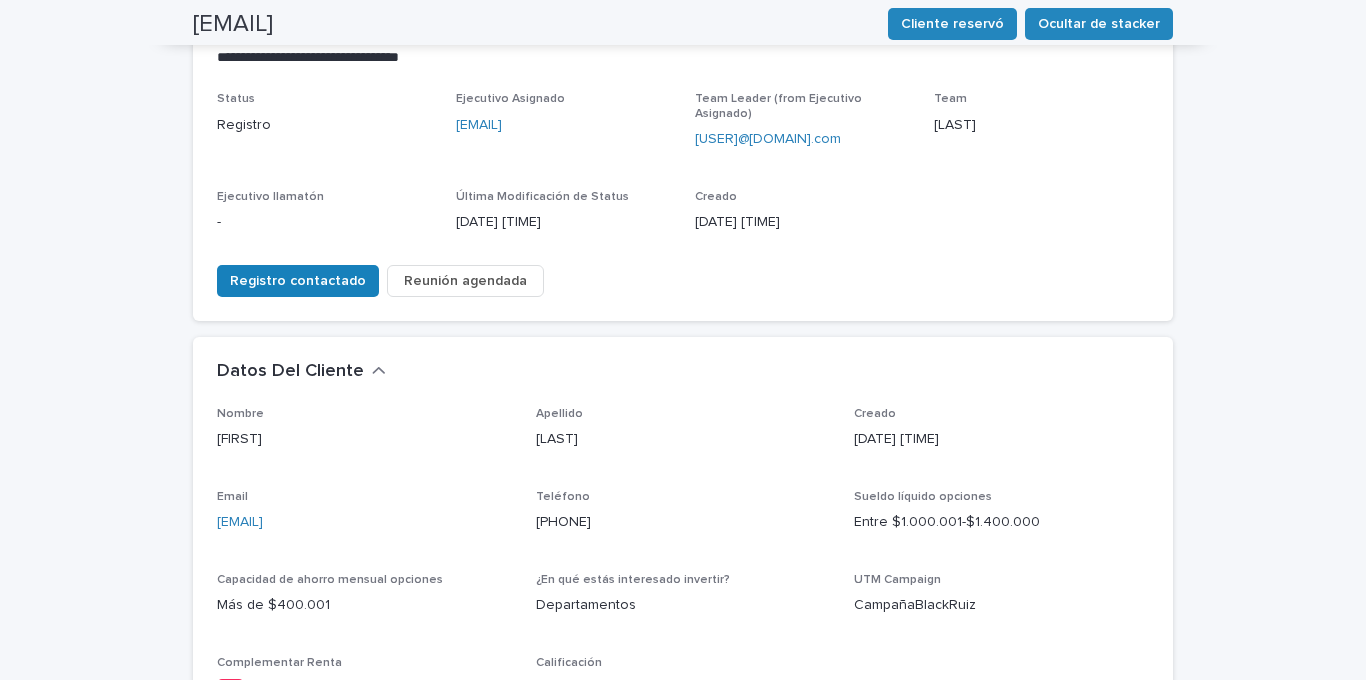 scroll, scrollTop: 0, scrollLeft: 0, axis: both 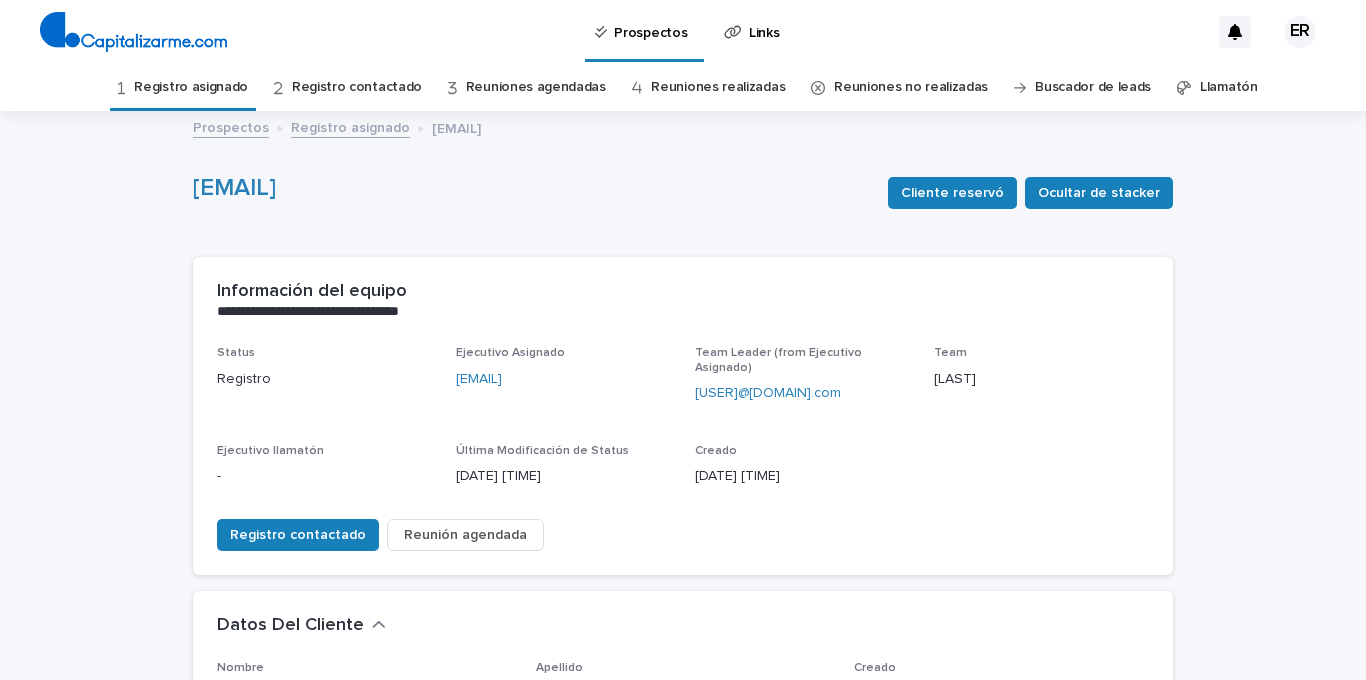 click on "Registro asignado" at bounding box center [191, 87] 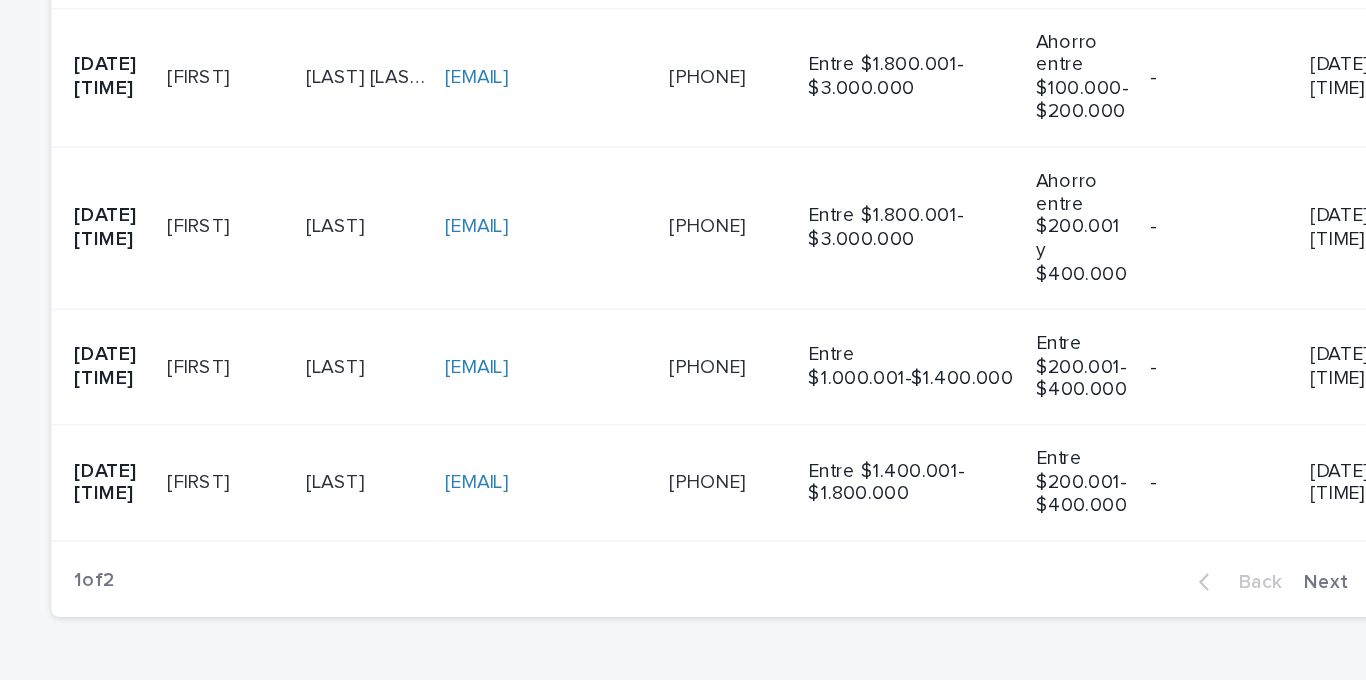 scroll, scrollTop: 1439, scrollLeft: 0, axis: vertical 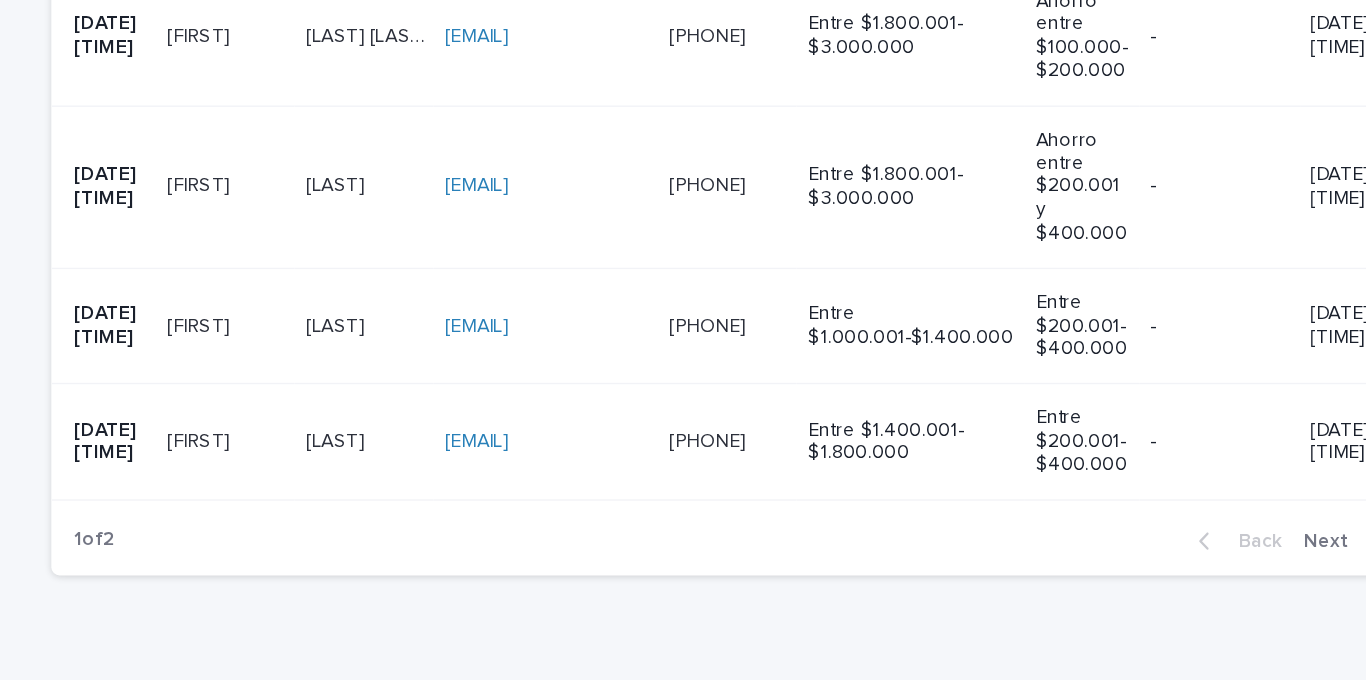 click on "[LAST] [LAST]" at bounding box center (418, 411) 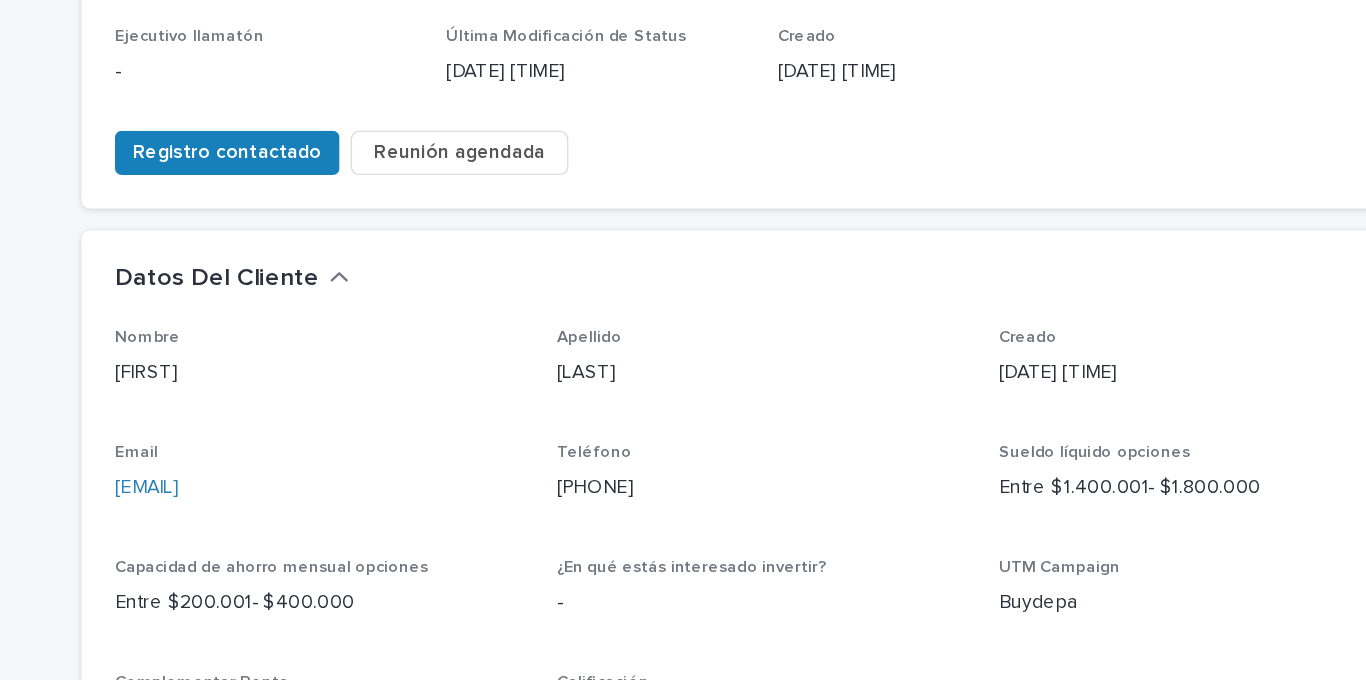 scroll, scrollTop: 373, scrollLeft: 0, axis: vertical 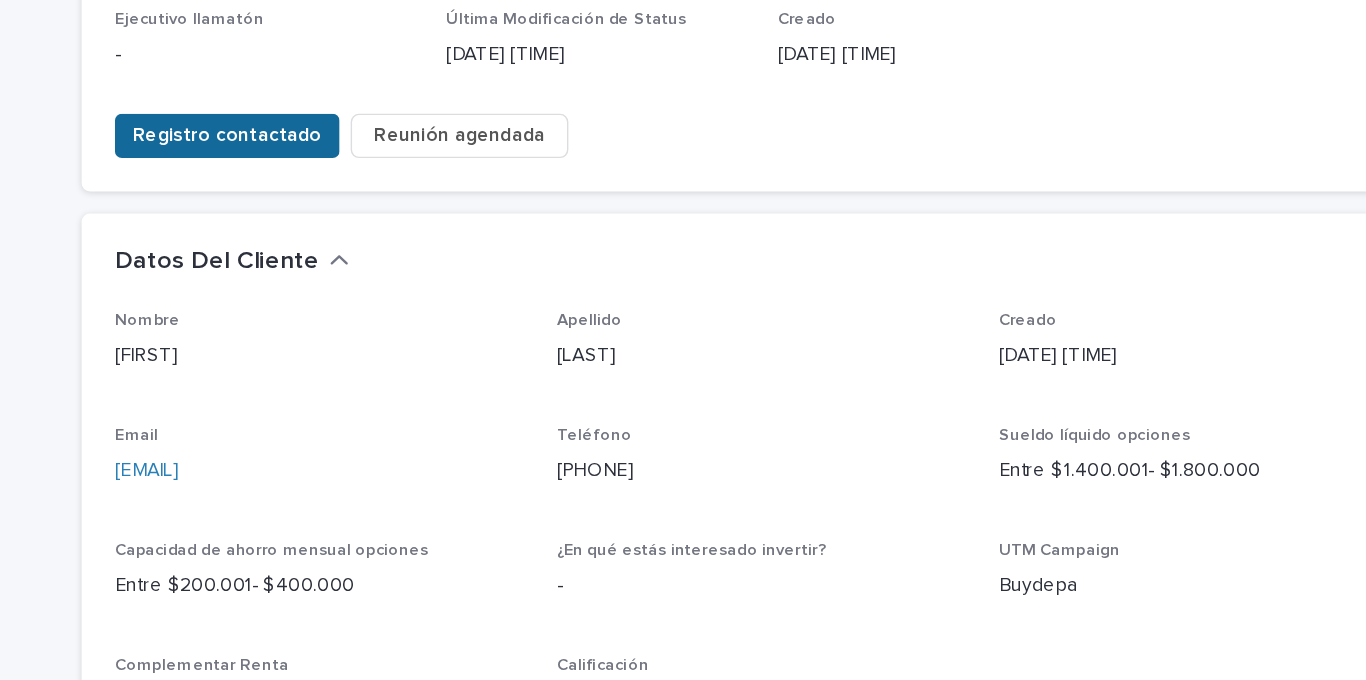 click on "Registro contactado" at bounding box center (298, 162) 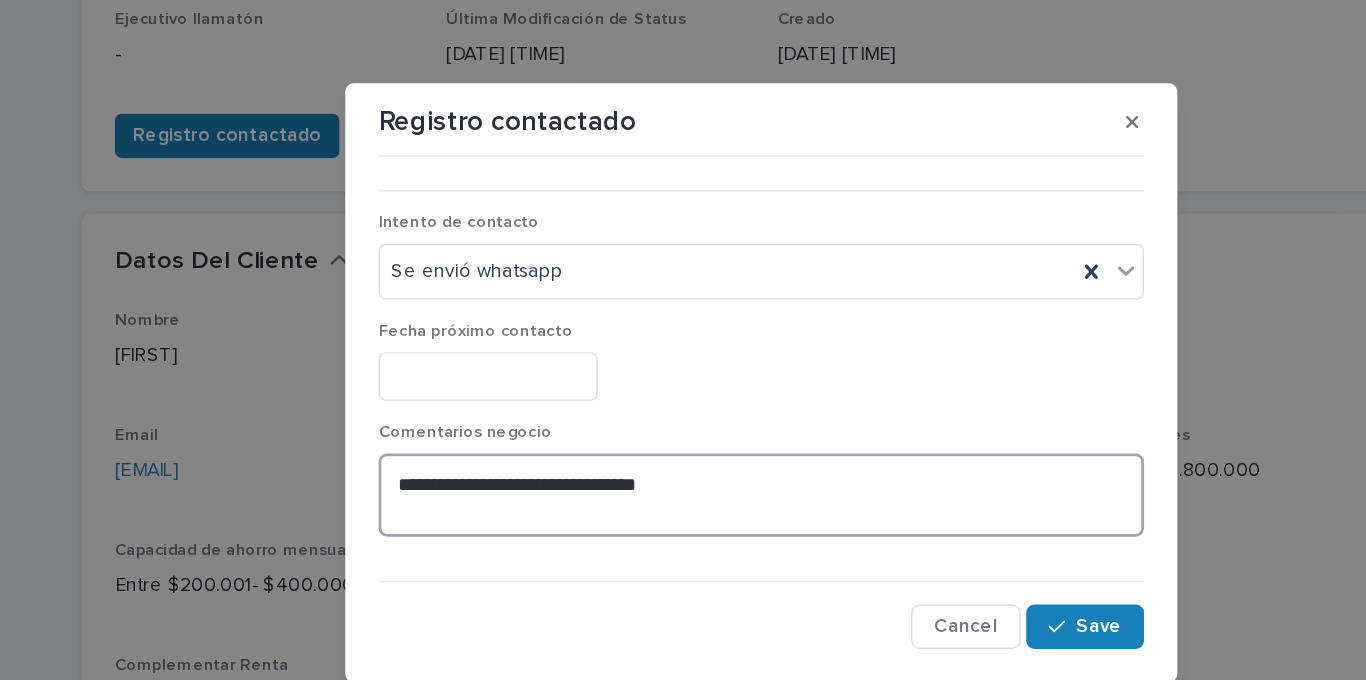 click on "**********" at bounding box center (683, 421) 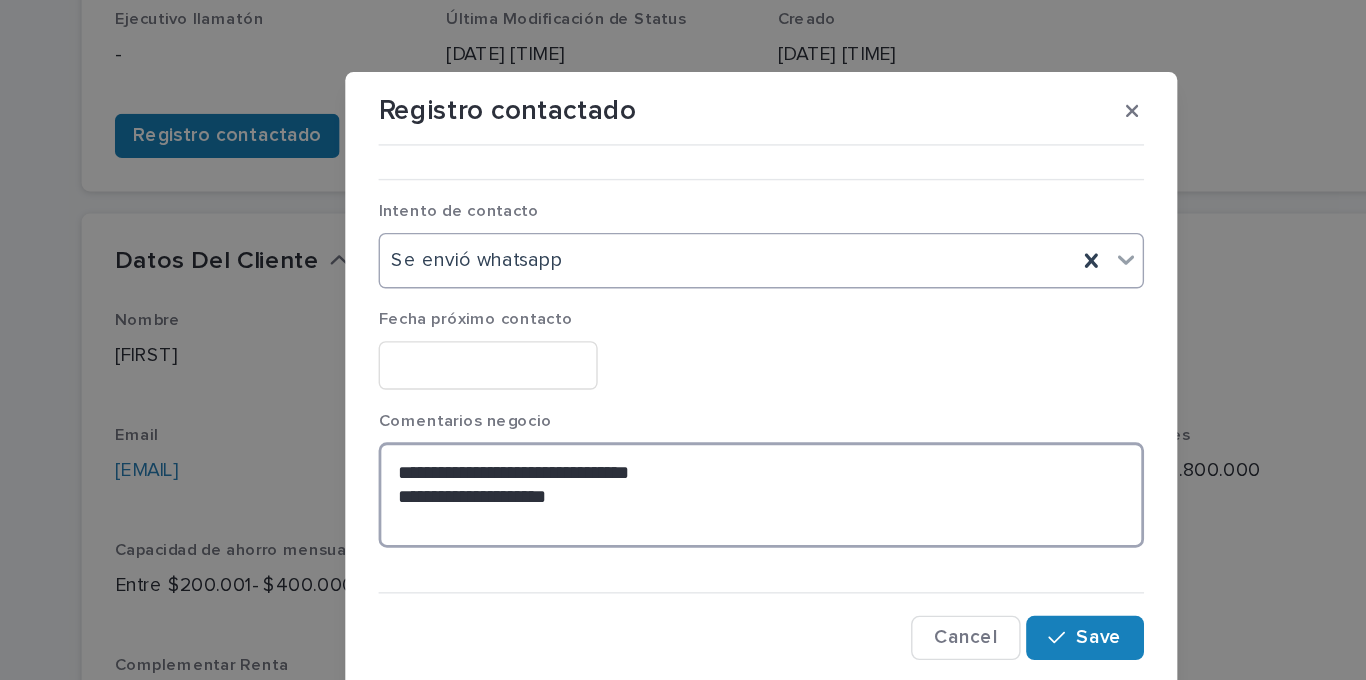 type on "**********" 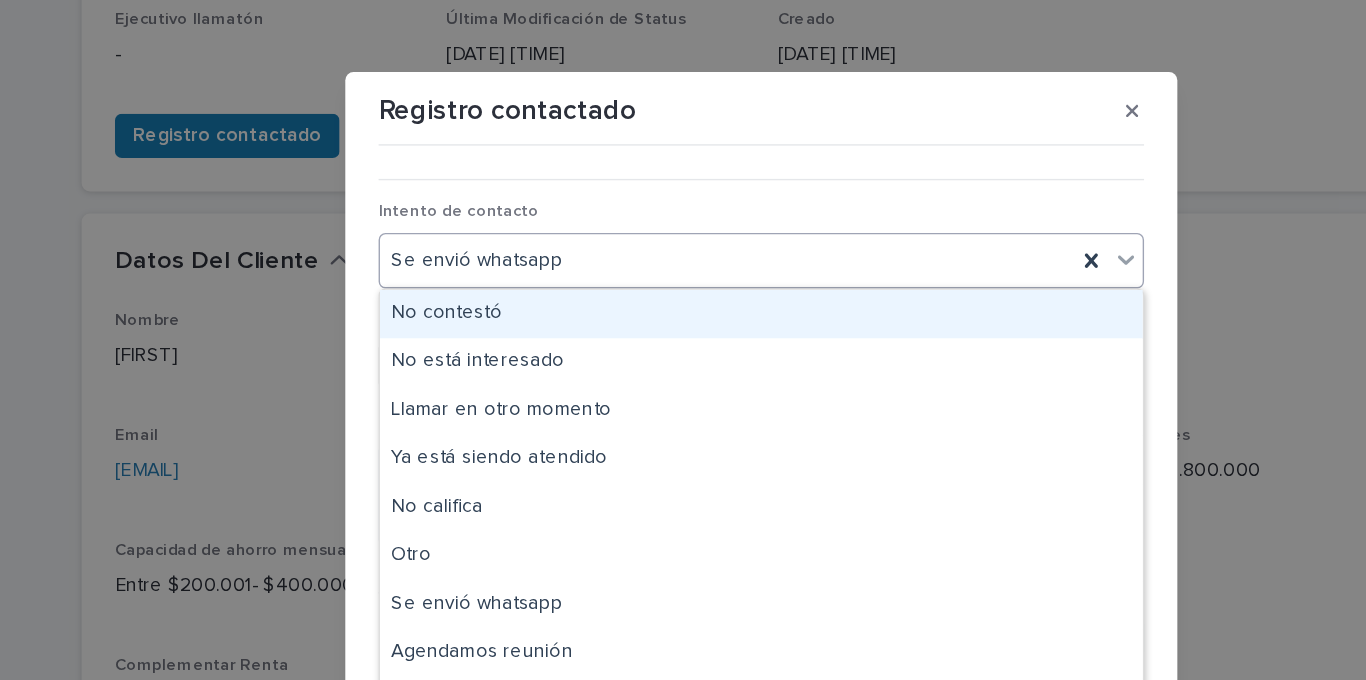 click on "Se envió whatsapp" at bounding box center [658, 252] 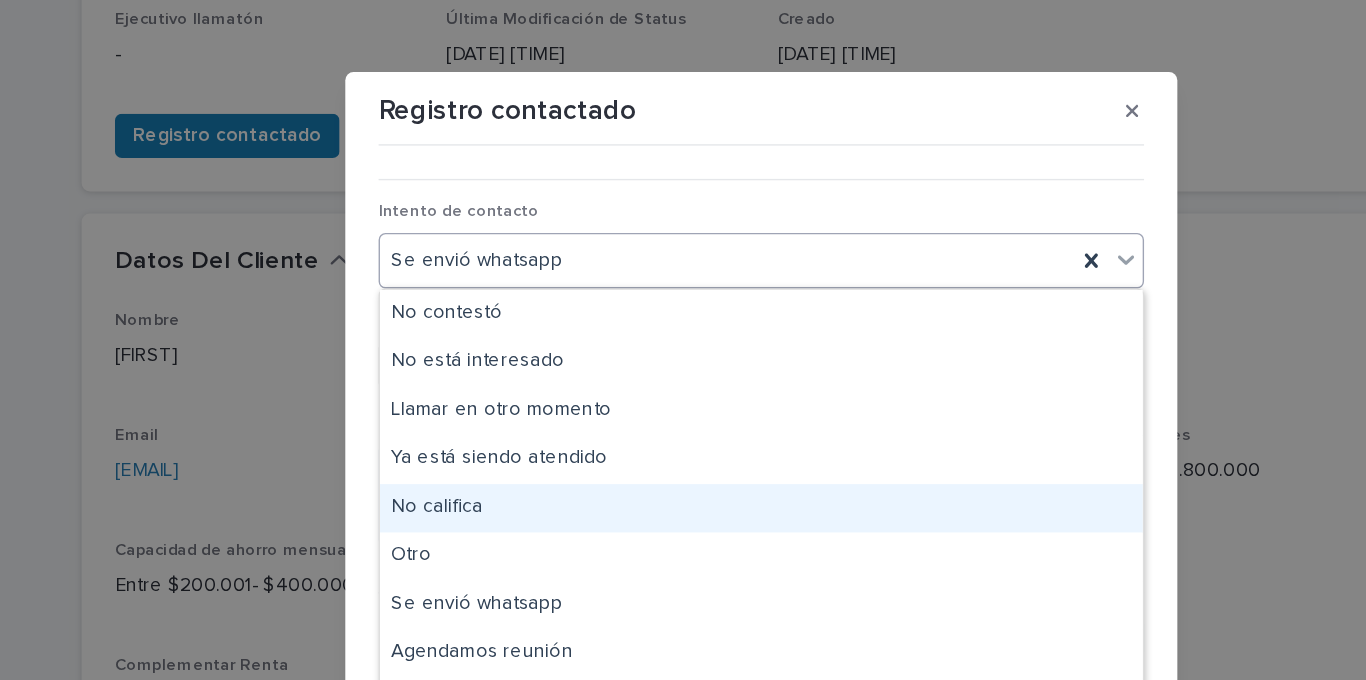 click on "No califica" at bounding box center [683, 430] 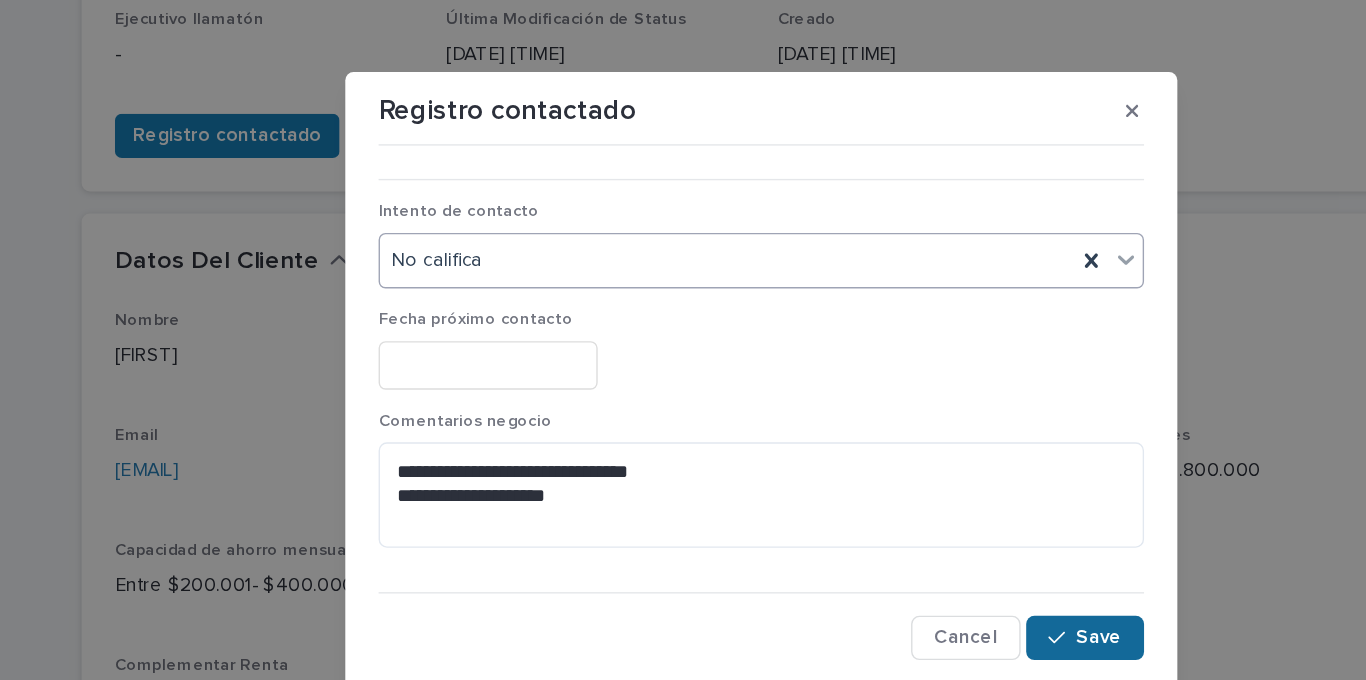 click on "Save" at bounding box center [926, 524] 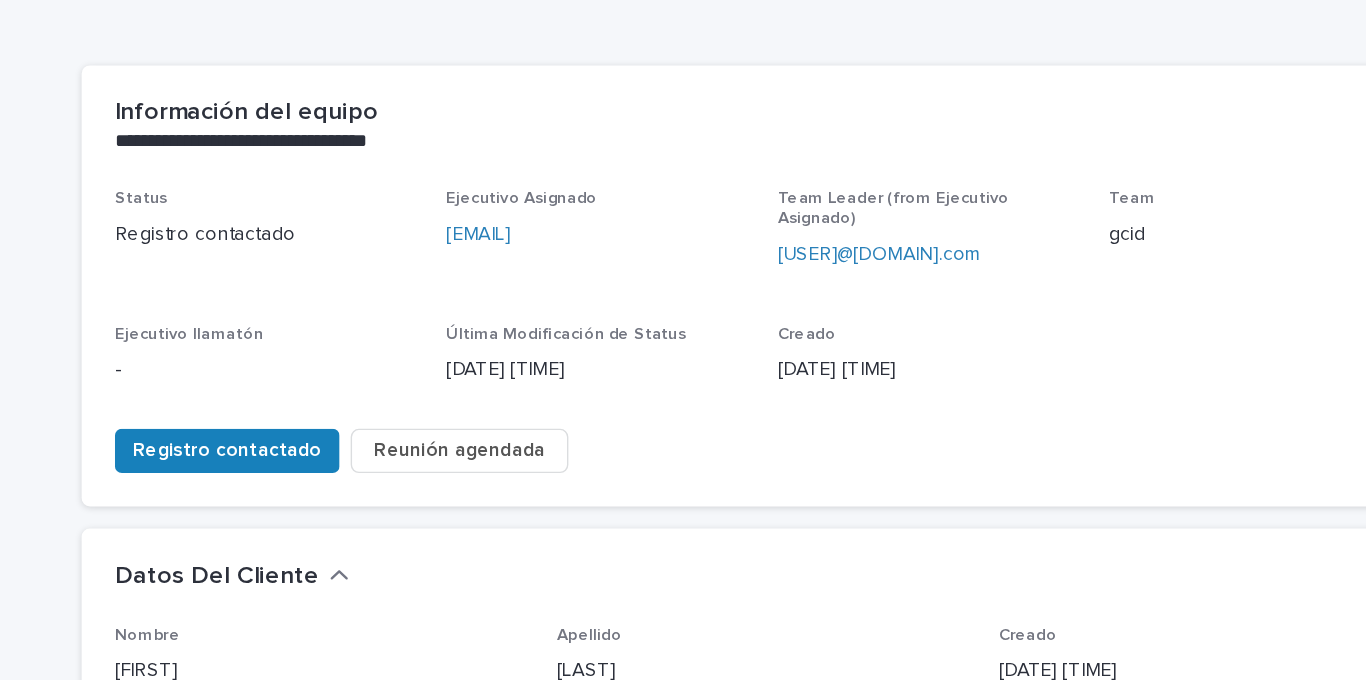 scroll, scrollTop: 0, scrollLeft: 0, axis: both 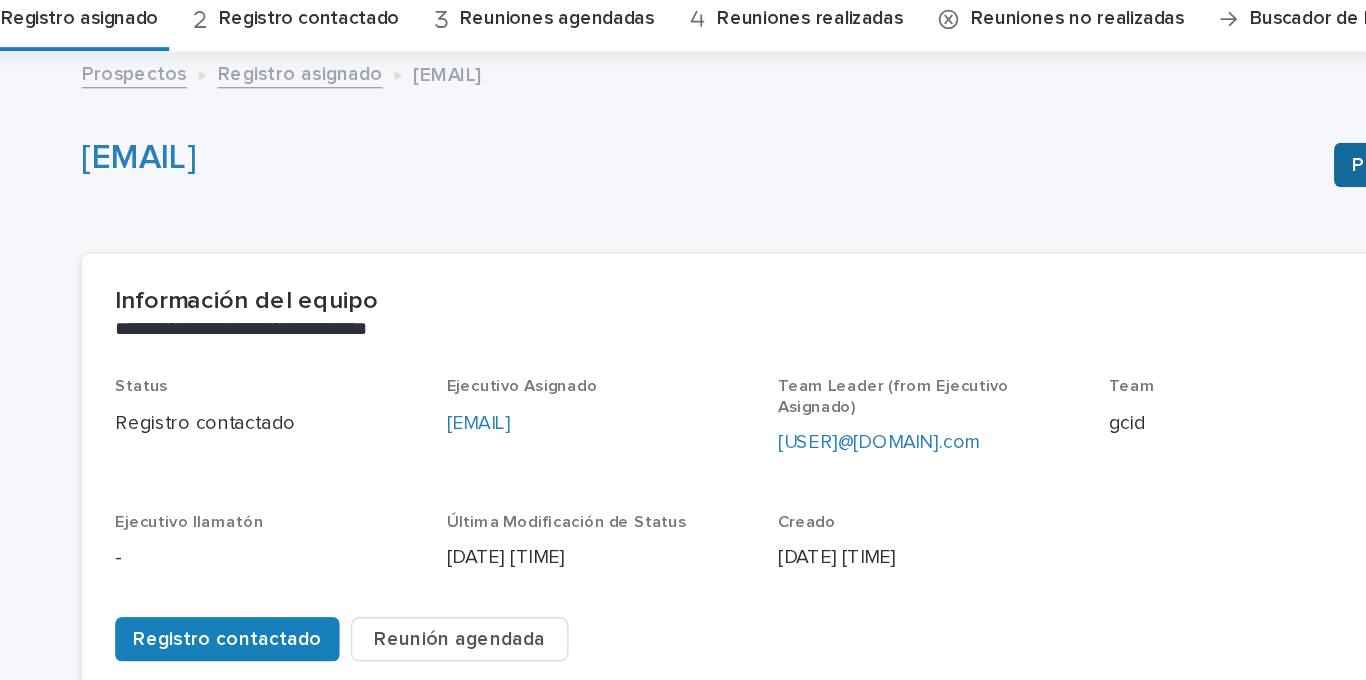 click on "Perdido" at bounding box center [1134, 193] 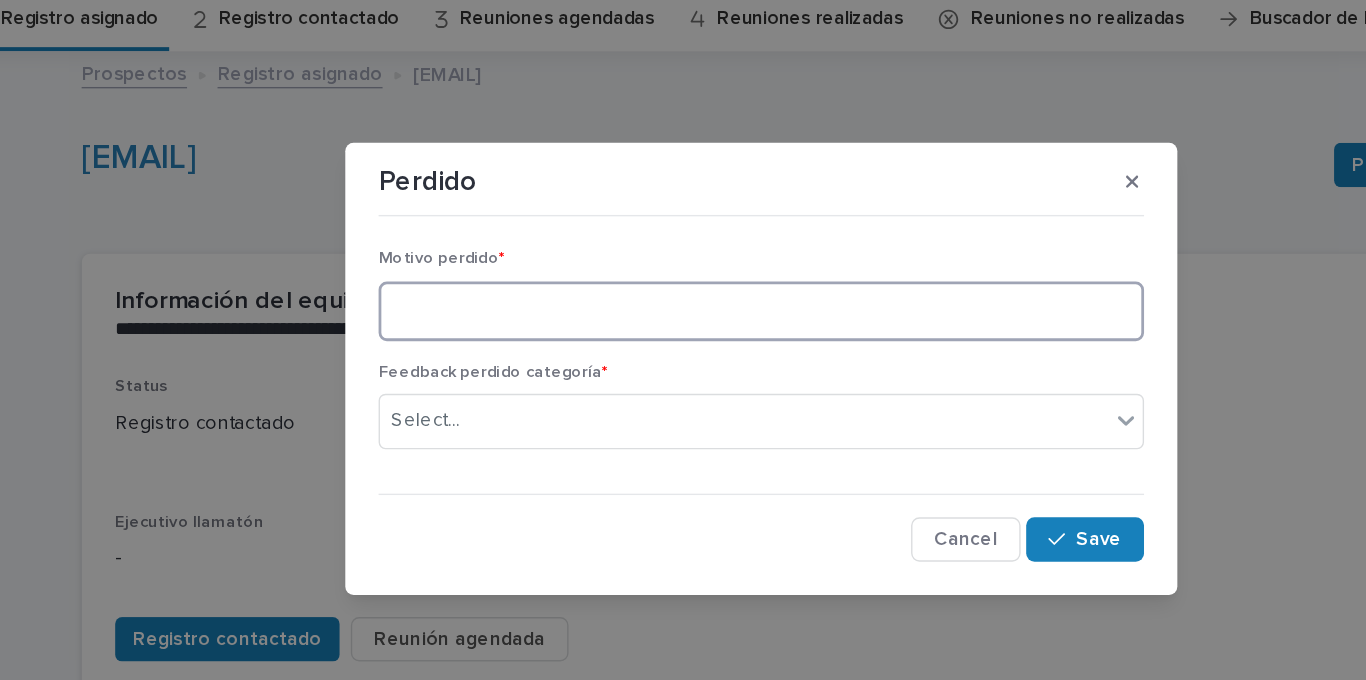 click at bounding box center [683, 298] 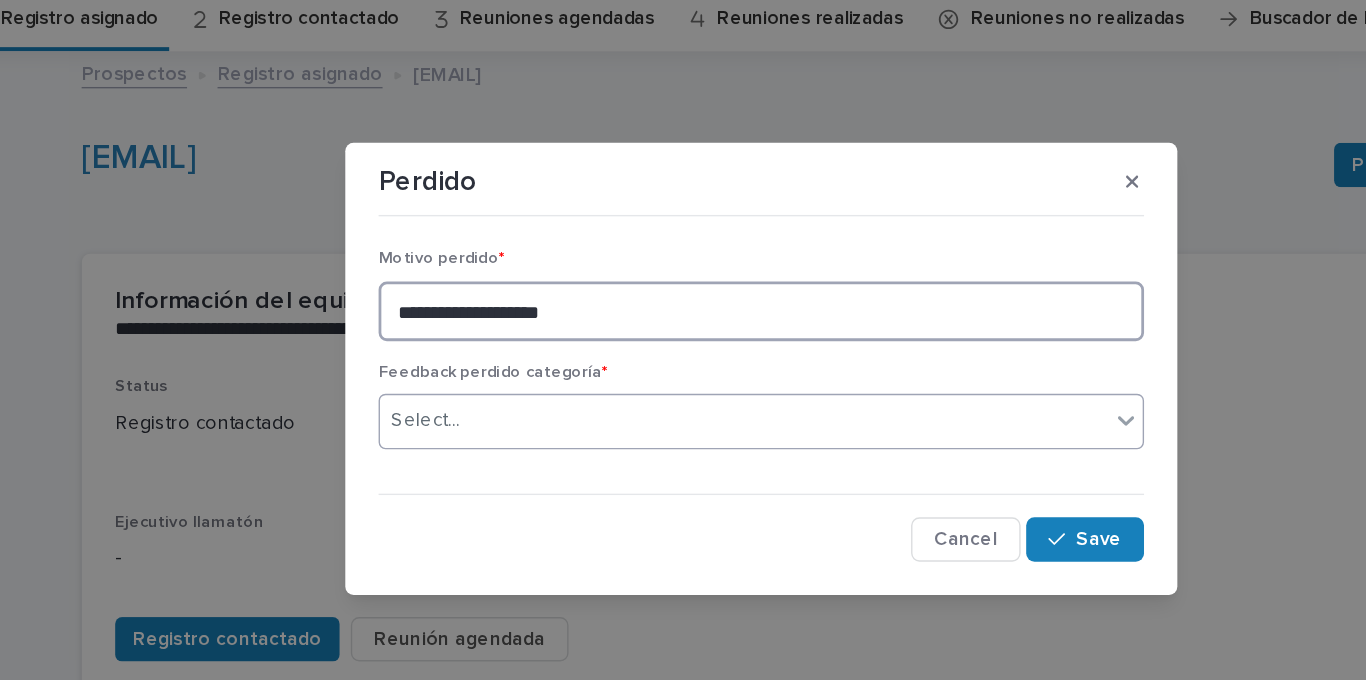 type on "**********" 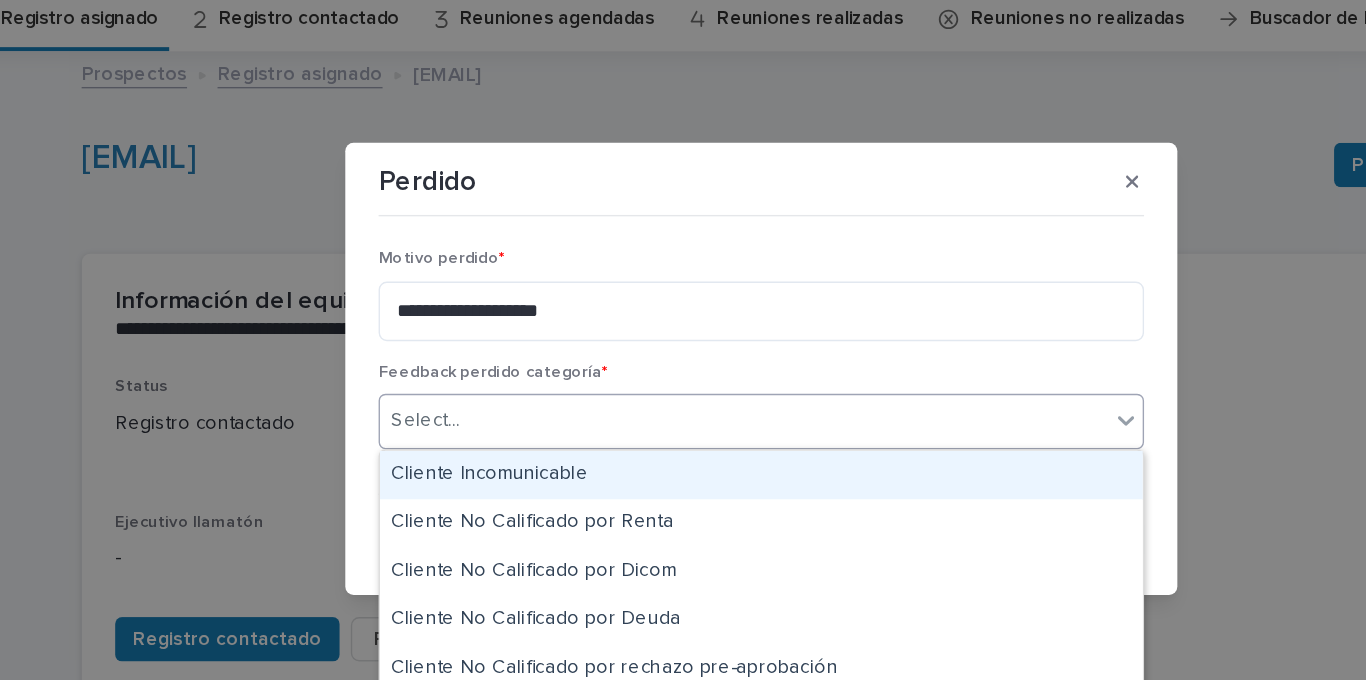 click on "Select..." at bounding box center (670, 377) 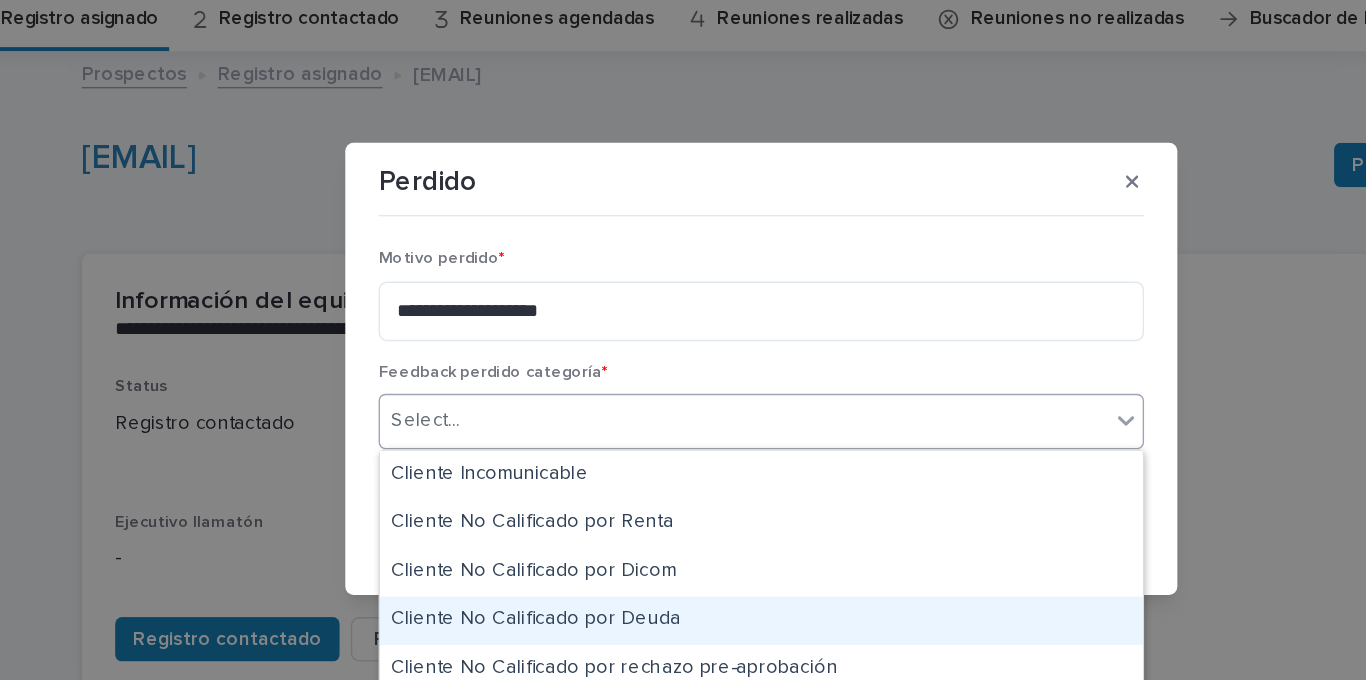 click on "Cliente No Calificado por Deuda" at bounding box center [683, 521] 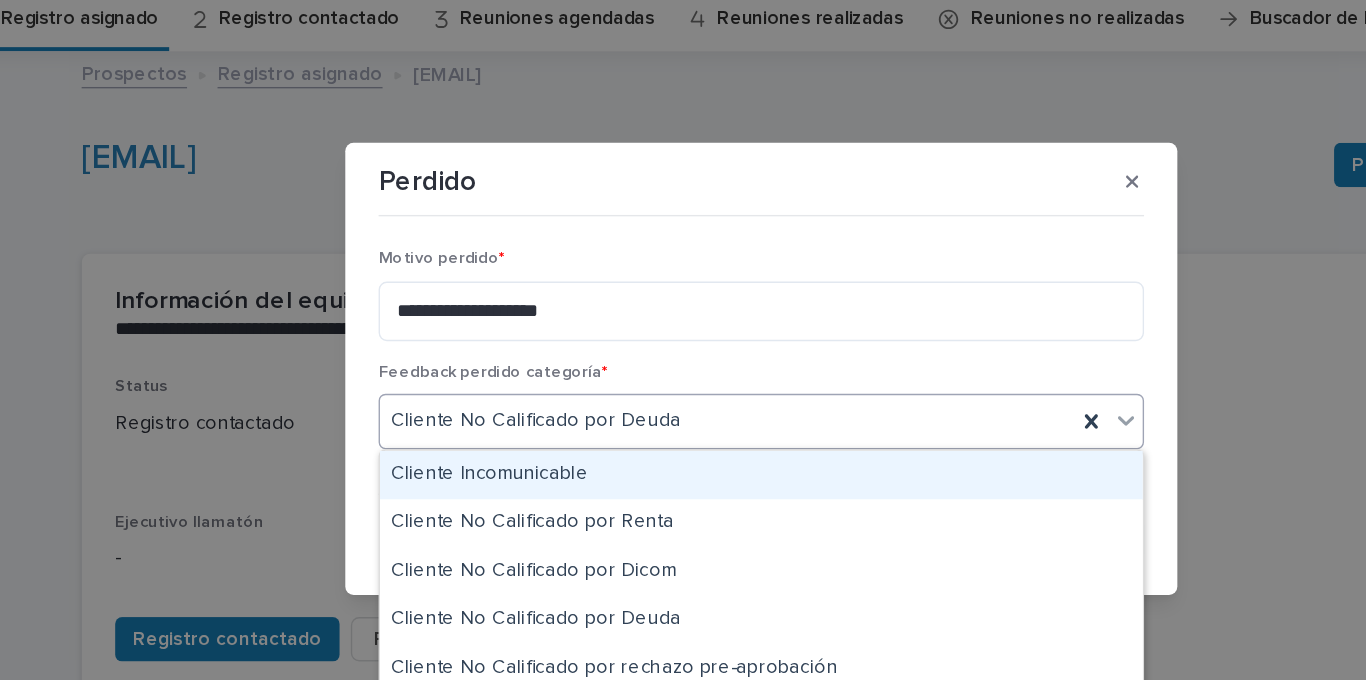 click on "Cliente No Calificado por Deuda" at bounding box center [658, 377] 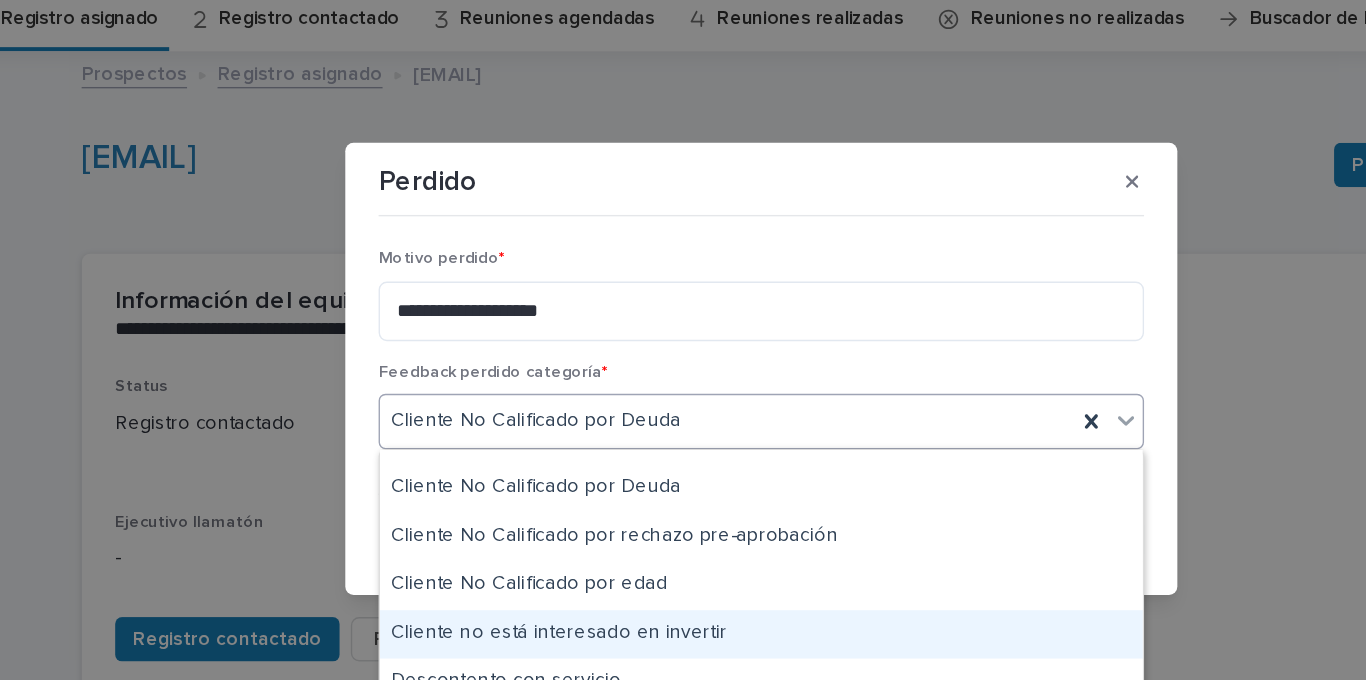 scroll, scrollTop: 91, scrollLeft: 0, axis: vertical 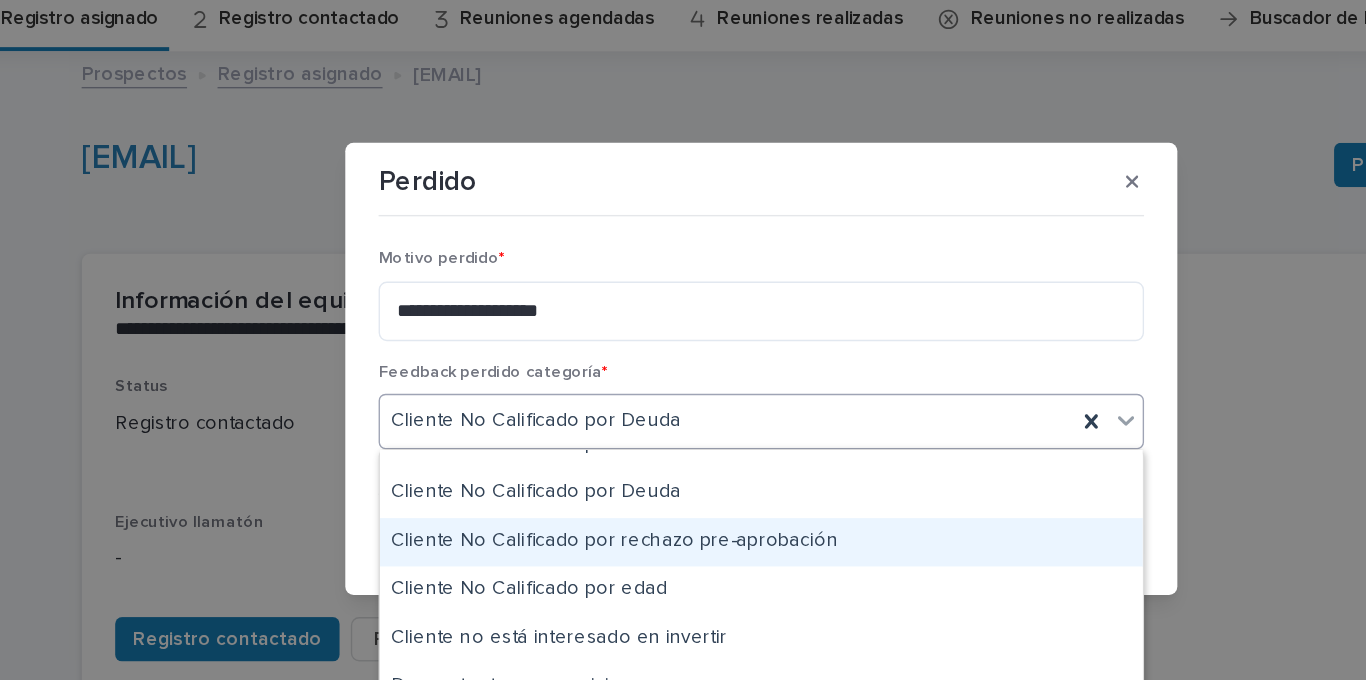 click on "Cliente No Calificado por rechazo pre-aprobación" at bounding box center (683, 465) 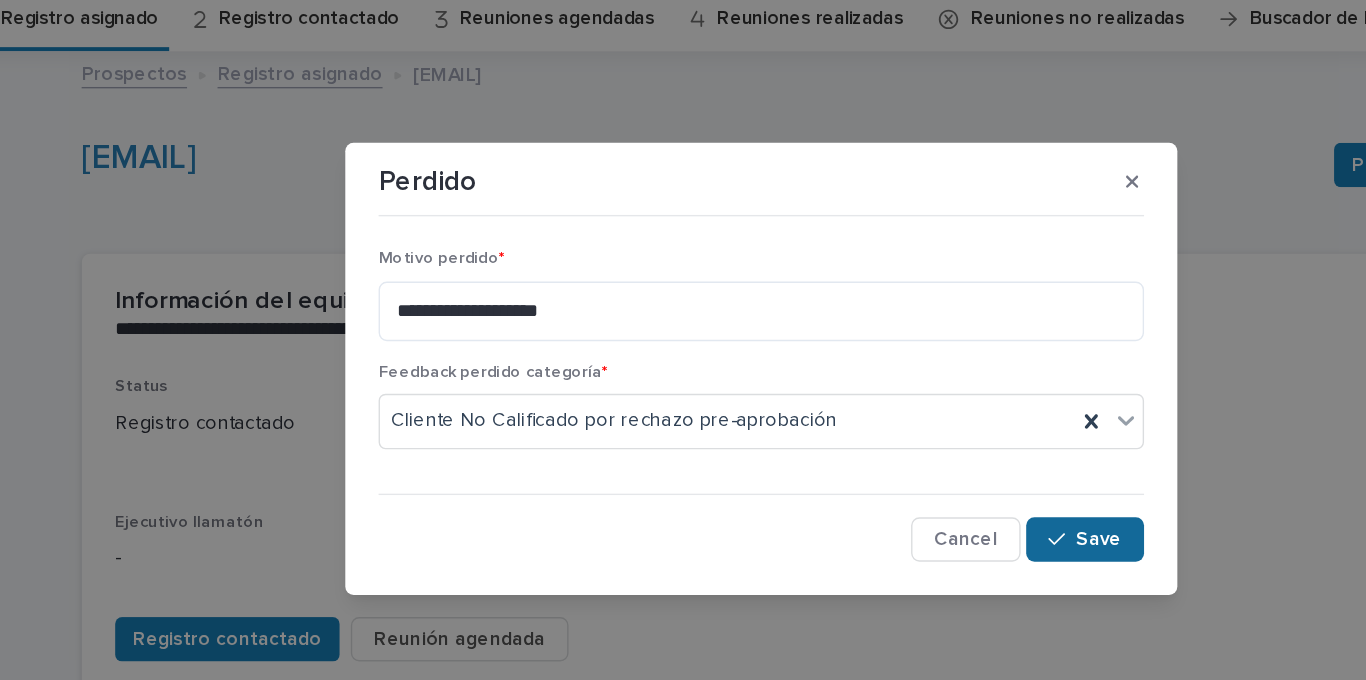 click on "Save" at bounding box center (916, 463) 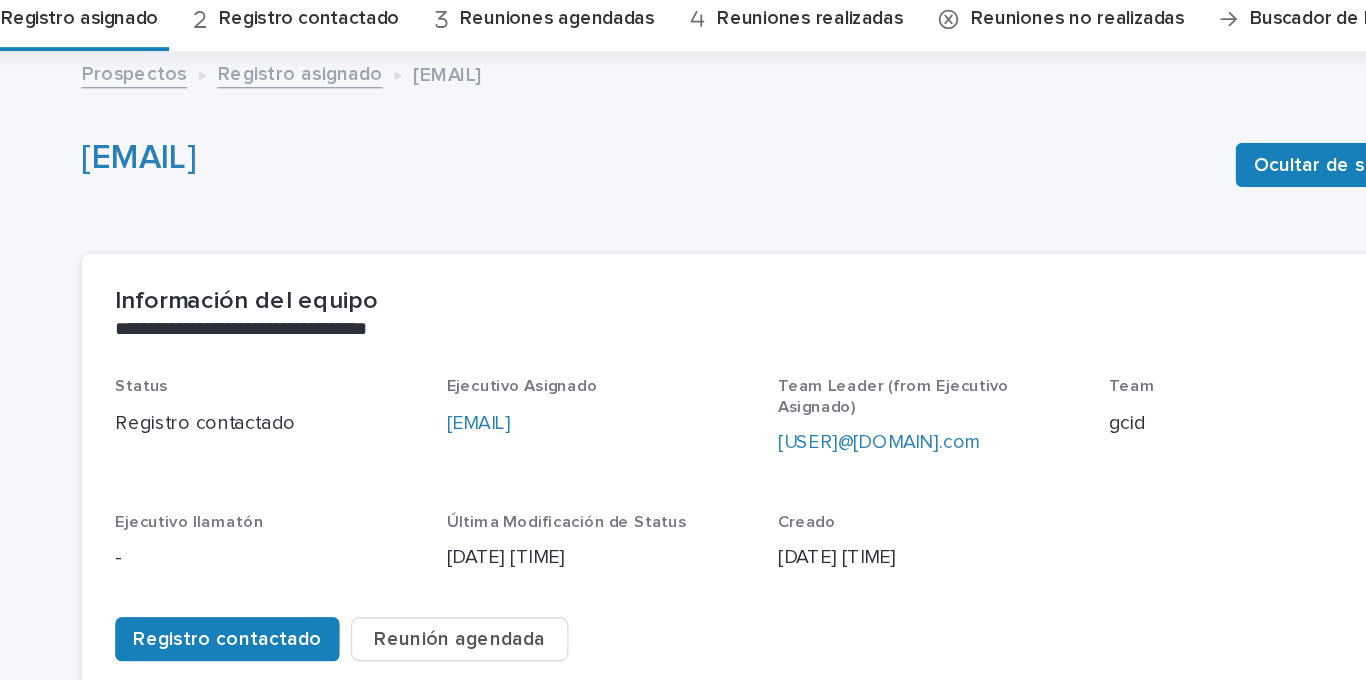 click on "Registro asignado" at bounding box center [191, 87] 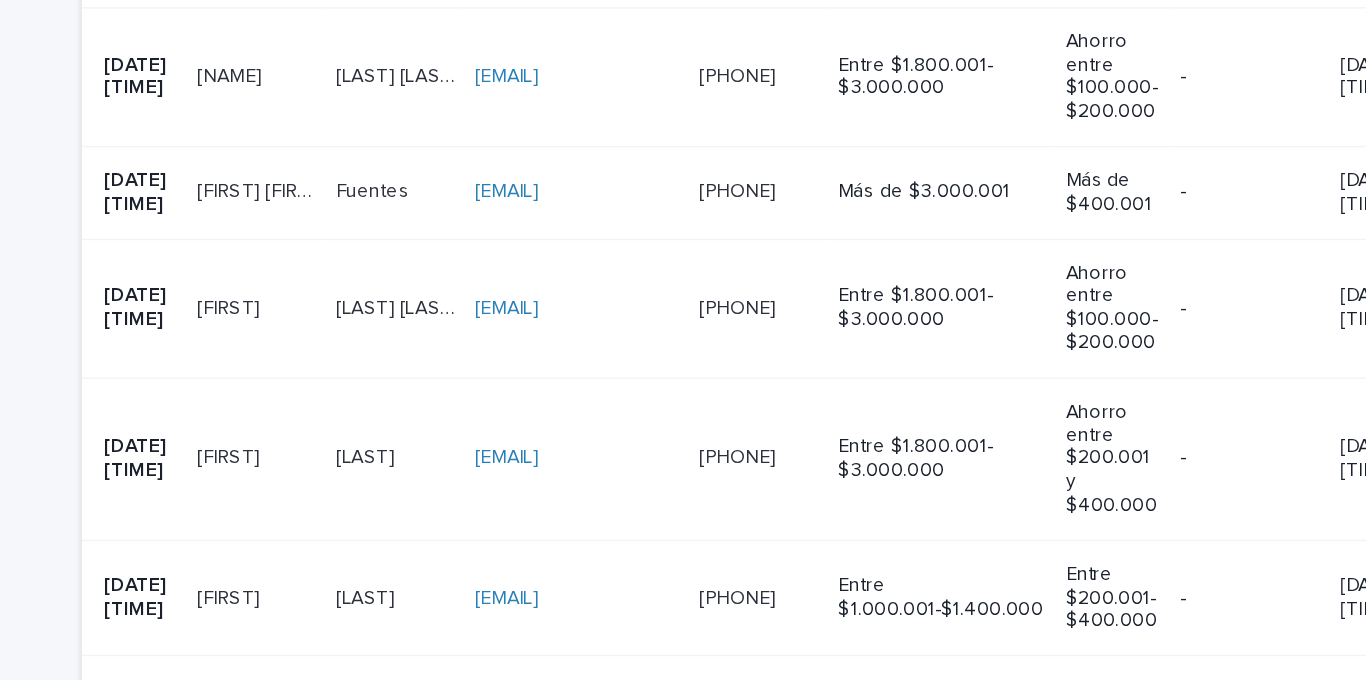scroll, scrollTop: 1356, scrollLeft: 0, axis: vertical 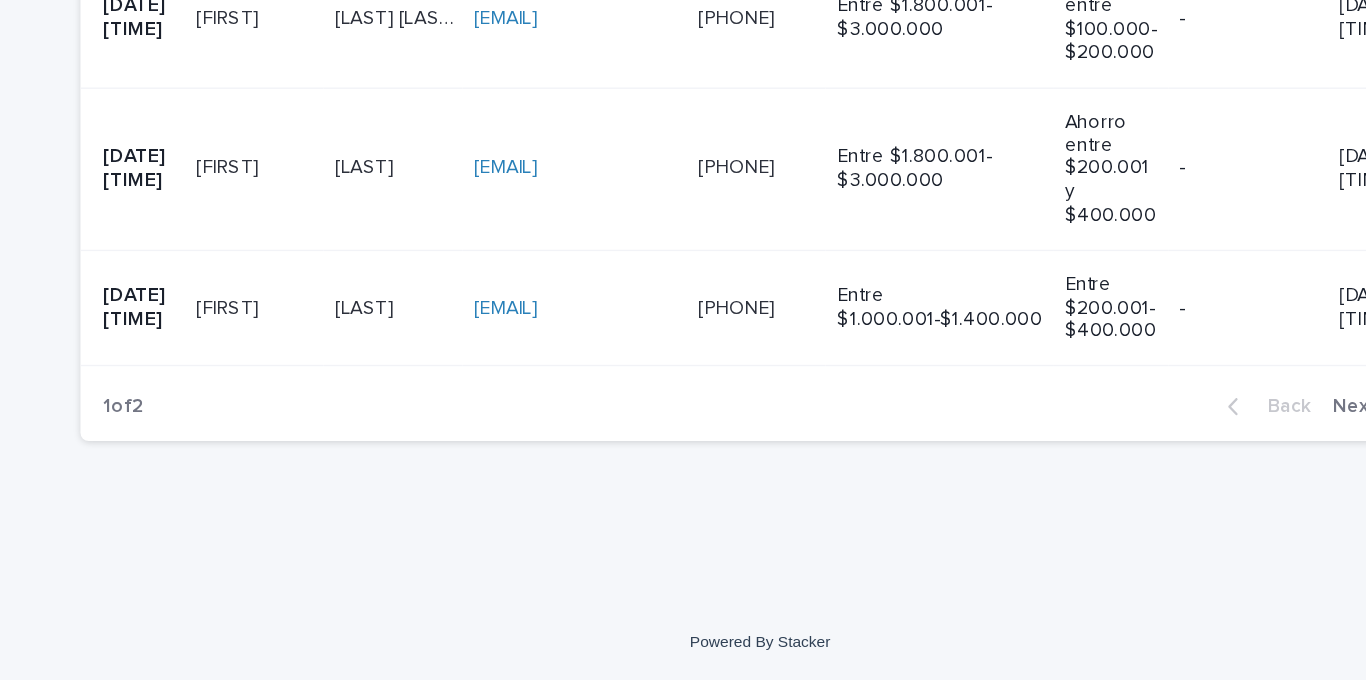 click on "[LAST] [LAST]" at bounding box center (418, 410) 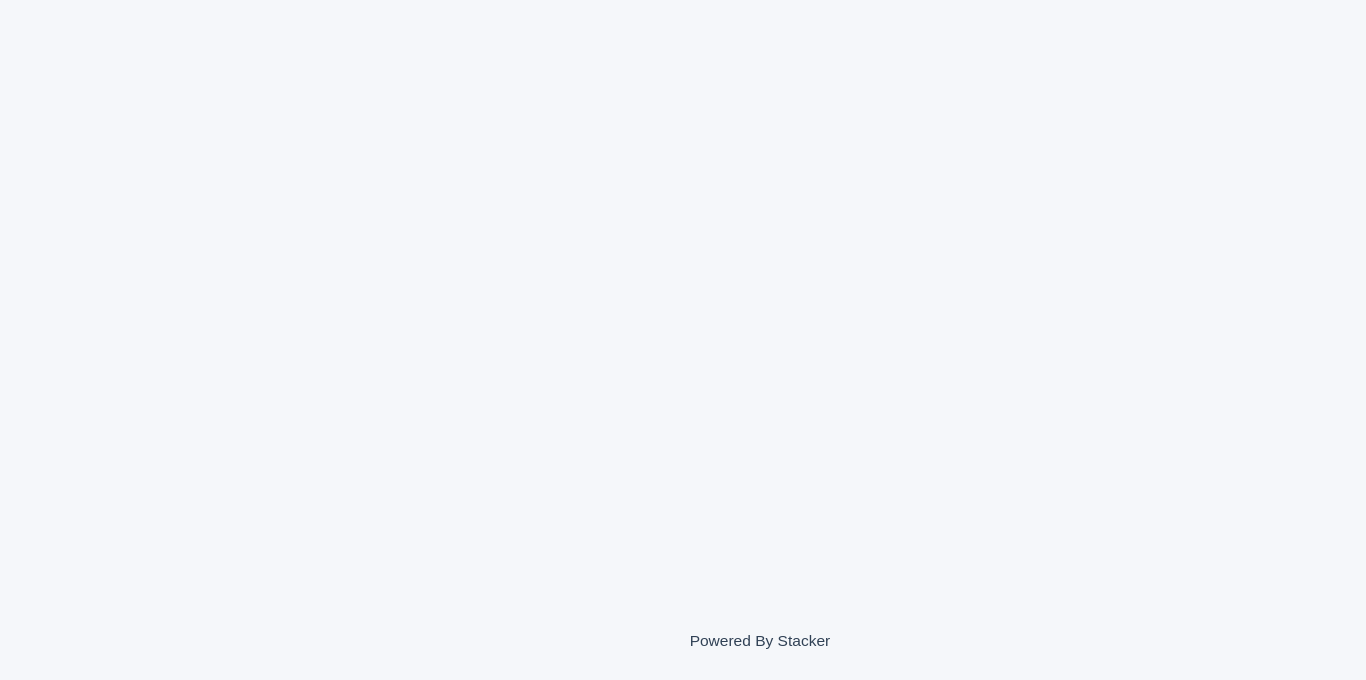 scroll, scrollTop: 0, scrollLeft: 0, axis: both 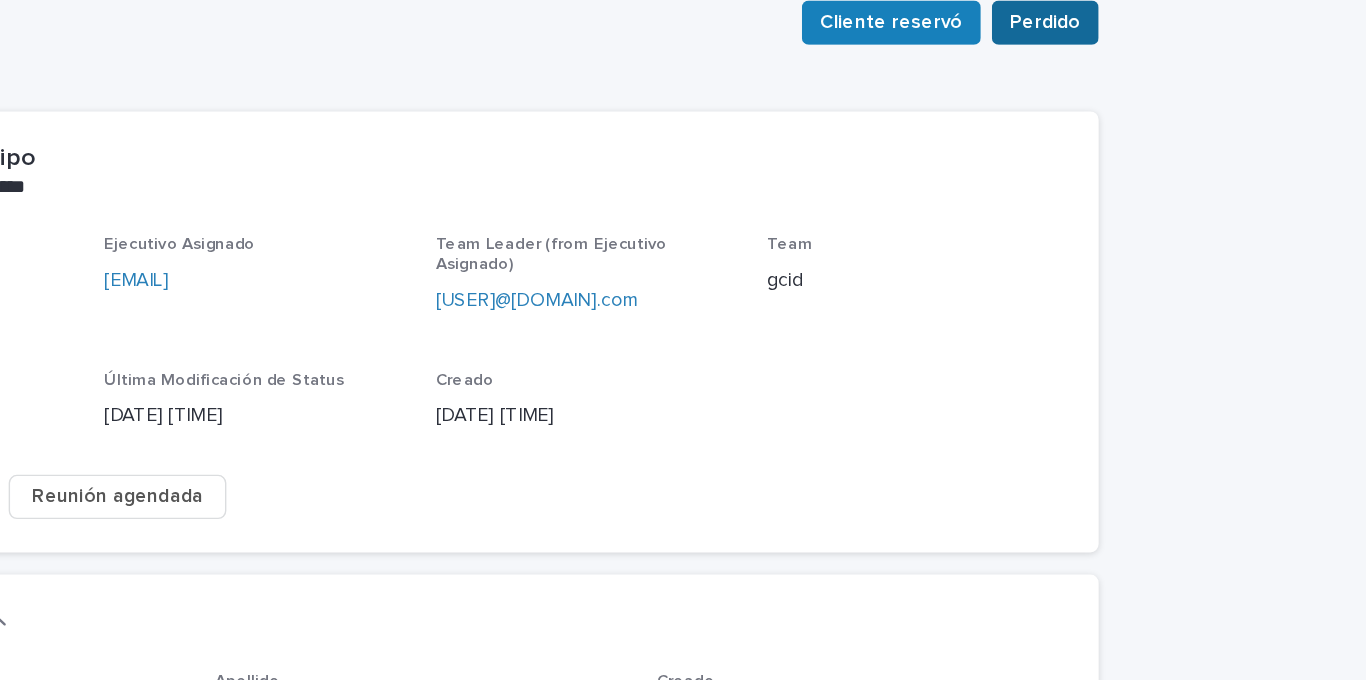 click on "Perdido" at bounding box center [1134, 80] 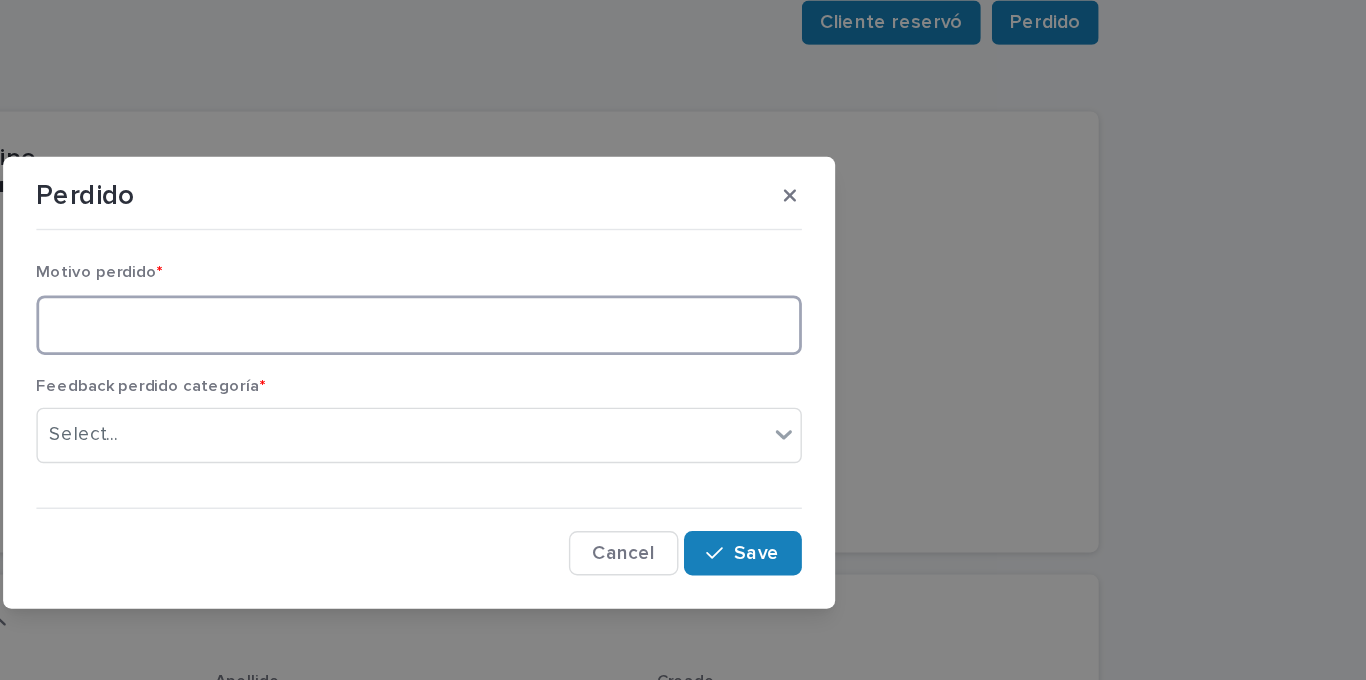 click at bounding box center (683, 298) 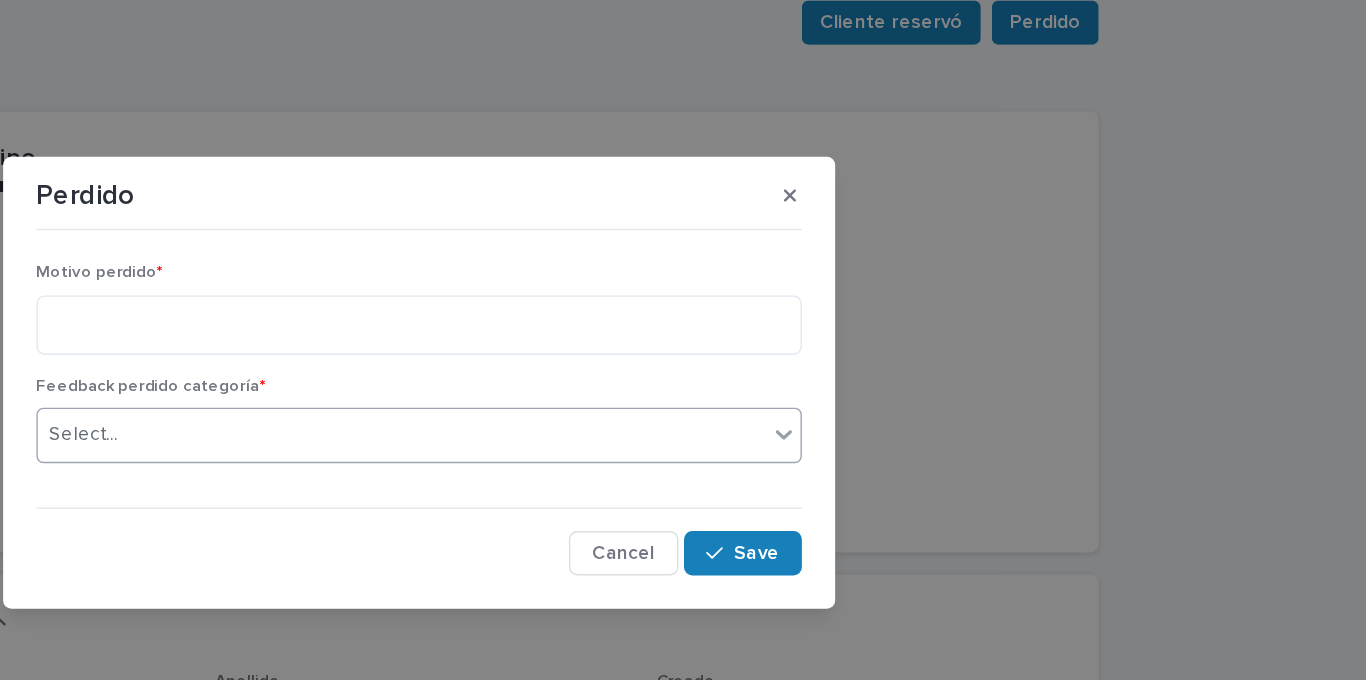 click on "Select..." at bounding box center (670, 377) 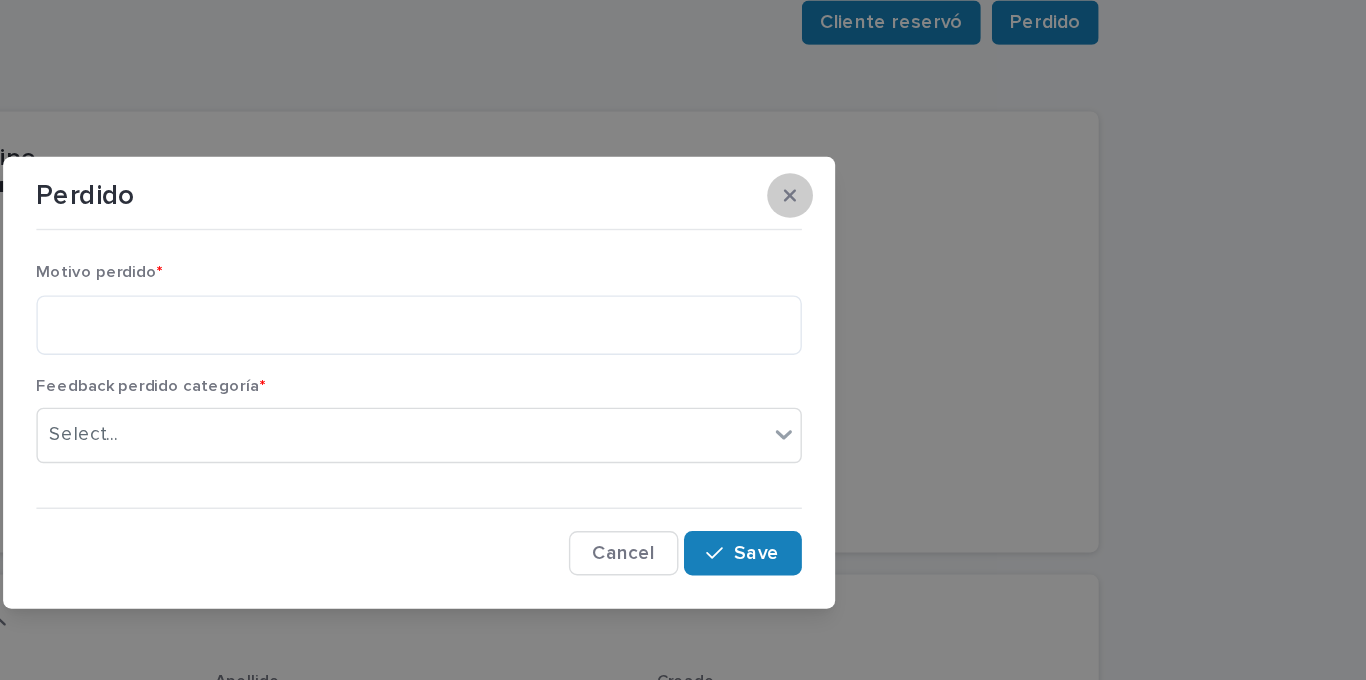 click 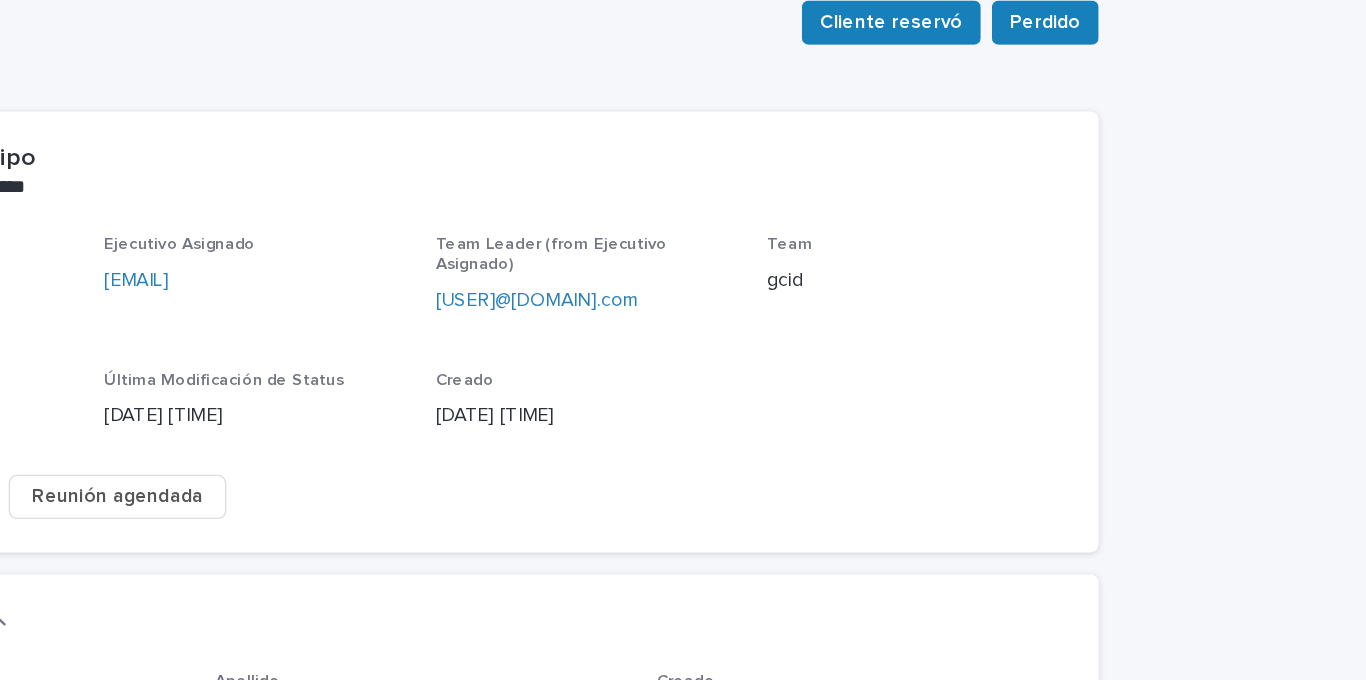 scroll, scrollTop: 0, scrollLeft: 0, axis: both 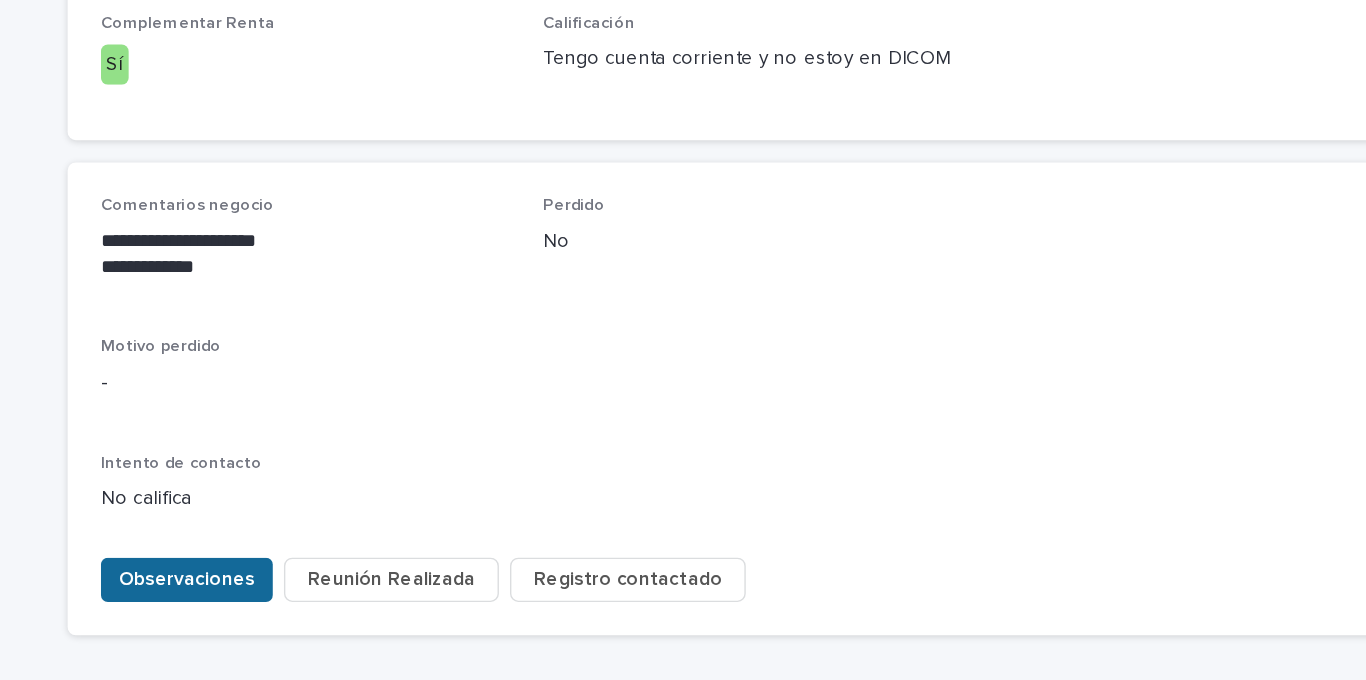 click on "Observaciones" at bounding box center [279, 482] 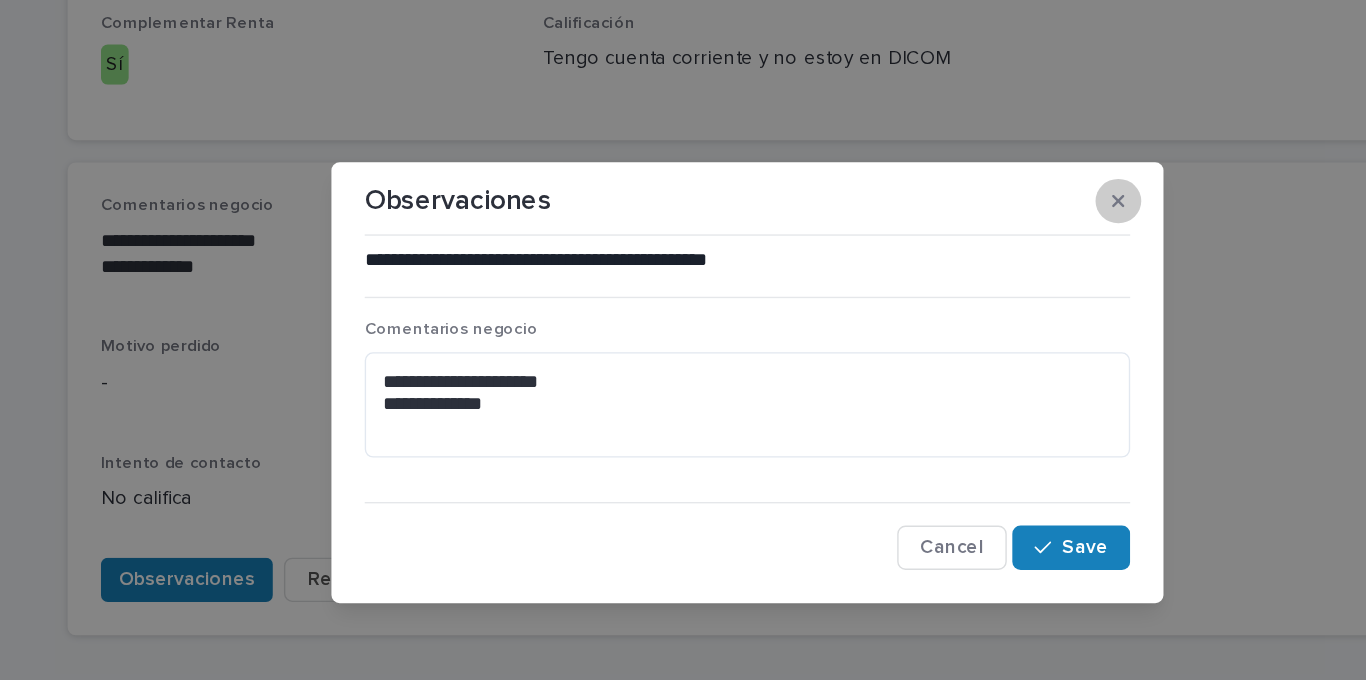 click at bounding box center (950, 209) 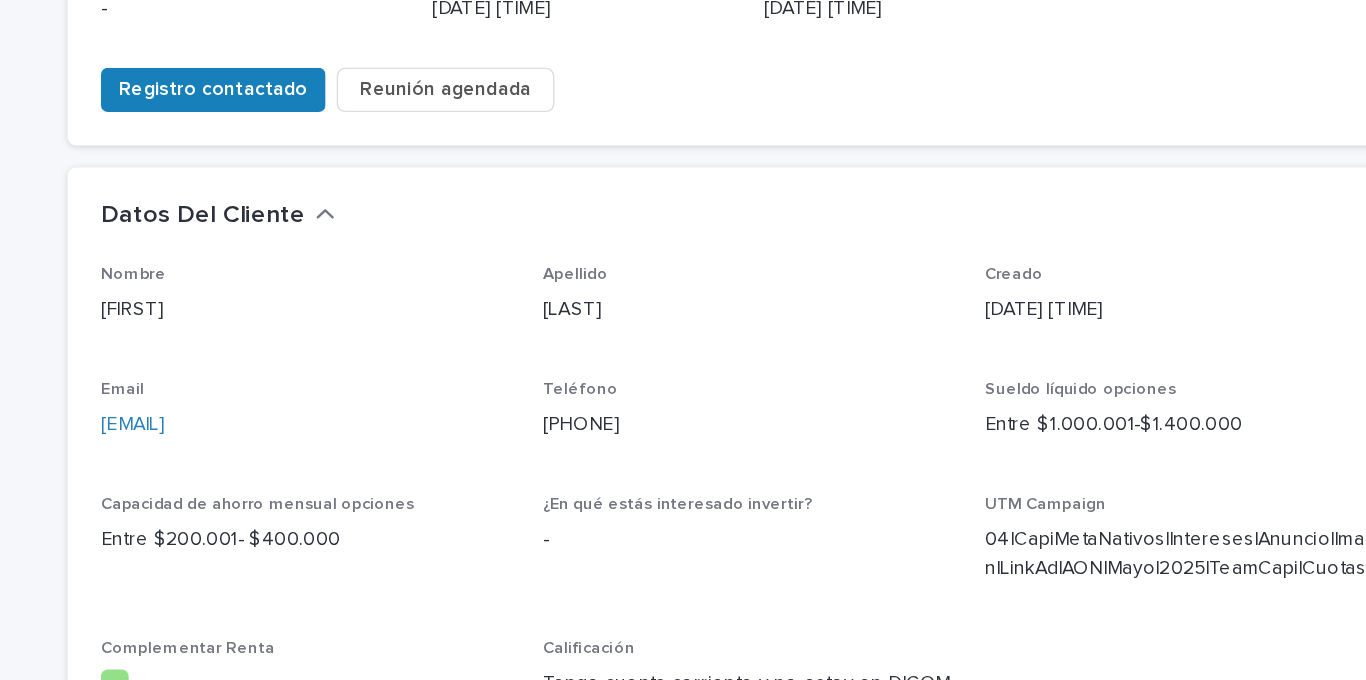 scroll, scrollTop: 328, scrollLeft: 0, axis: vertical 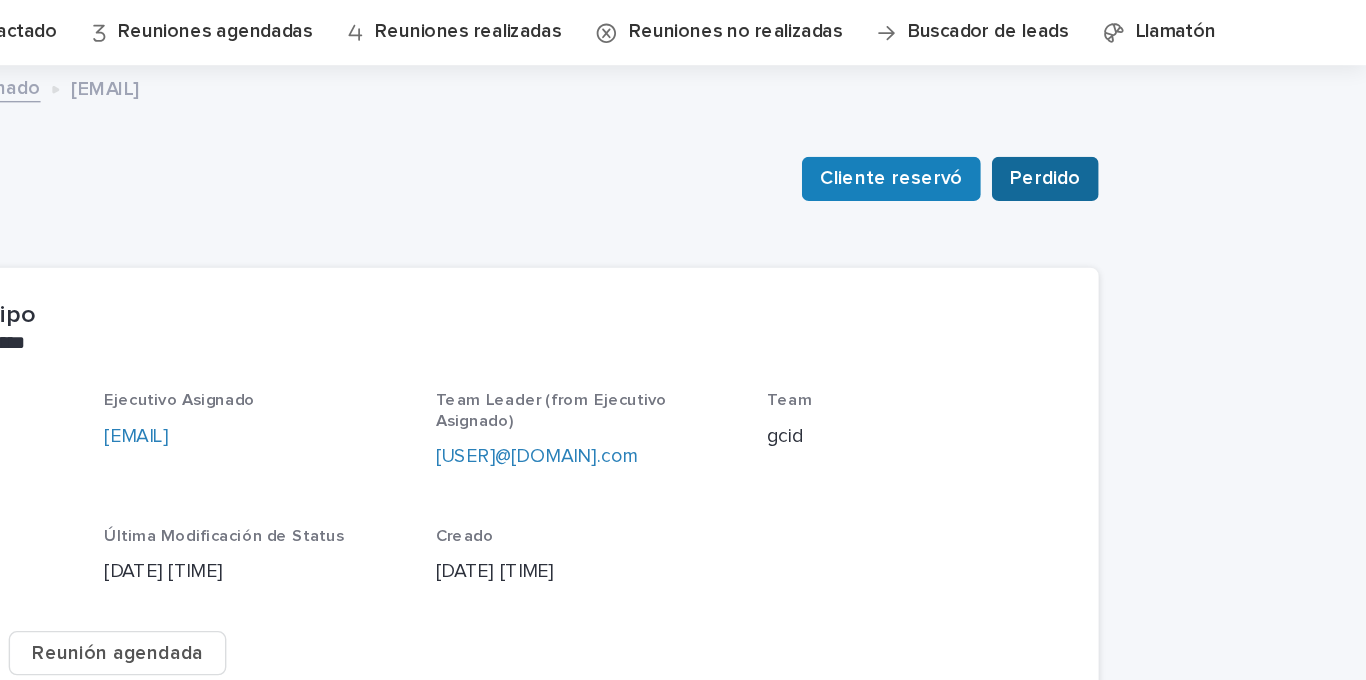 click on "Perdido" at bounding box center (1134, 193) 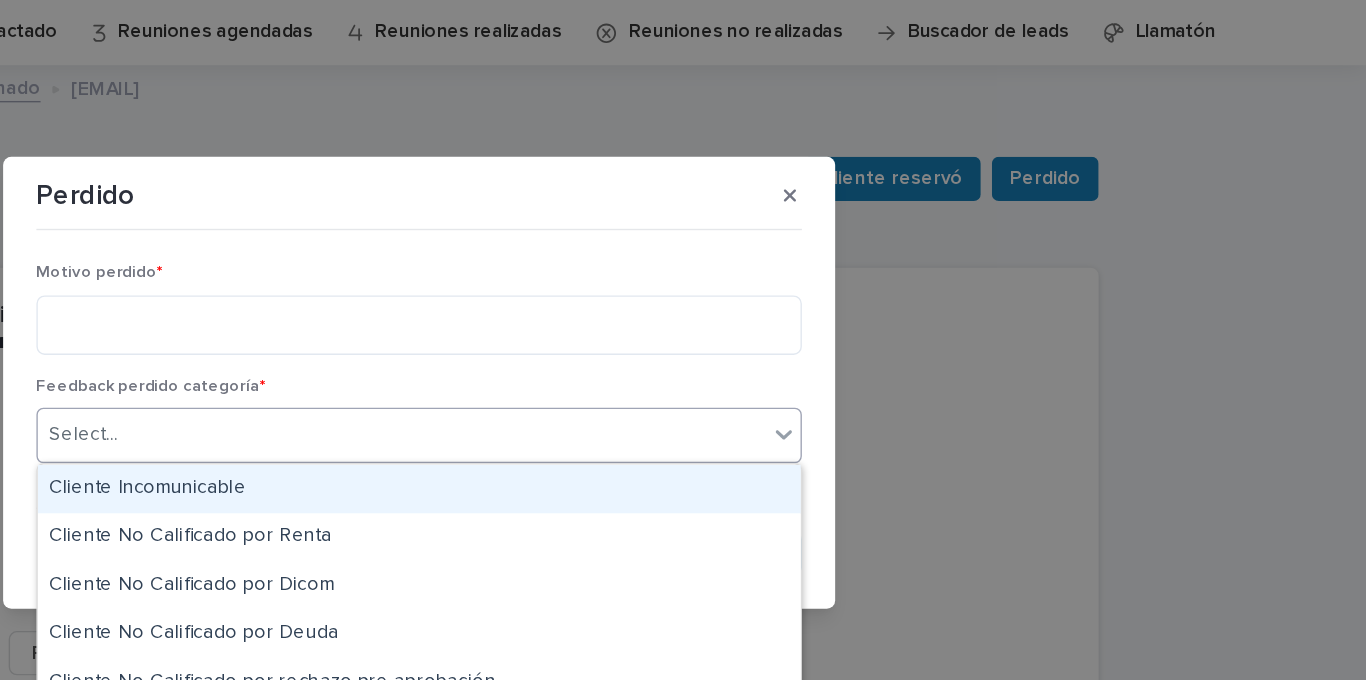 click on "Select..." at bounding box center (670, 377) 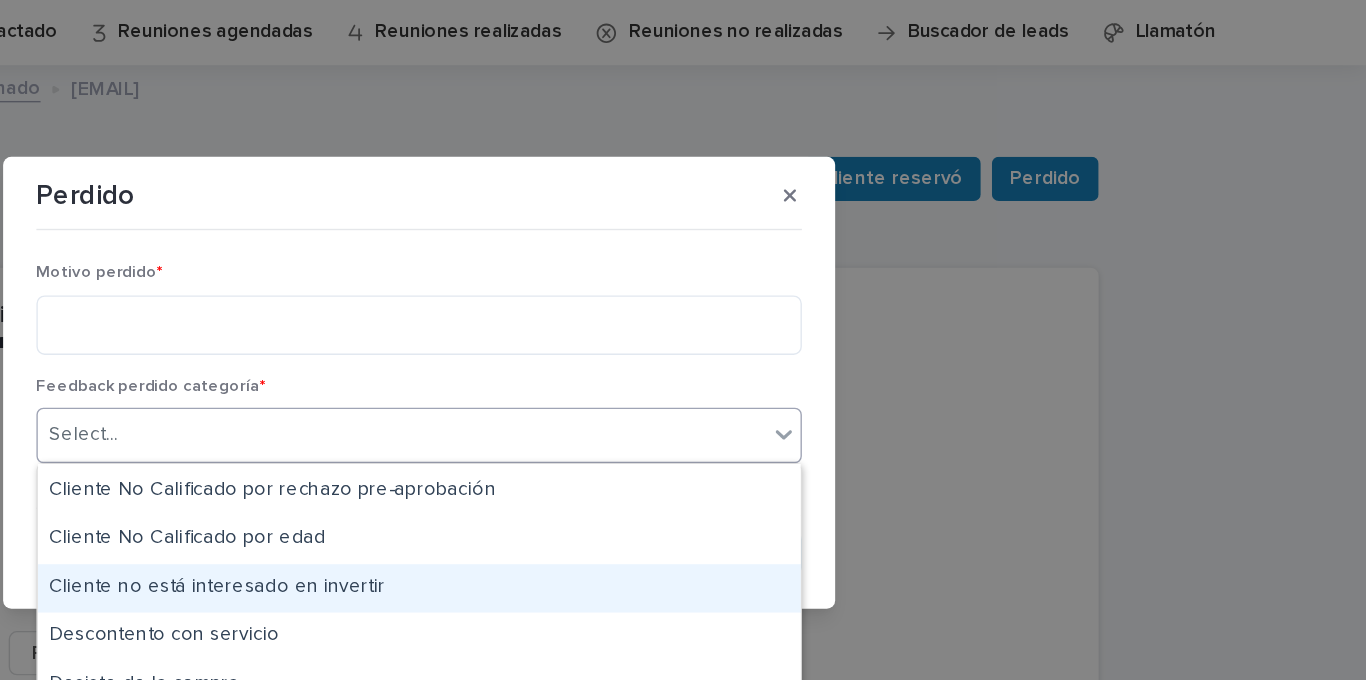 scroll, scrollTop: 141, scrollLeft: 0, axis: vertical 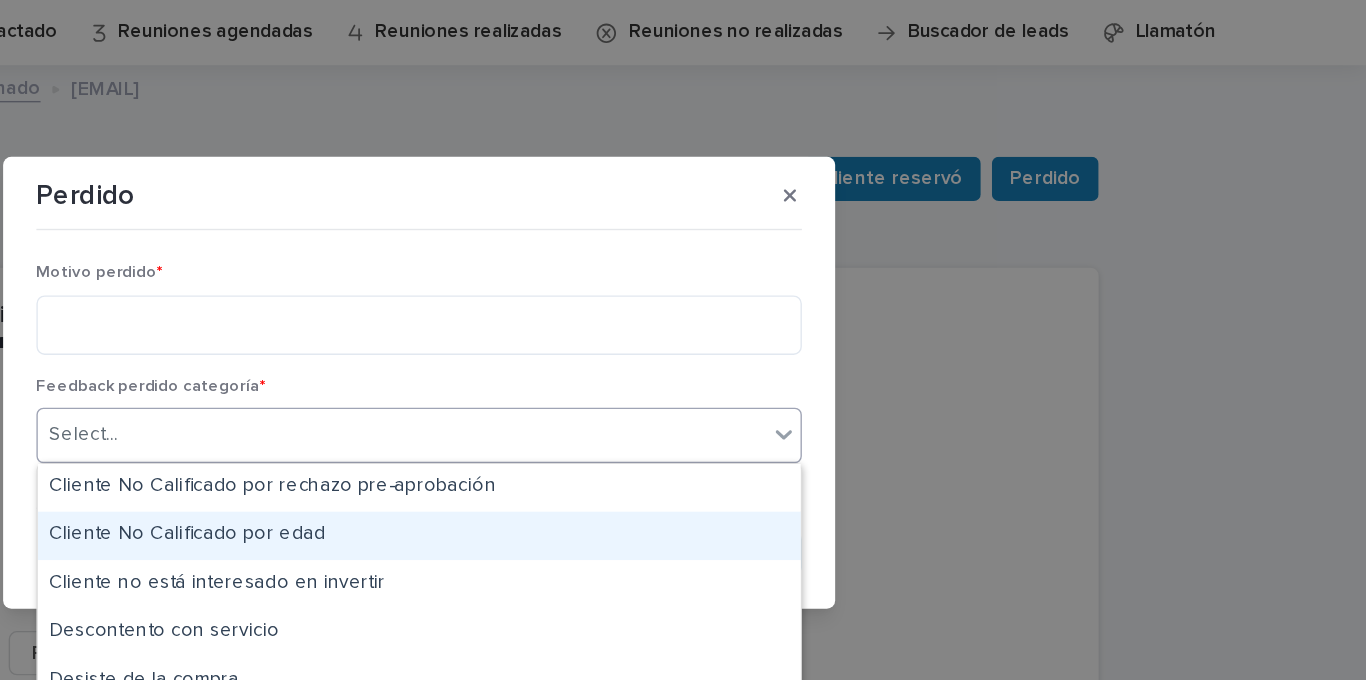 click on "Cliente No Calificado por edad" at bounding box center [683, 450] 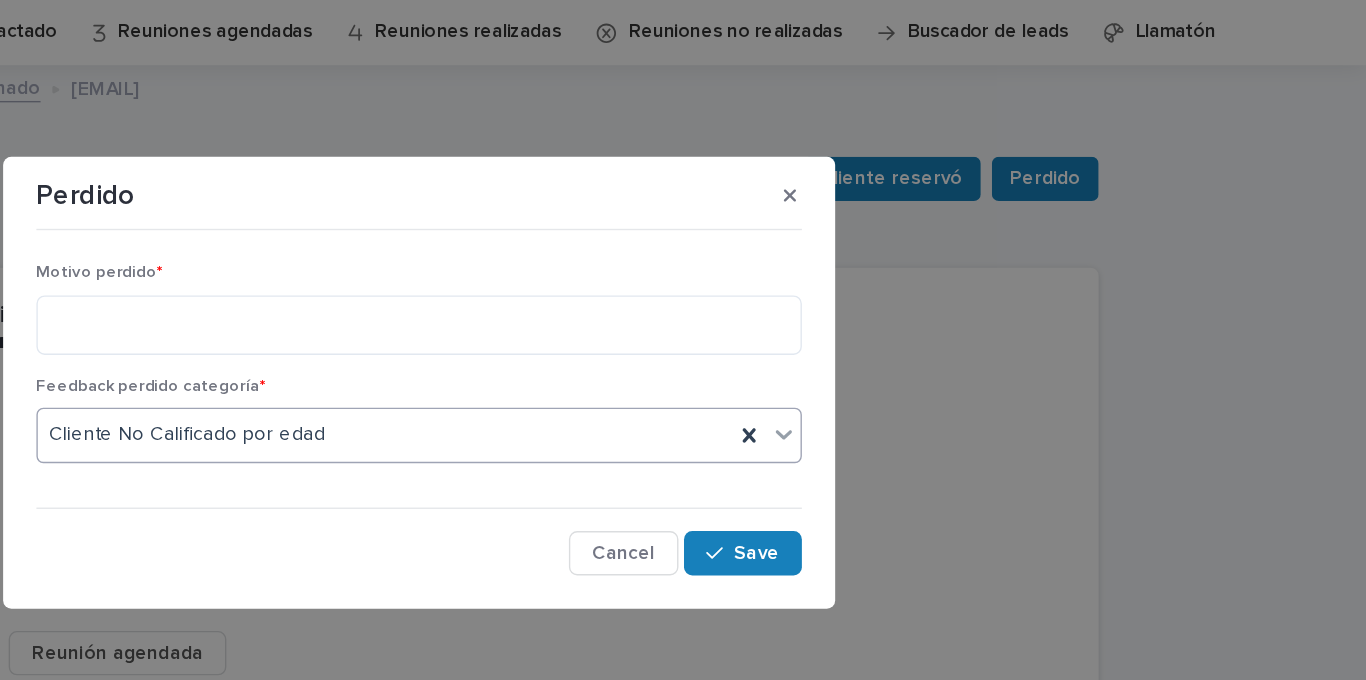click on "Motivo perdido *" at bounding box center [683, 294] 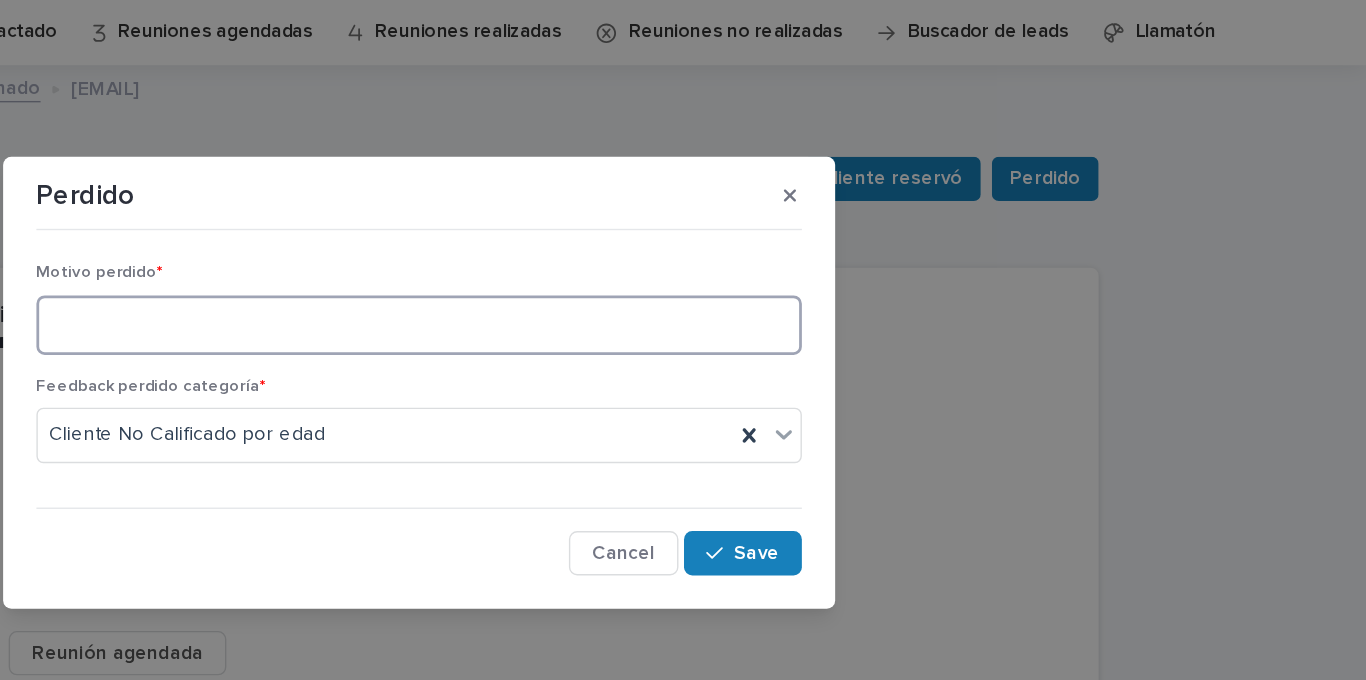 click at bounding box center [683, 298] 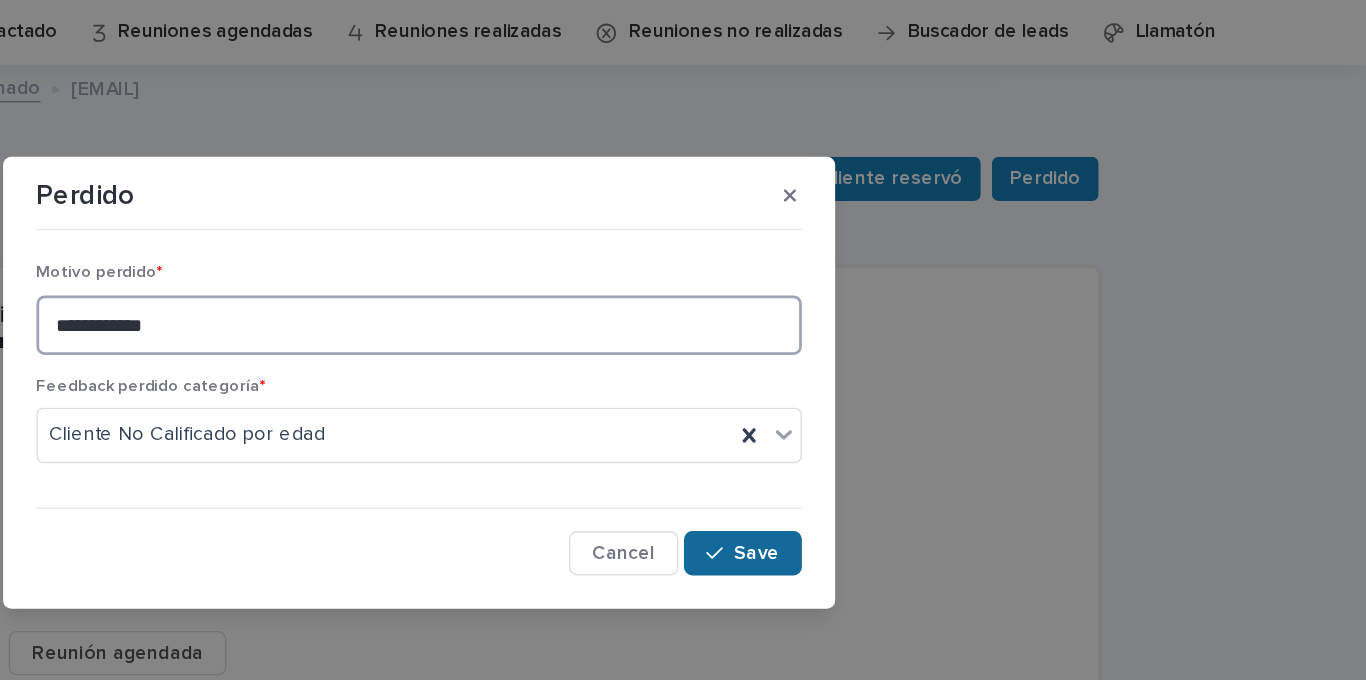 type on "**********" 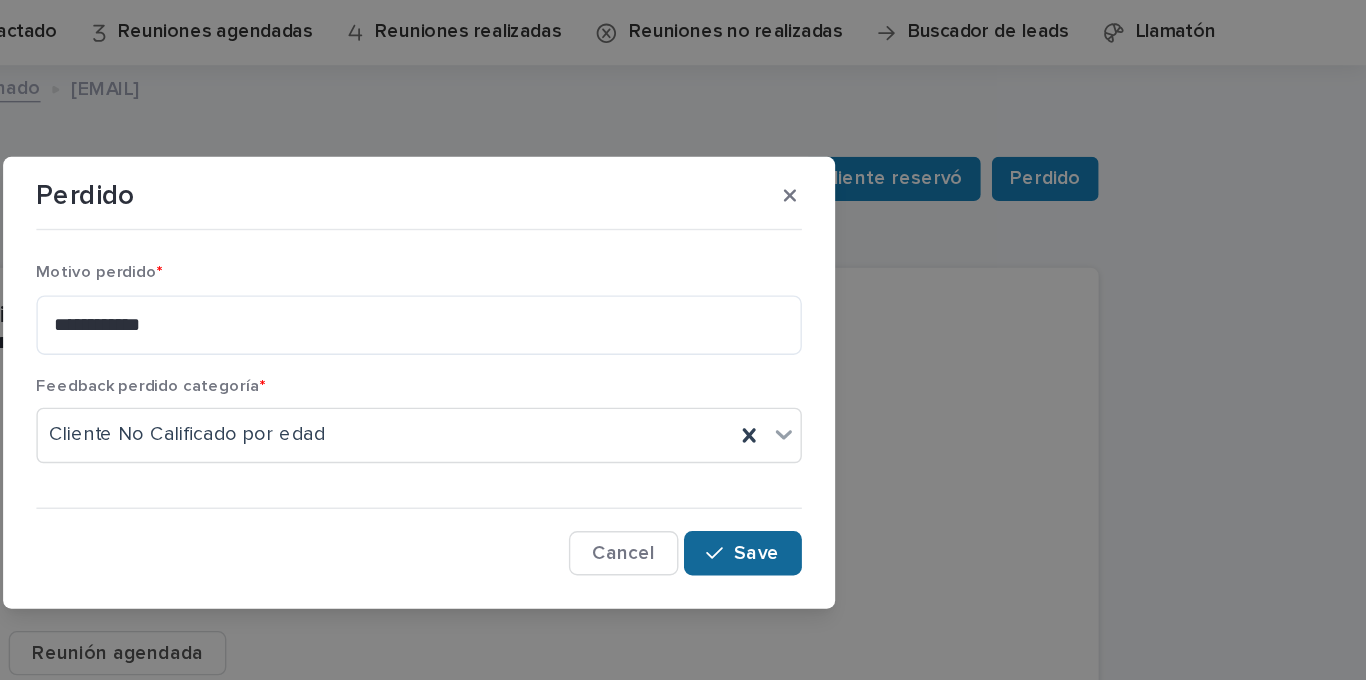 click on "Save" at bounding box center [926, 463] 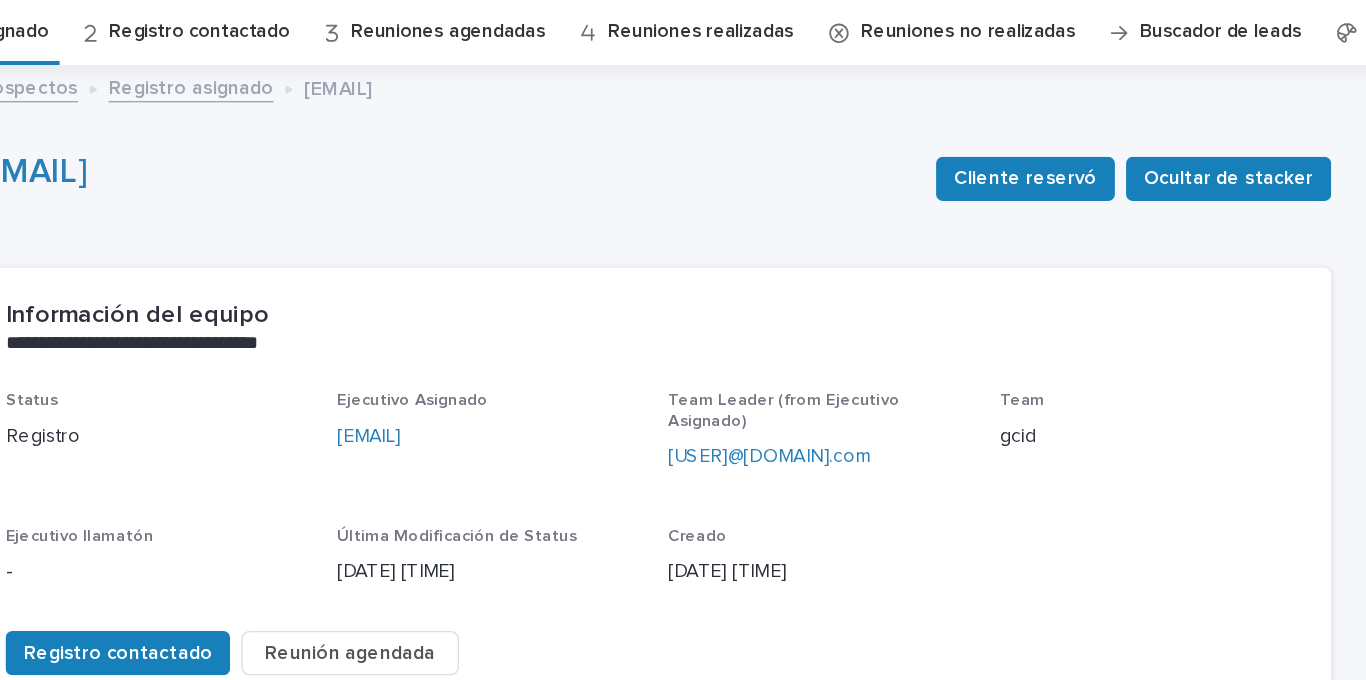 scroll, scrollTop: 0, scrollLeft: 0, axis: both 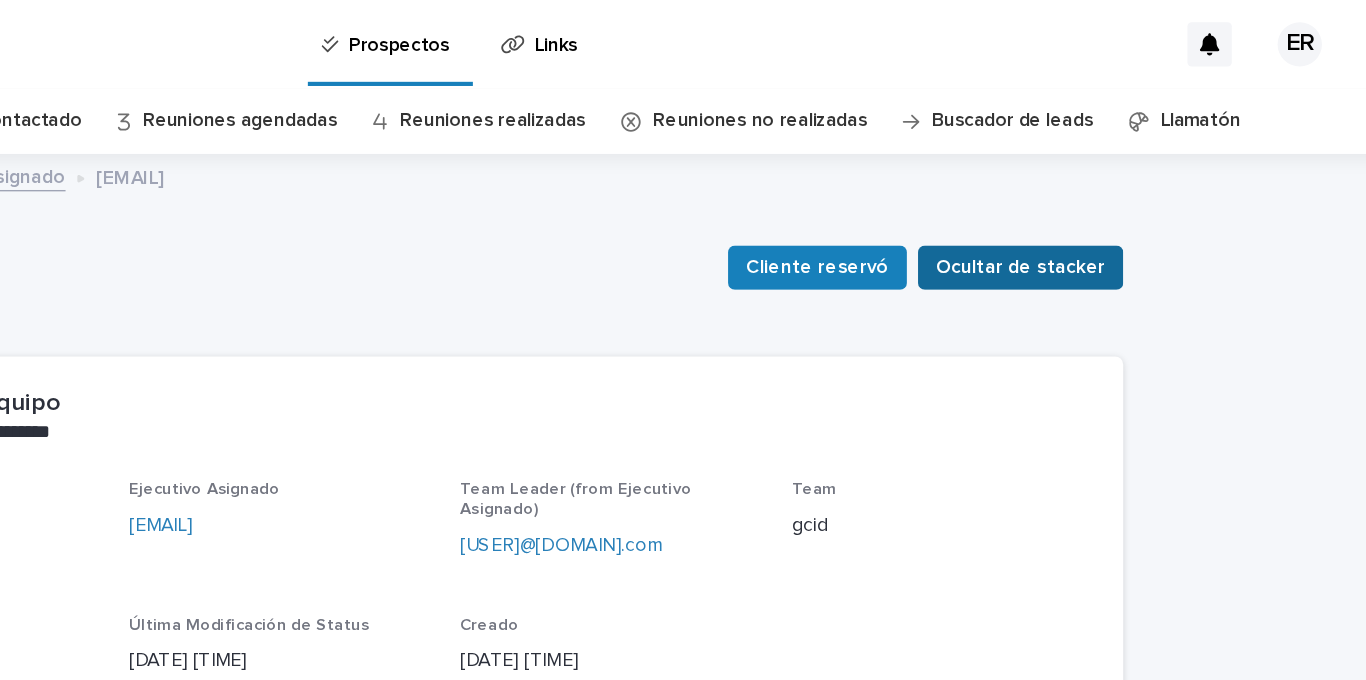 click on "Ocultar de stacker" at bounding box center (1099, 193) 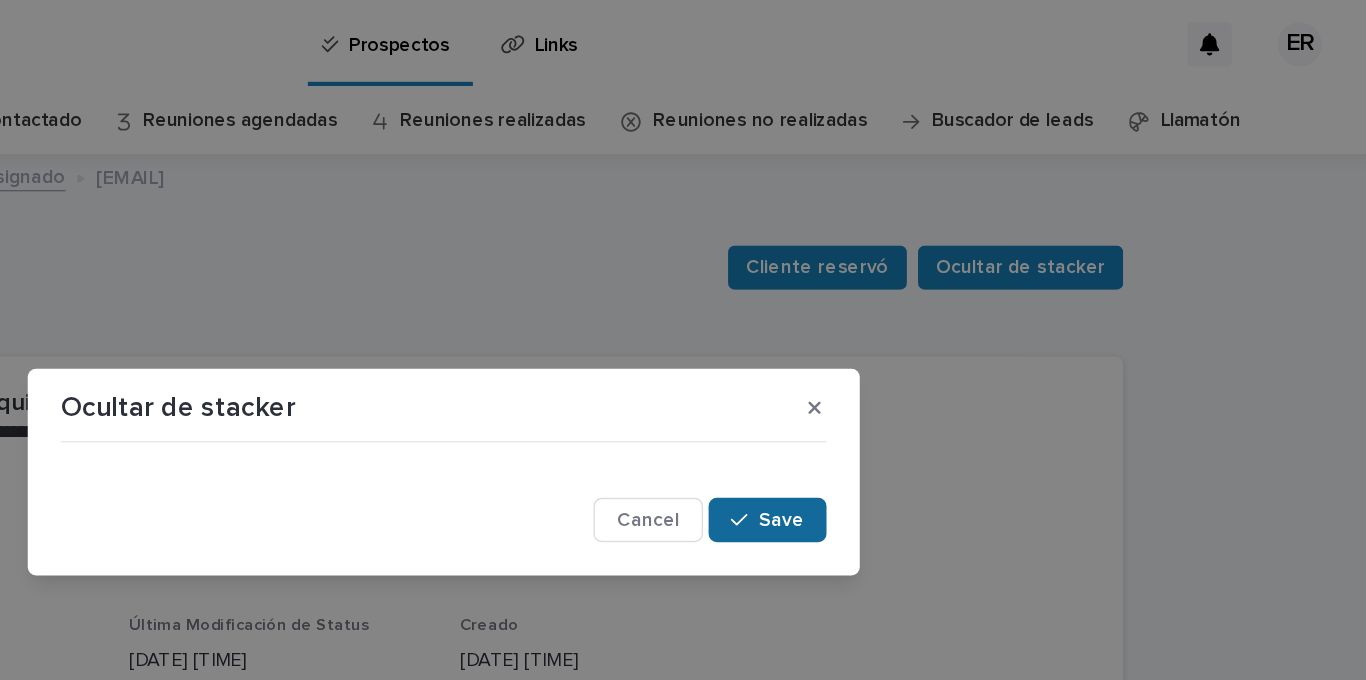 click on "Save" at bounding box center (916, 375) 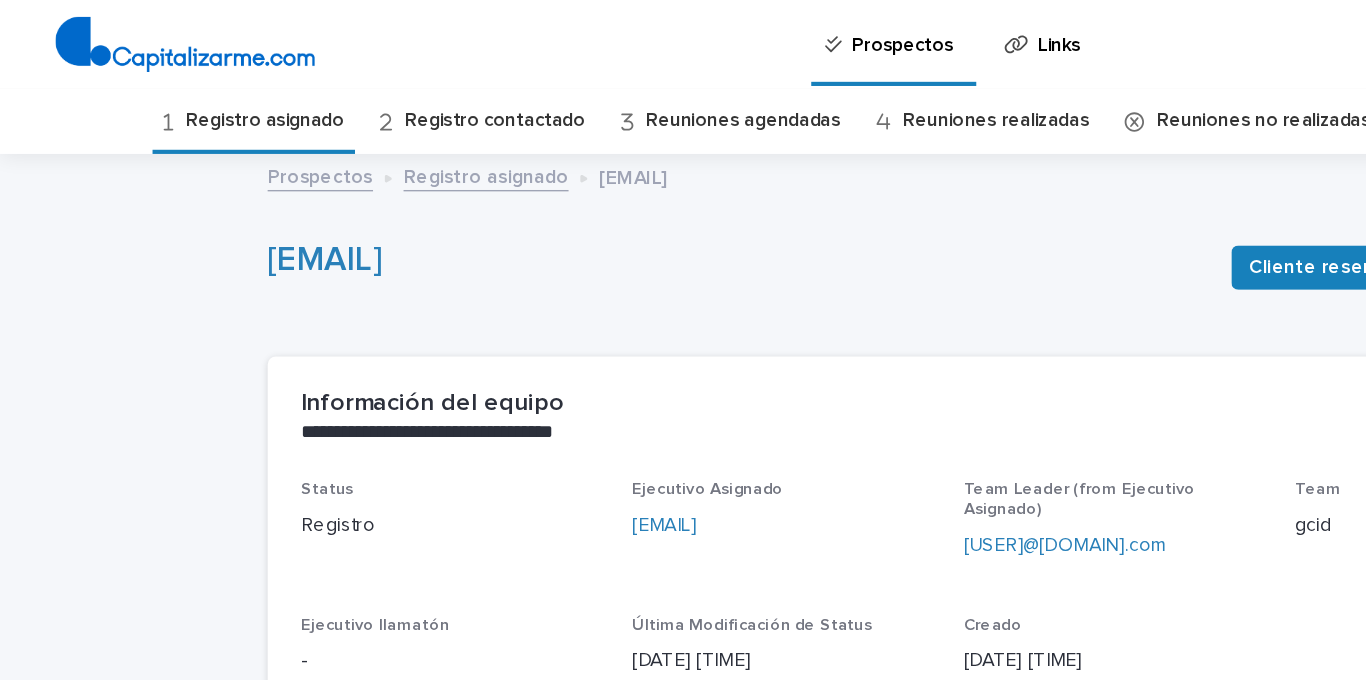 click on "Registro asignado" at bounding box center [191, 87] 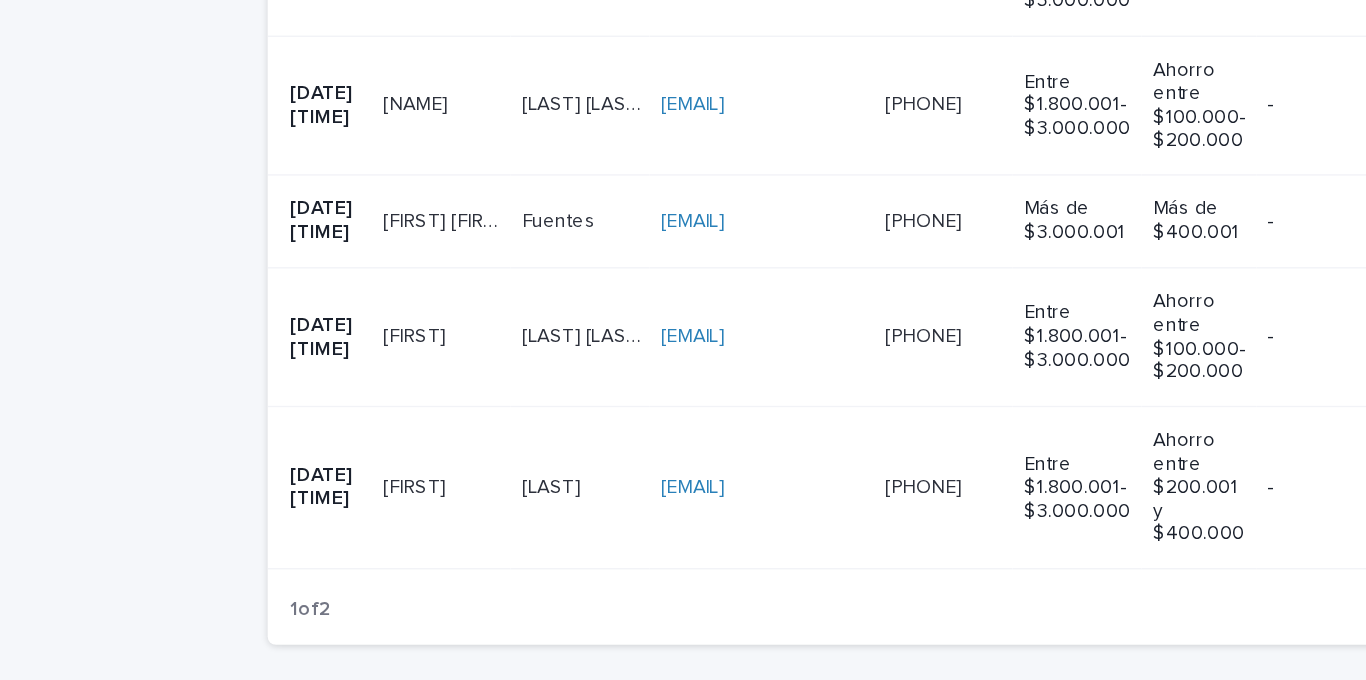 scroll, scrollTop: 1323, scrollLeft: 0, axis: vertical 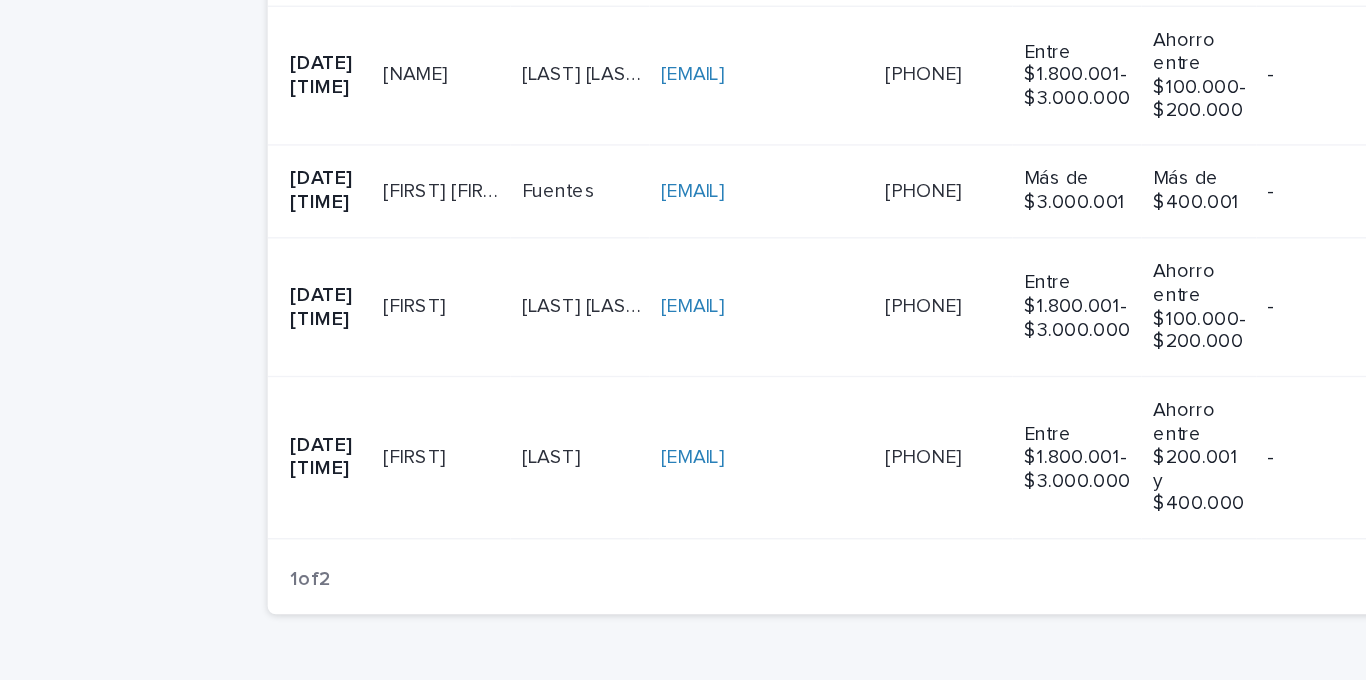 click at bounding box center (318, 394) 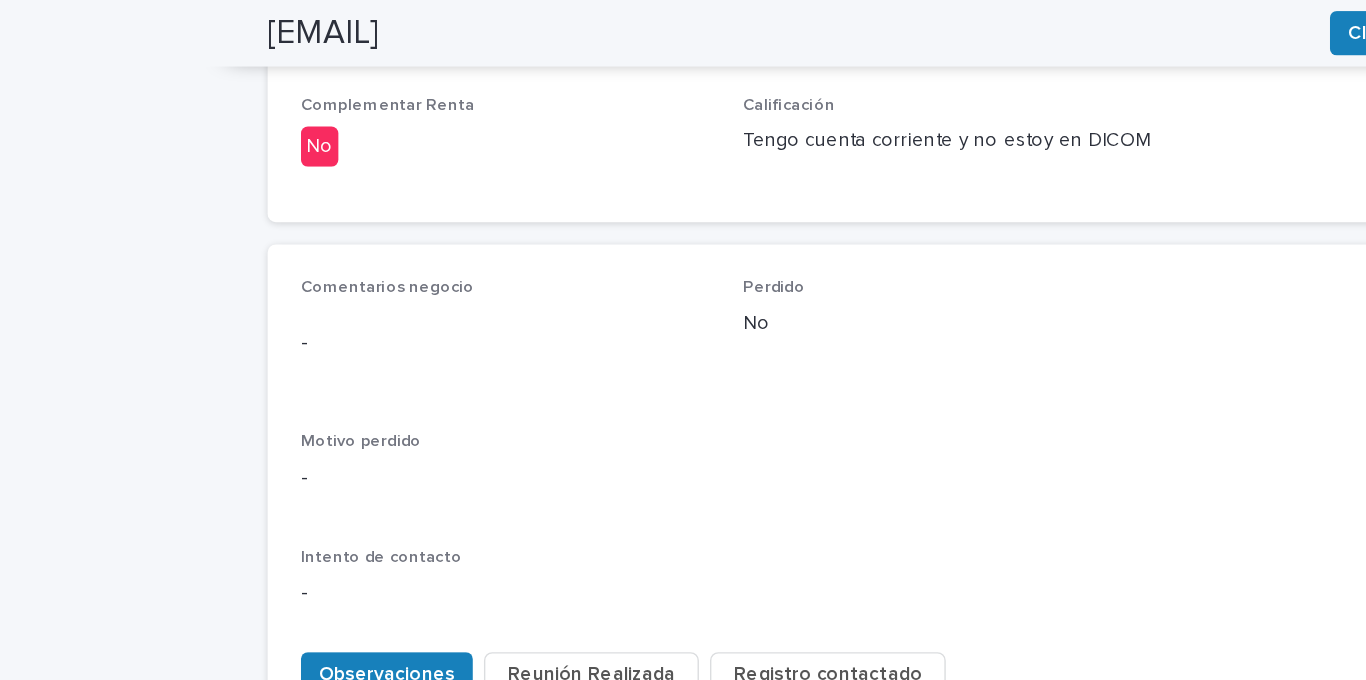 scroll, scrollTop: 866, scrollLeft: 0, axis: vertical 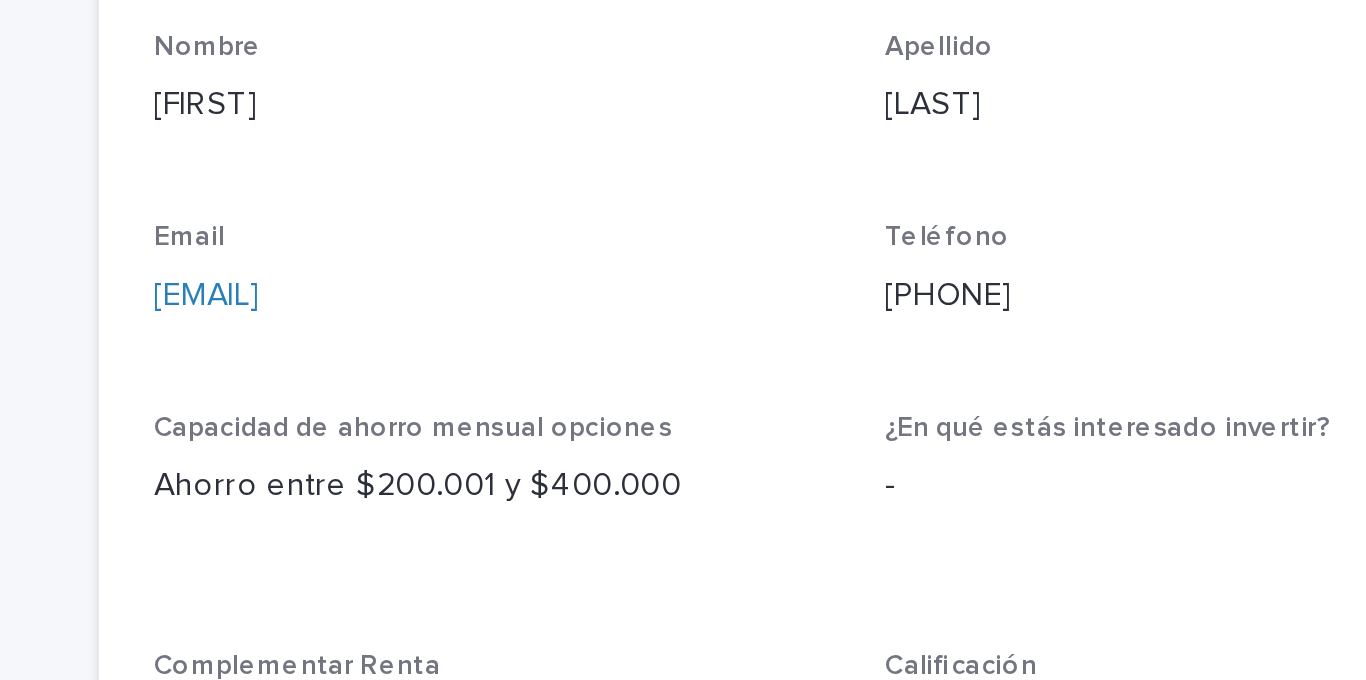 drag, startPoint x: 378, startPoint y: 435, endPoint x: 211, endPoint y: 439, distance: 167.0479 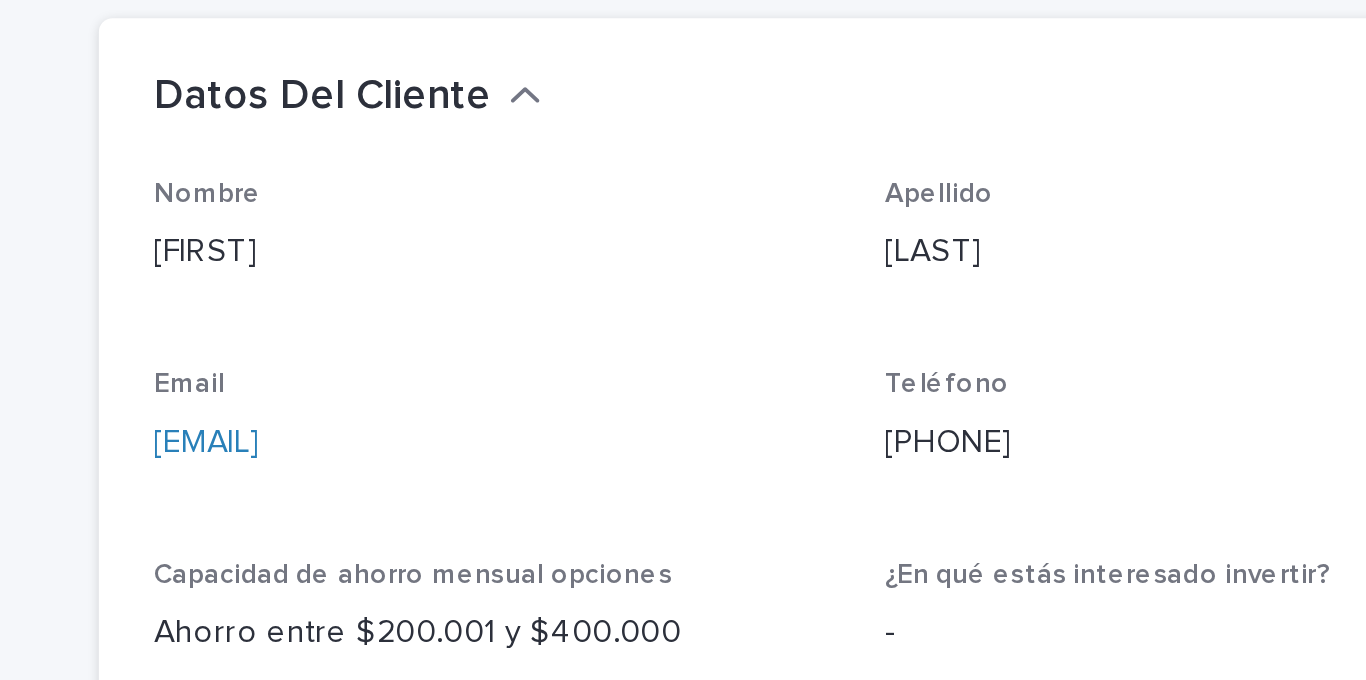 scroll, scrollTop: 224, scrollLeft: 0, axis: vertical 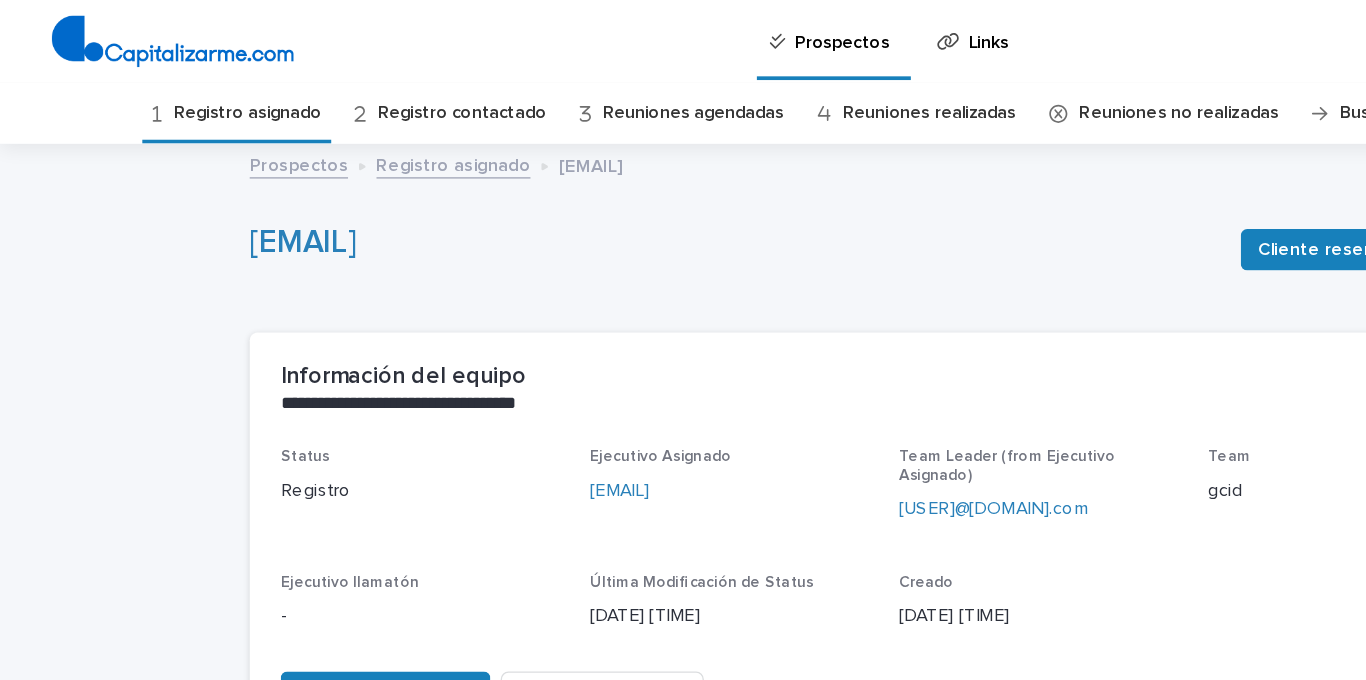 click on "Registro contactado" at bounding box center (357, 87) 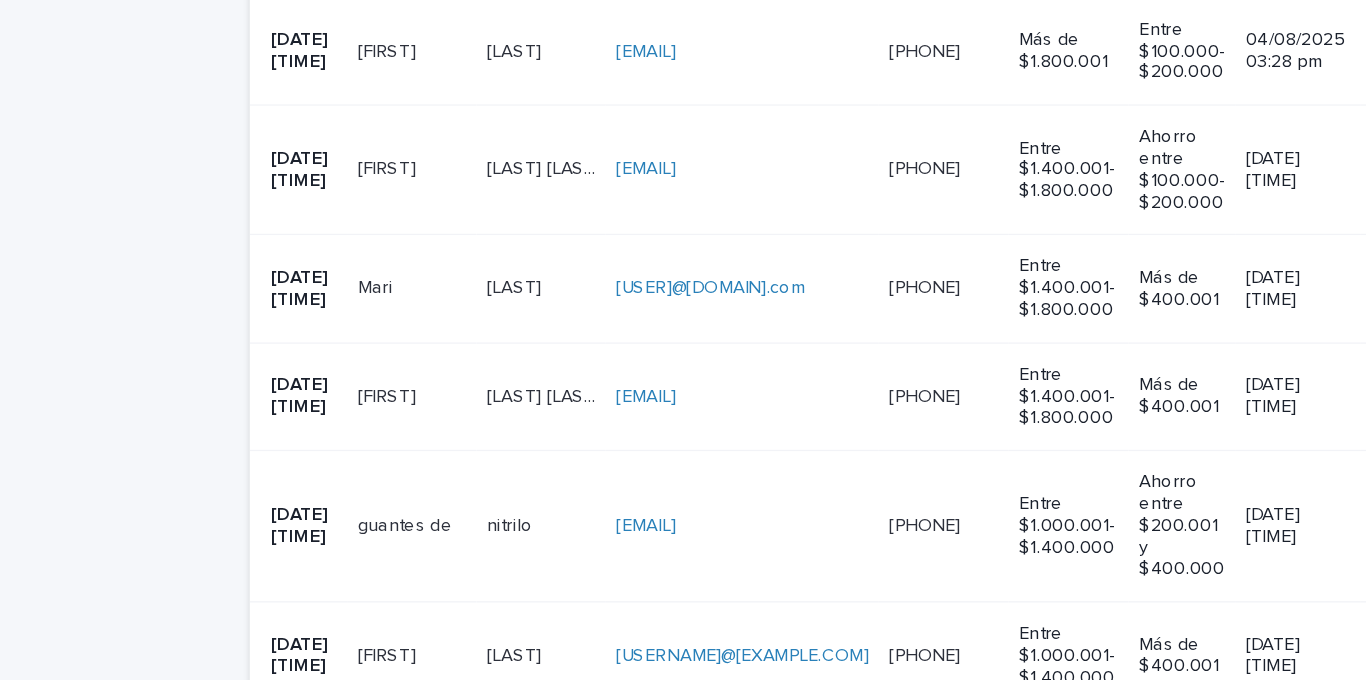 scroll, scrollTop: 1571, scrollLeft: 0, axis: vertical 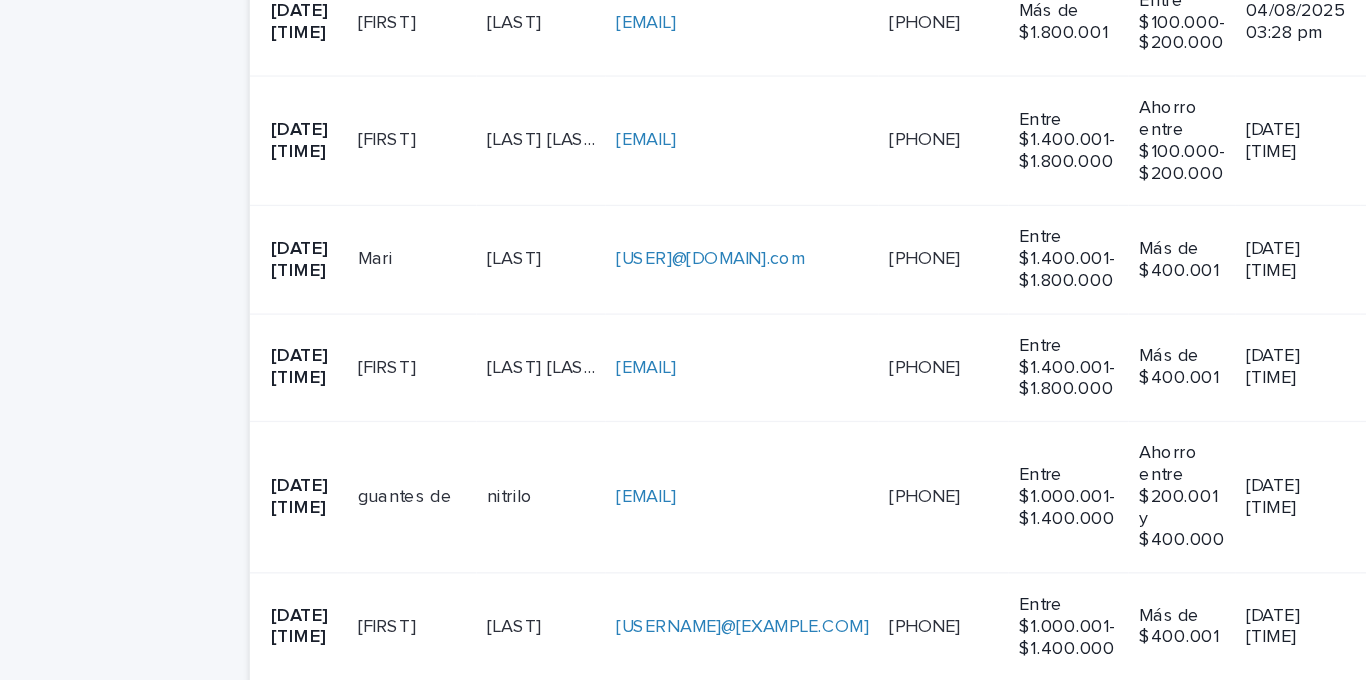 click on "[LAST] [LAST]" at bounding box center [418, 264] 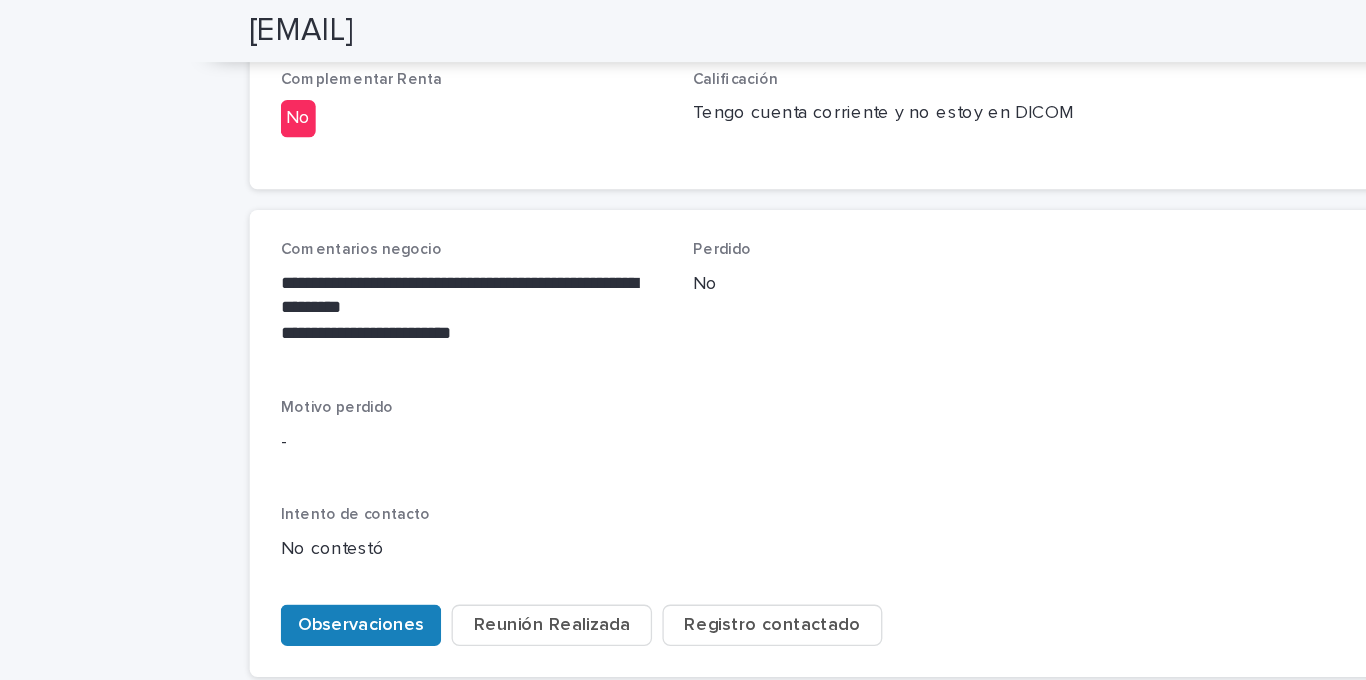 scroll, scrollTop: 877, scrollLeft: 0, axis: vertical 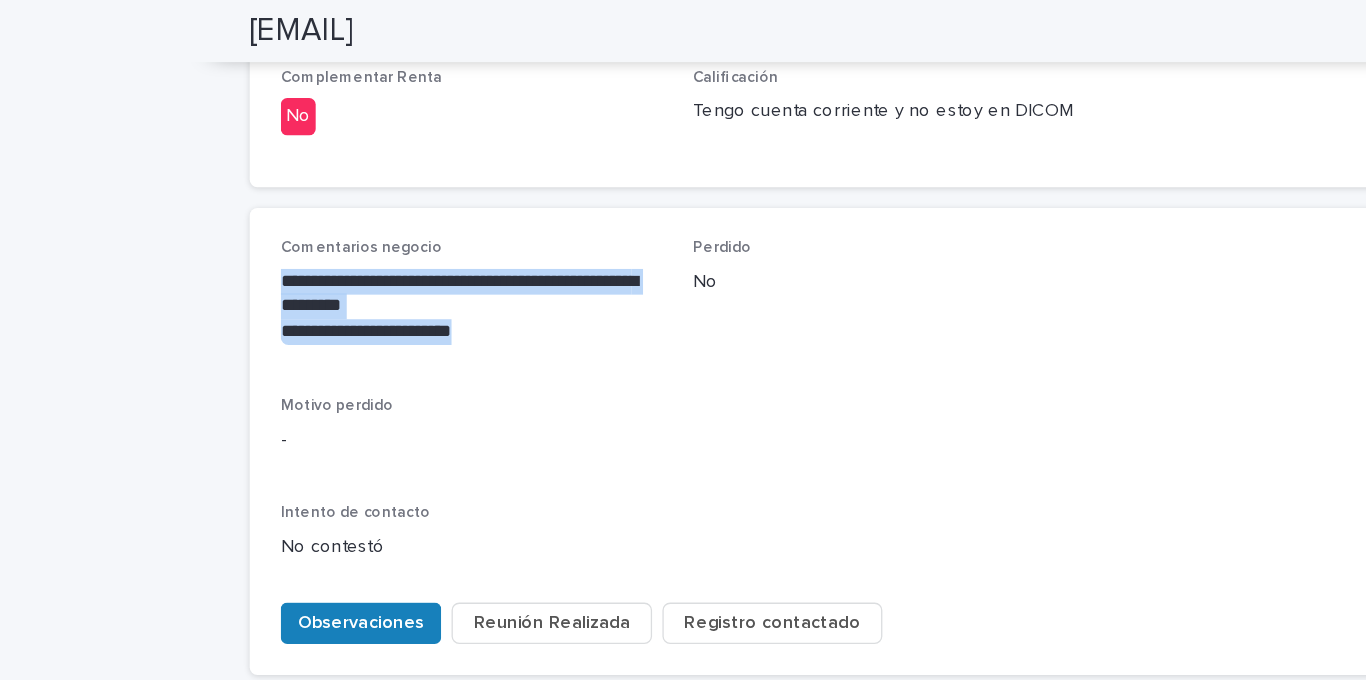 drag, startPoint x: 403, startPoint y: 254, endPoint x: 213, endPoint y: 200, distance: 197.52469 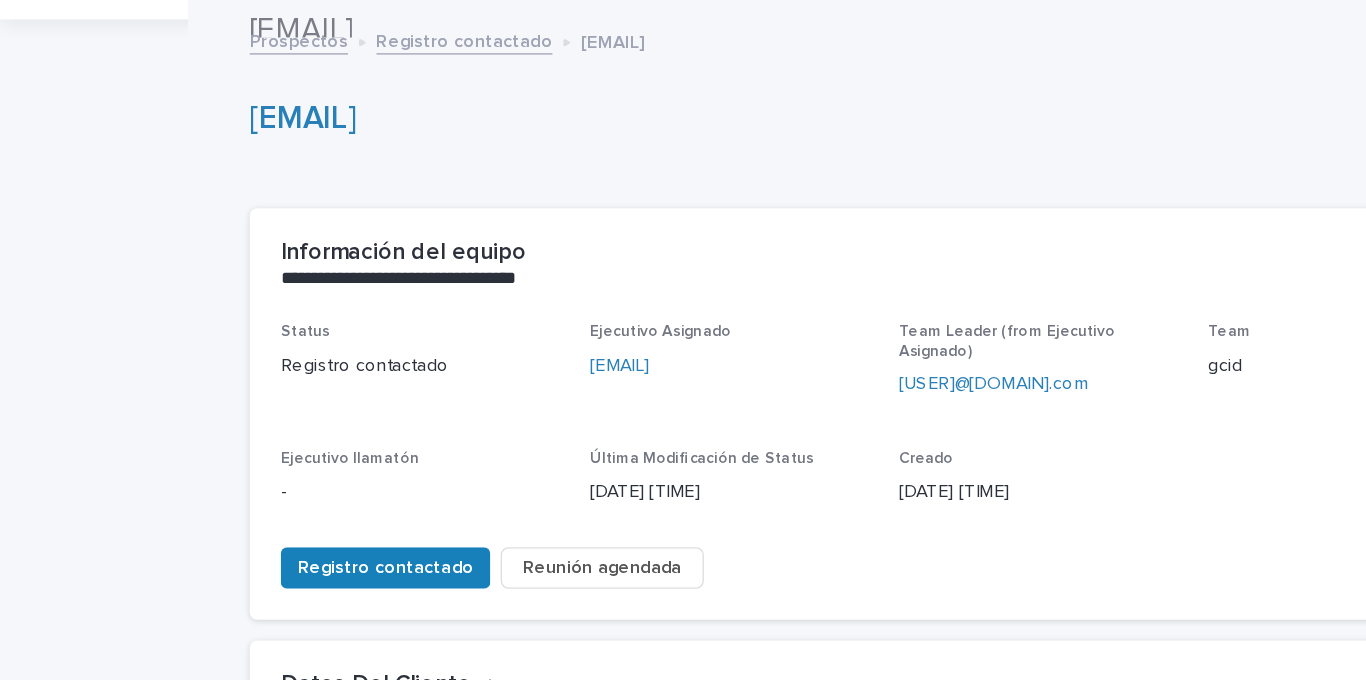 scroll, scrollTop: 0, scrollLeft: 0, axis: both 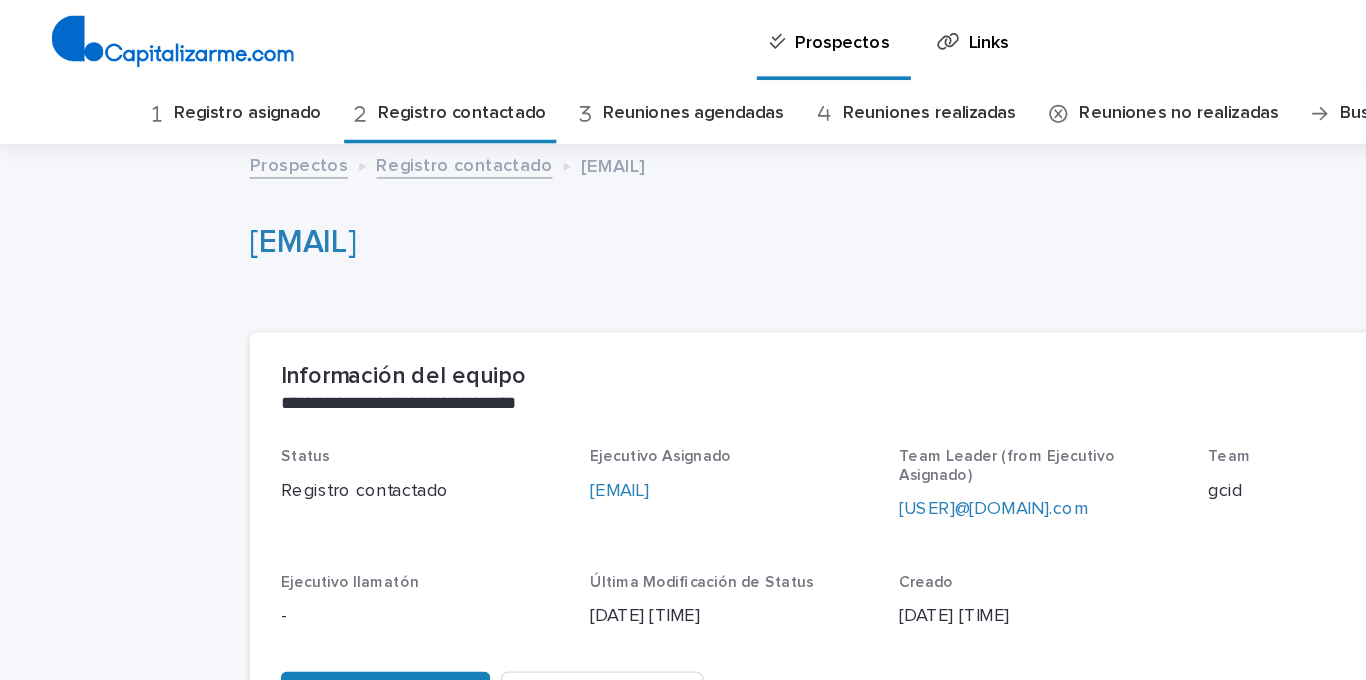 click on "Registro asignado" at bounding box center (191, 87) 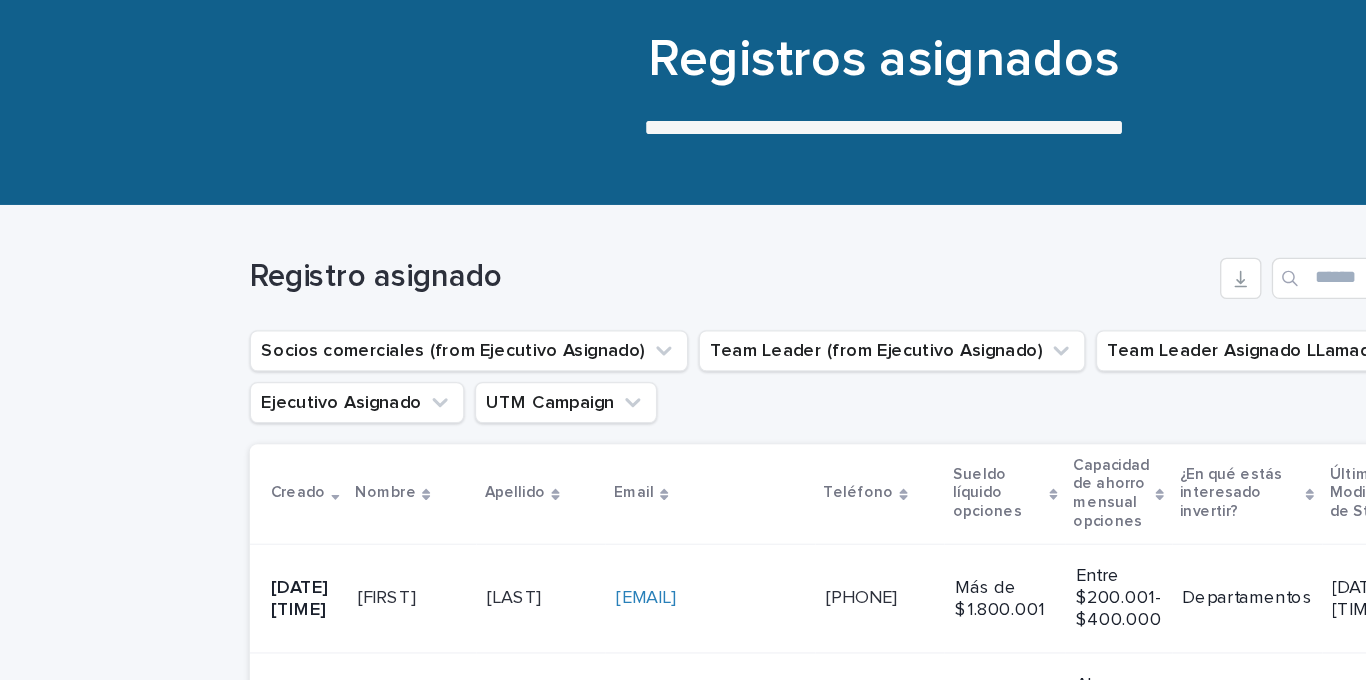 scroll, scrollTop: 0, scrollLeft: 0, axis: both 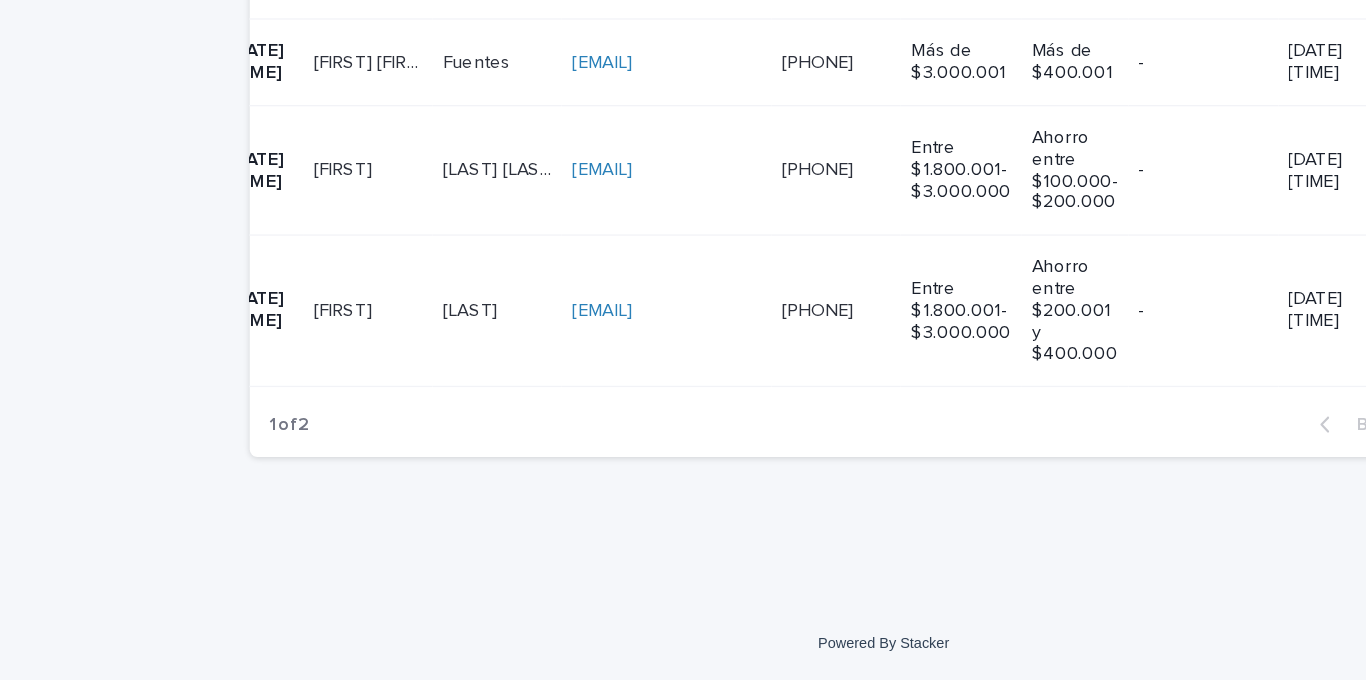 click on "[FIRST] [FIRST]" at bounding box center [284, 394] 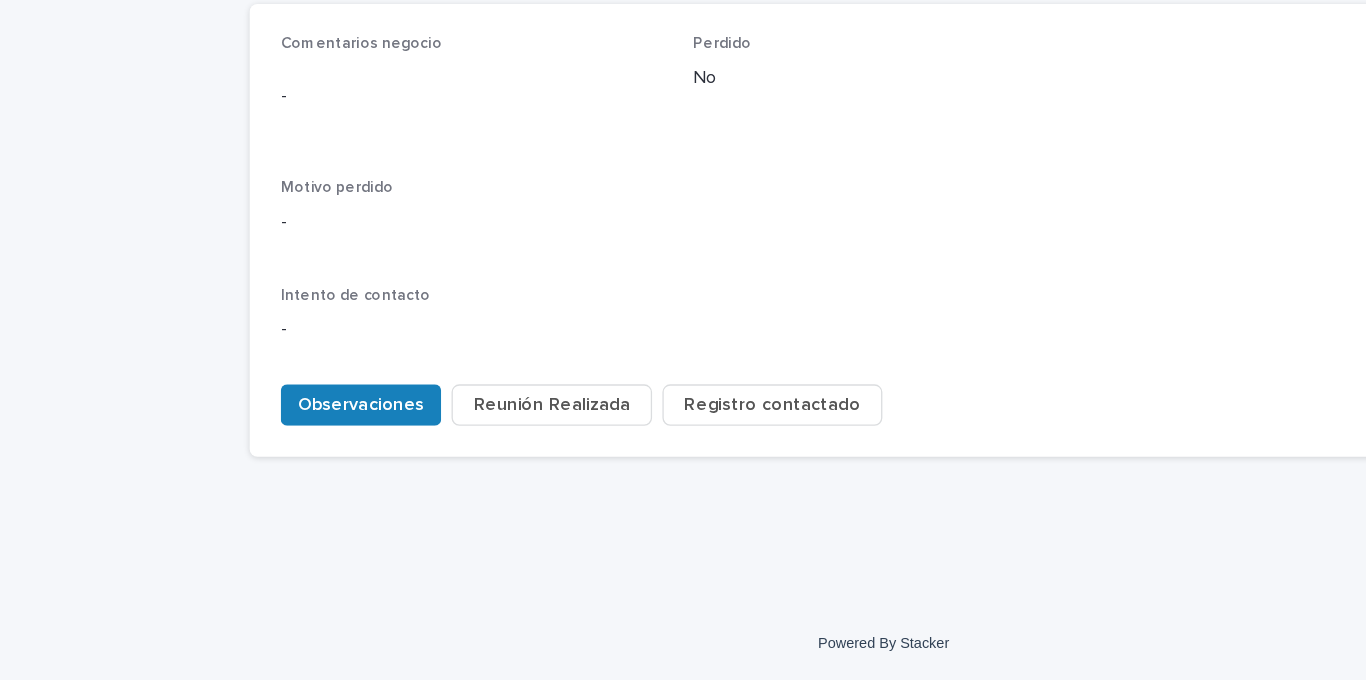 scroll, scrollTop: 0, scrollLeft: 0, axis: both 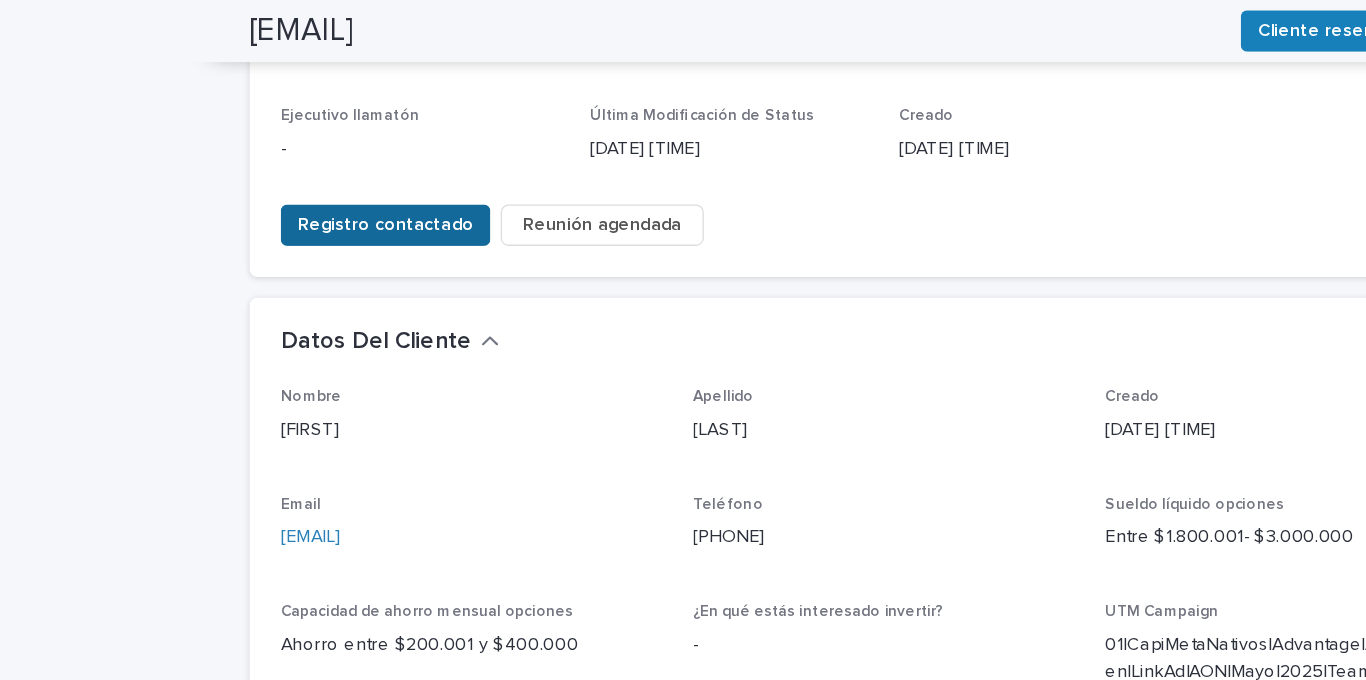 click on "Registro contactado" at bounding box center (298, 174) 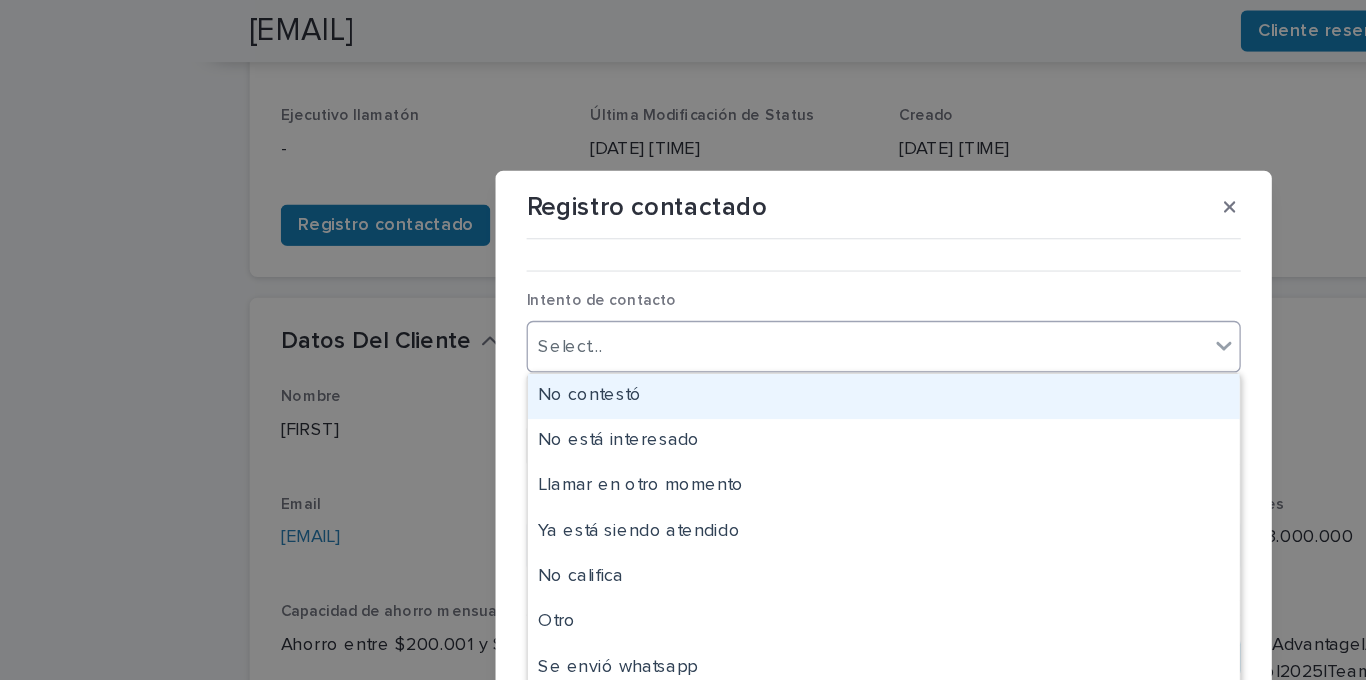 click on "Select..." at bounding box center [670, 268] 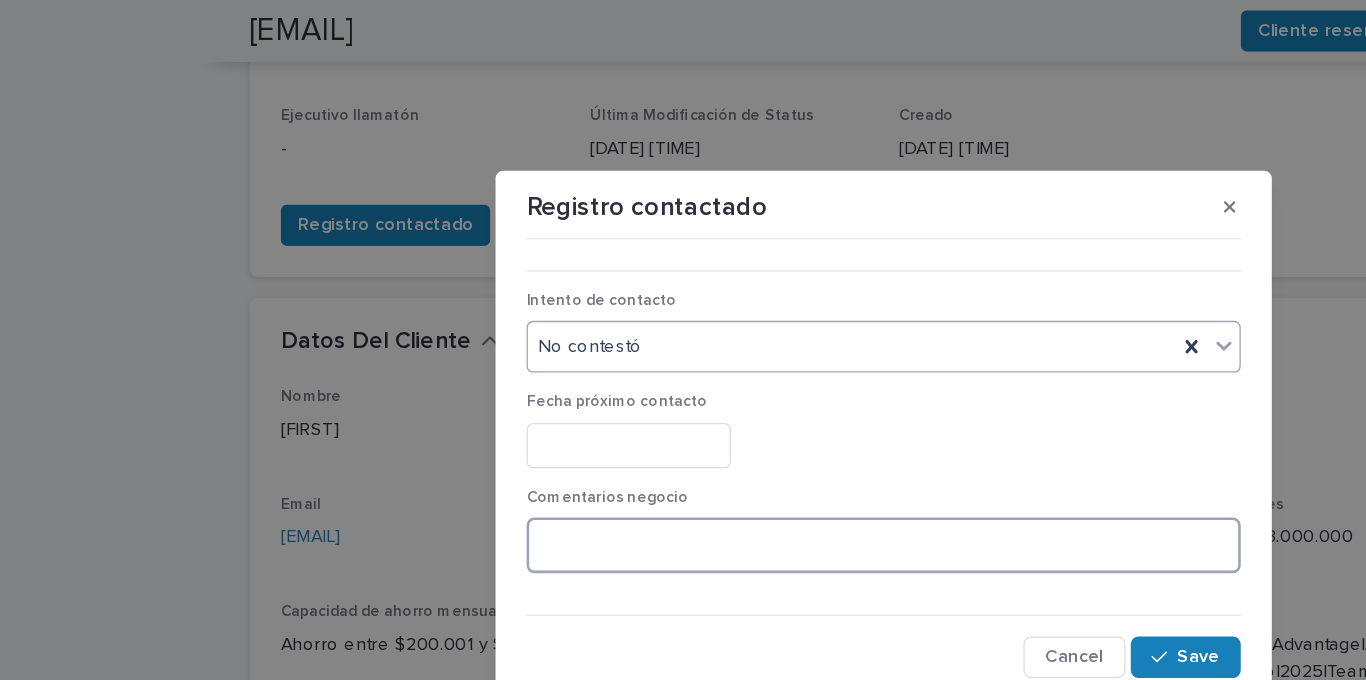 click at bounding box center [683, 421] 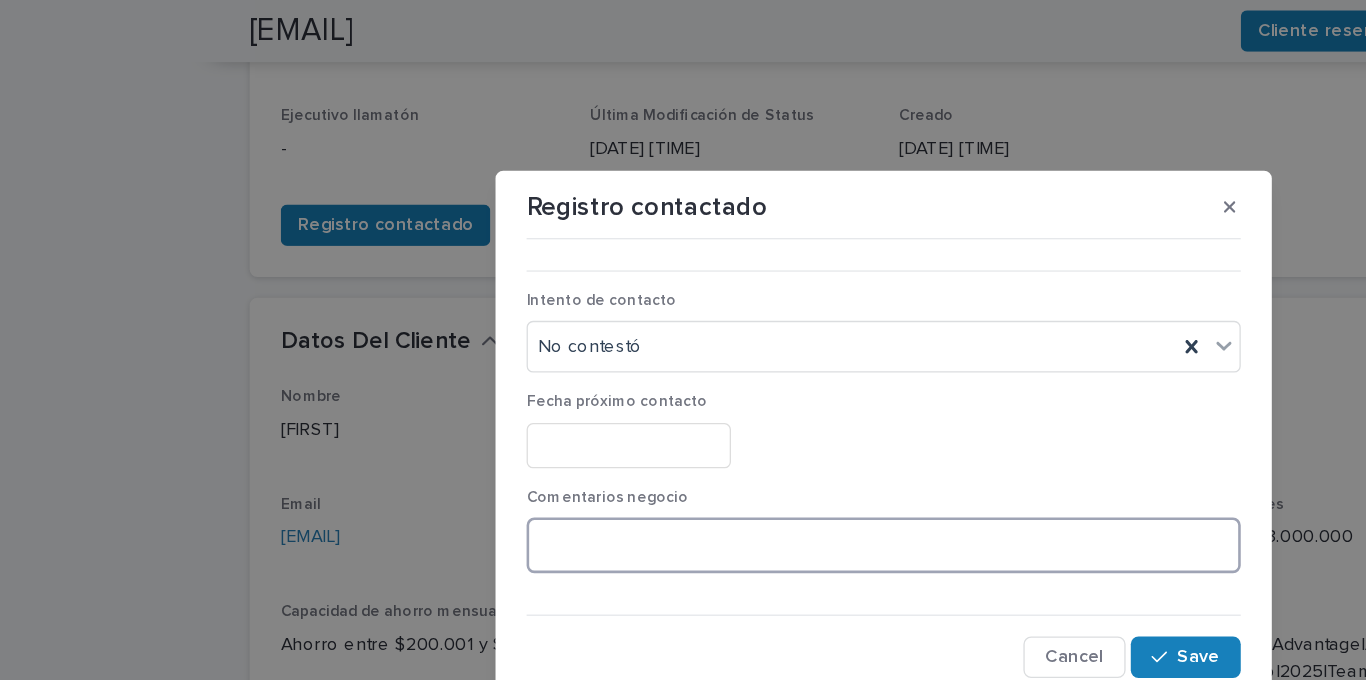 paste on "**********" 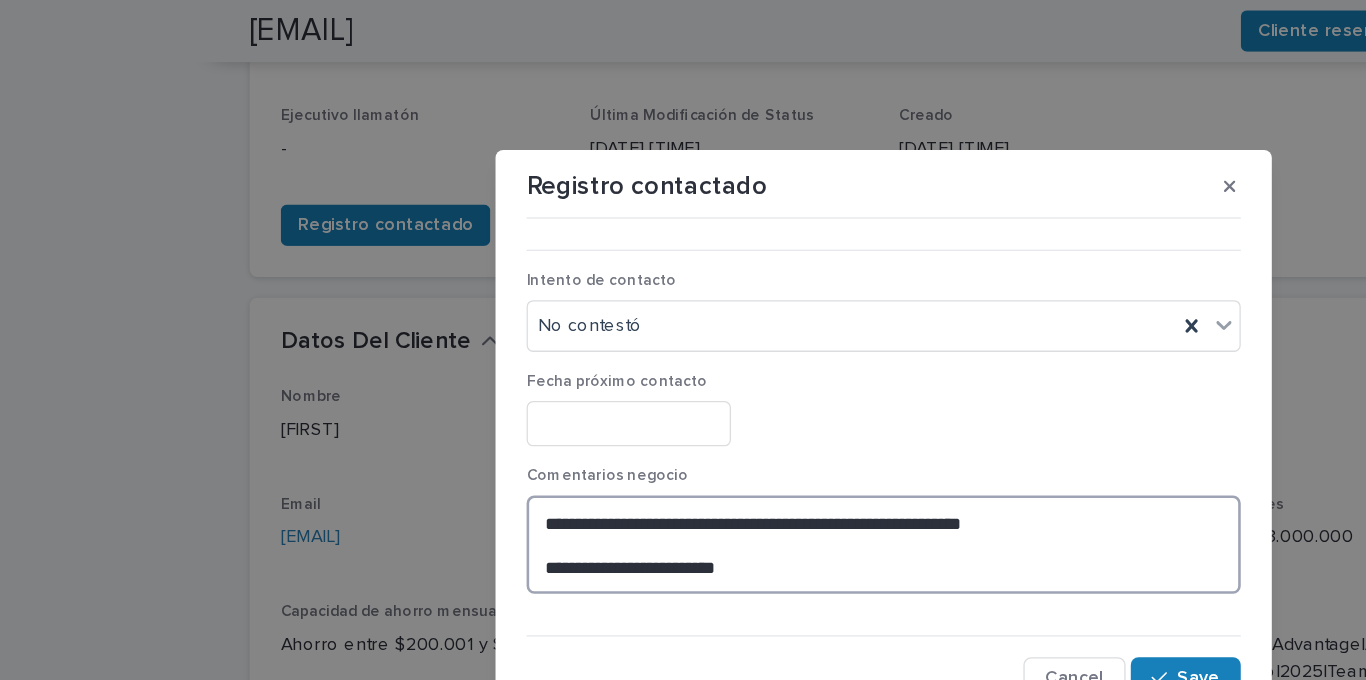 click on "**********" at bounding box center [683, 421] 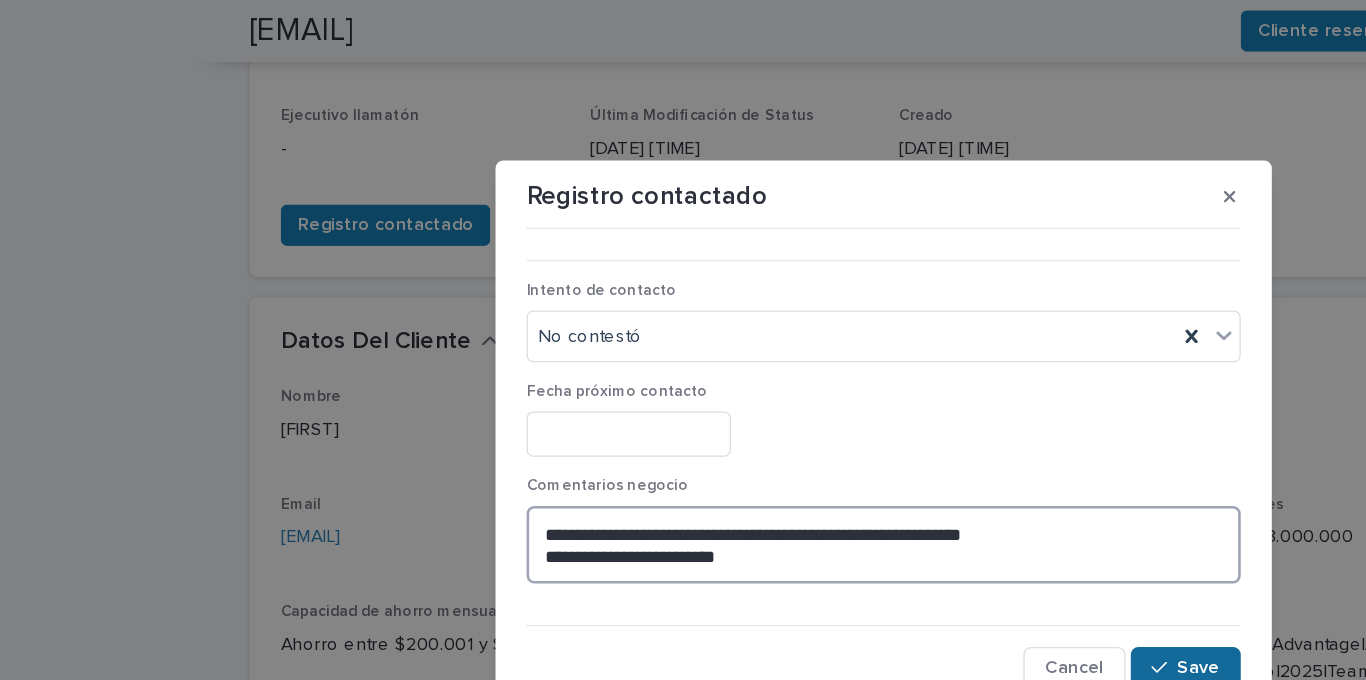 type on "**********" 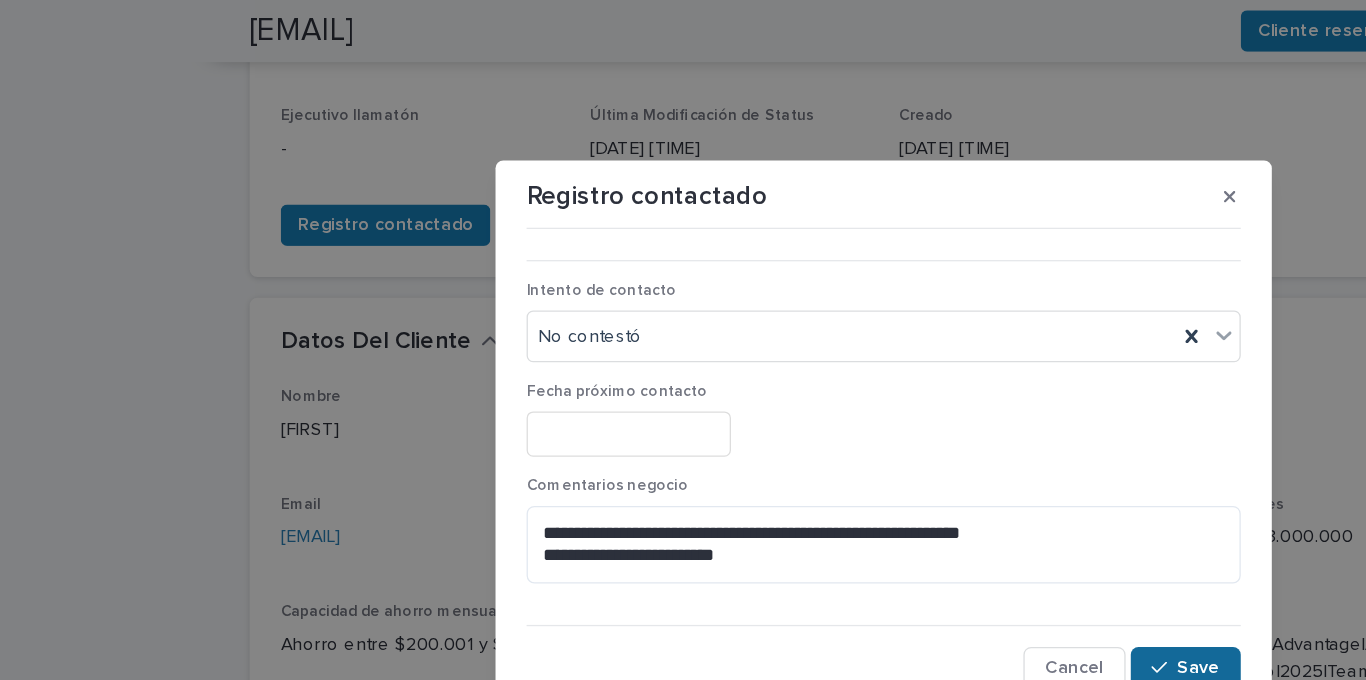 click on "Save" at bounding box center (916, 516) 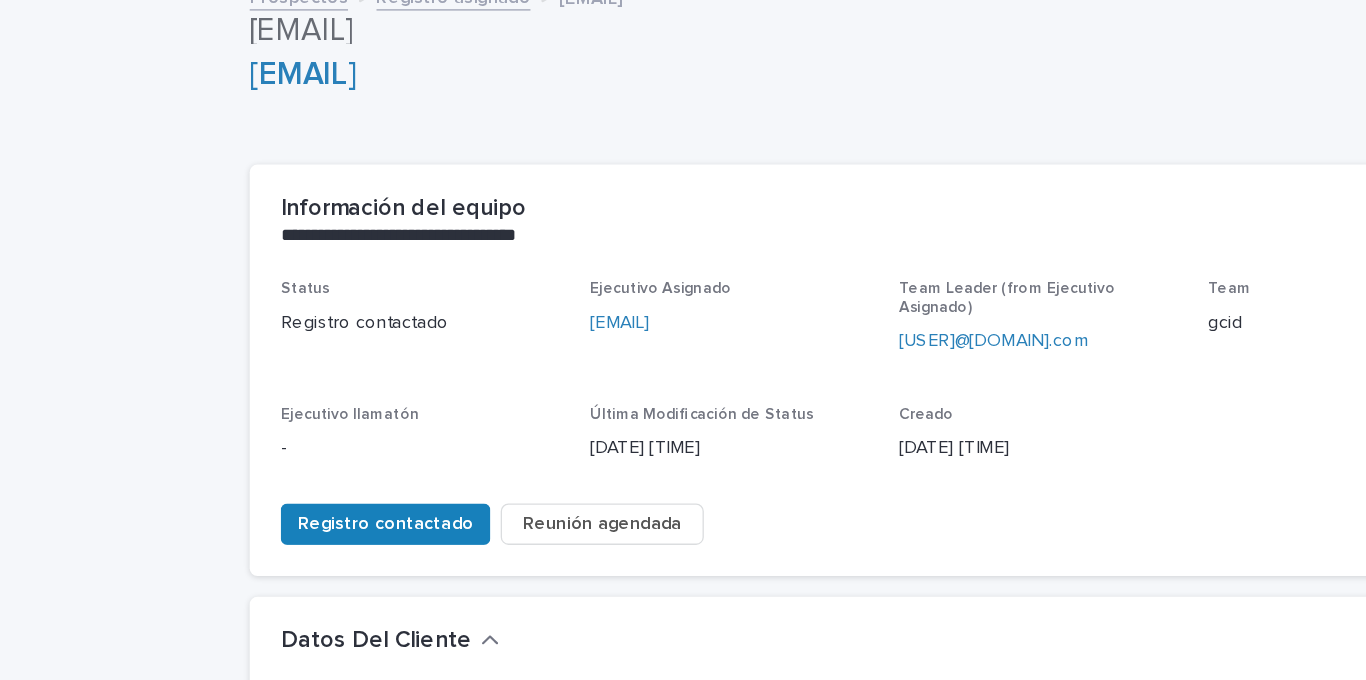 scroll, scrollTop: 0, scrollLeft: 0, axis: both 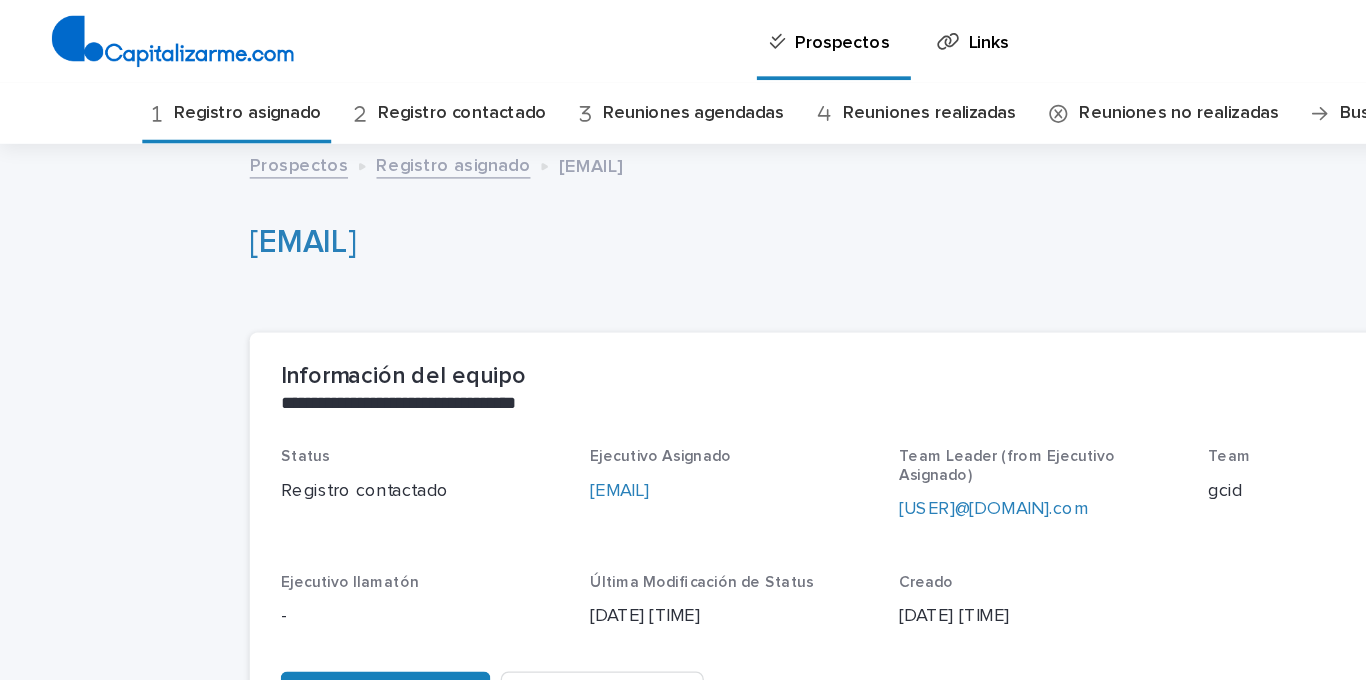 click on "Registro asignado" at bounding box center (191, 87) 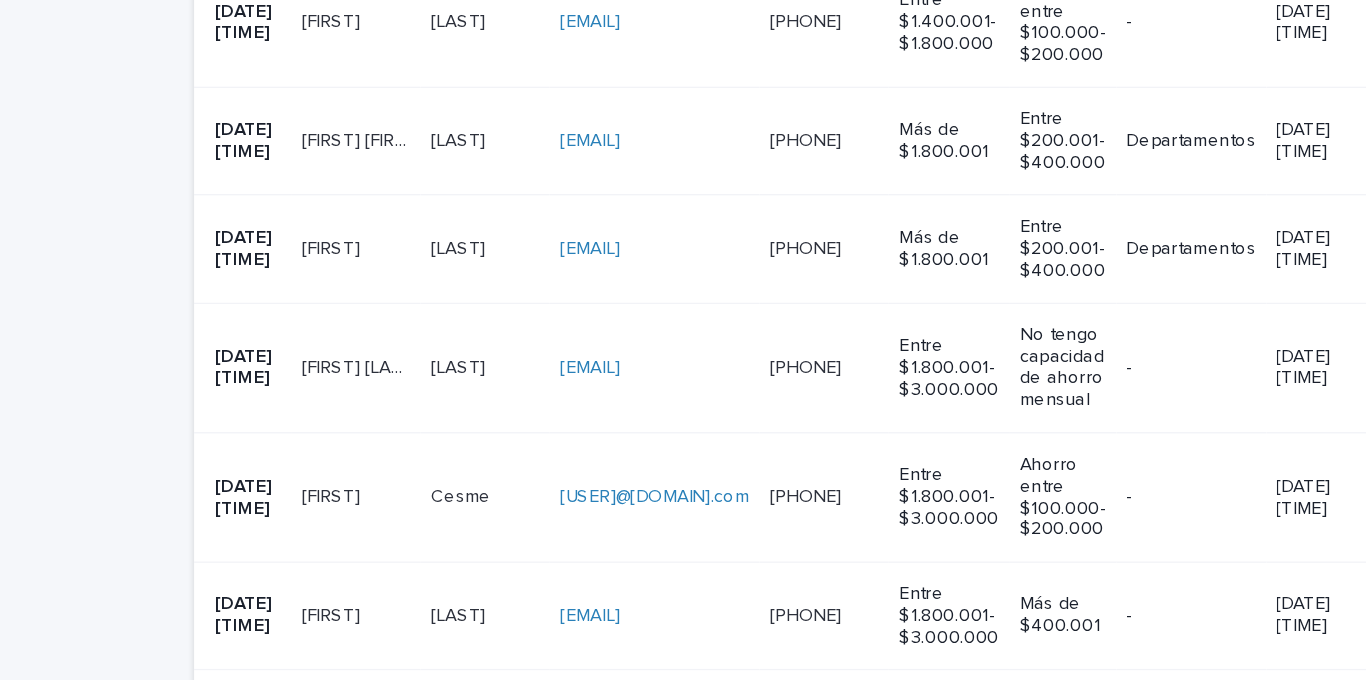 scroll, scrollTop: 521, scrollLeft: 0, axis: vertical 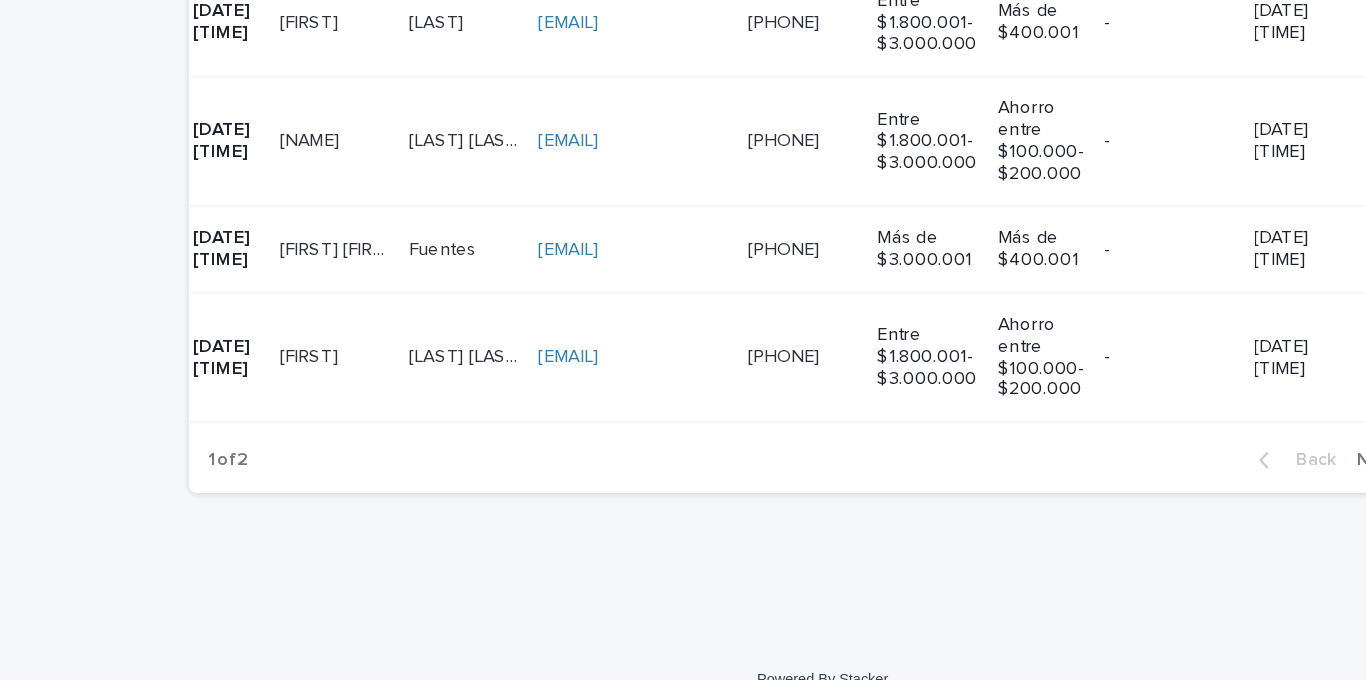 click on "[LAST] [LAST]" at bounding box center [405, 403] 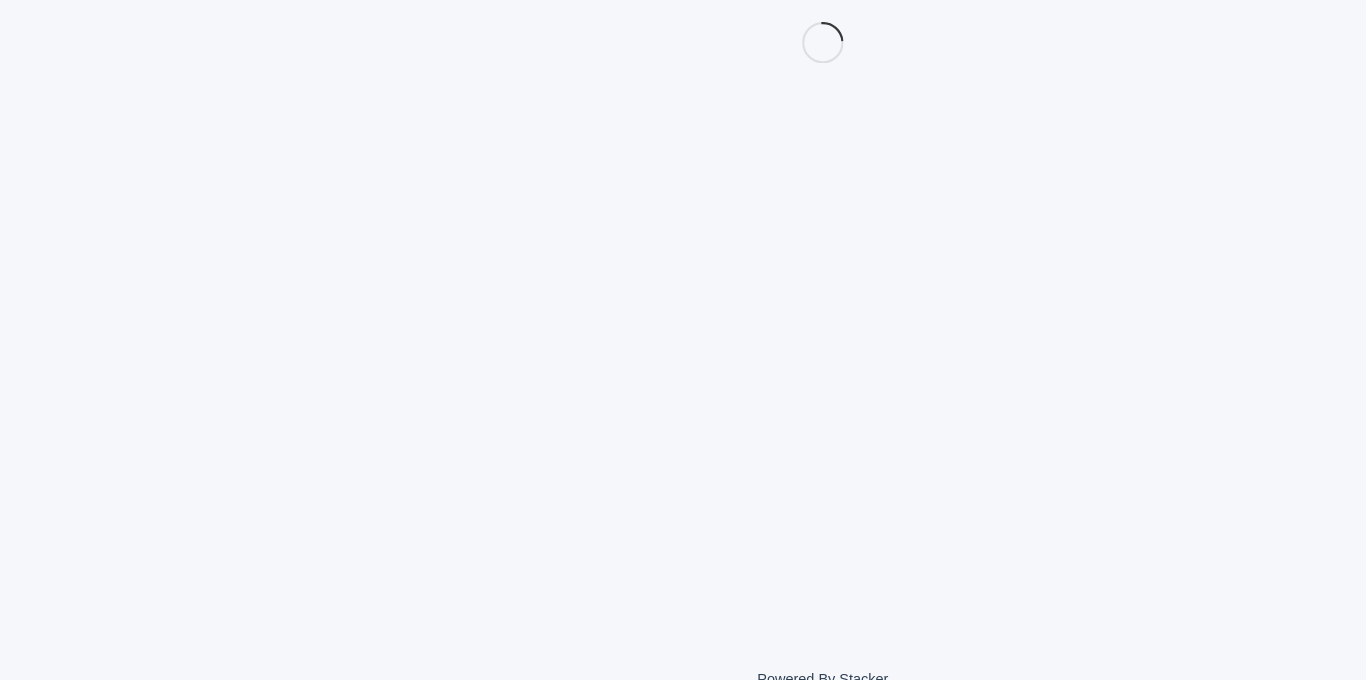scroll, scrollTop: 0, scrollLeft: 0, axis: both 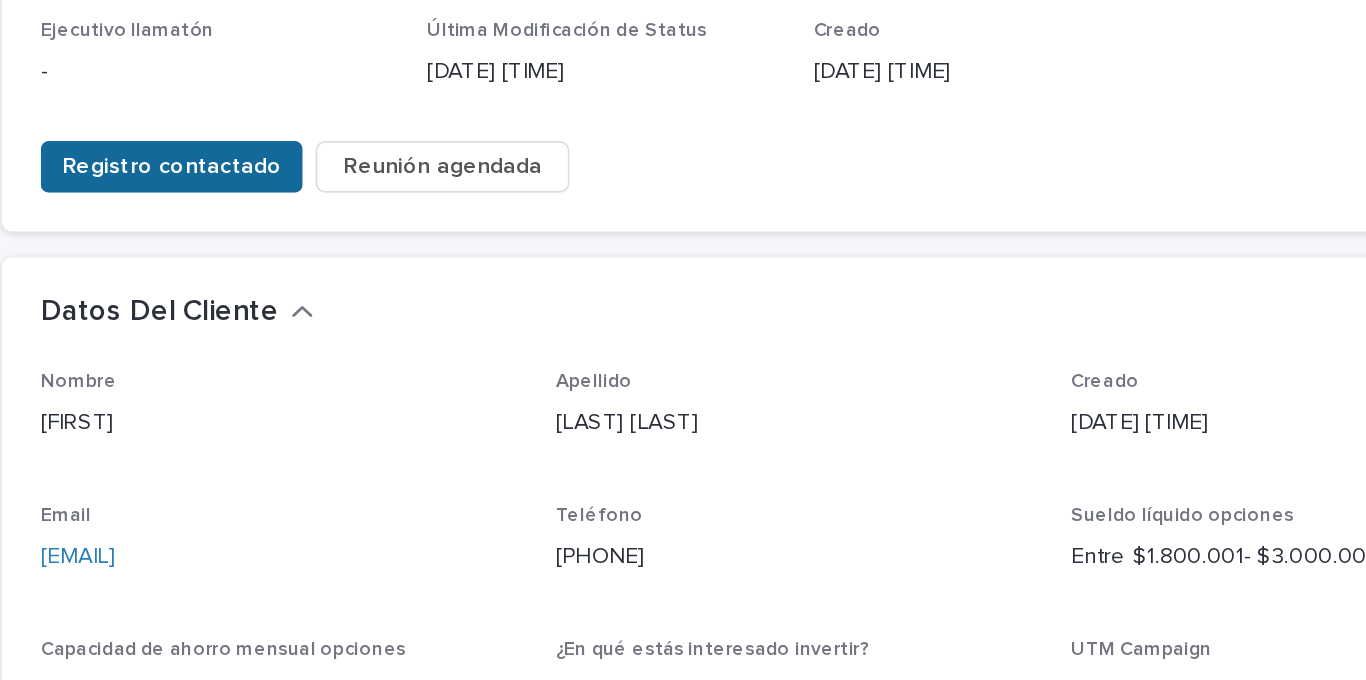 click on "Registro contactado" at bounding box center [298, 314] 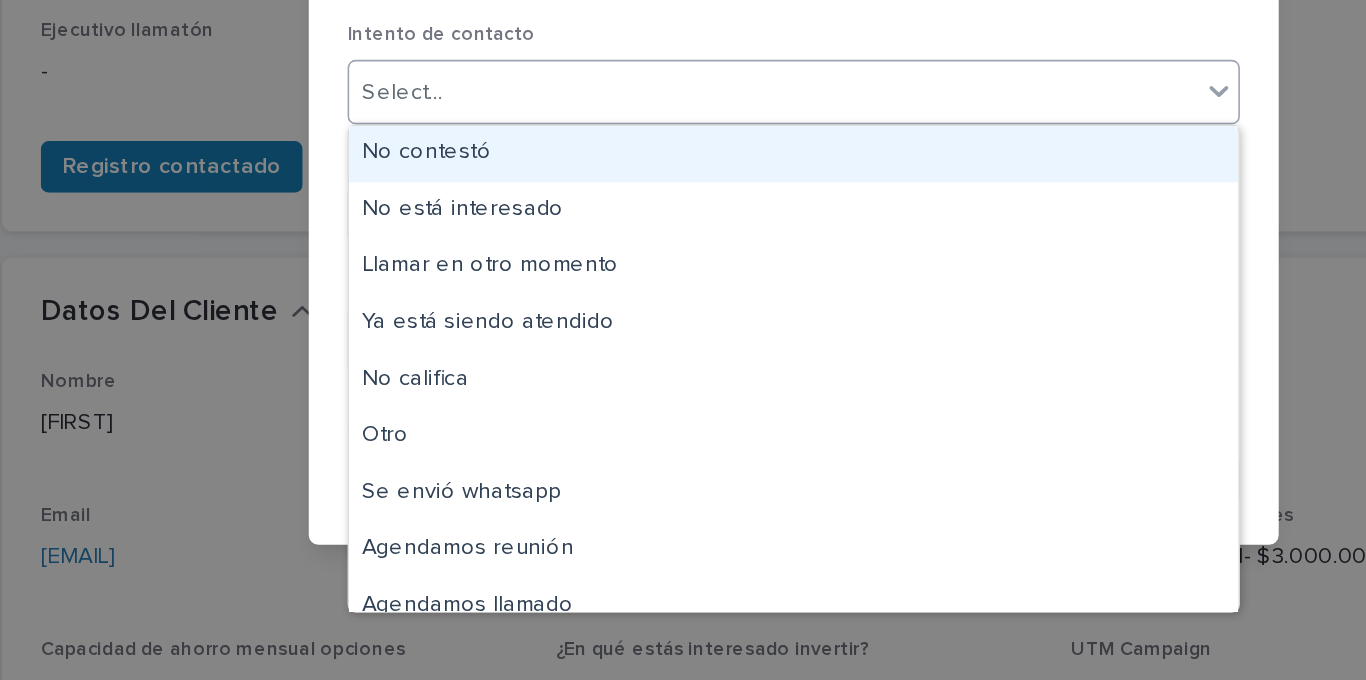 click on "Select..." at bounding box center [670, 268] 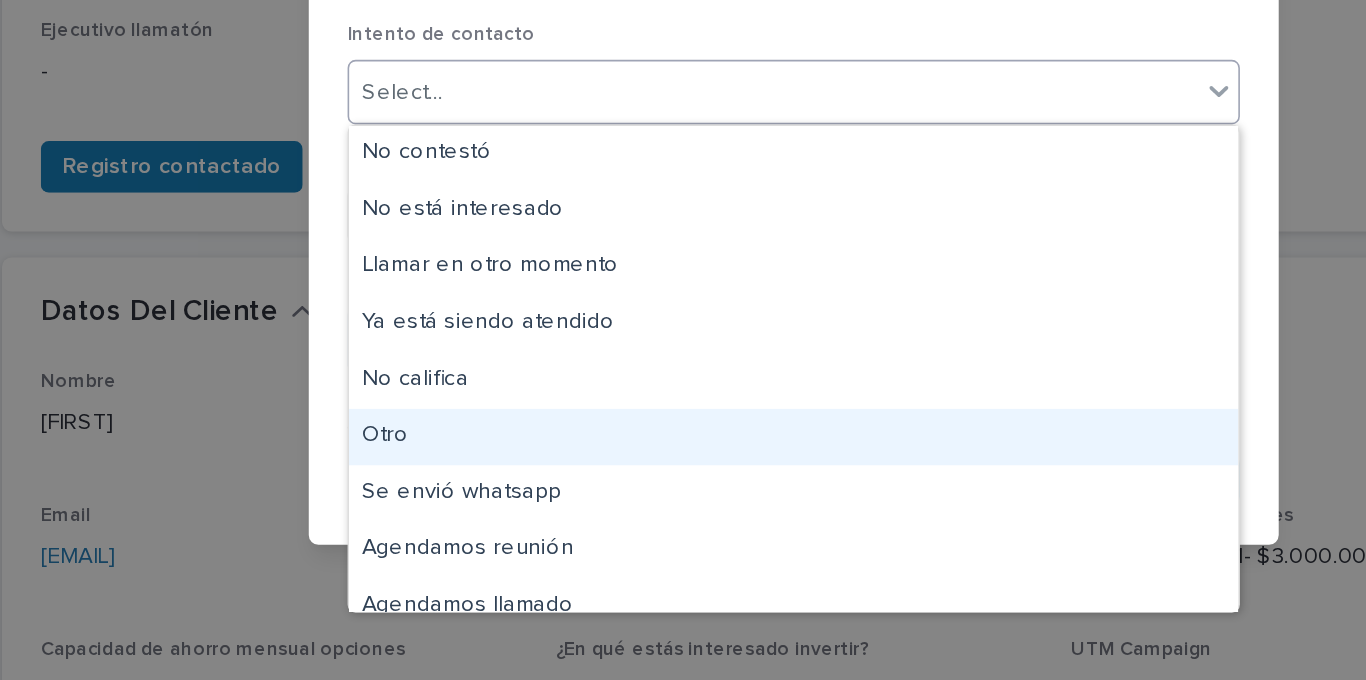 click on "Otro" at bounding box center (683, 481) 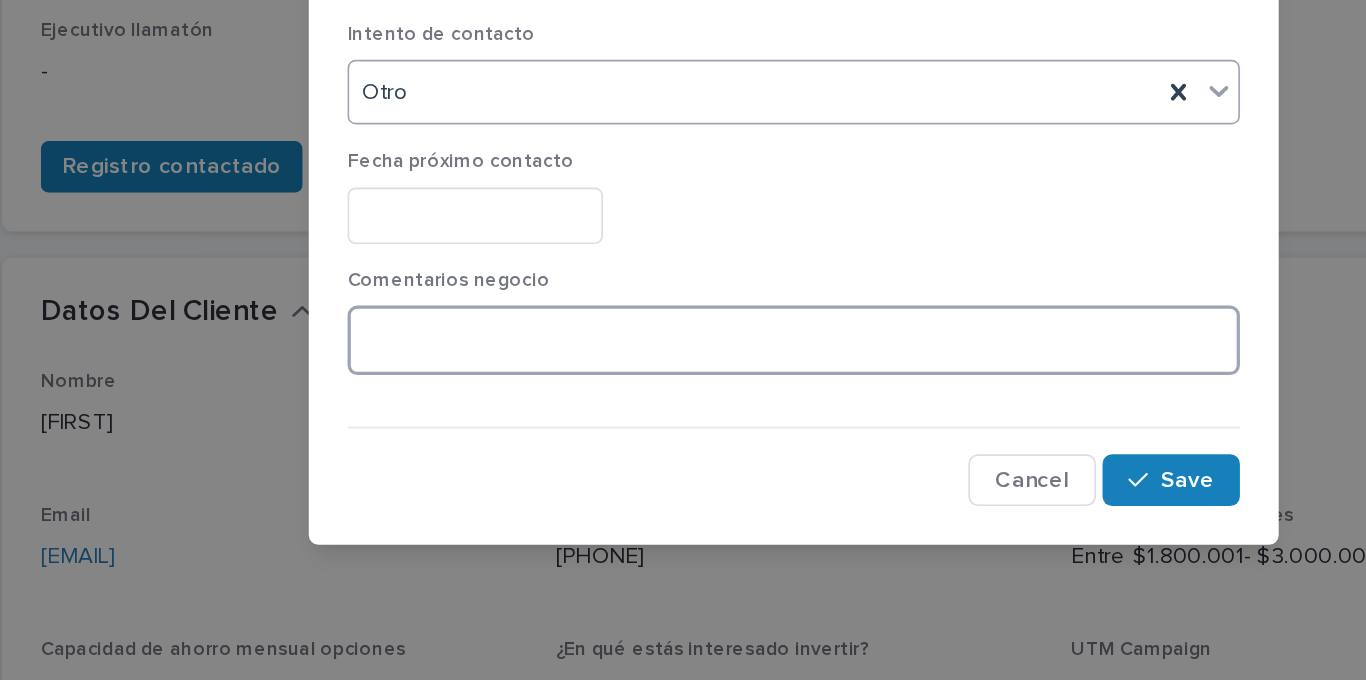 click at bounding box center [683, 421] 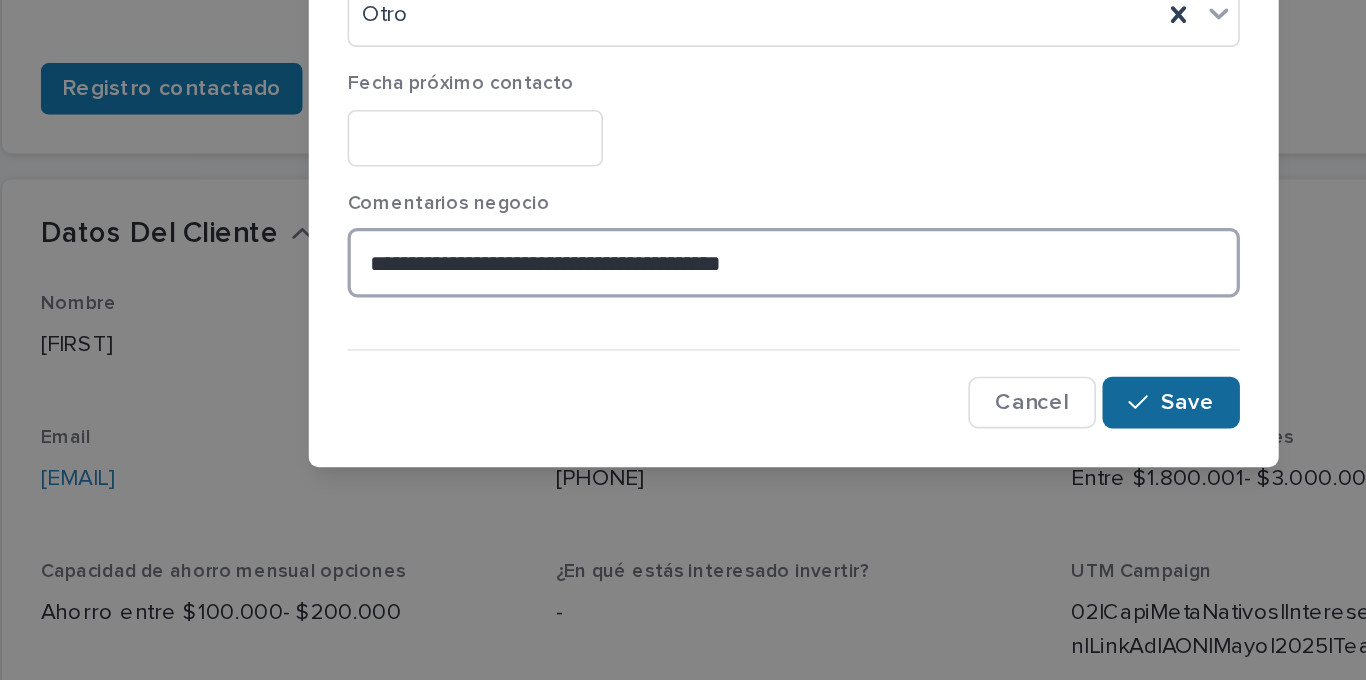 type on "**********" 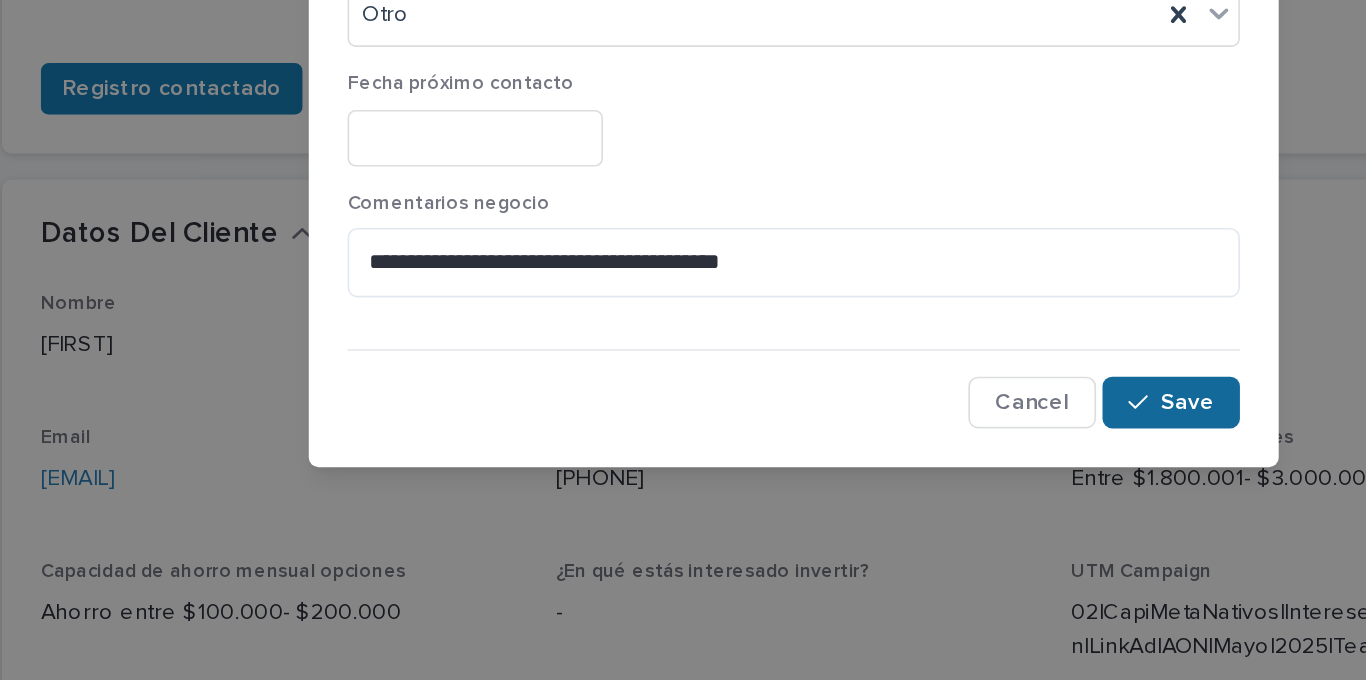 click on "Save" at bounding box center [926, 508] 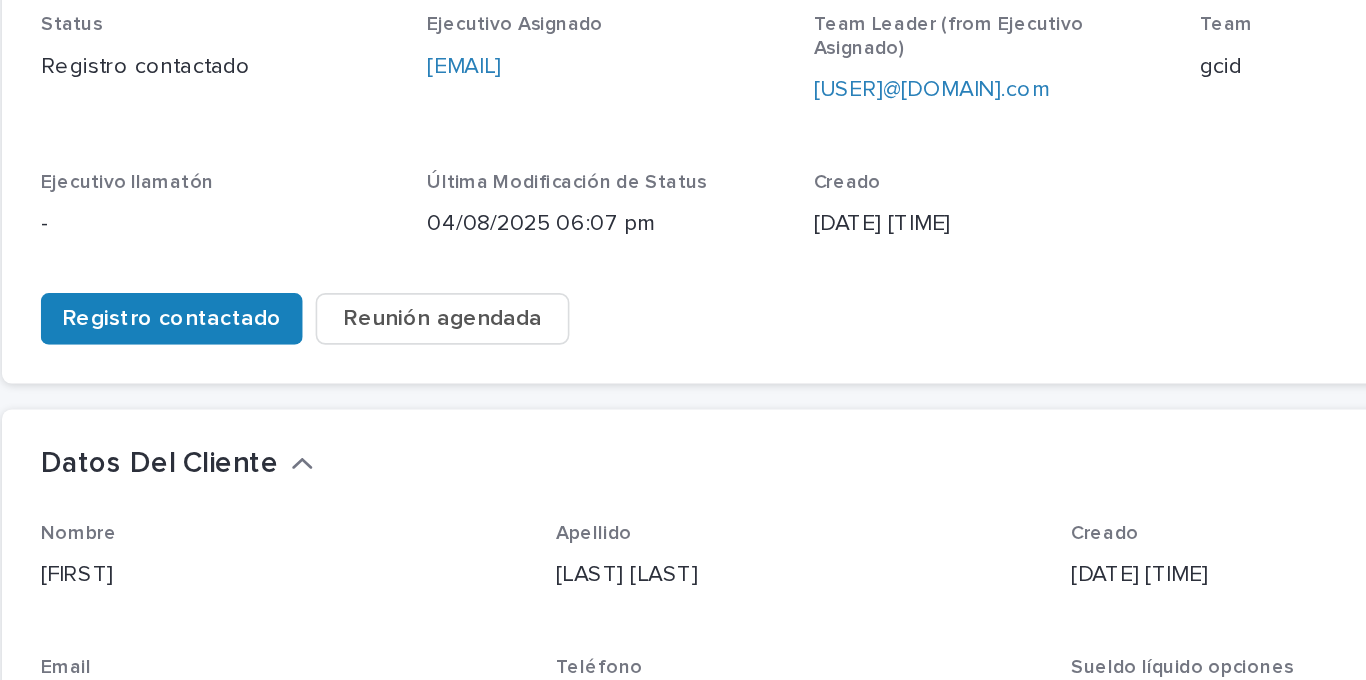 scroll, scrollTop: 0, scrollLeft: 0, axis: both 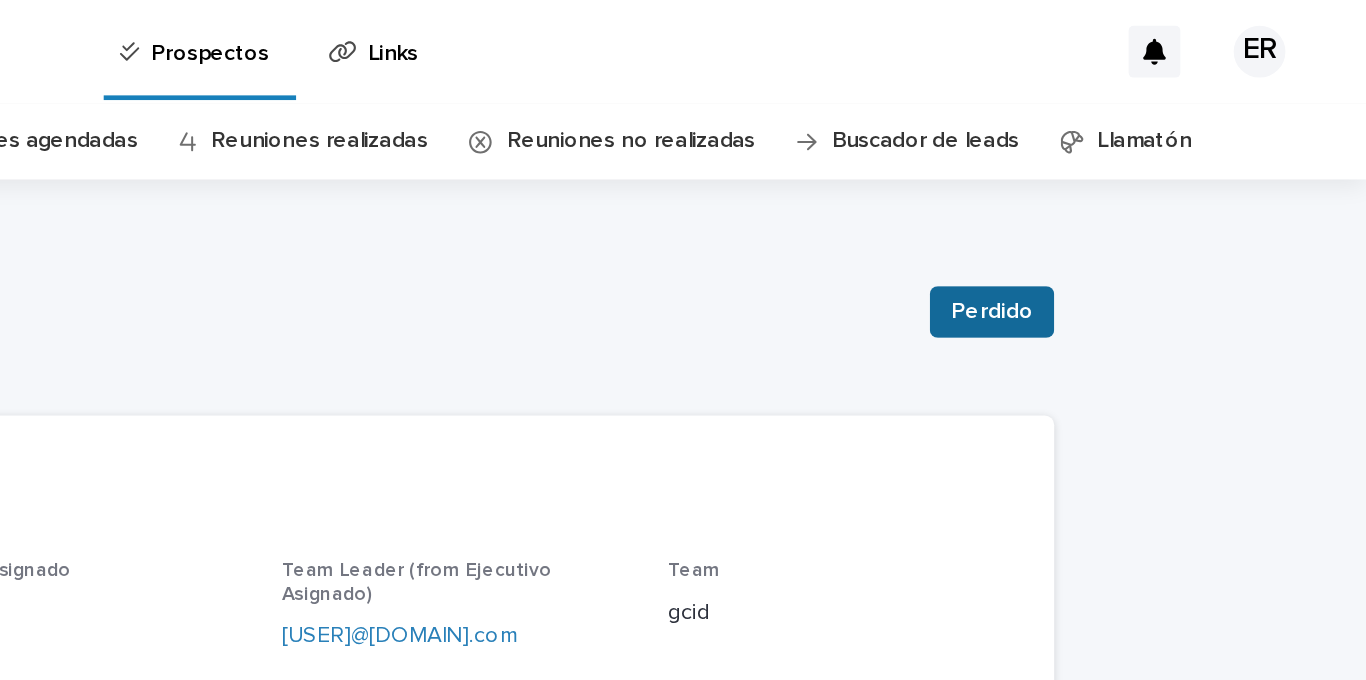 click on "Perdido" at bounding box center (1134, 193) 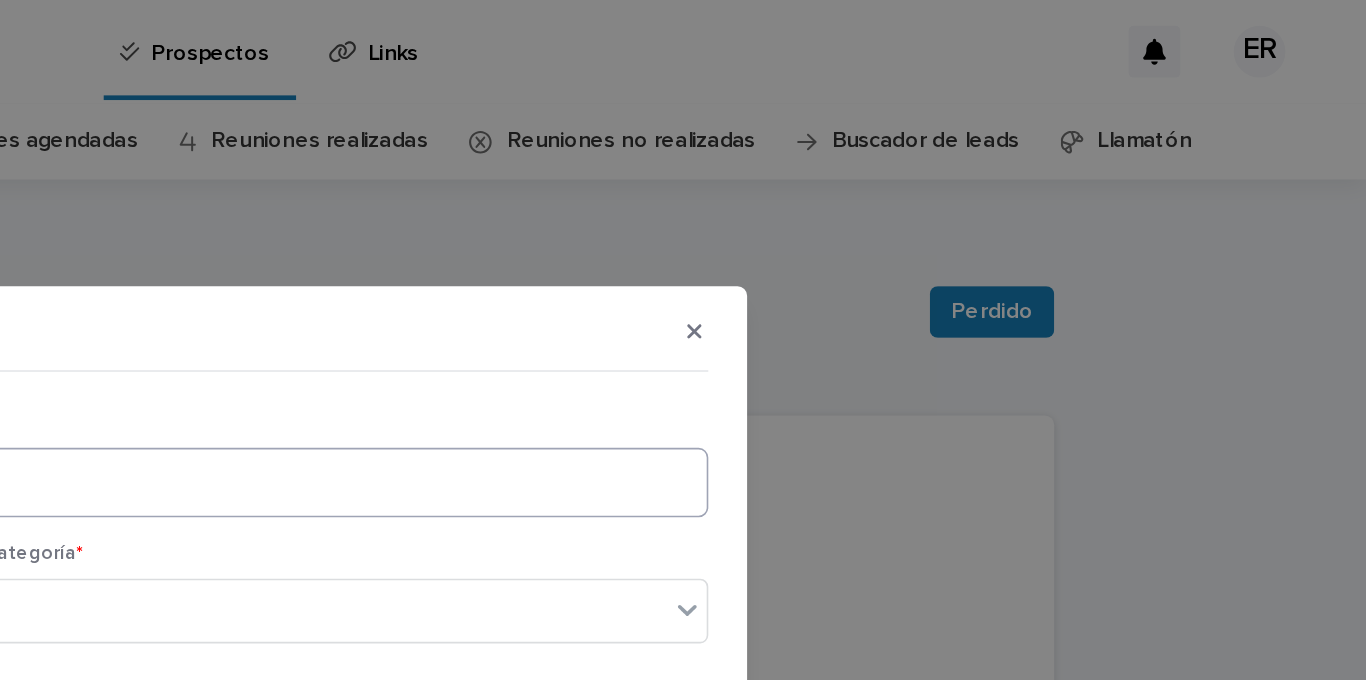 scroll, scrollTop: 0, scrollLeft: 0, axis: both 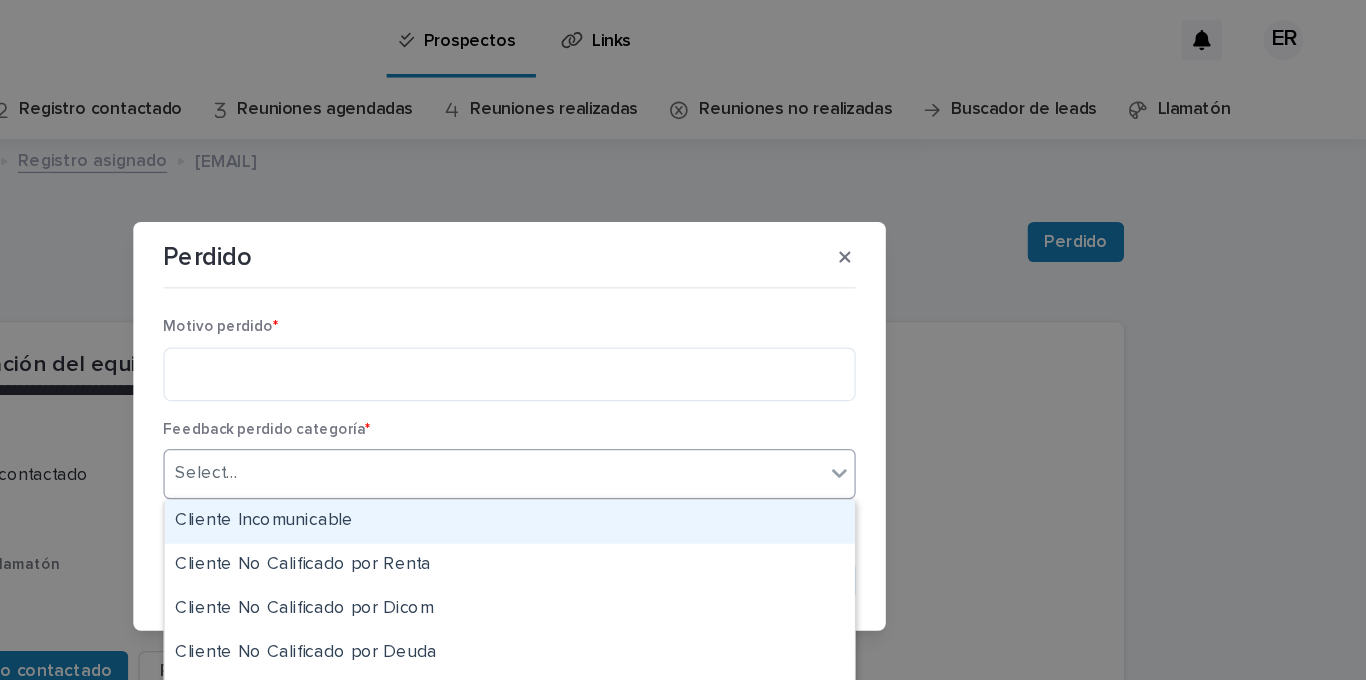 click on "Select..." at bounding box center [683, 378] 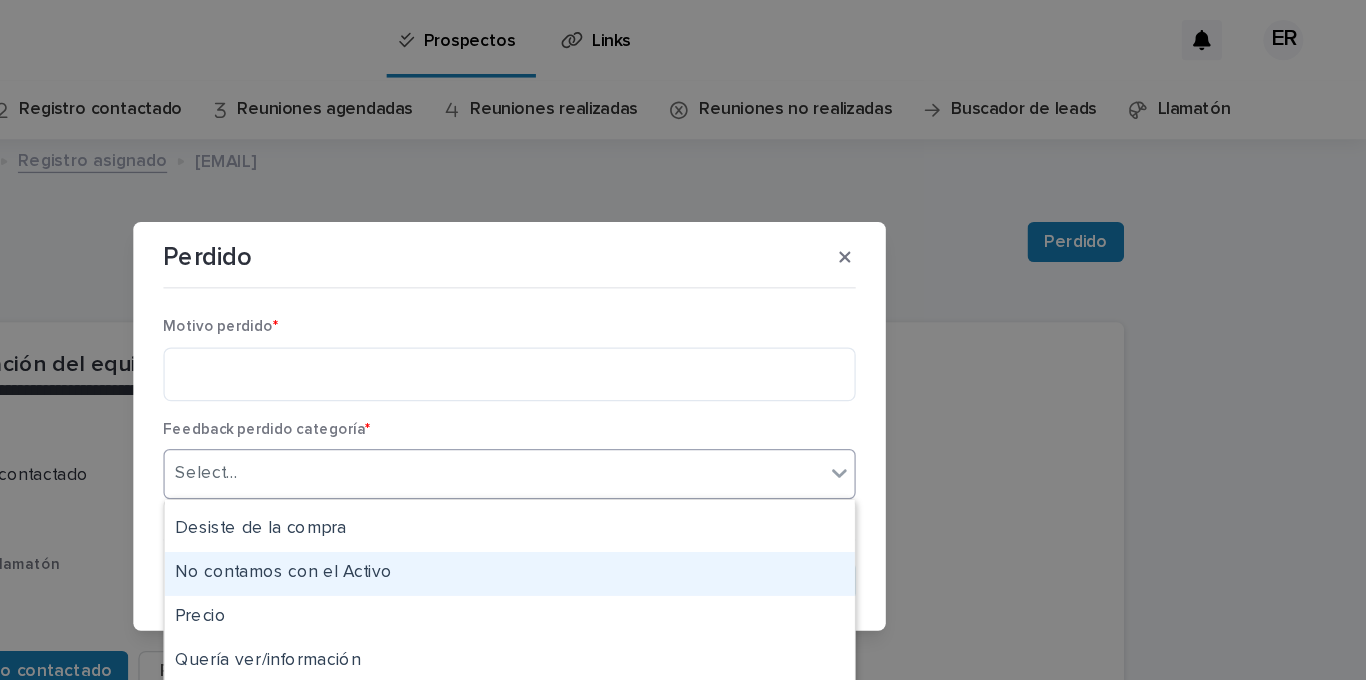 scroll, scrollTop: 298, scrollLeft: 0, axis: vertical 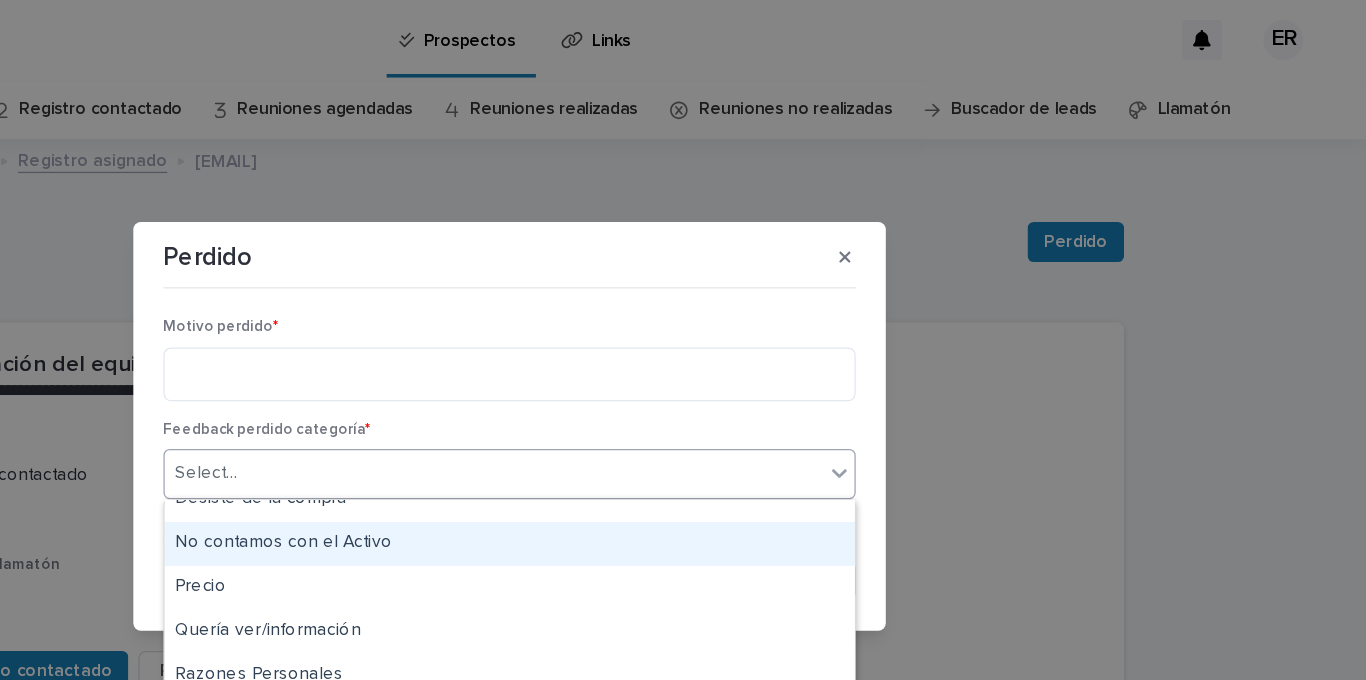 click on "No contamos con el Activo" at bounding box center (683, 433) 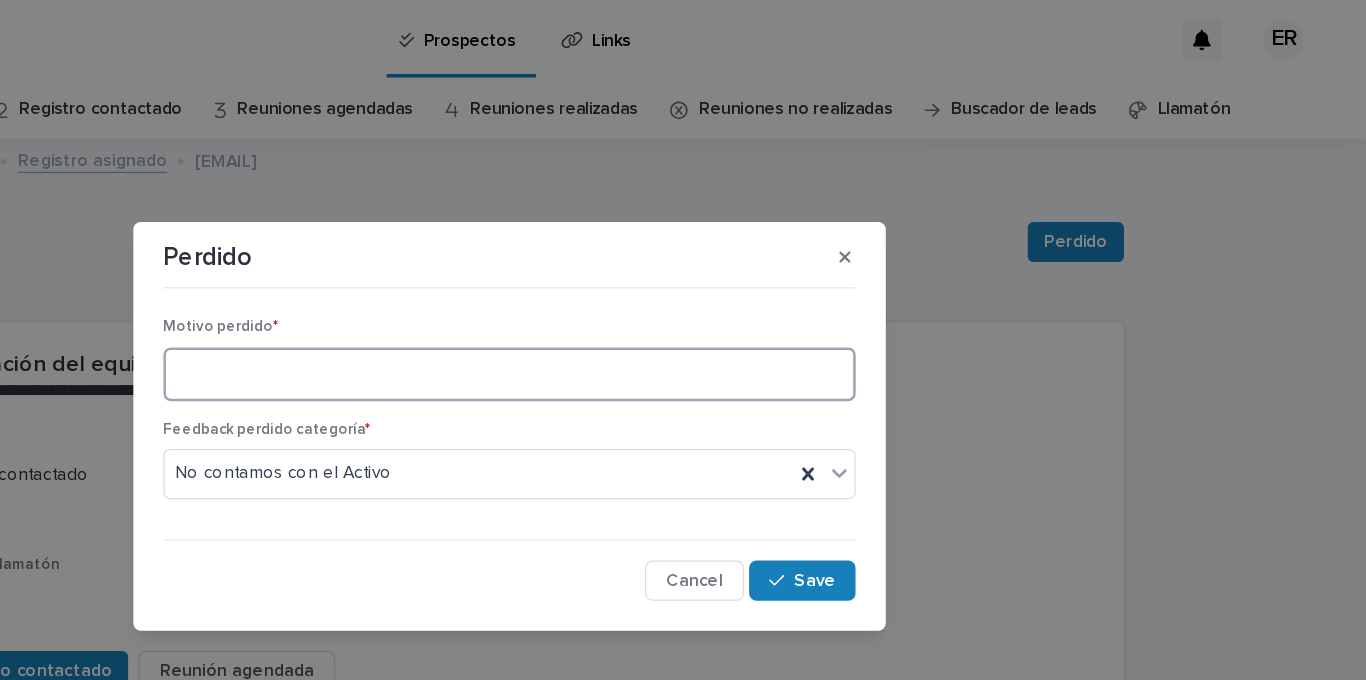 click at bounding box center [683, 298] 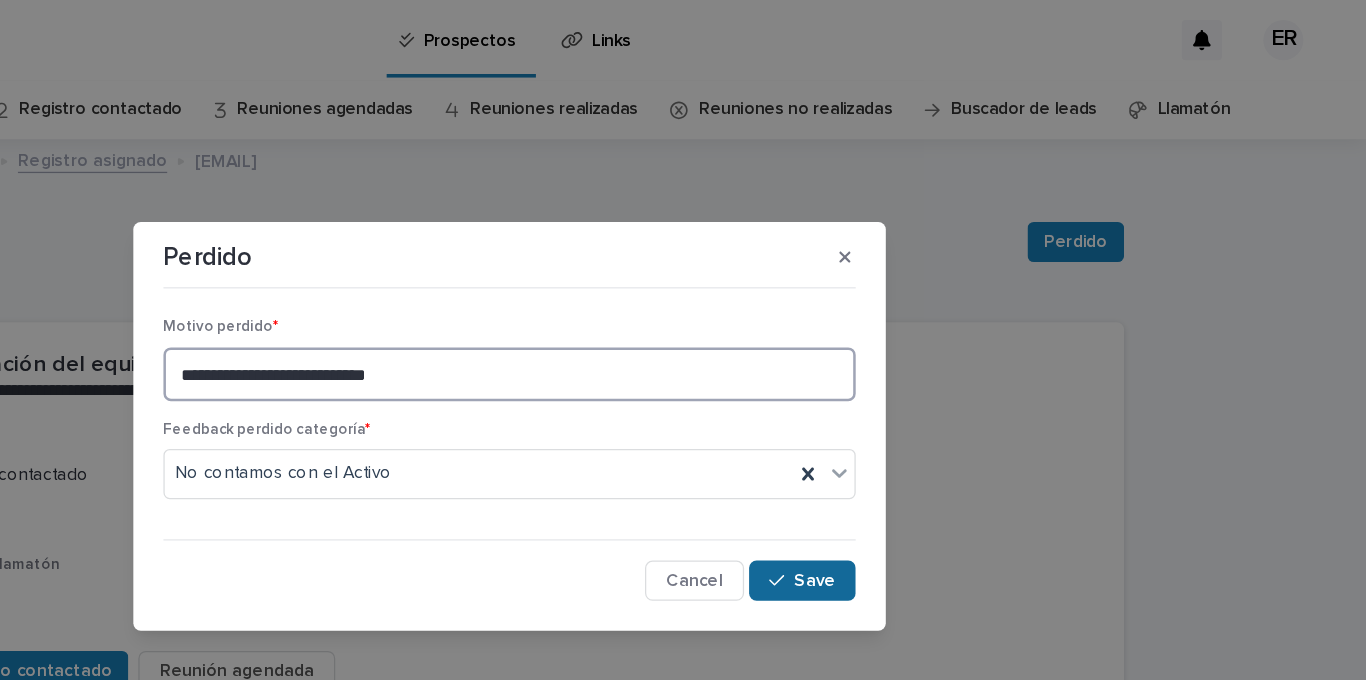 type on "**********" 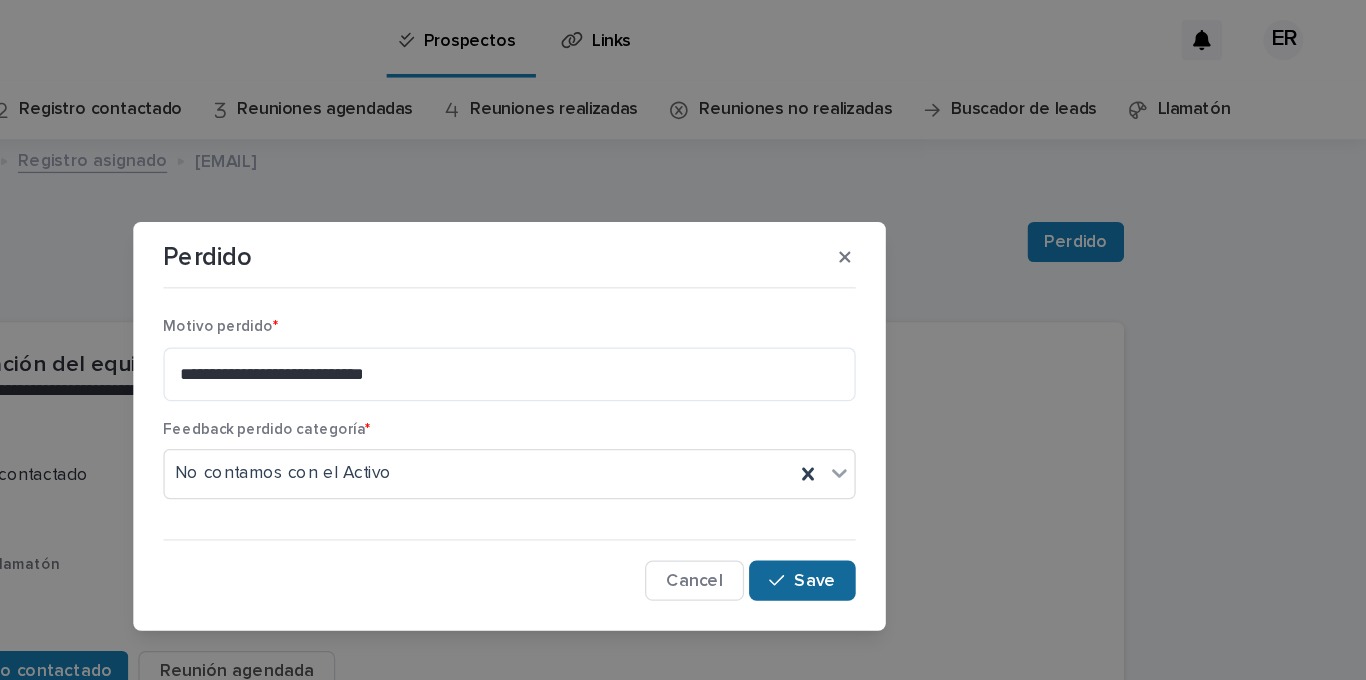 click on "Save" at bounding box center [916, 463] 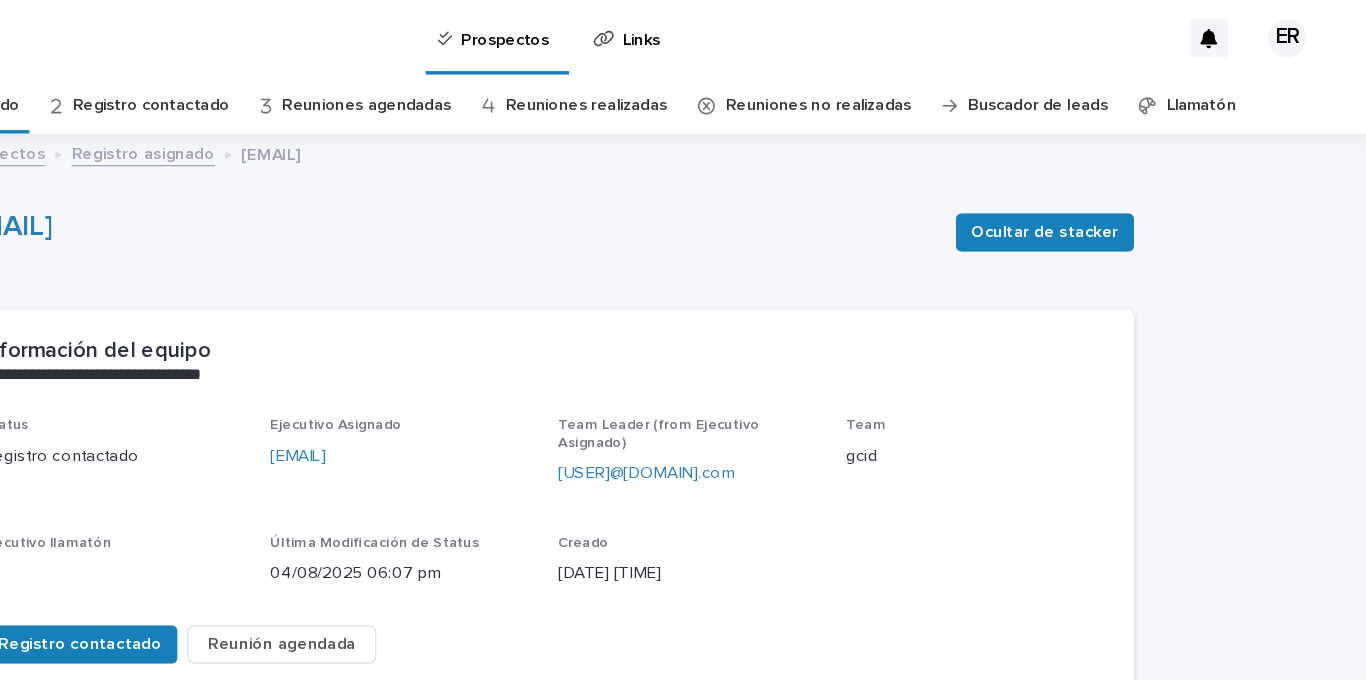 scroll, scrollTop: 0, scrollLeft: 0, axis: both 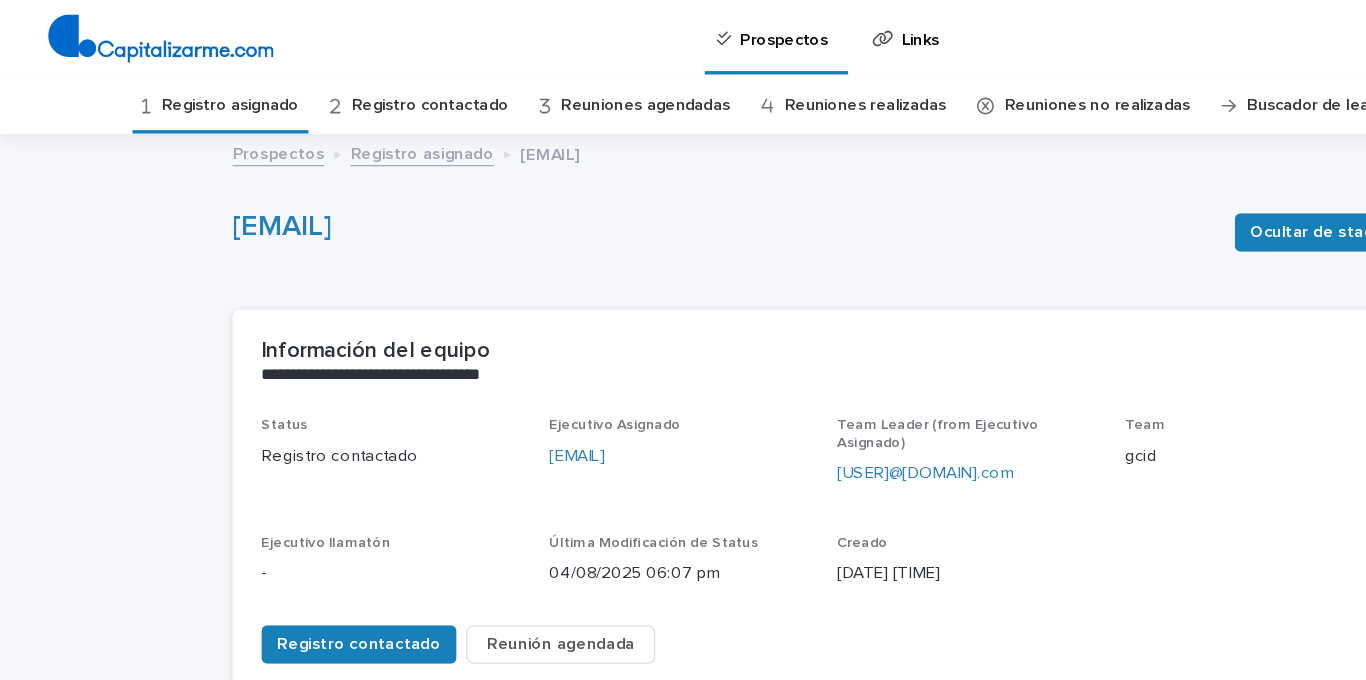 click on "Registro asignado" at bounding box center (191, 87) 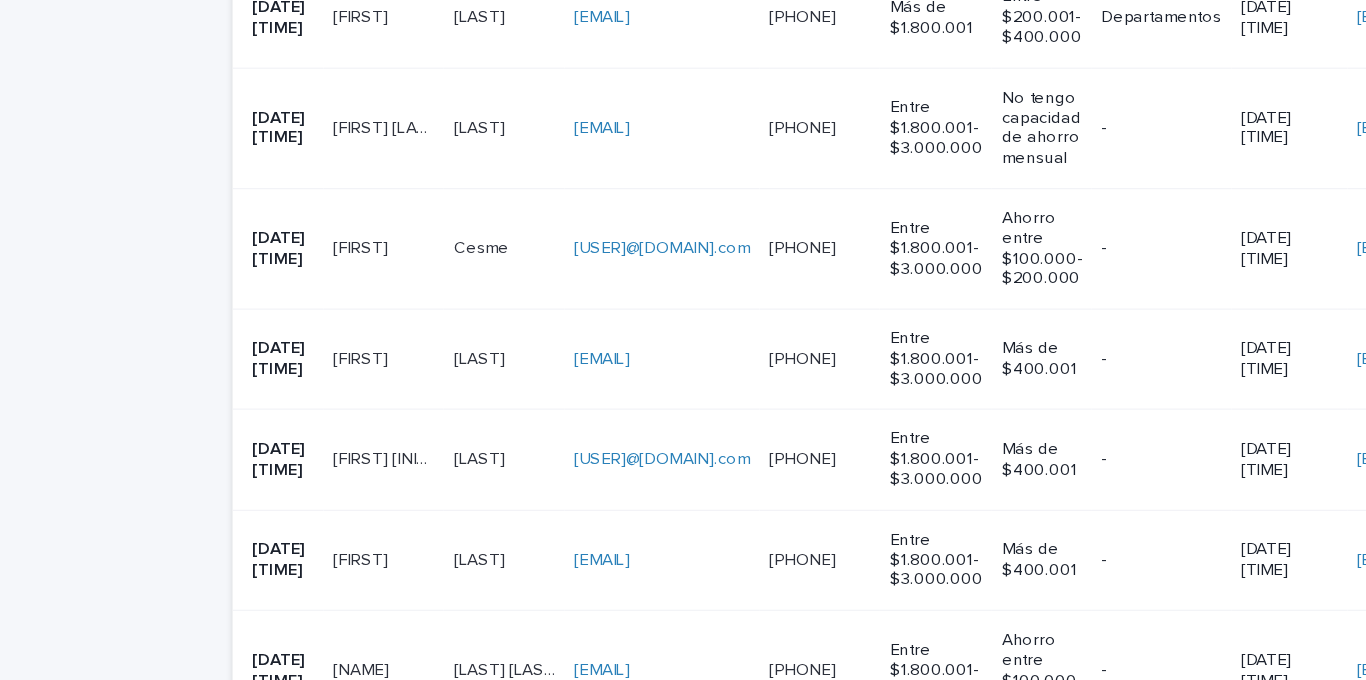 scroll, scrollTop: 1043, scrollLeft: 0, axis: vertical 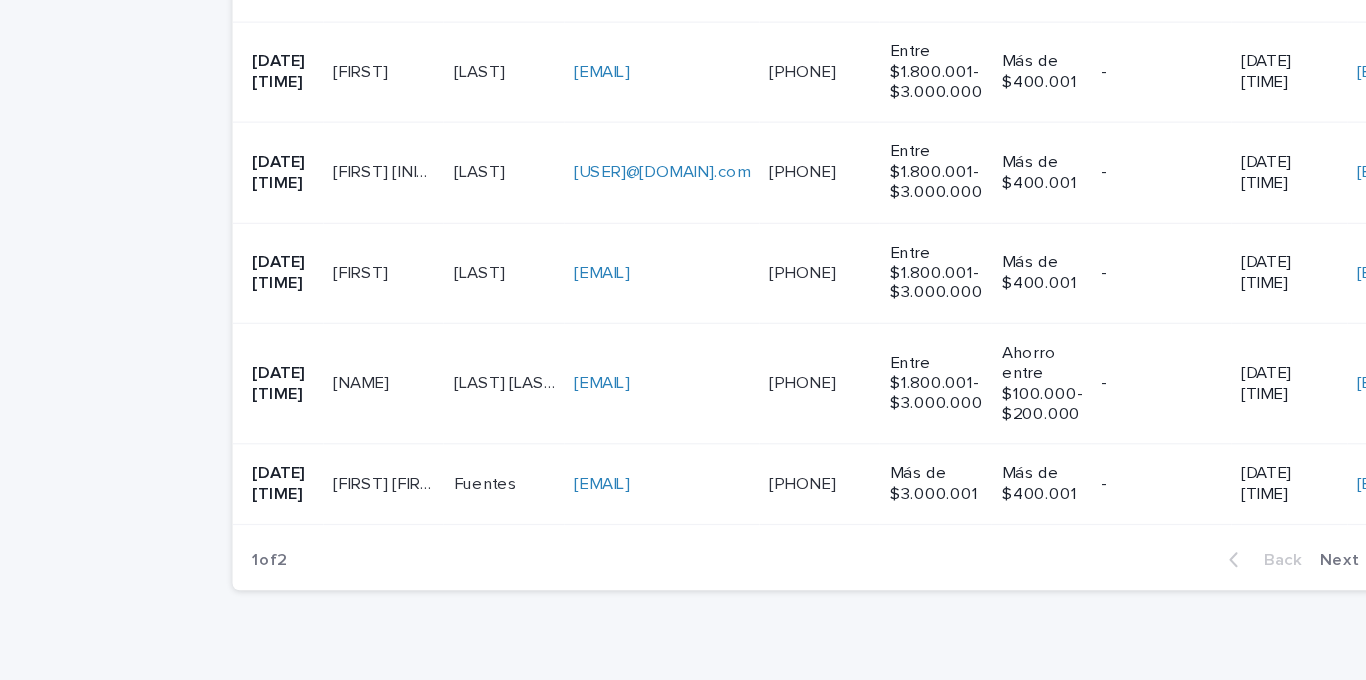 click on "[FIRST] [LAST] [FIRST] [LAST]" at bounding box center [318, 466] 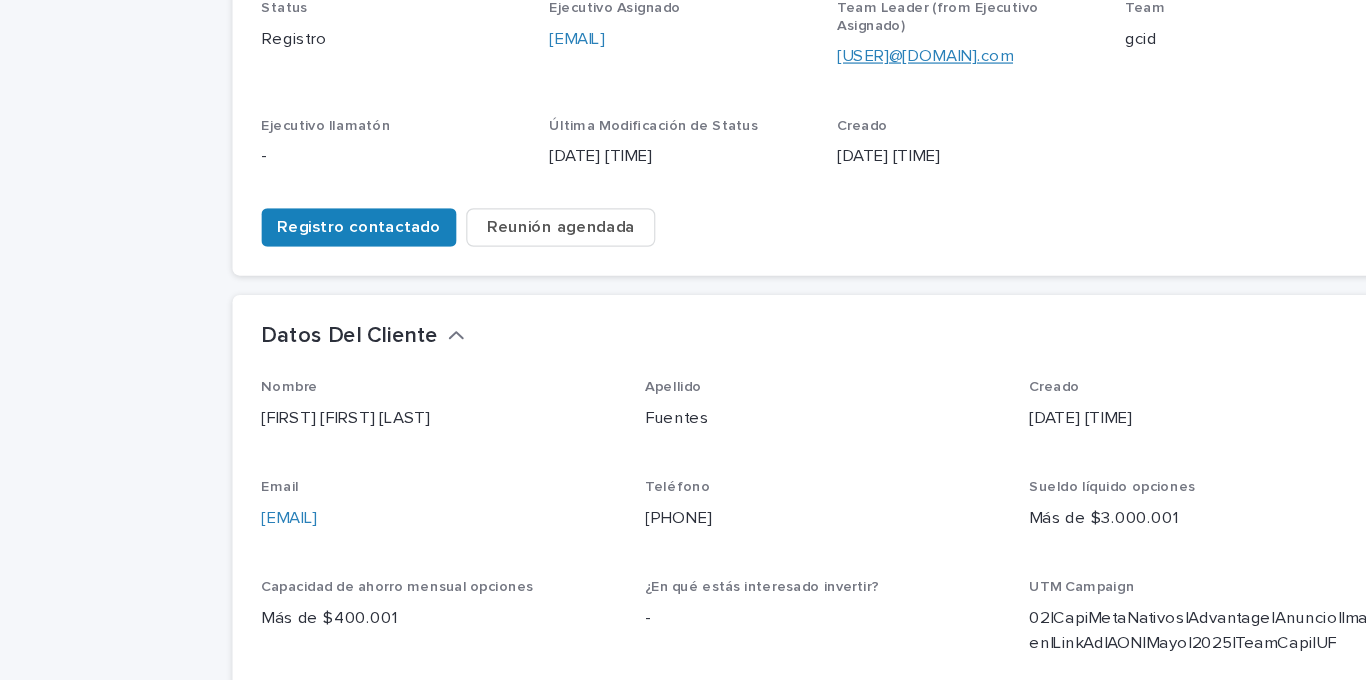 scroll, scrollTop: 234, scrollLeft: 0, axis: vertical 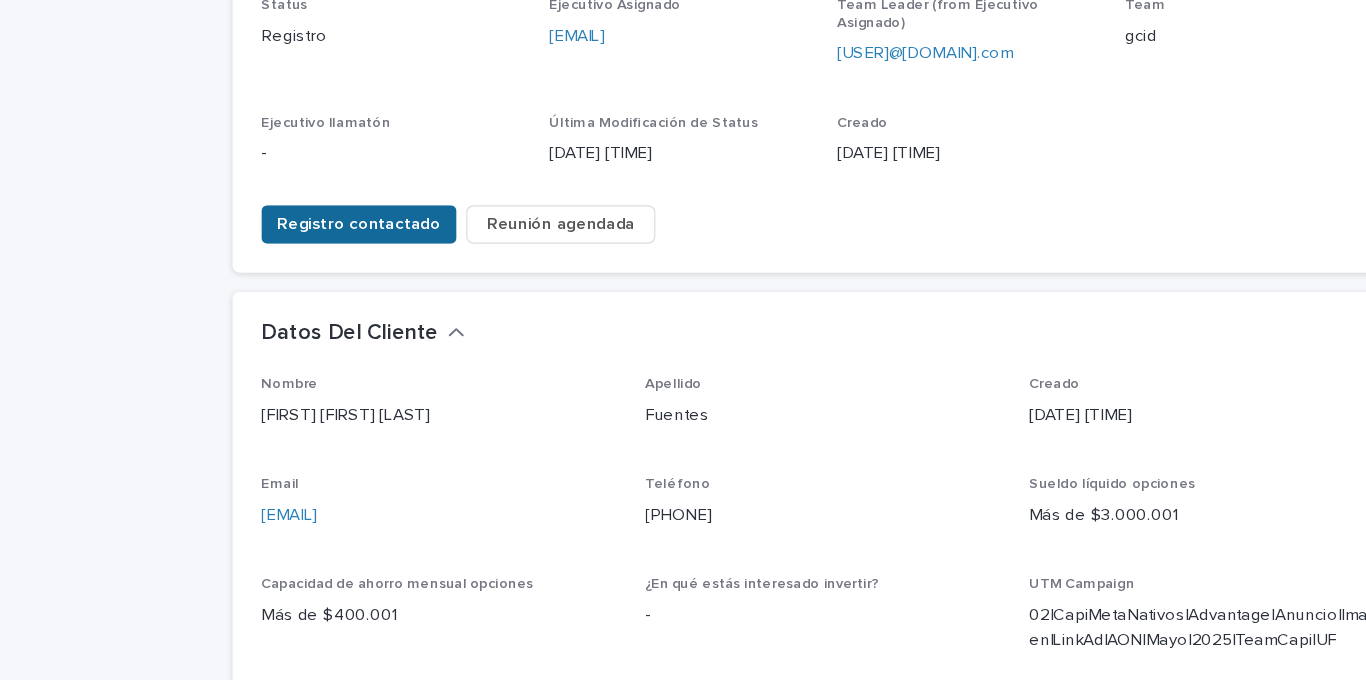 click on "Registro contactado" at bounding box center [298, 301] 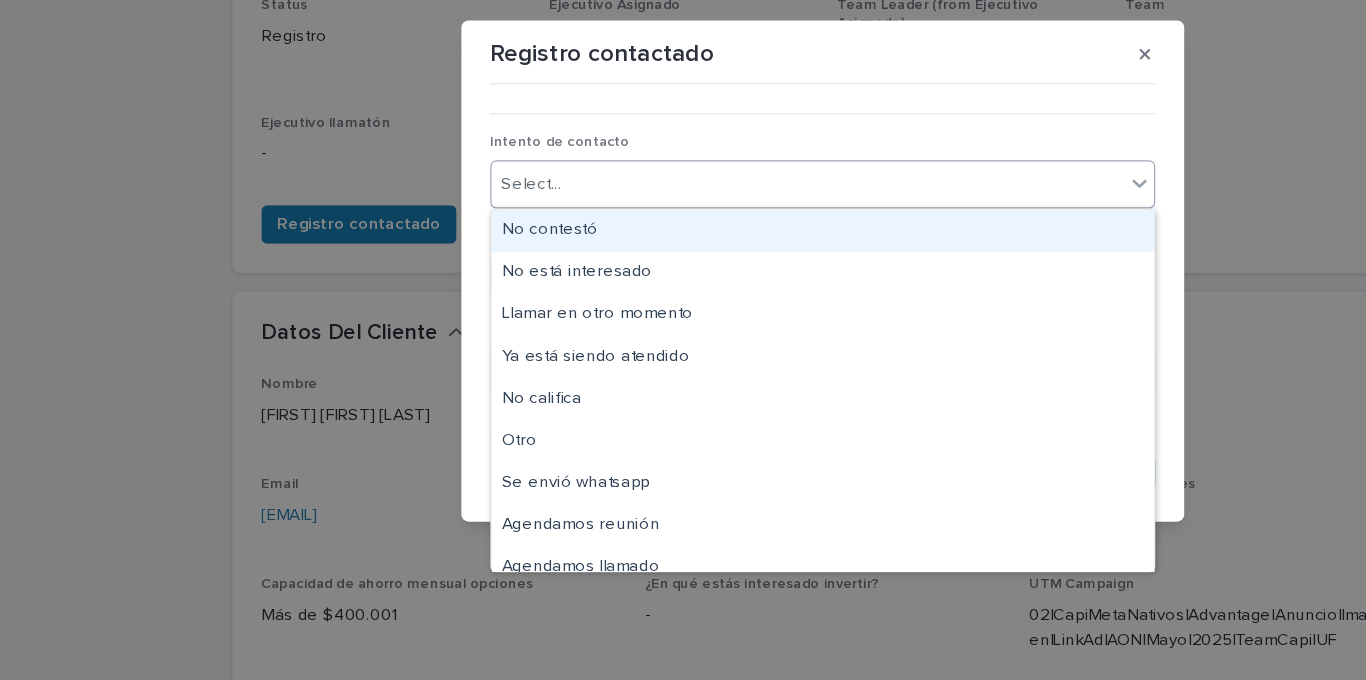 click on "Select..." at bounding box center (670, 268) 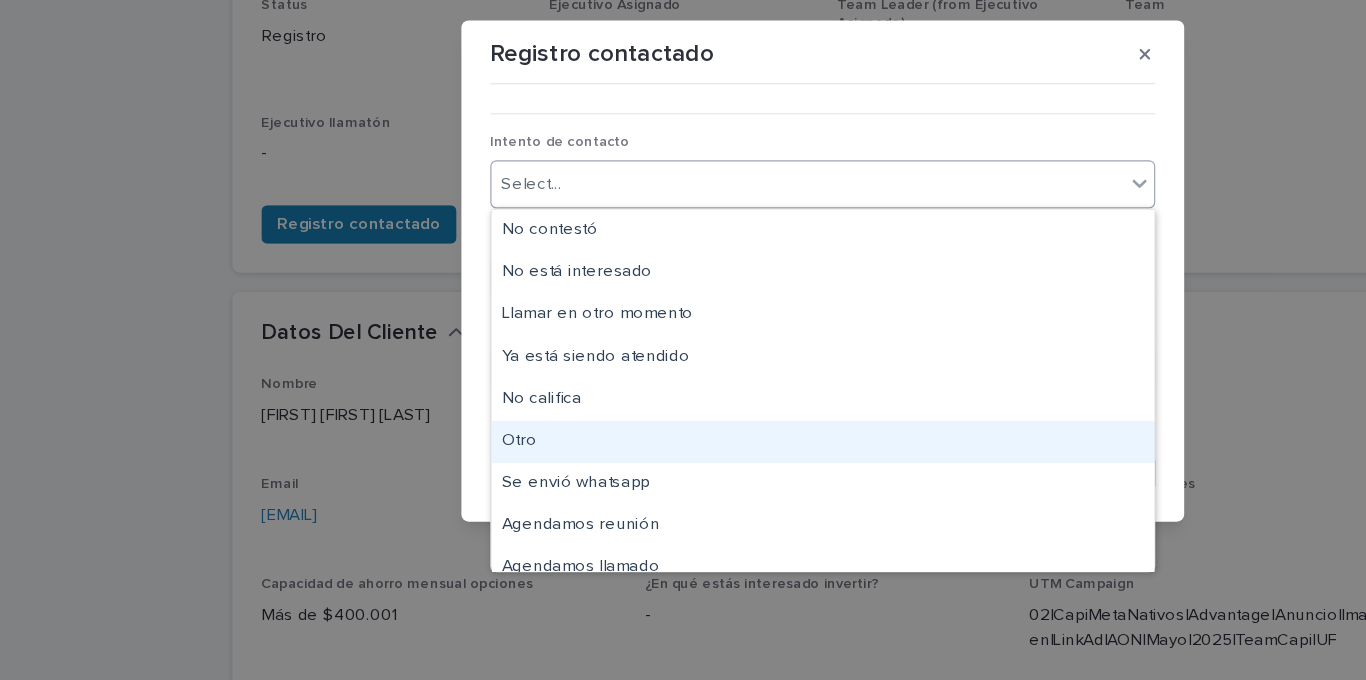click on "Otro" at bounding box center [683, 481] 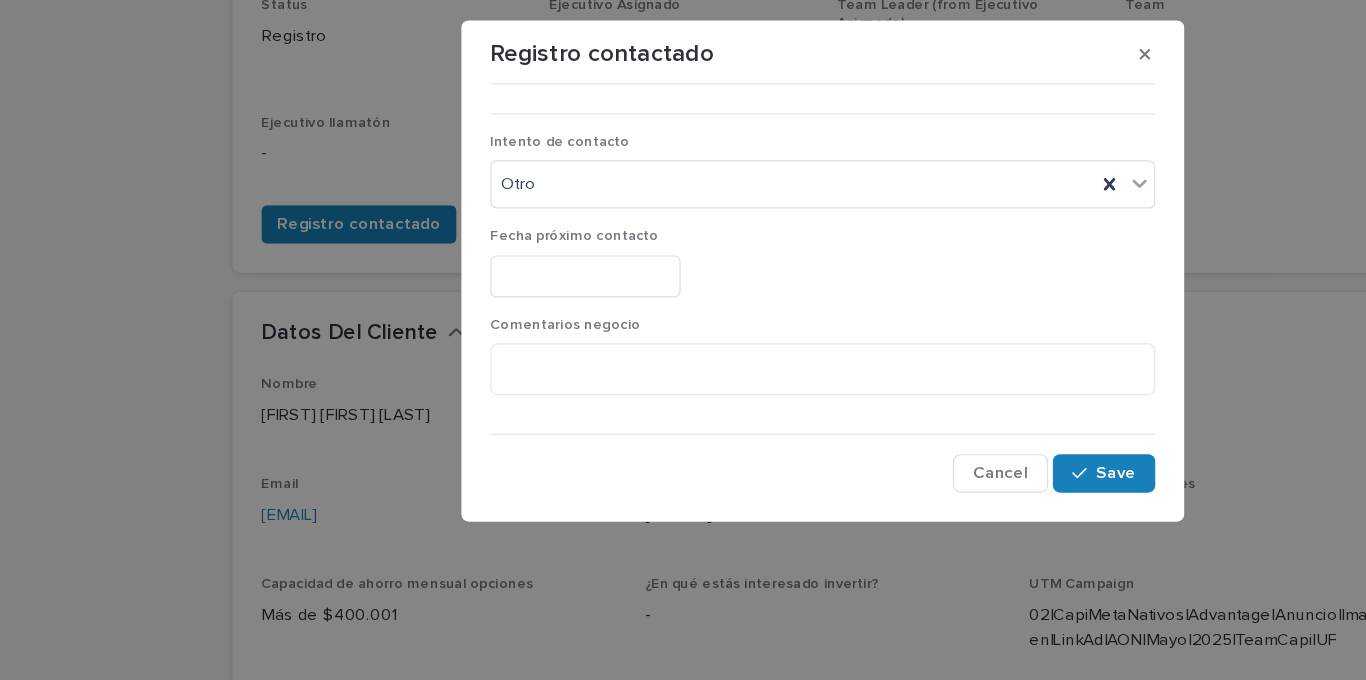 click on "Comentarios negocio" at bounding box center (683, 418) 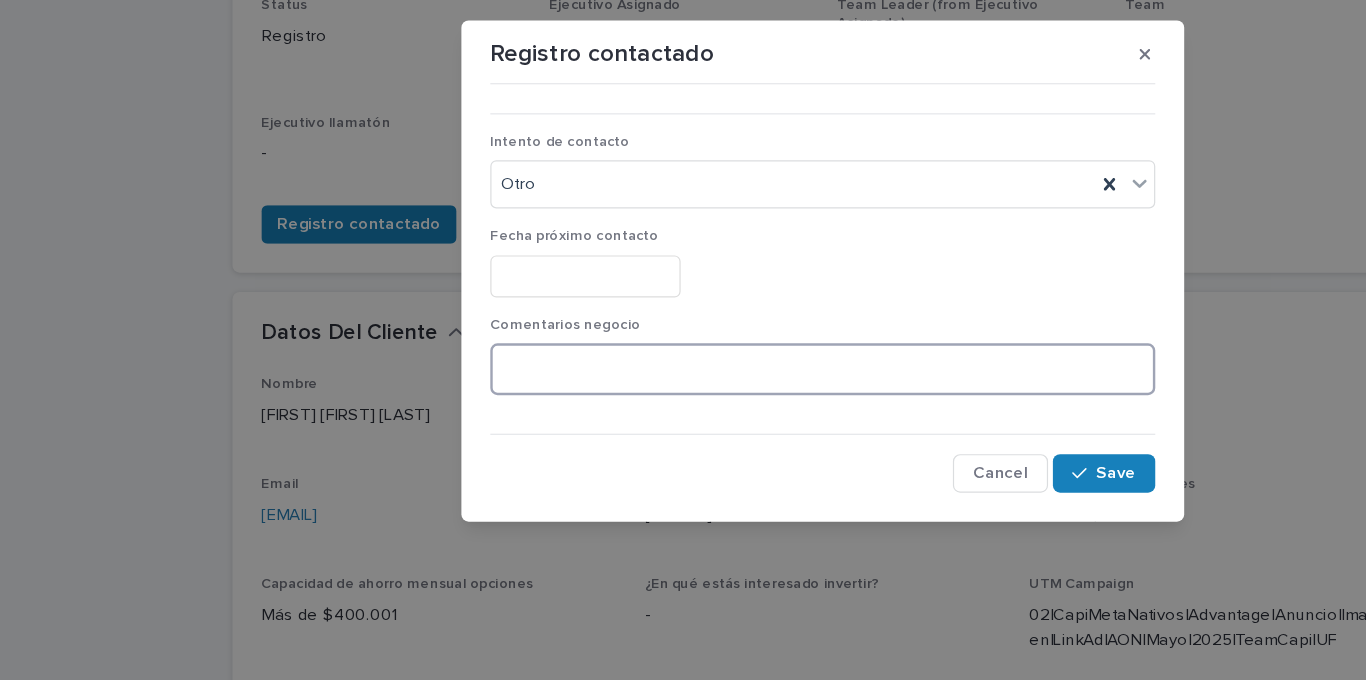 click at bounding box center [683, 421] 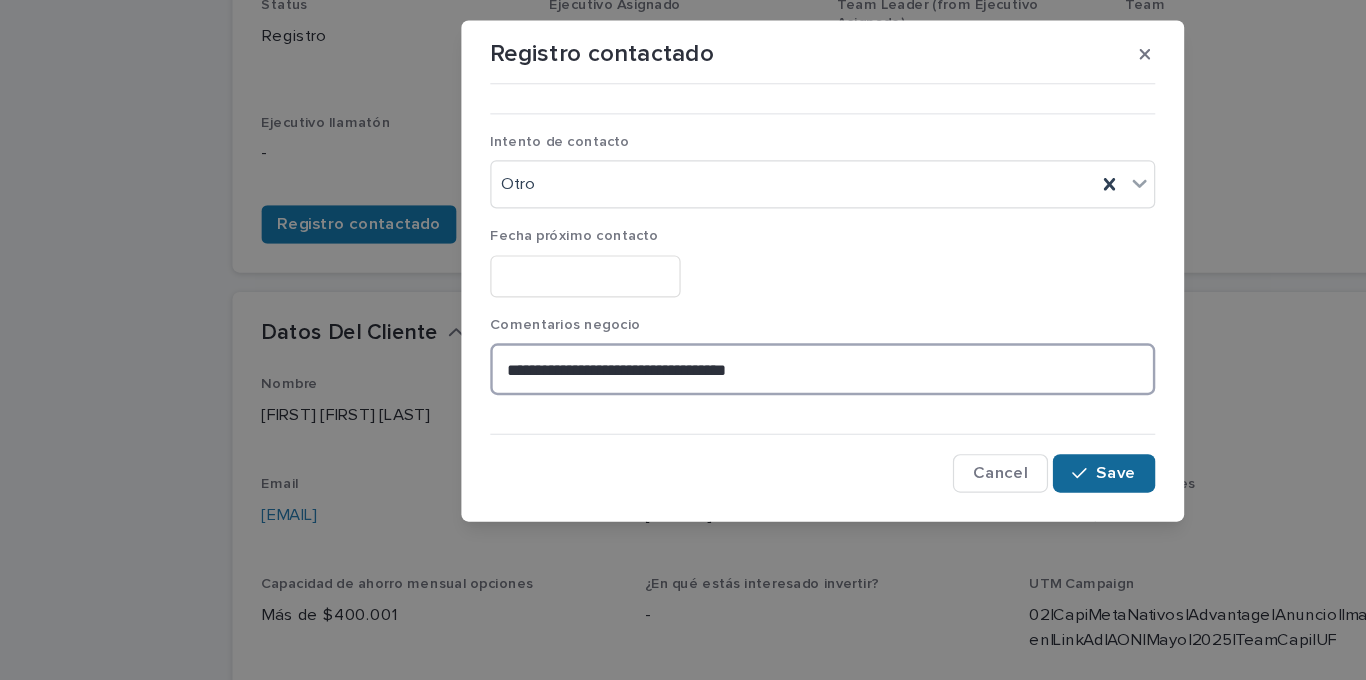 type on "**********" 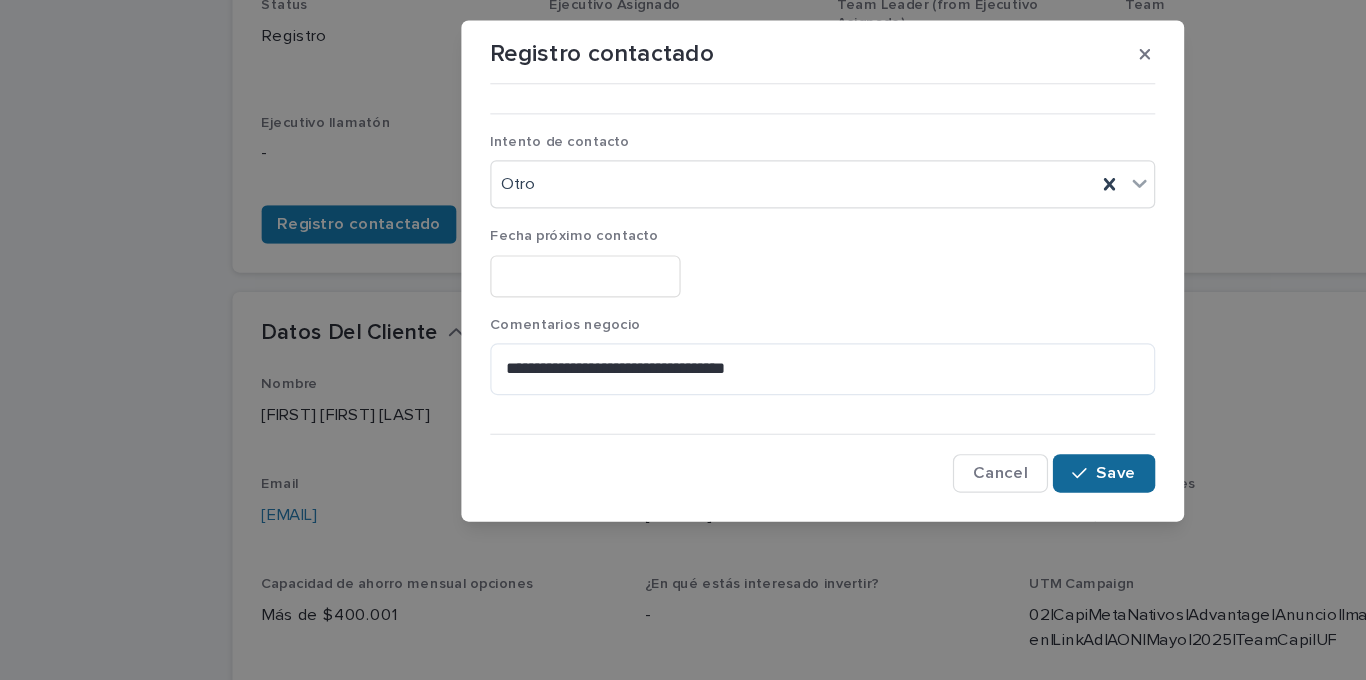 click on "Save" at bounding box center [926, 508] 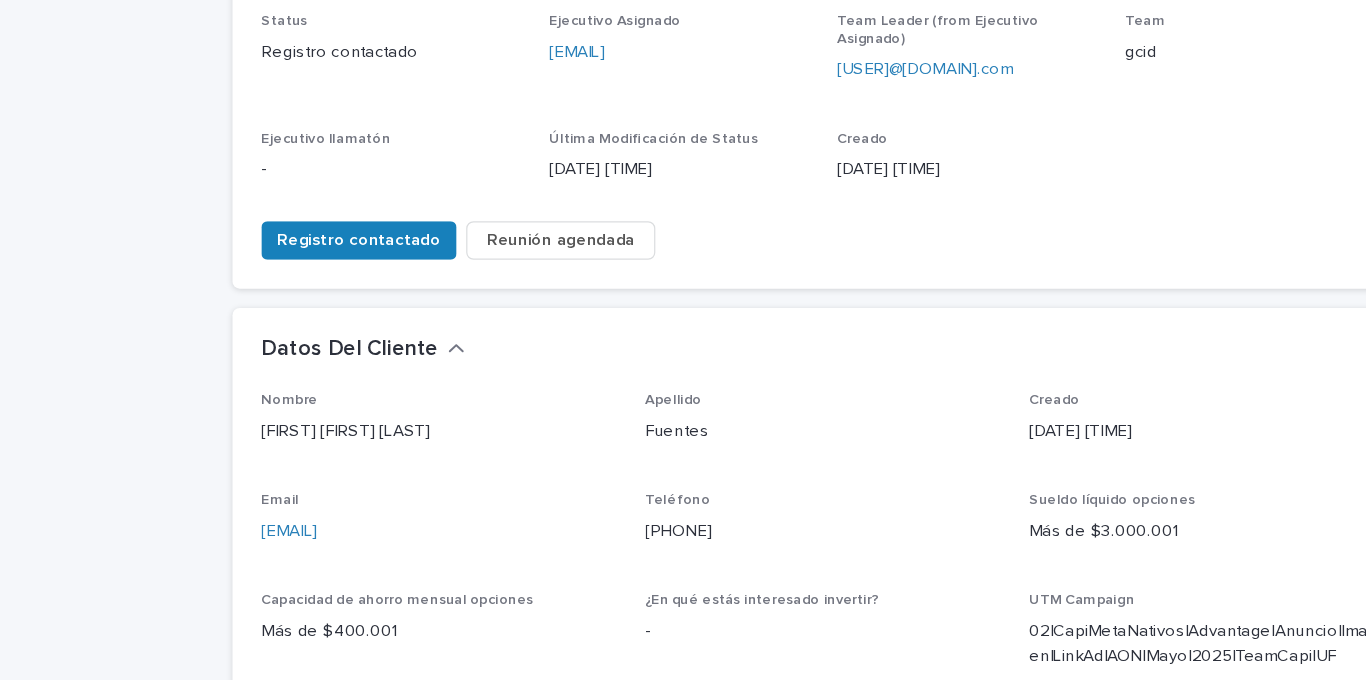 scroll, scrollTop: 0, scrollLeft: 0, axis: both 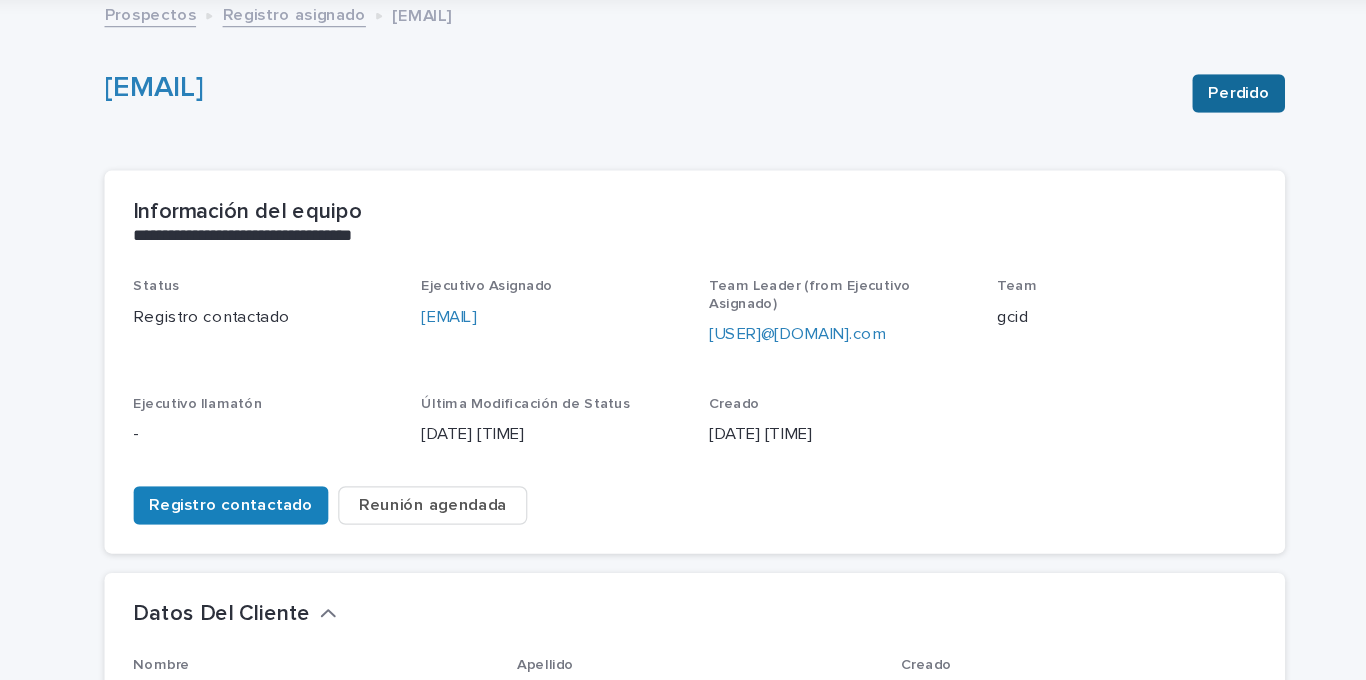 click on "Perdido" at bounding box center (1134, 193) 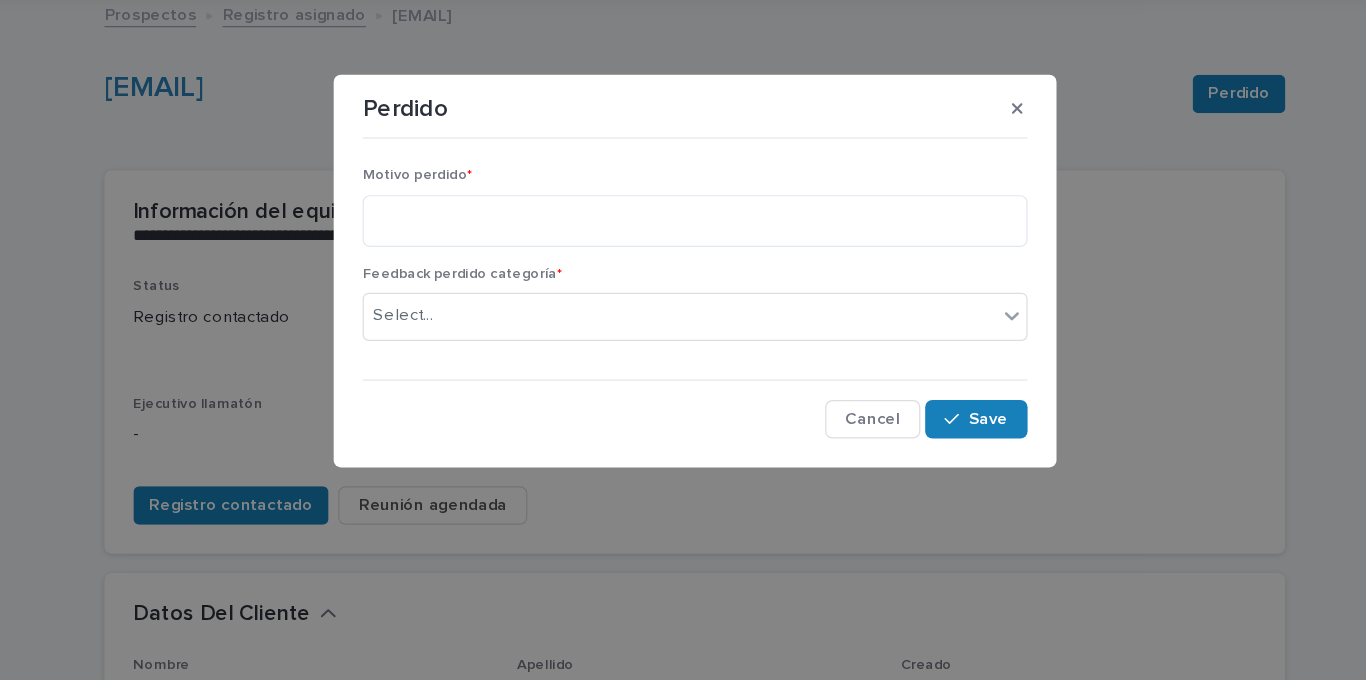 click on "Feedback perdido categoría * Select..." at bounding box center [683, 375] 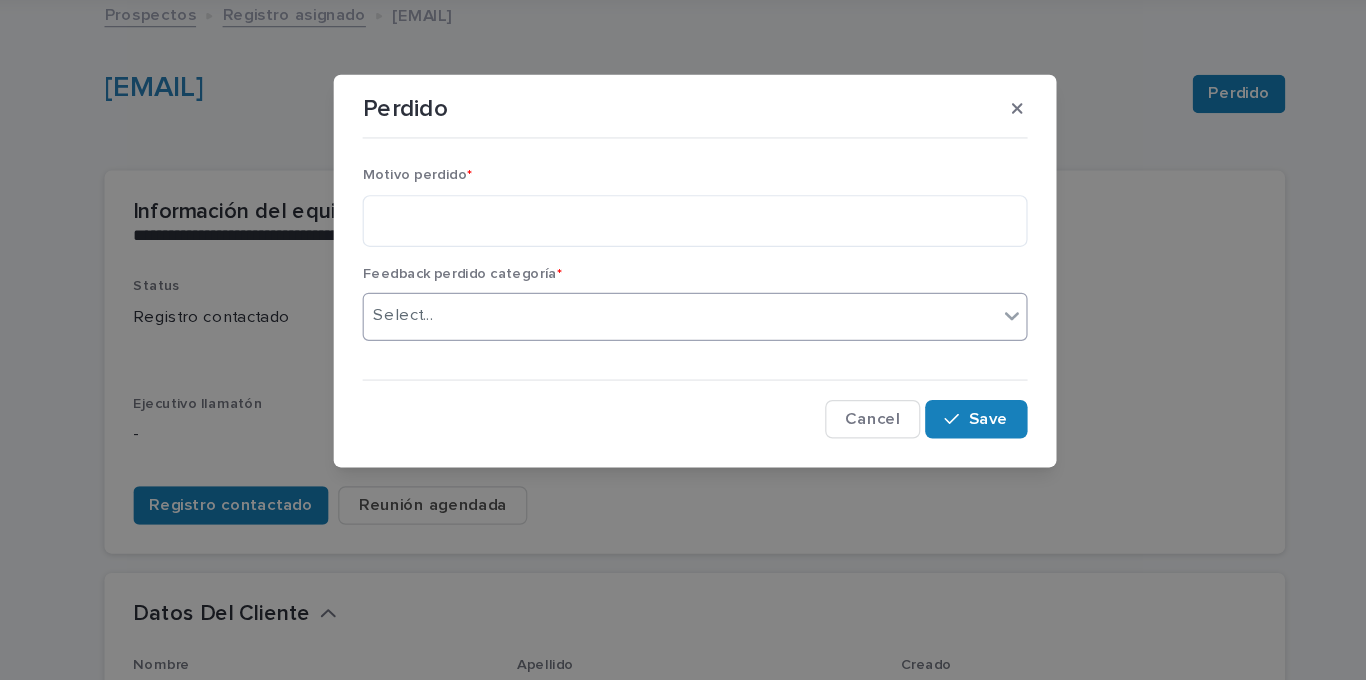 click on "Select..." at bounding box center [670, 377] 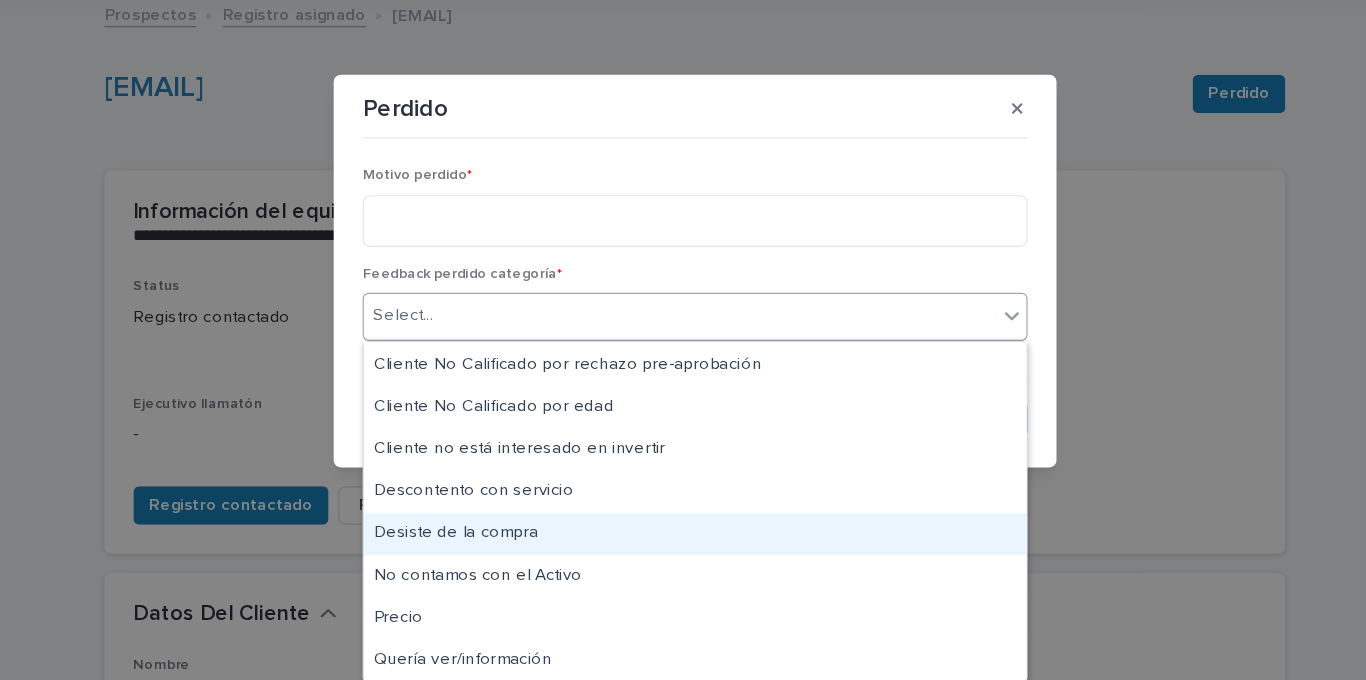 scroll, scrollTop: 164, scrollLeft: 0, axis: vertical 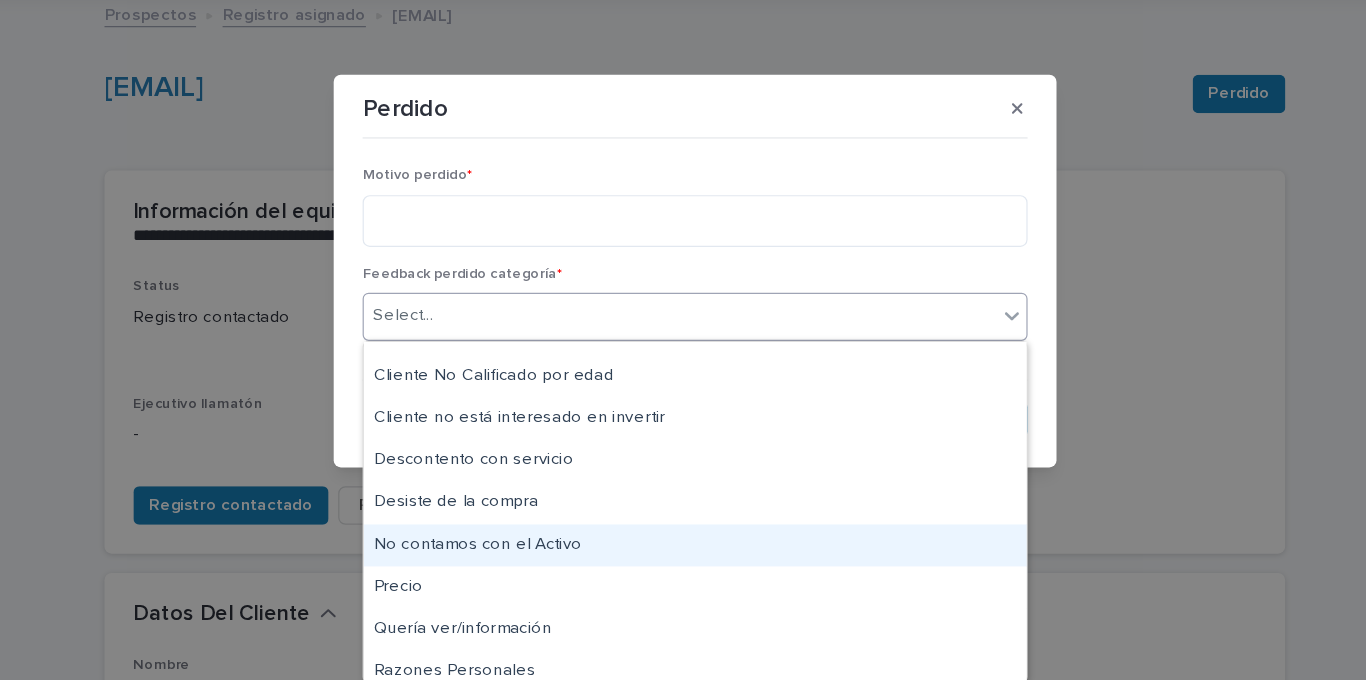 click on "No contamos con el Activo" at bounding box center (683, 567) 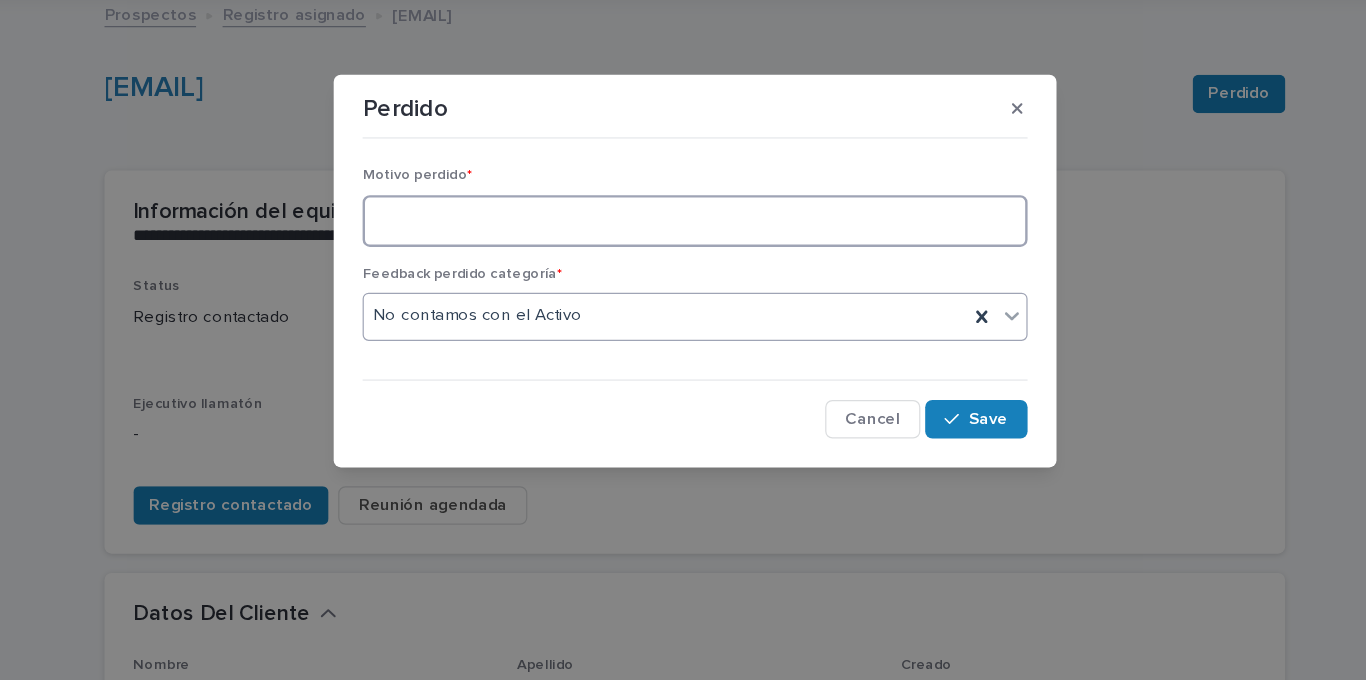 click at bounding box center (683, 298) 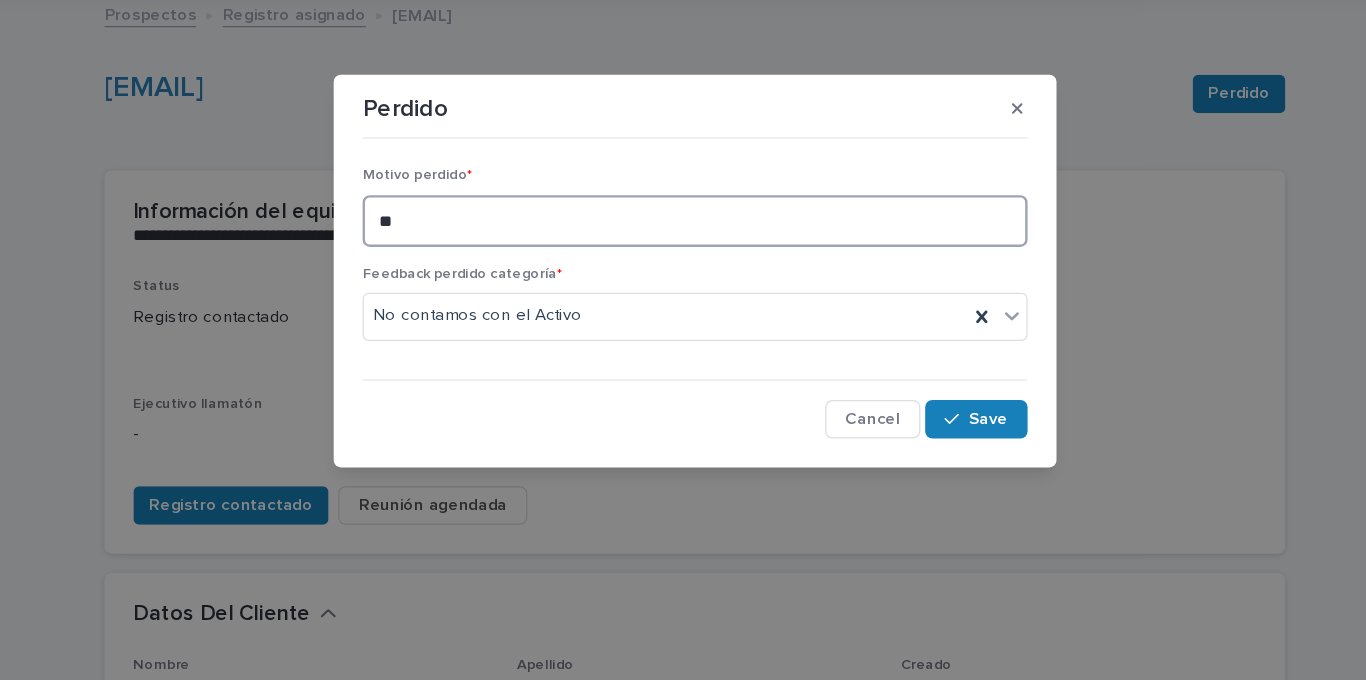 type on "*" 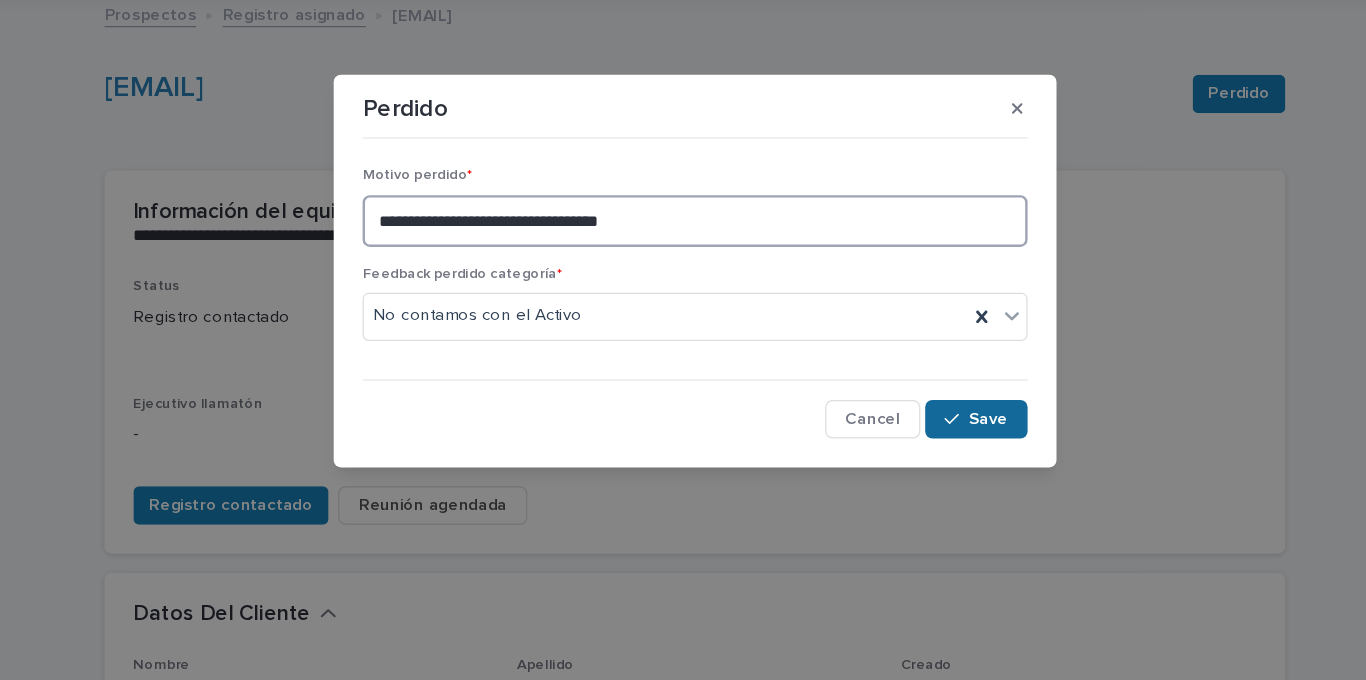 type on "**********" 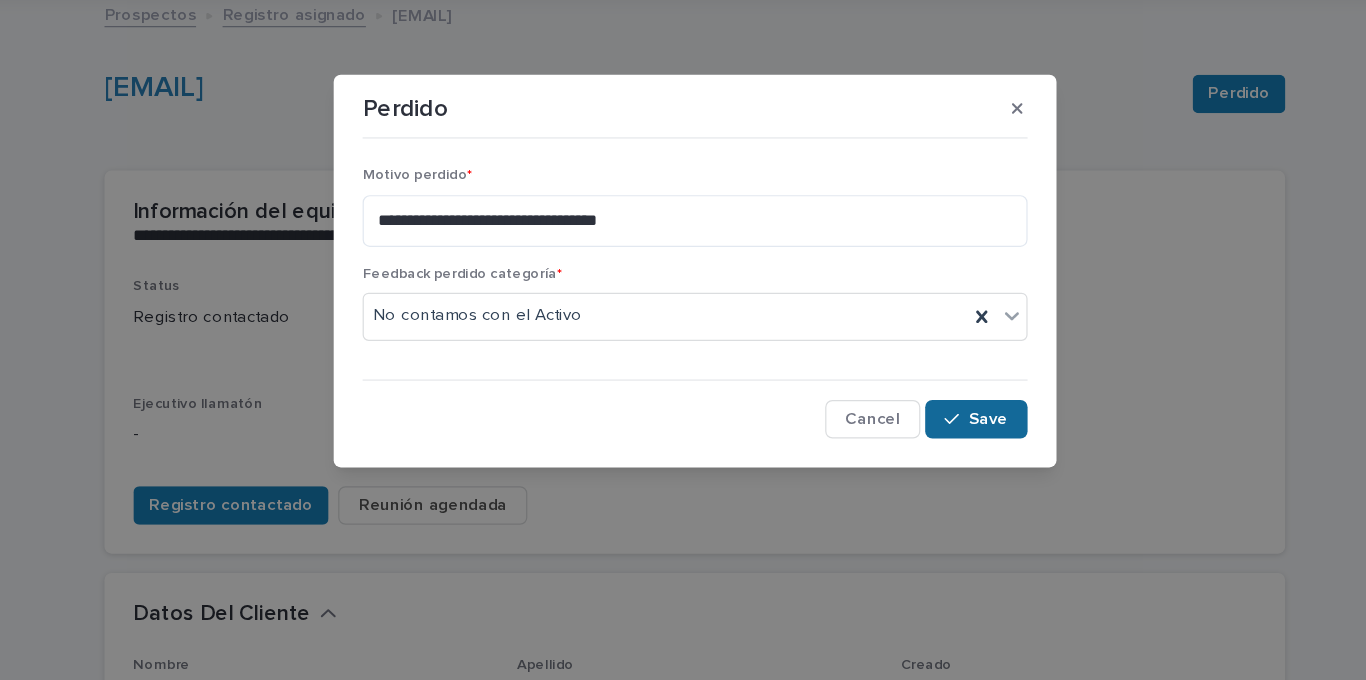 click on "Save" at bounding box center [916, 463] 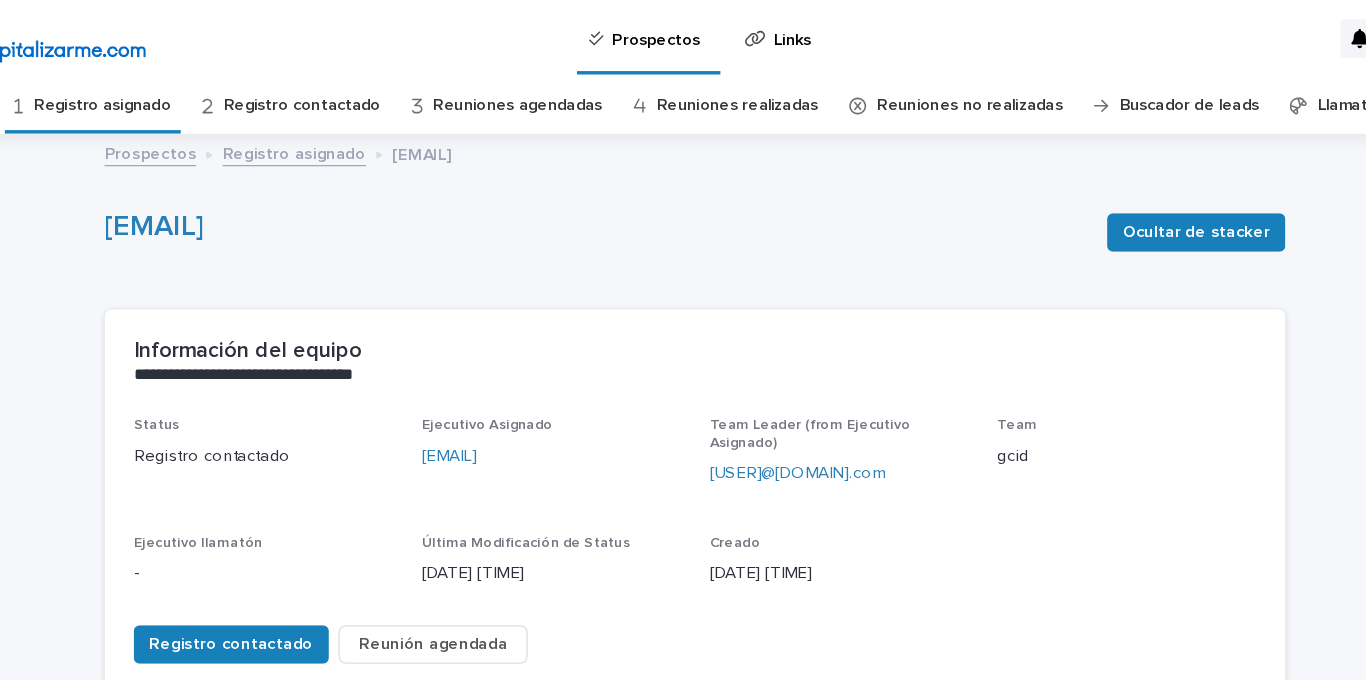 click on "Registro asignado" at bounding box center (191, 87) 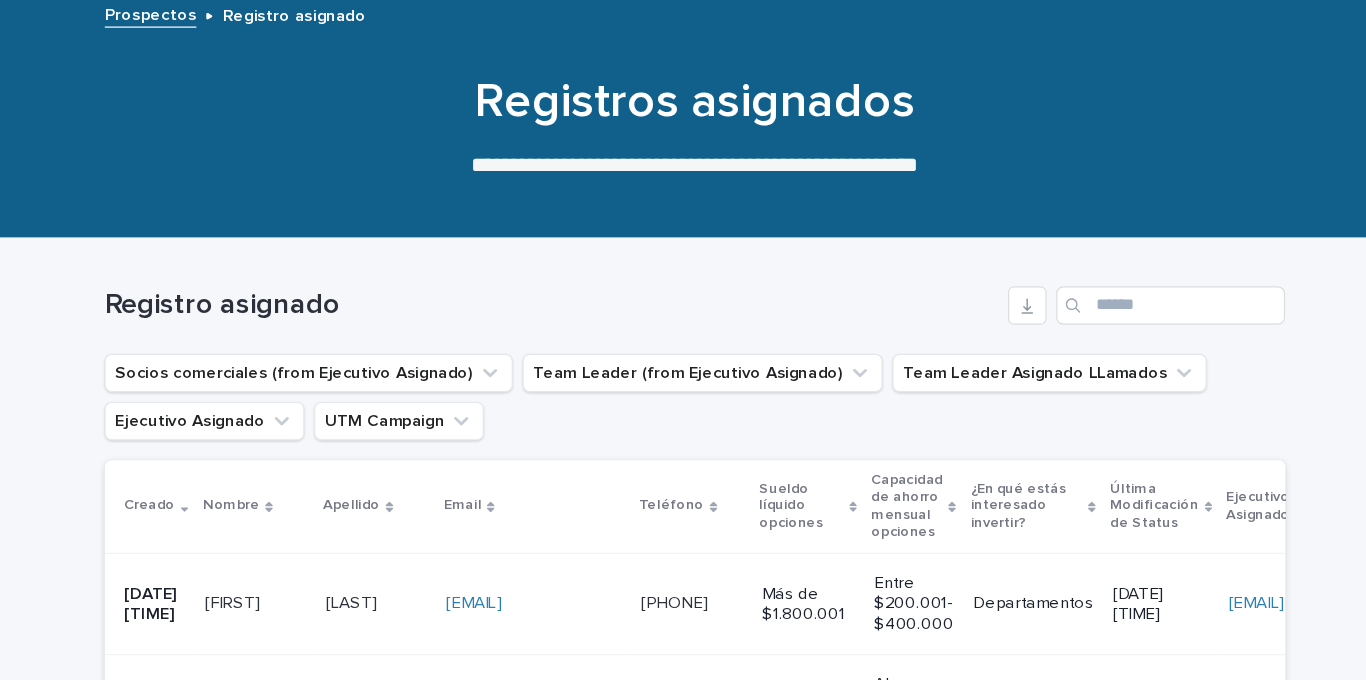 scroll, scrollTop: 1033, scrollLeft: 0, axis: vertical 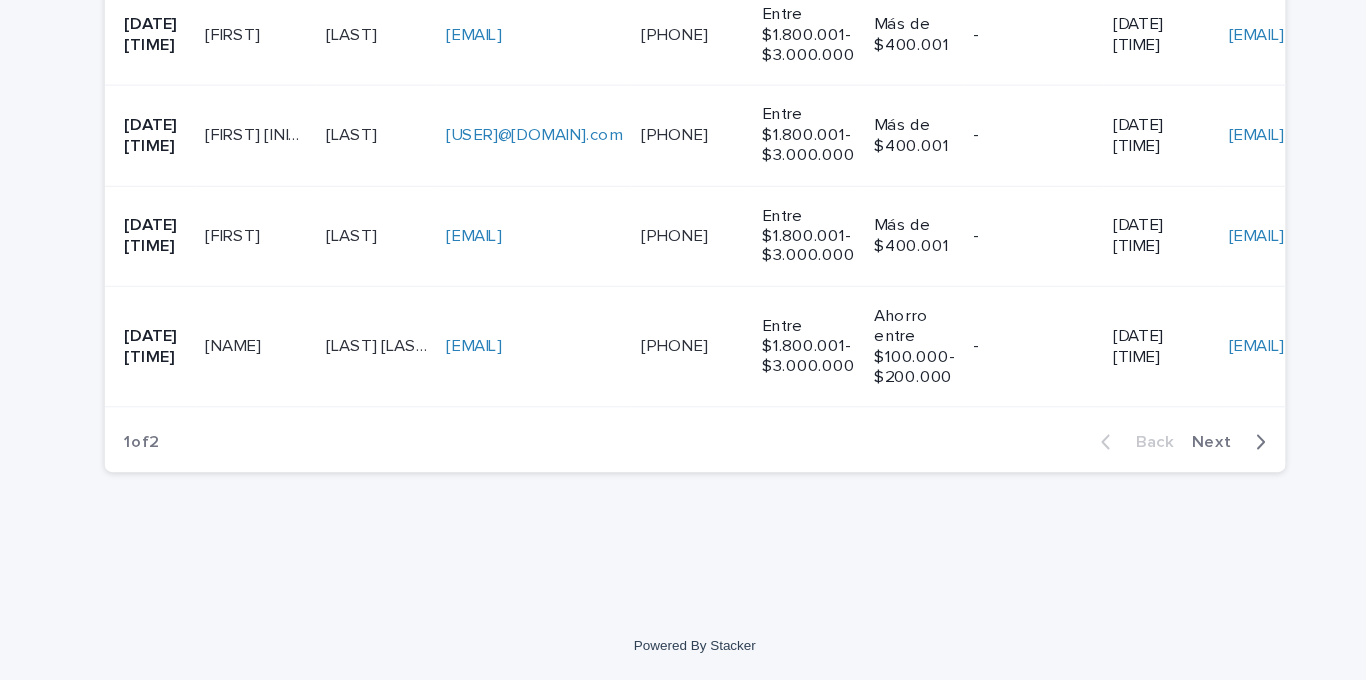 click on "[EMAIL] [EMAIL]" at bounding box center (549, 403) 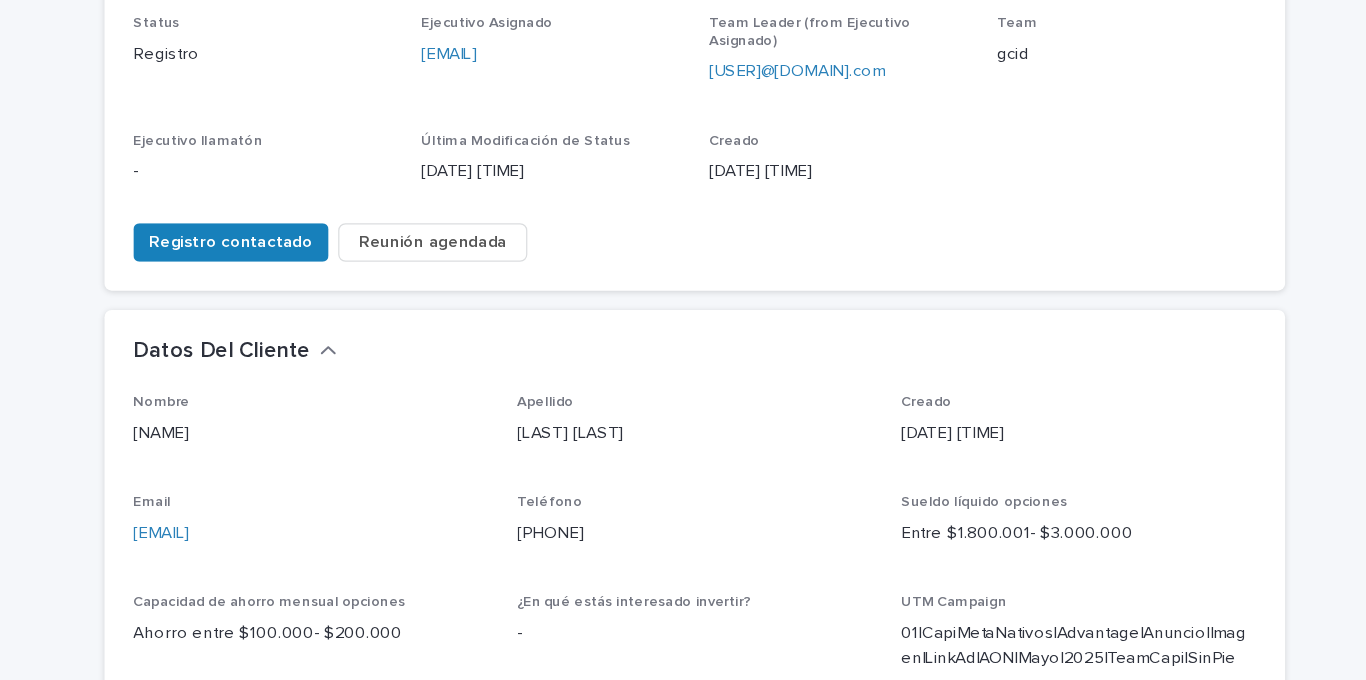 scroll, scrollTop: 348, scrollLeft: 0, axis: vertical 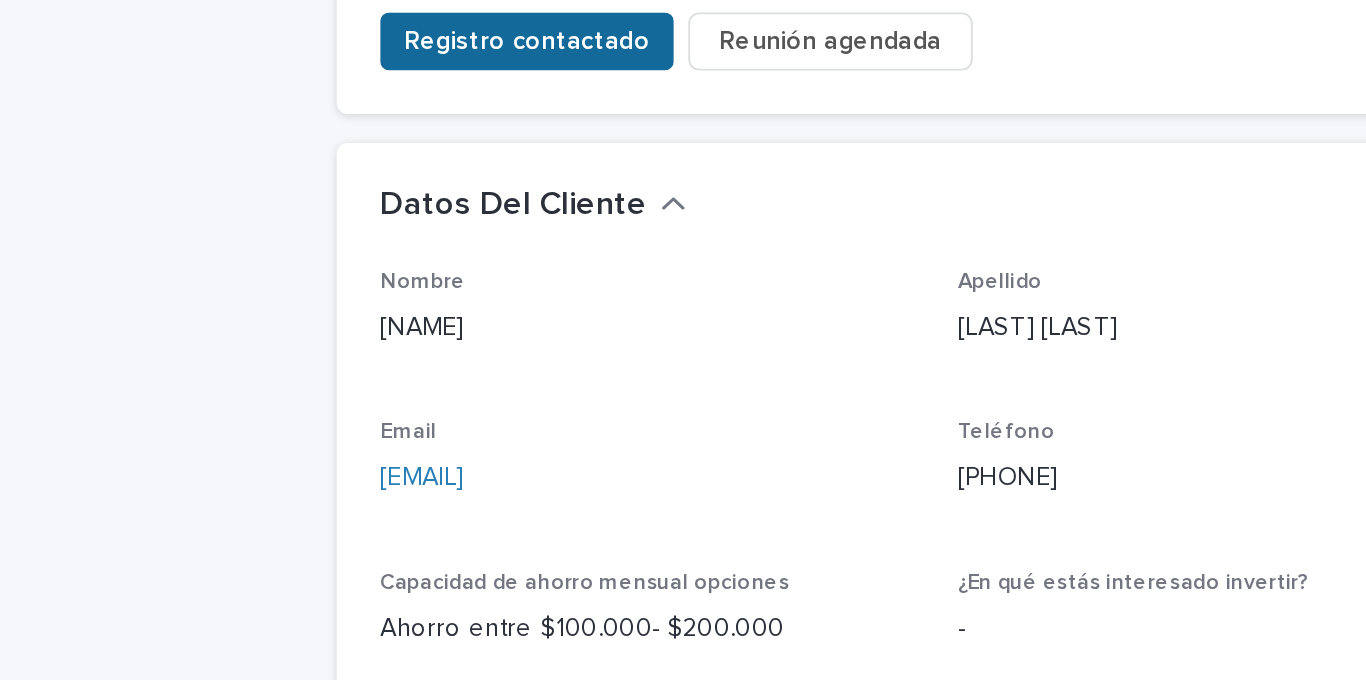 click on "Registro contactado" at bounding box center [298, 187] 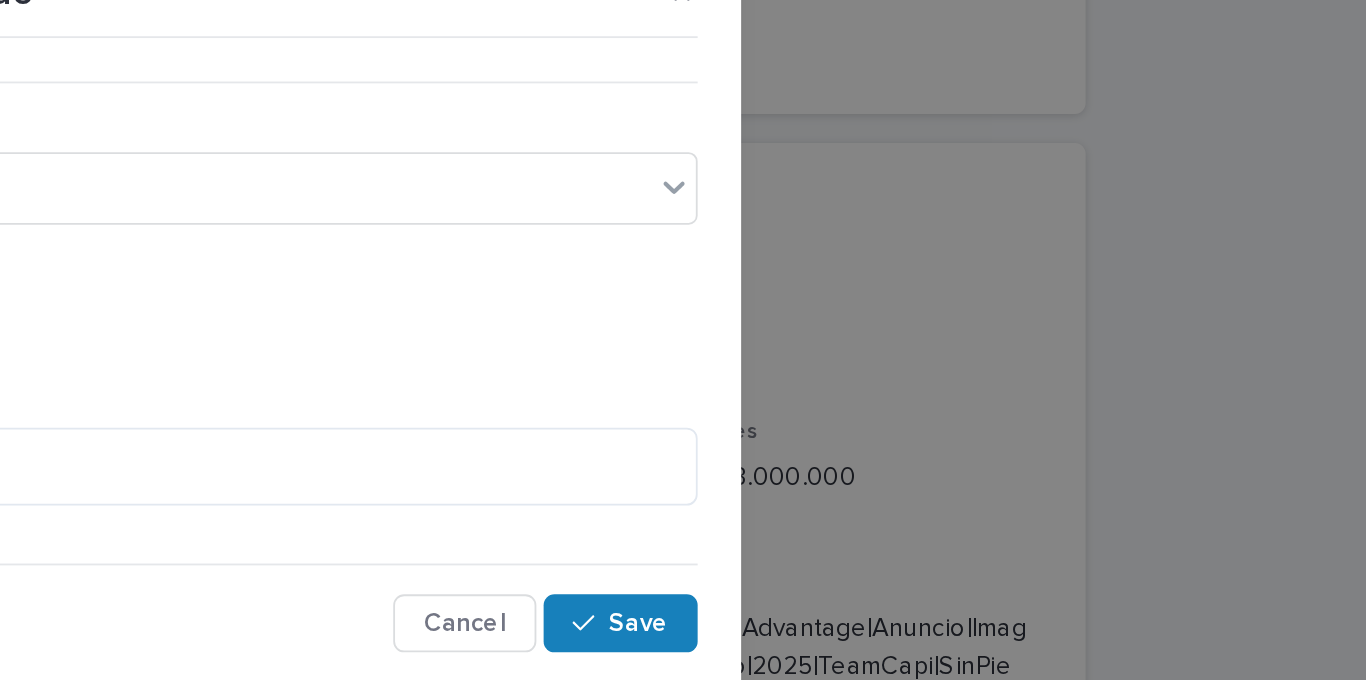 scroll, scrollTop: 0, scrollLeft: 0, axis: both 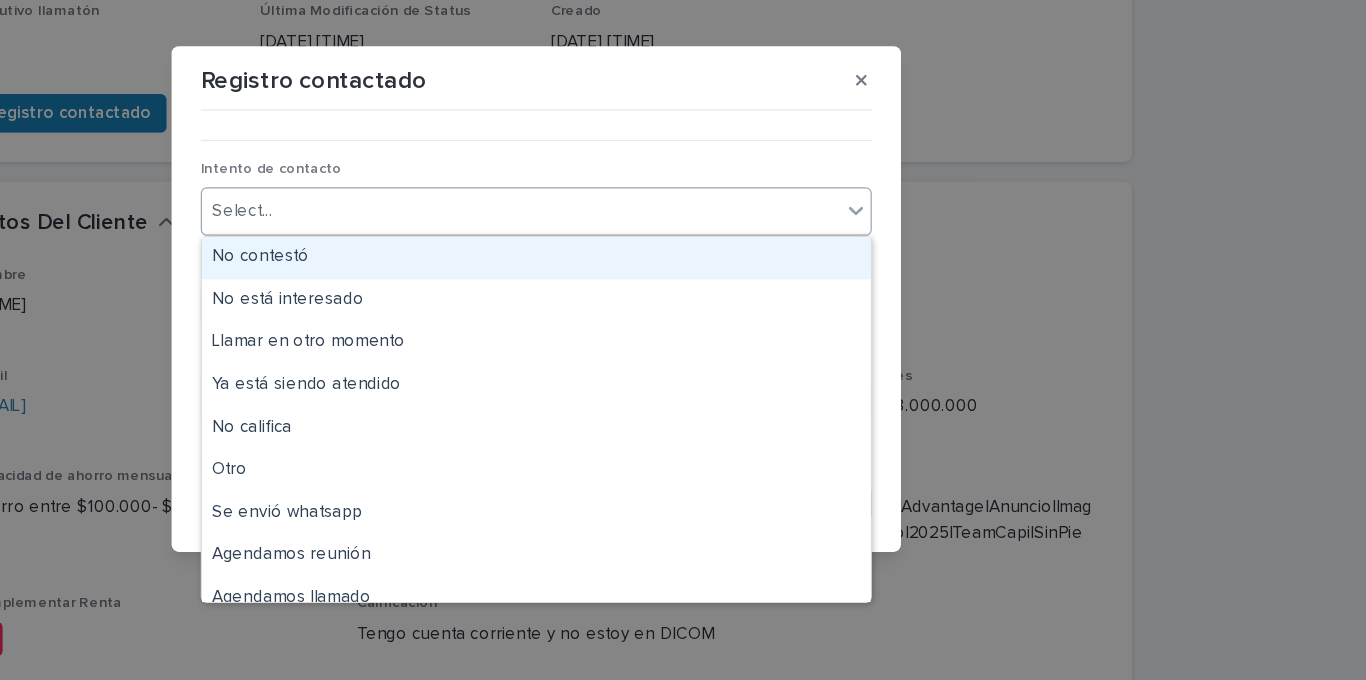 click on "Select..." at bounding box center (670, 268) 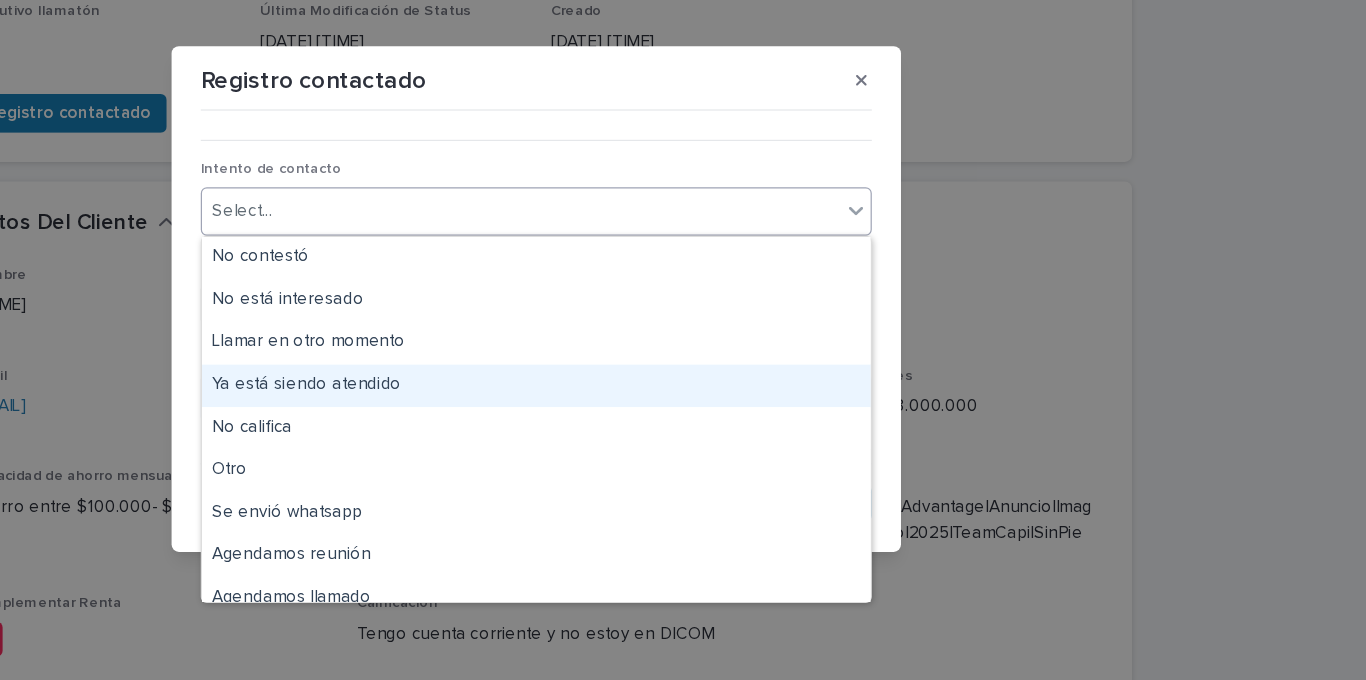 click on "Ya está siendo atendido" at bounding box center (683, 411) 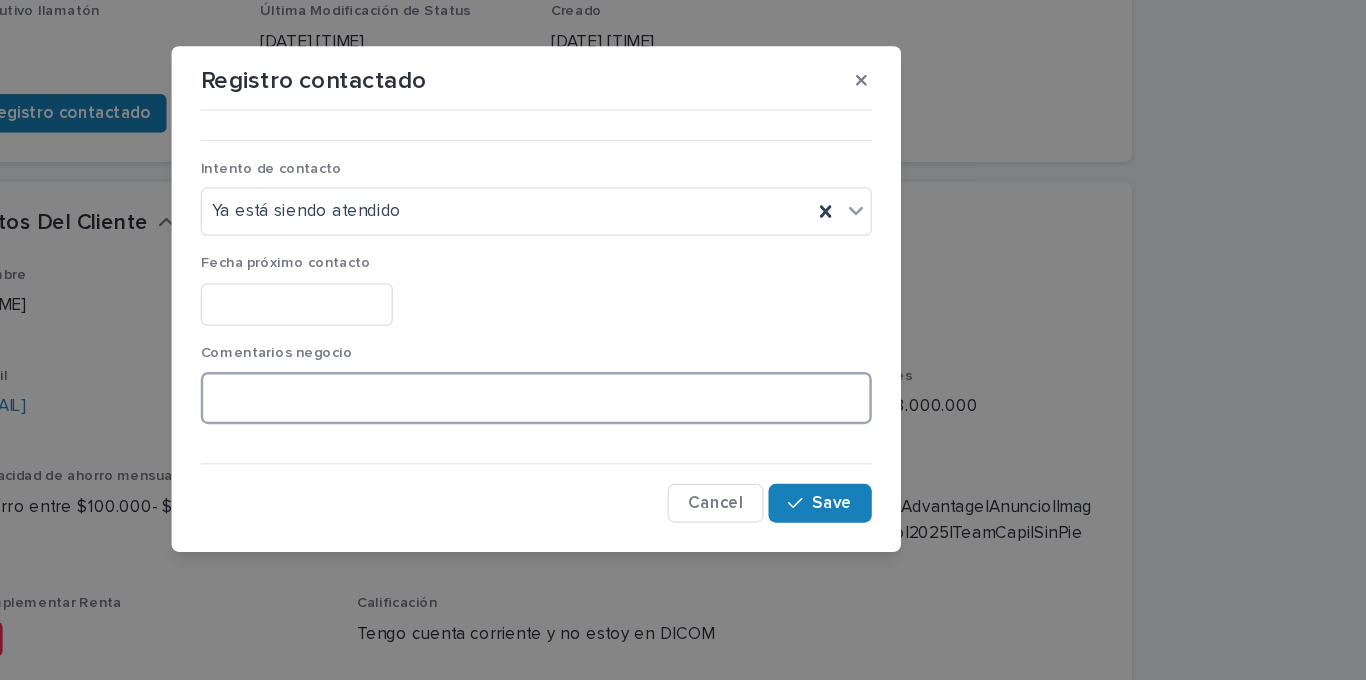 click at bounding box center (683, 421) 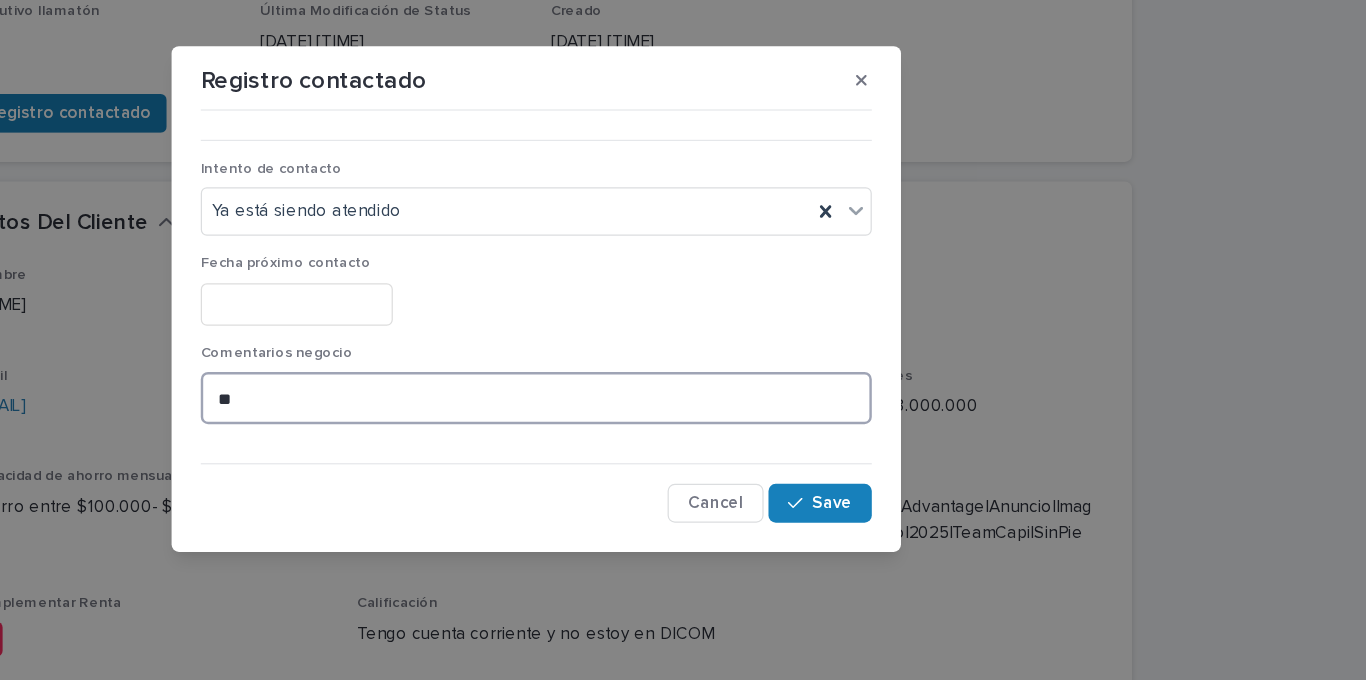 type on "*" 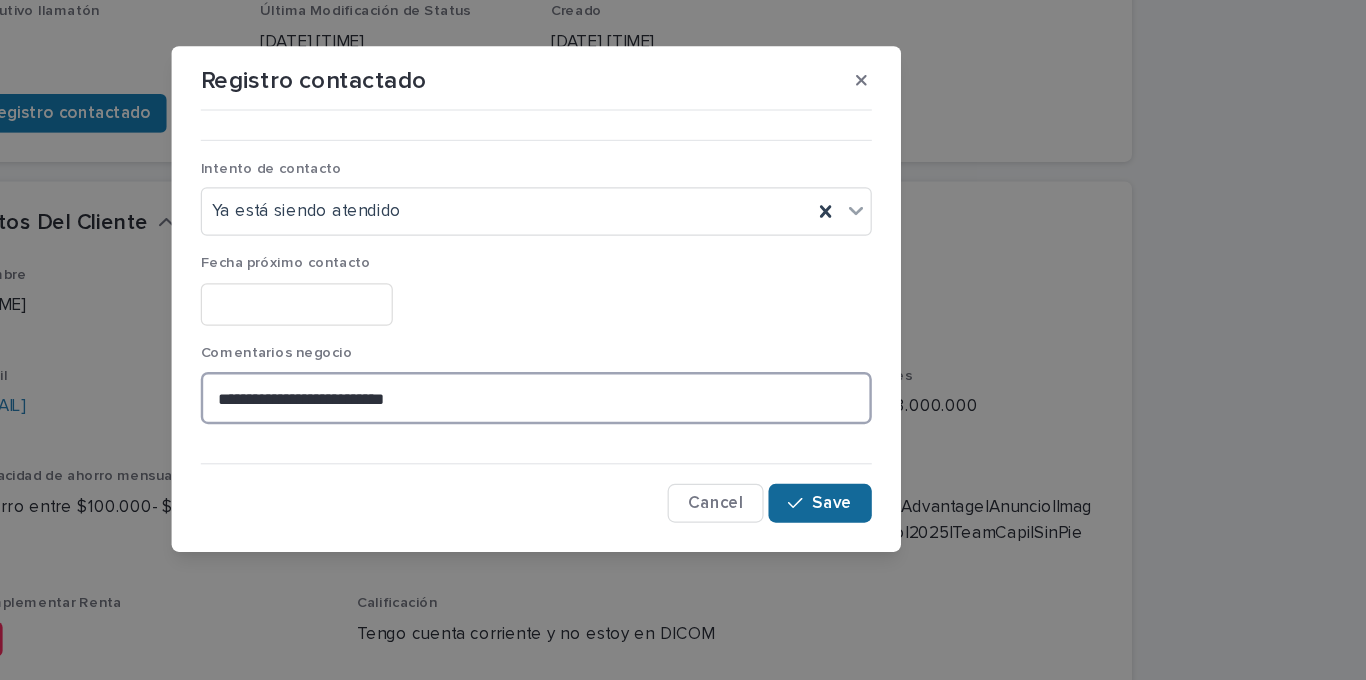 type on "**********" 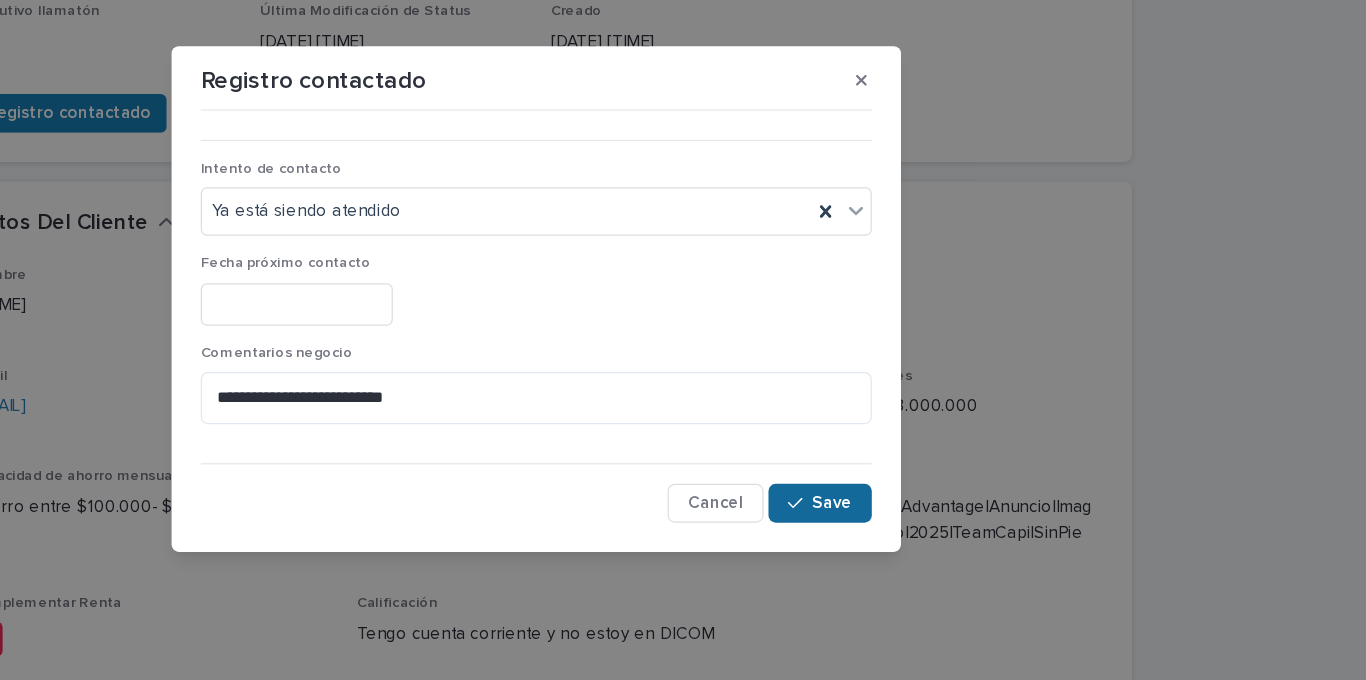 click on "Save" at bounding box center (926, 508) 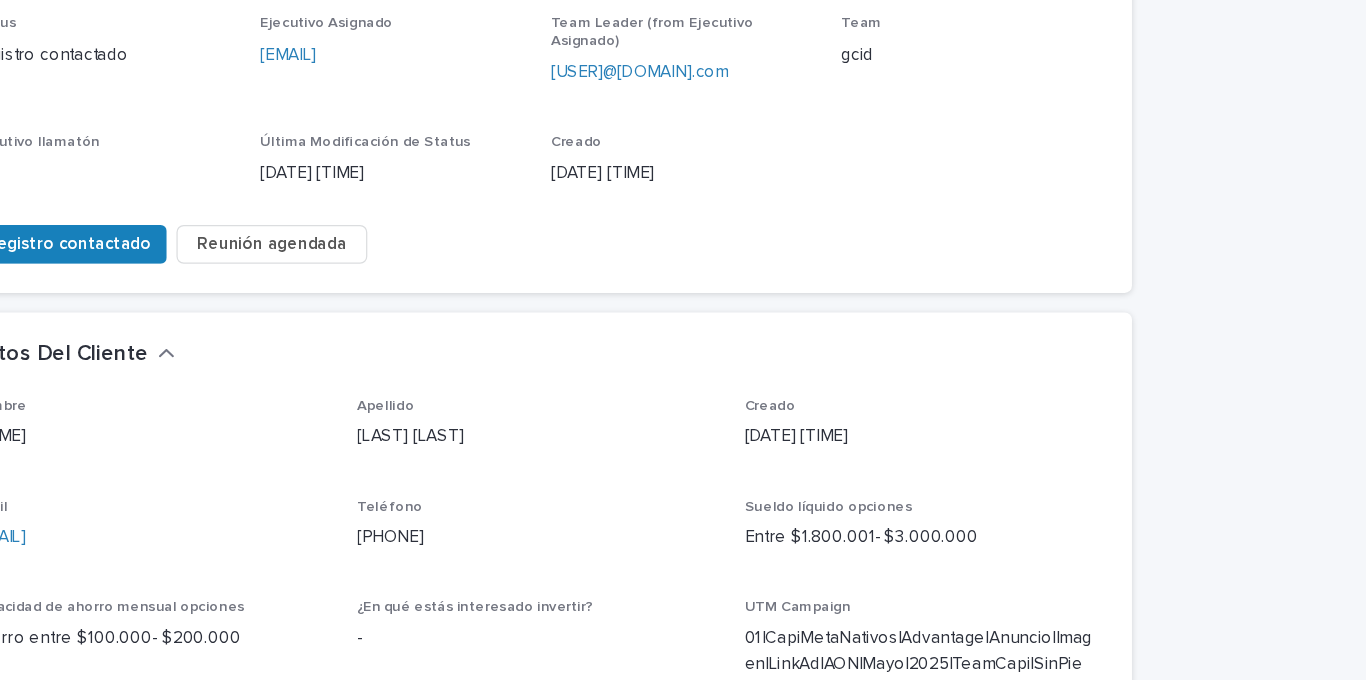 scroll, scrollTop: 224, scrollLeft: 0, axis: vertical 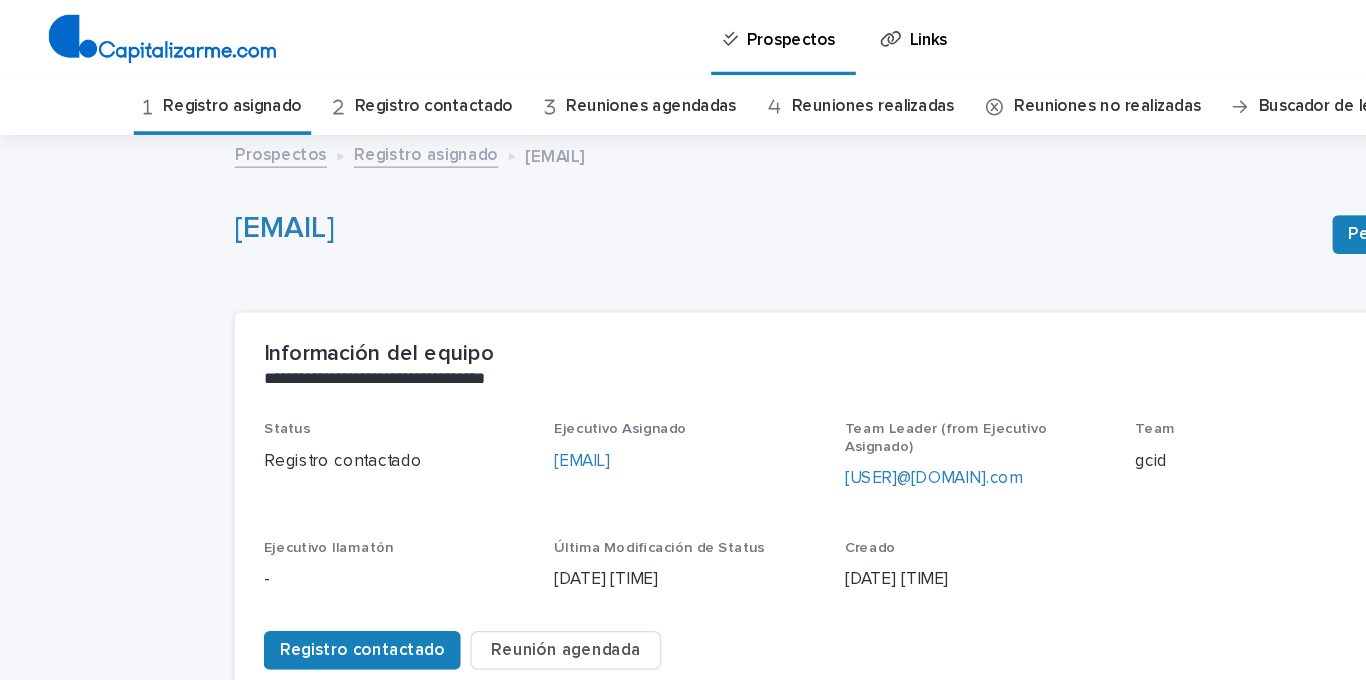 click on "Registro asignado" at bounding box center (191, 87) 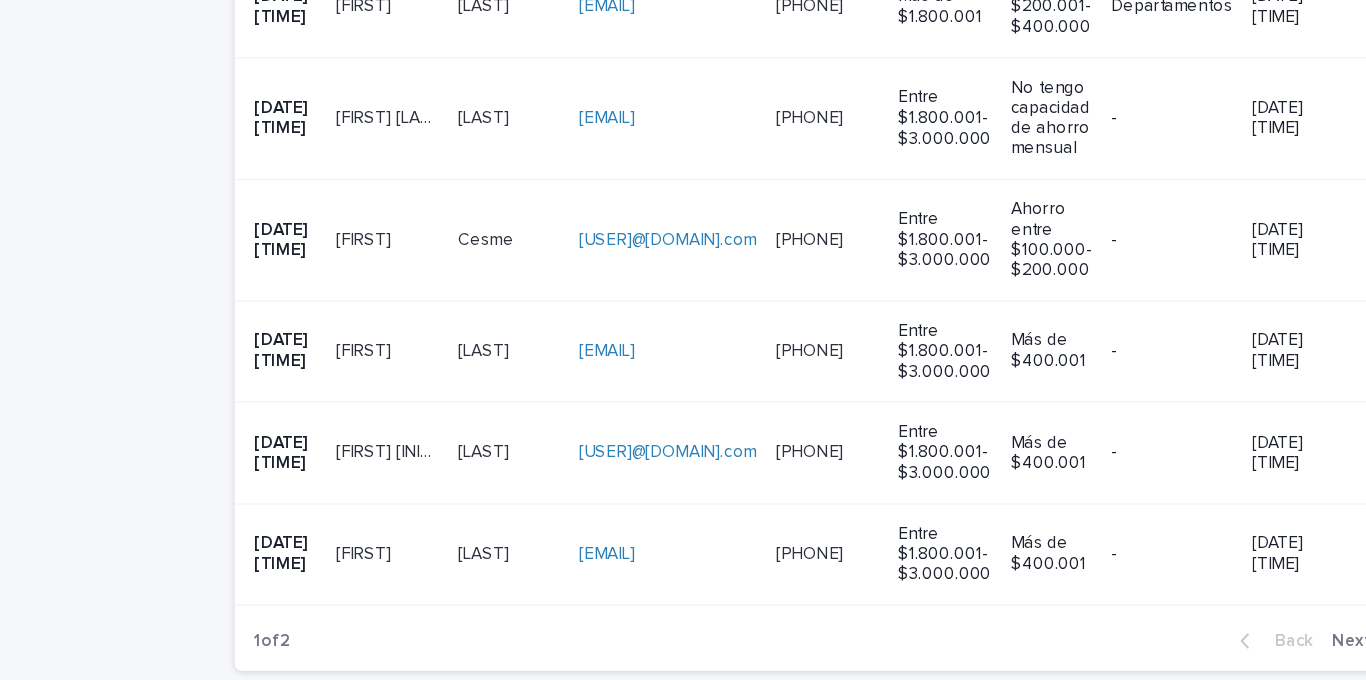 scroll, scrollTop: 860, scrollLeft: 0, axis: vertical 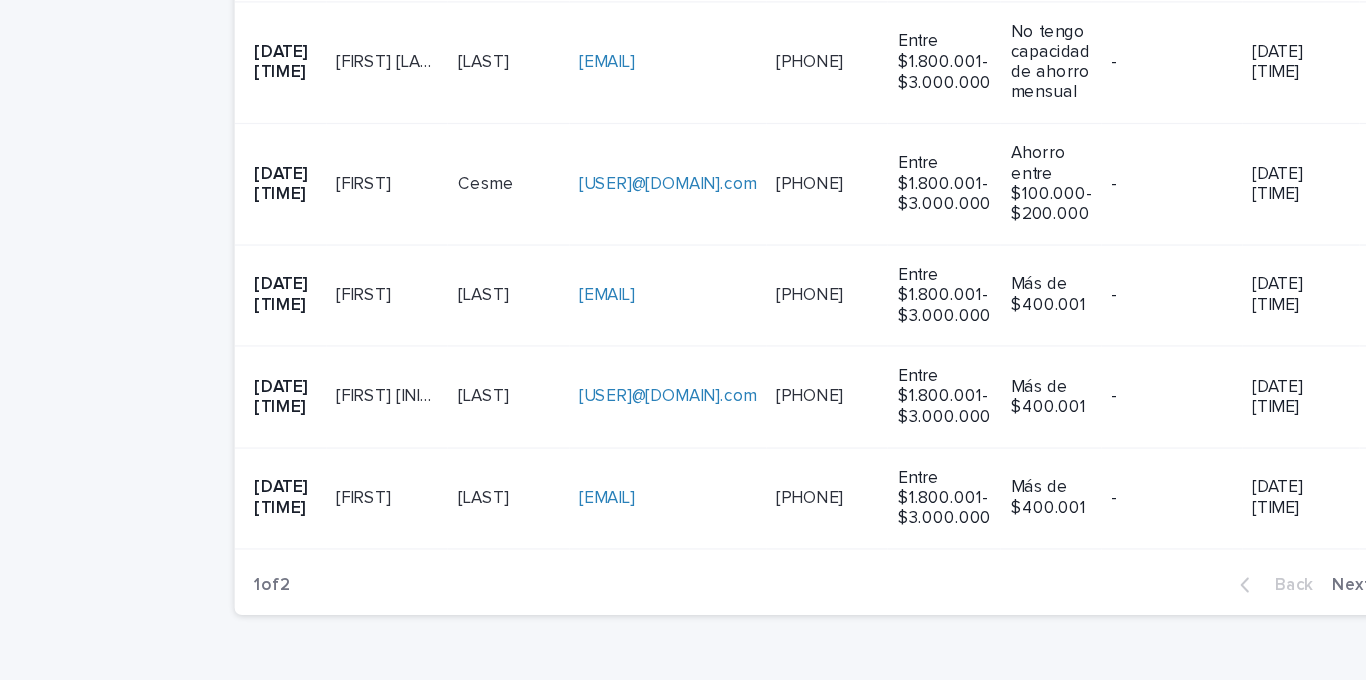 click on "[LAST] [LAST]" at bounding box center [418, 474] 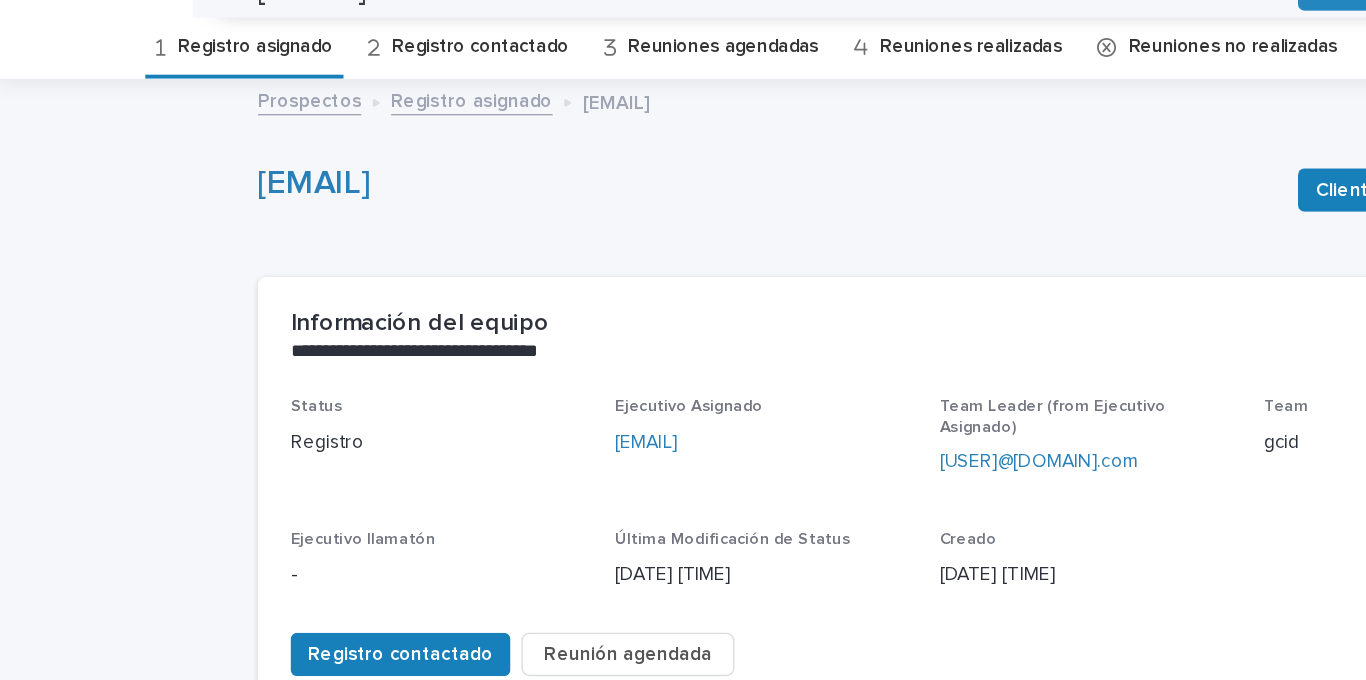 scroll, scrollTop: 0, scrollLeft: 0, axis: both 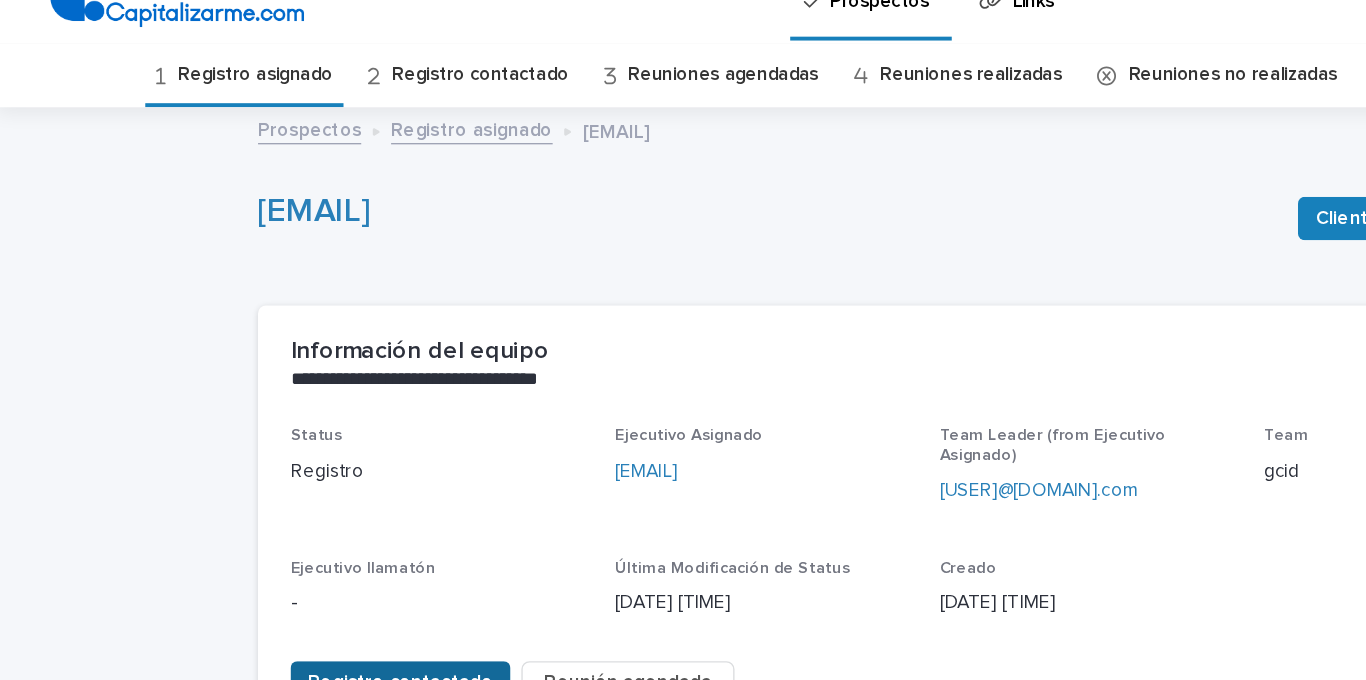 click on "Registro contactado" at bounding box center (298, 535) 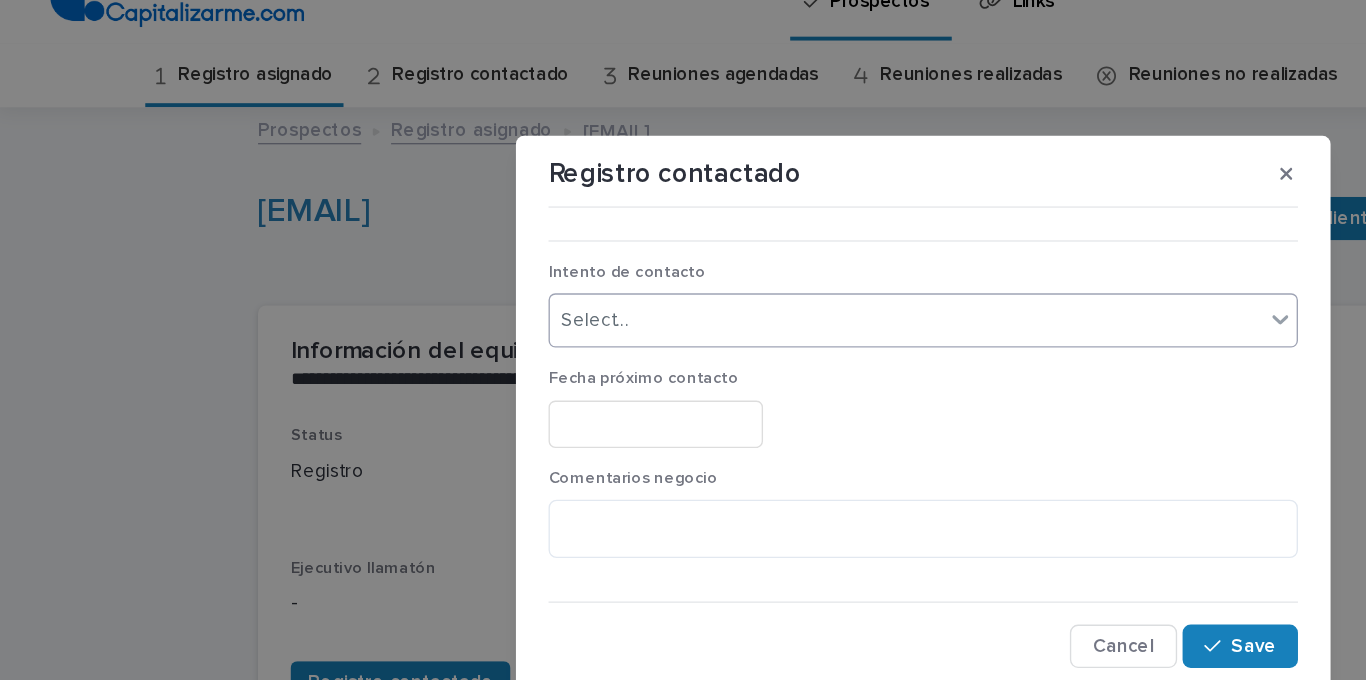 click on "Select..." at bounding box center [670, 268] 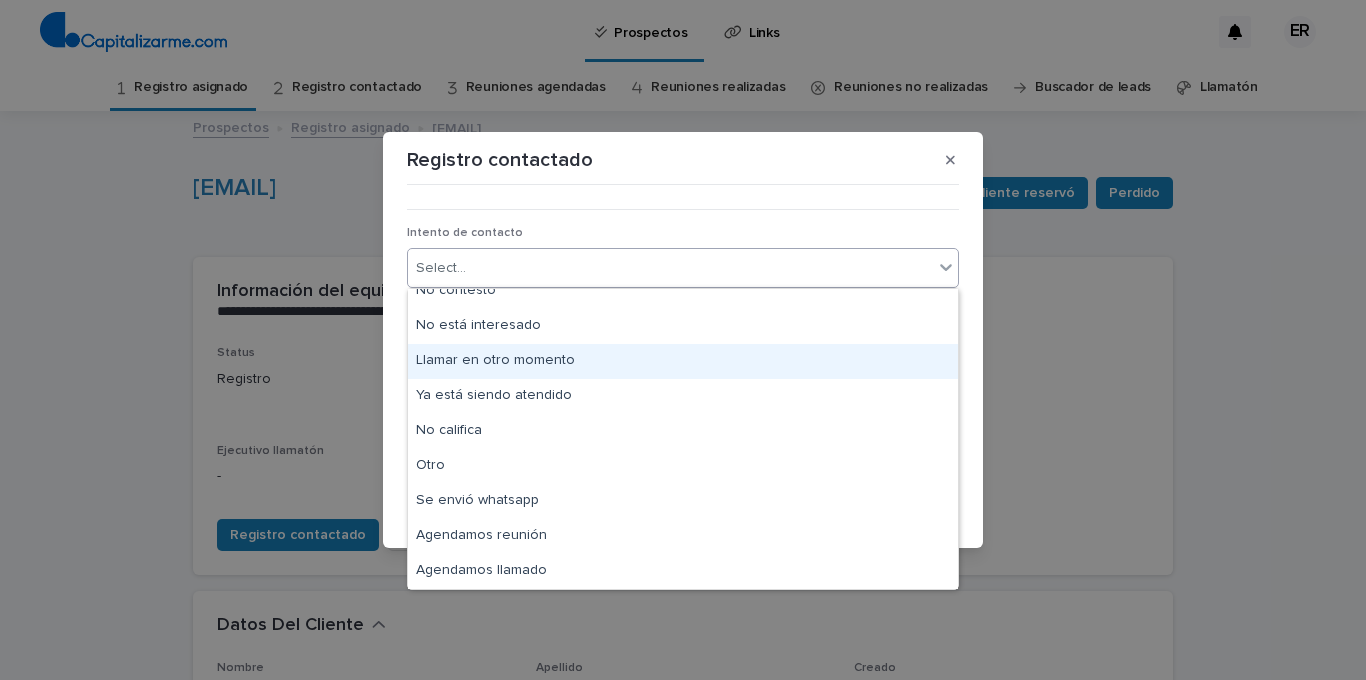 scroll, scrollTop: 0, scrollLeft: 0, axis: both 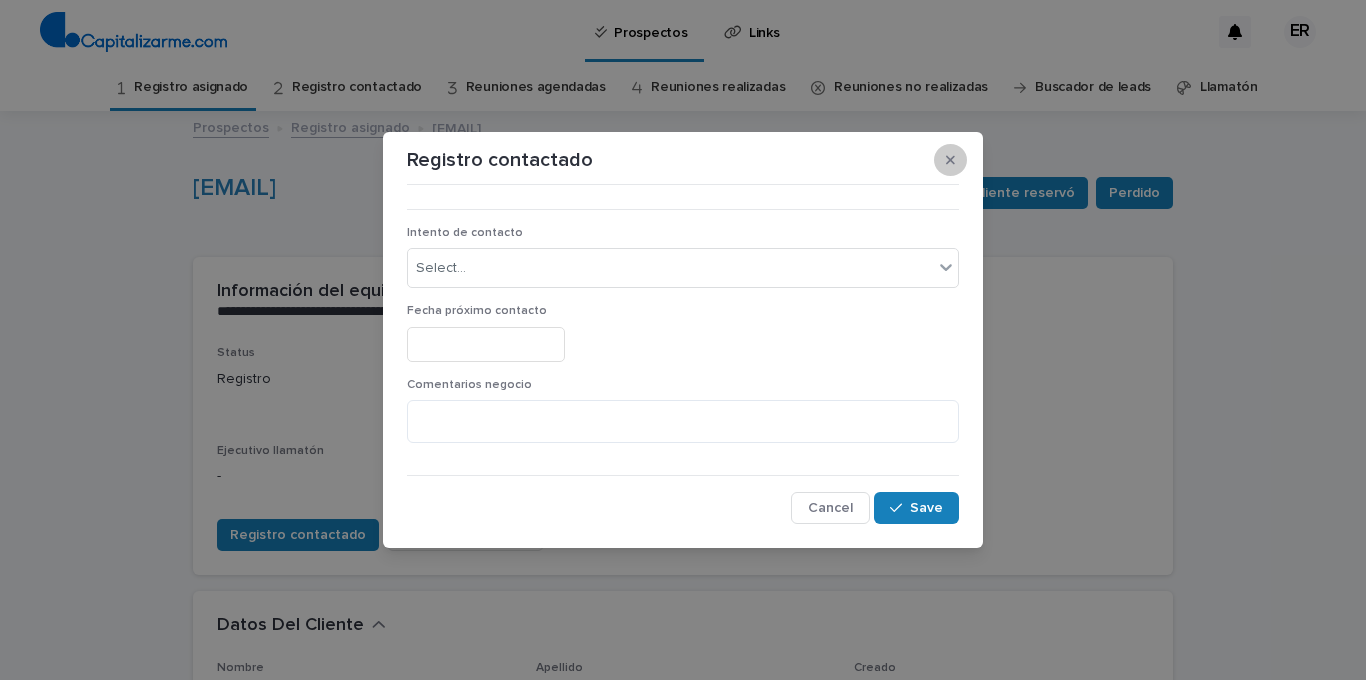 click 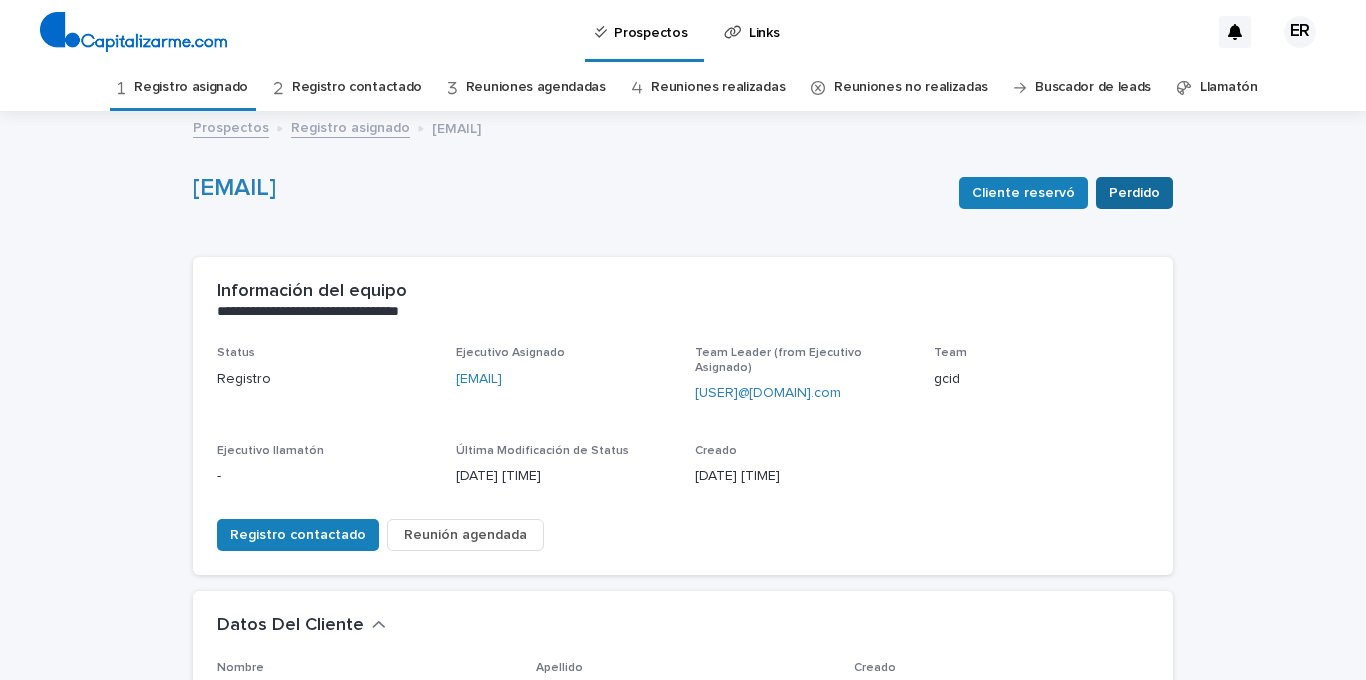 click on "Perdido" at bounding box center (1134, 193) 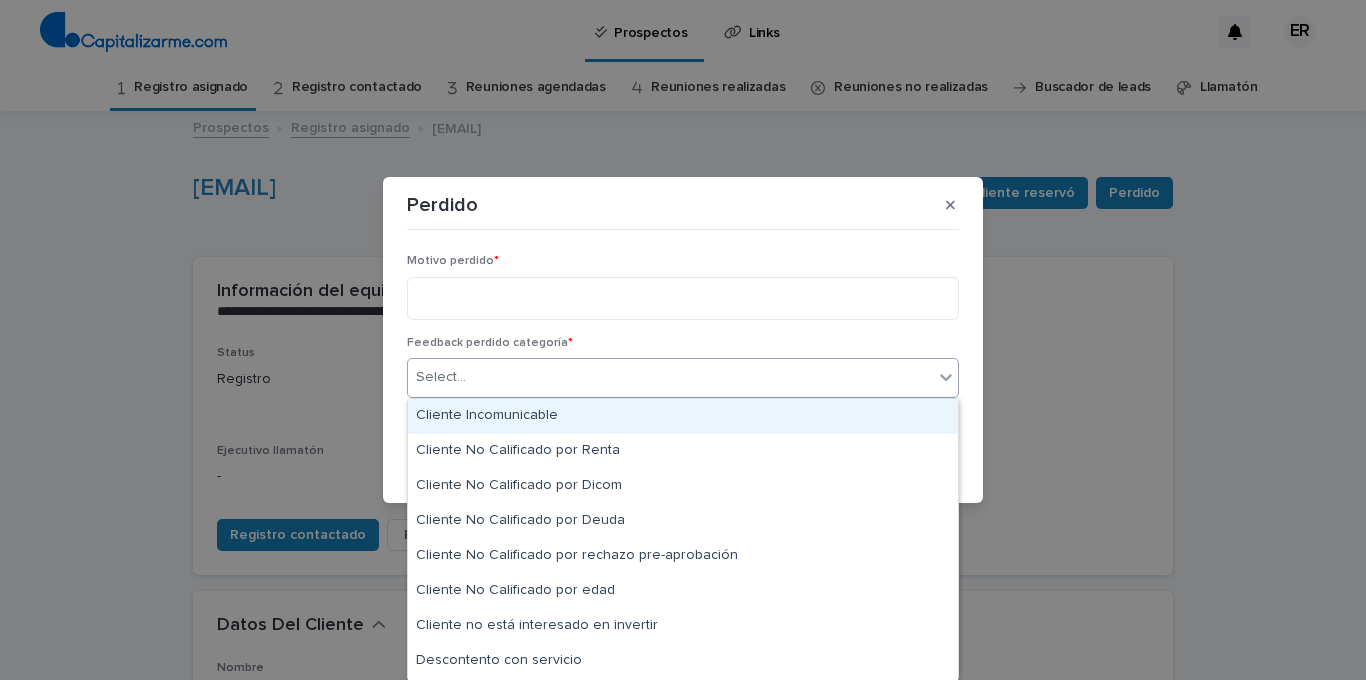 click on "Select..." at bounding box center (670, 377) 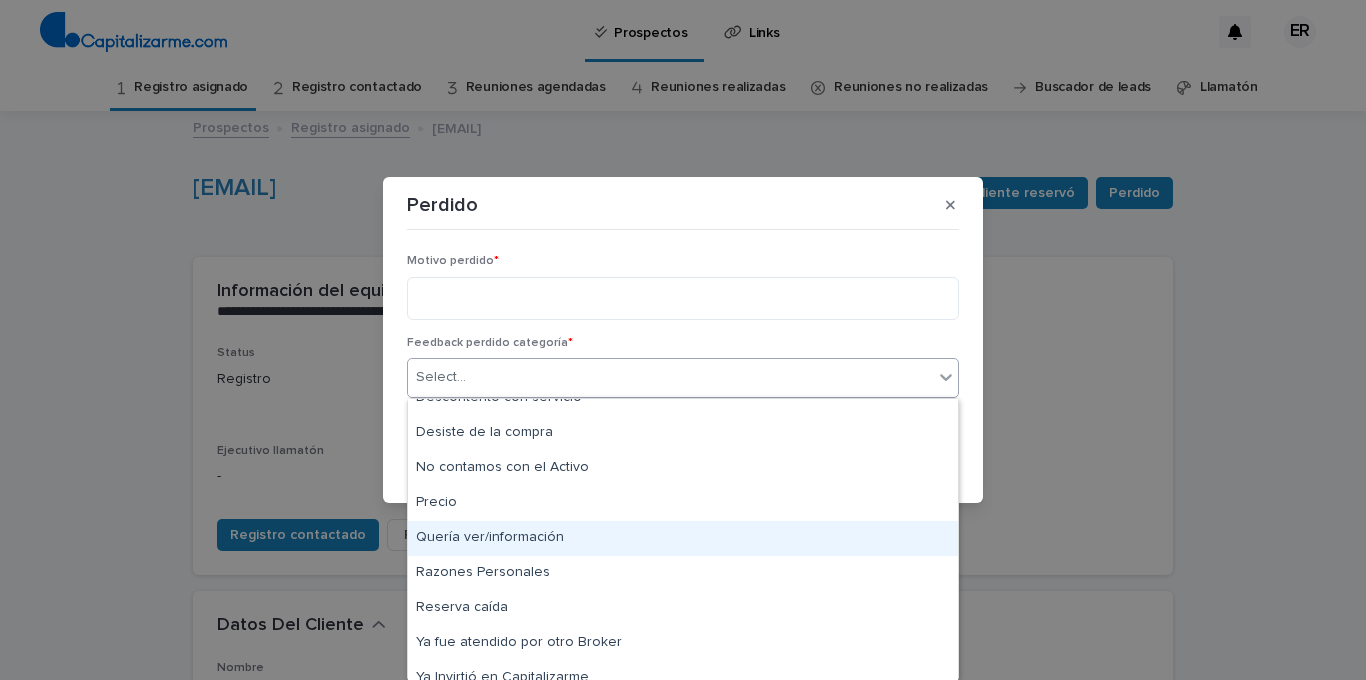 scroll, scrollTop: 348, scrollLeft: 0, axis: vertical 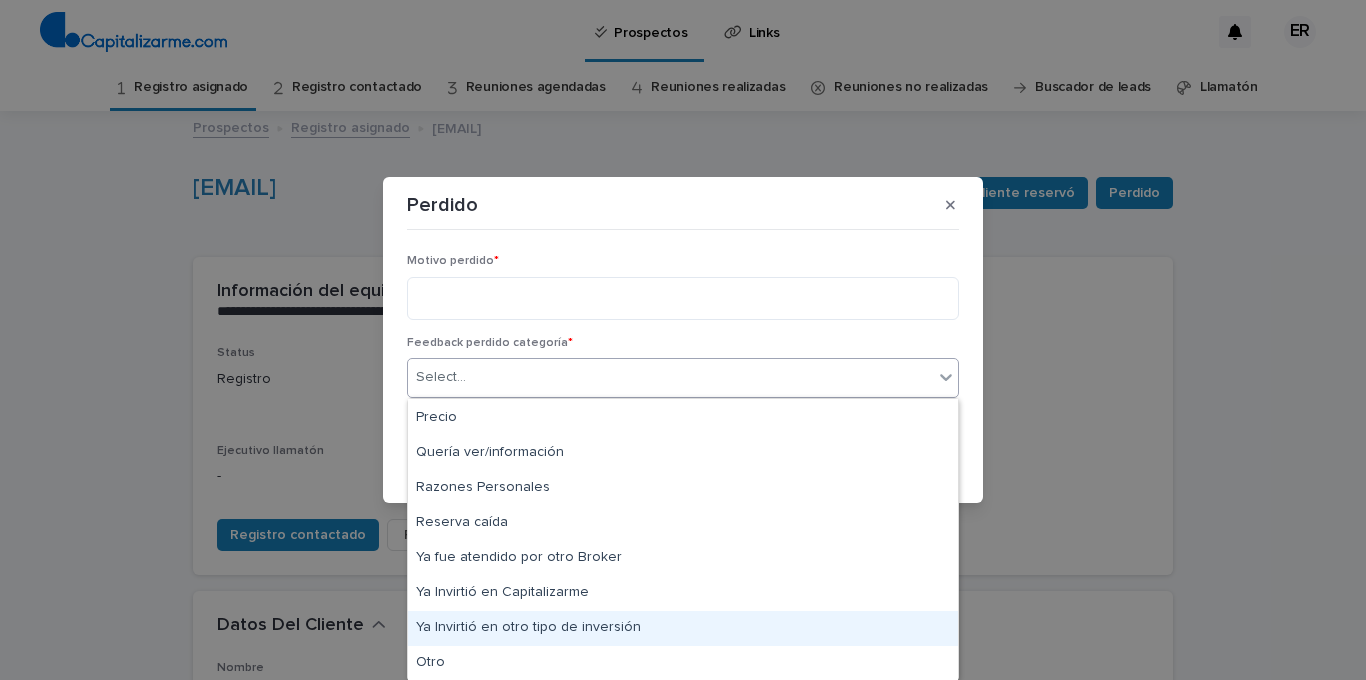 click on "Ya Invirtió en otro tipo de inversión" at bounding box center (683, 628) 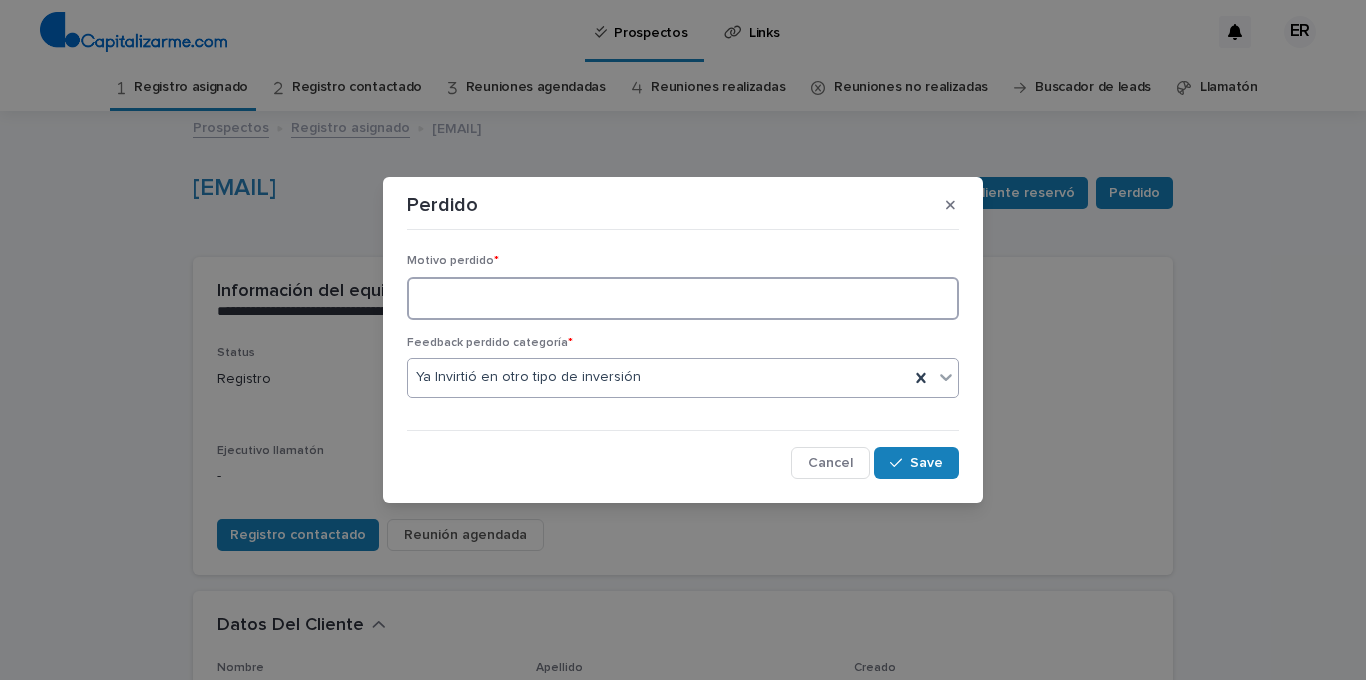 click at bounding box center (683, 298) 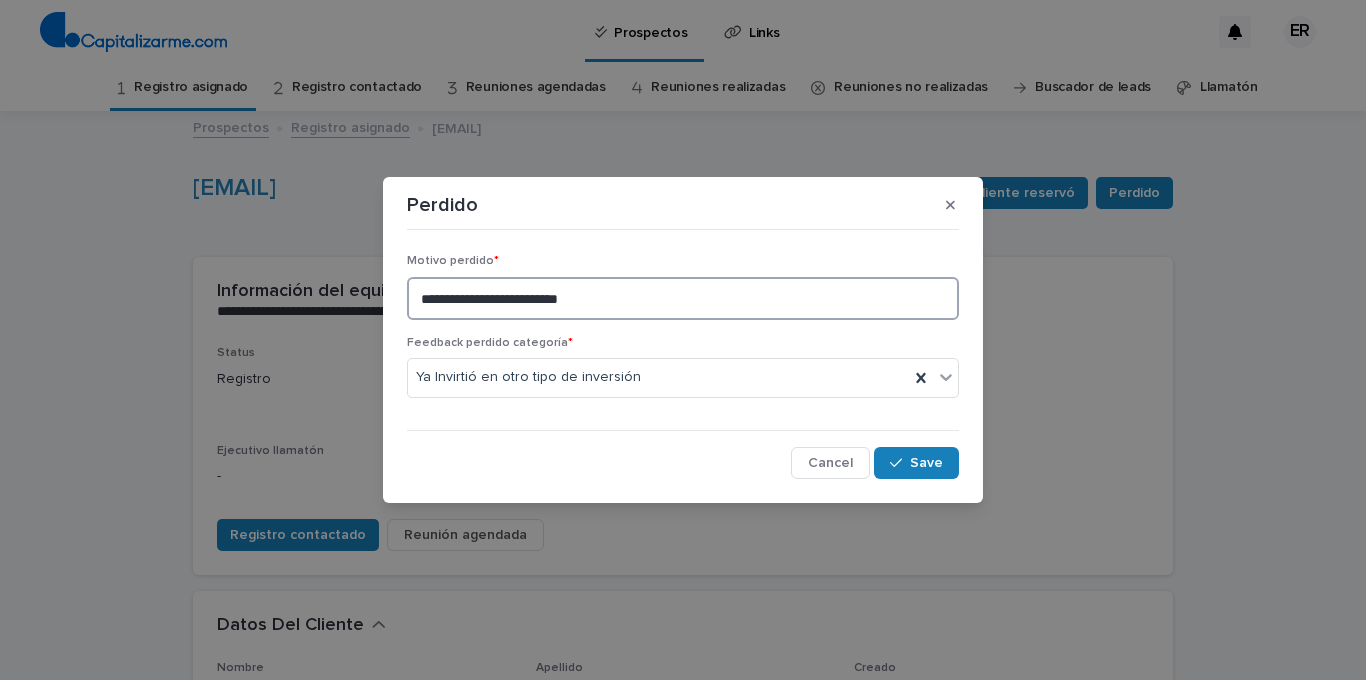 type on "**********" 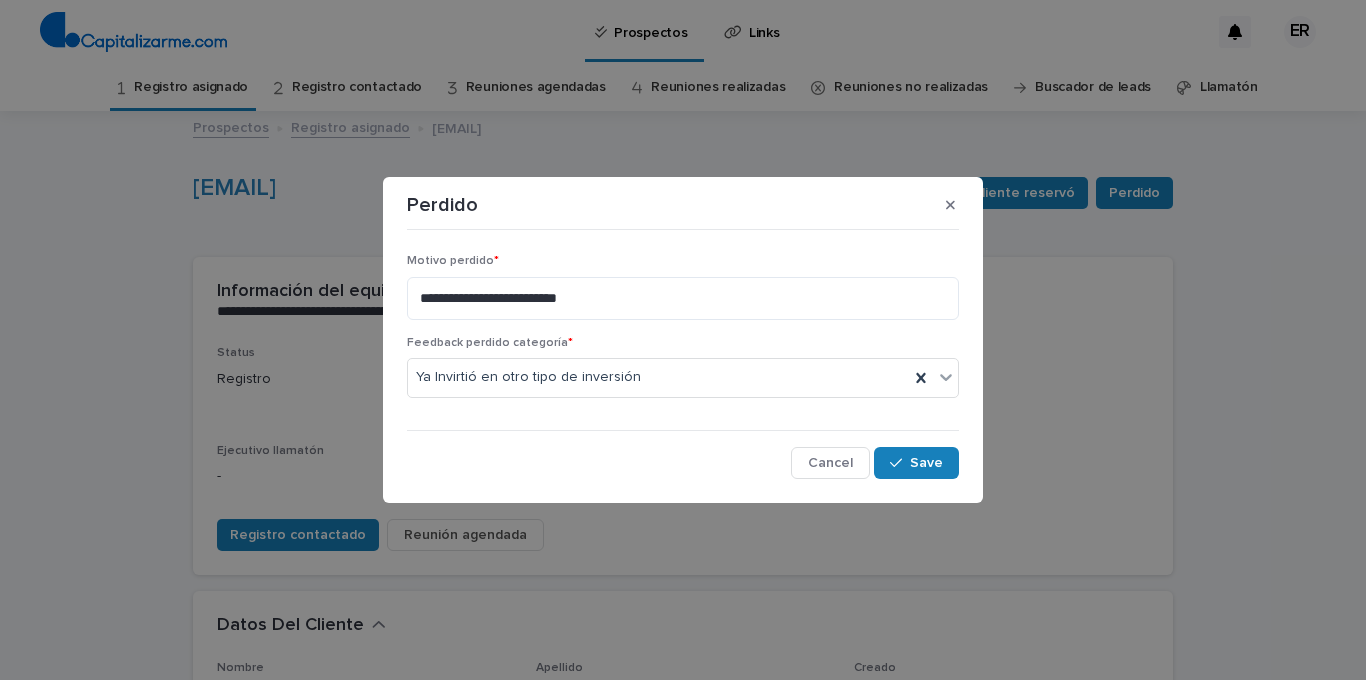 click on "**********" at bounding box center (683, 358) 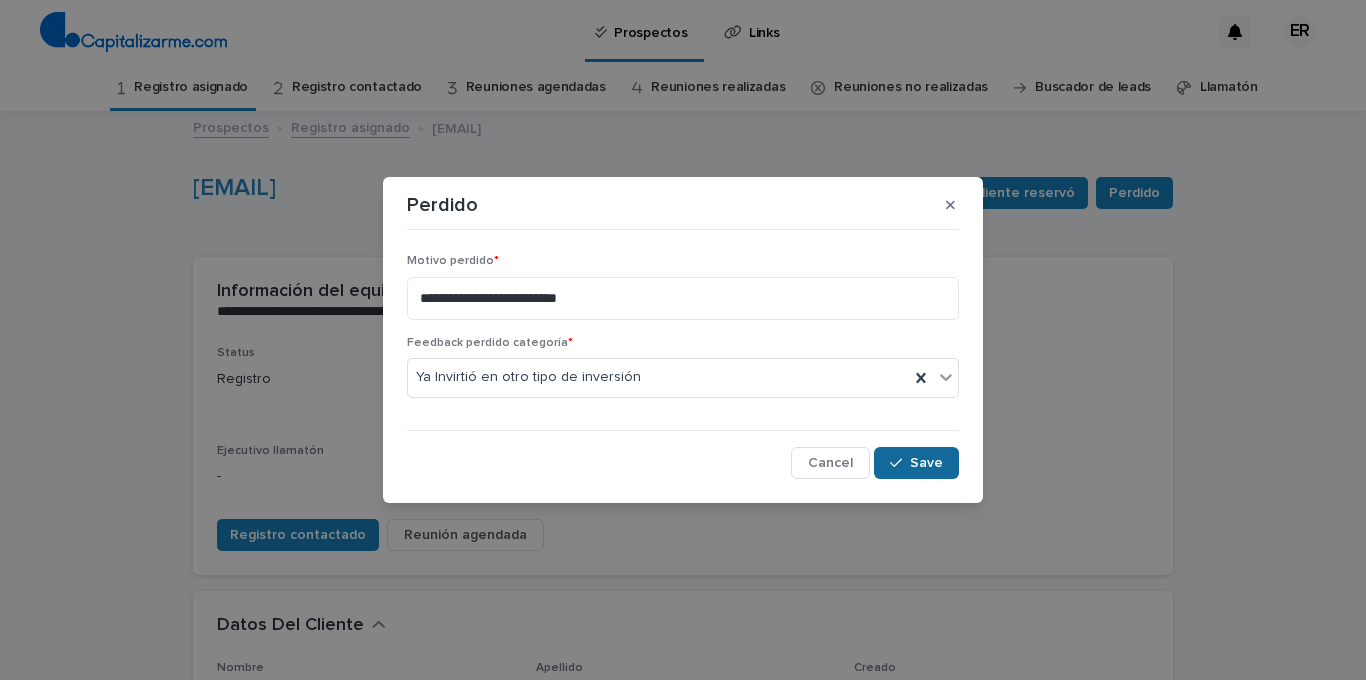 click on "Save" at bounding box center (916, 463) 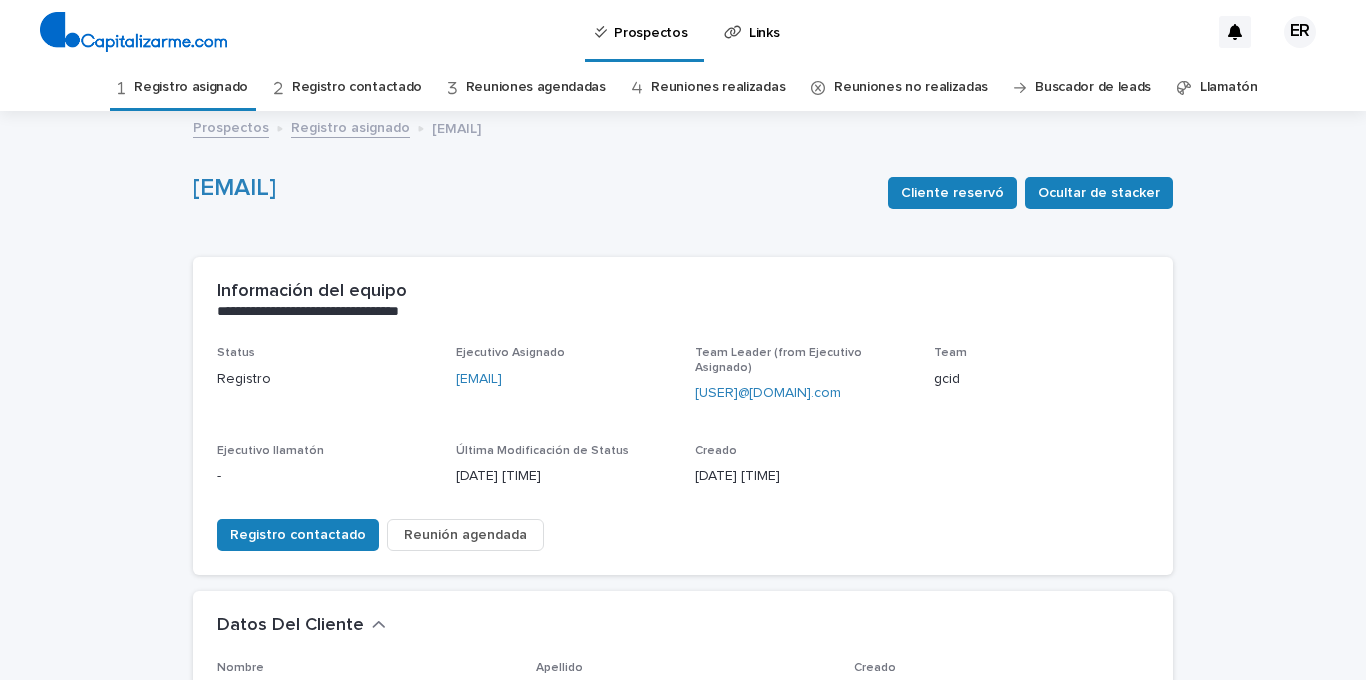 click on "Registro asignado" at bounding box center (191, 87) 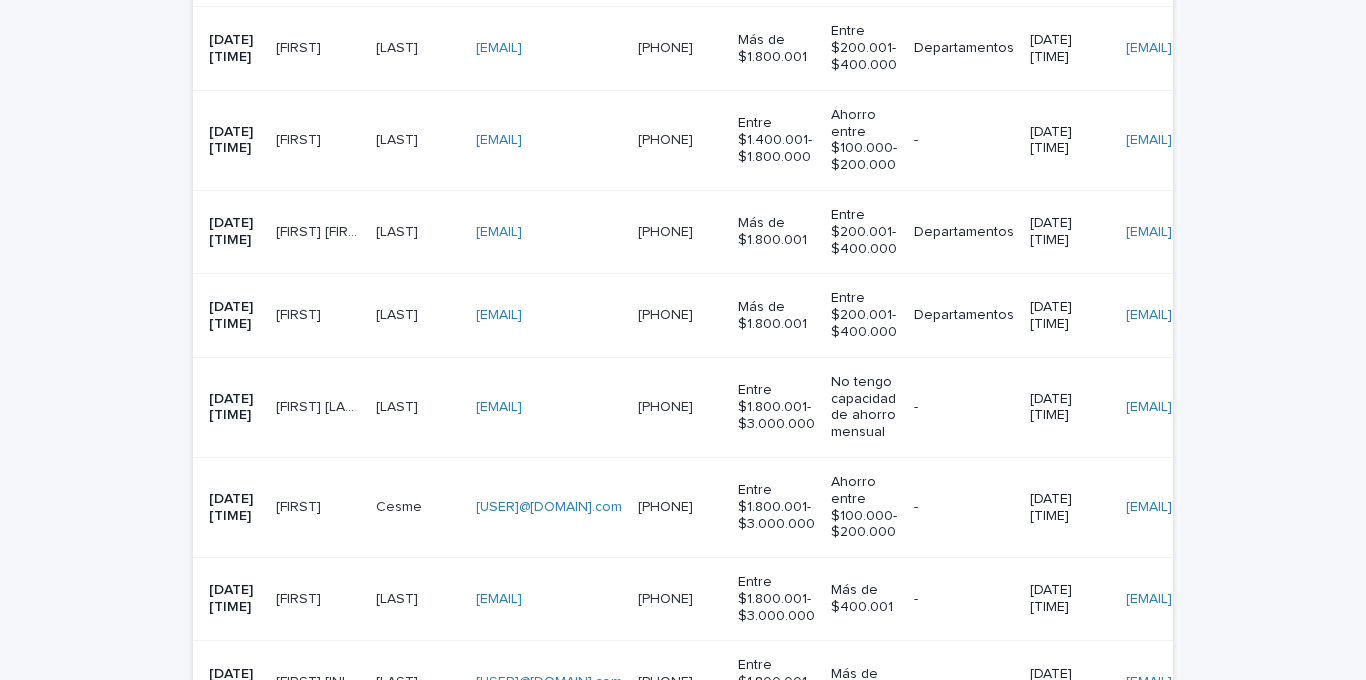 scroll, scrollTop: 856, scrollLeft: 0, axis: vertical 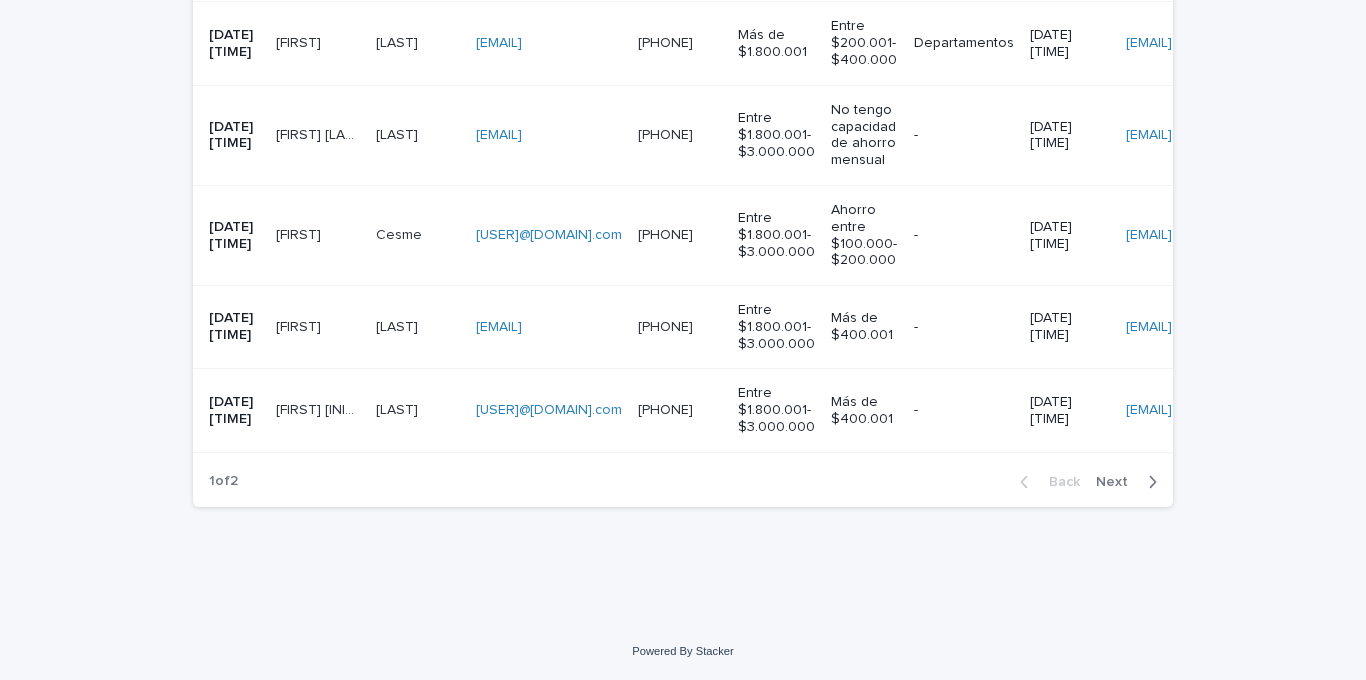 click on "[EMAIL] [EMAIL]" at bounding box center [549, 410] 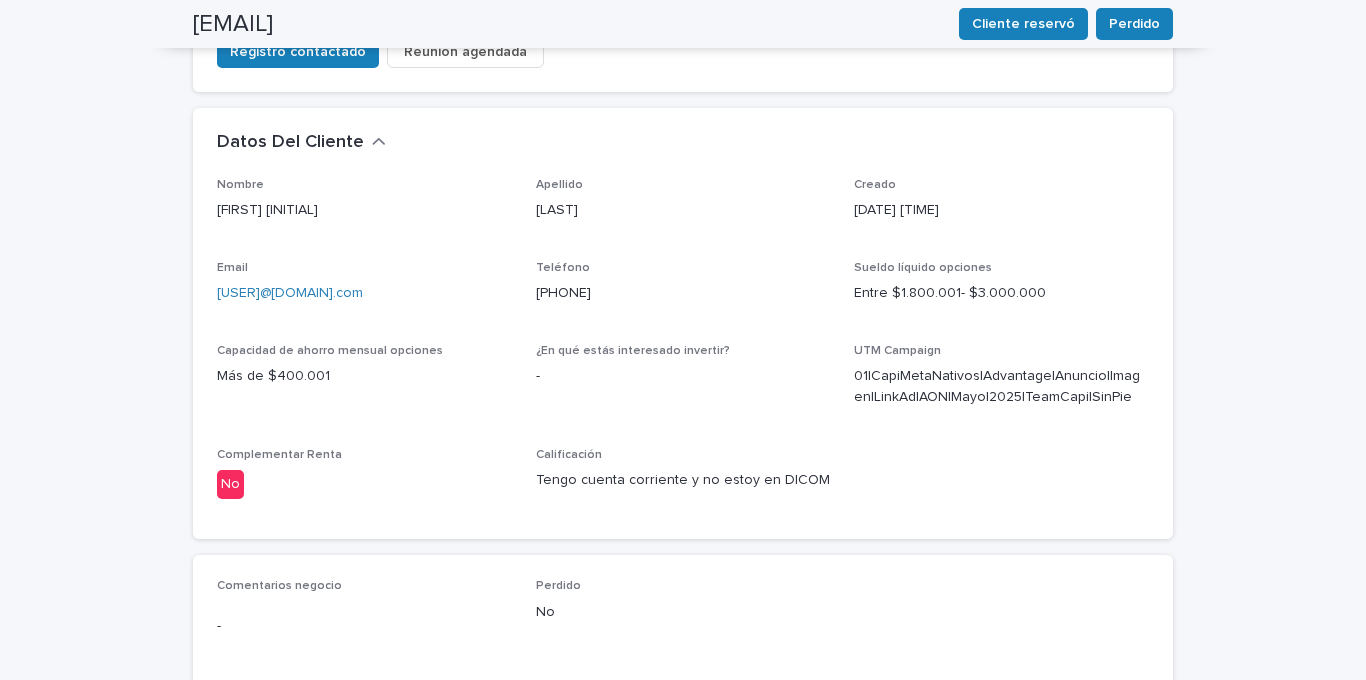 scroll, scrollTop: 375, scrollLeft: 0, axis: vertical 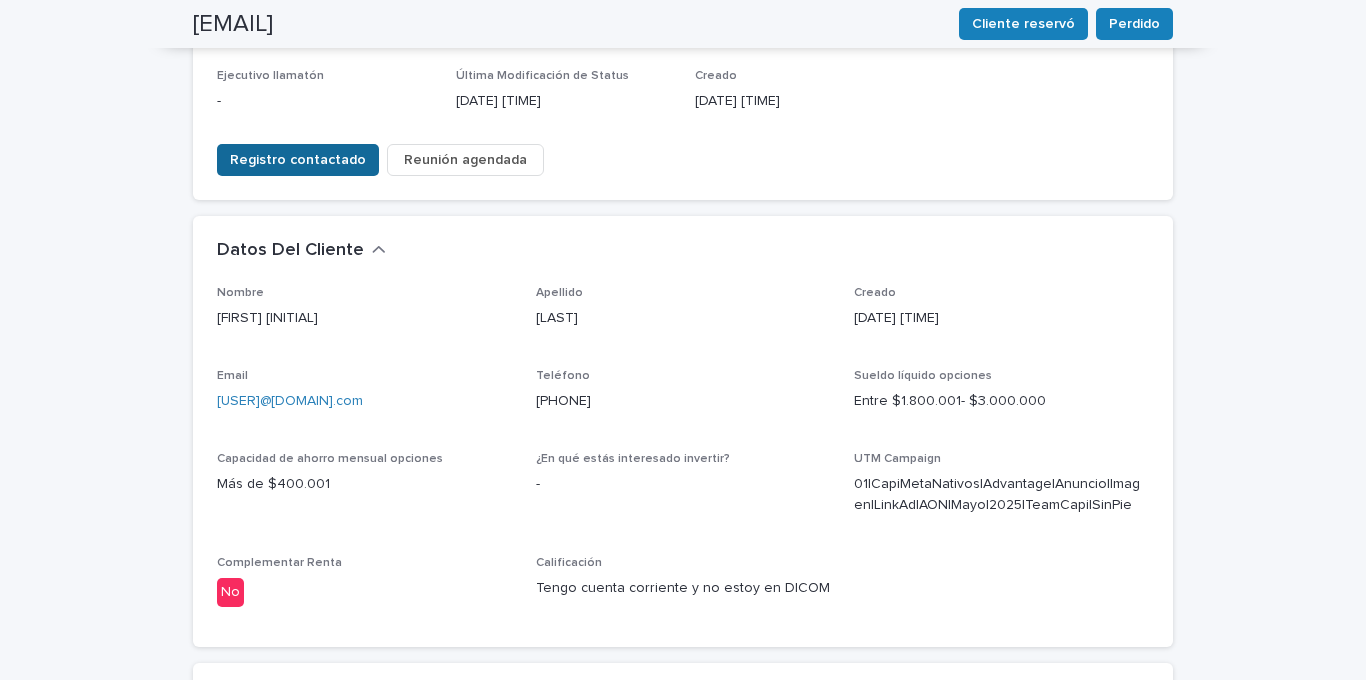 click on "Registro contactado" at bounding box center (298, 160) 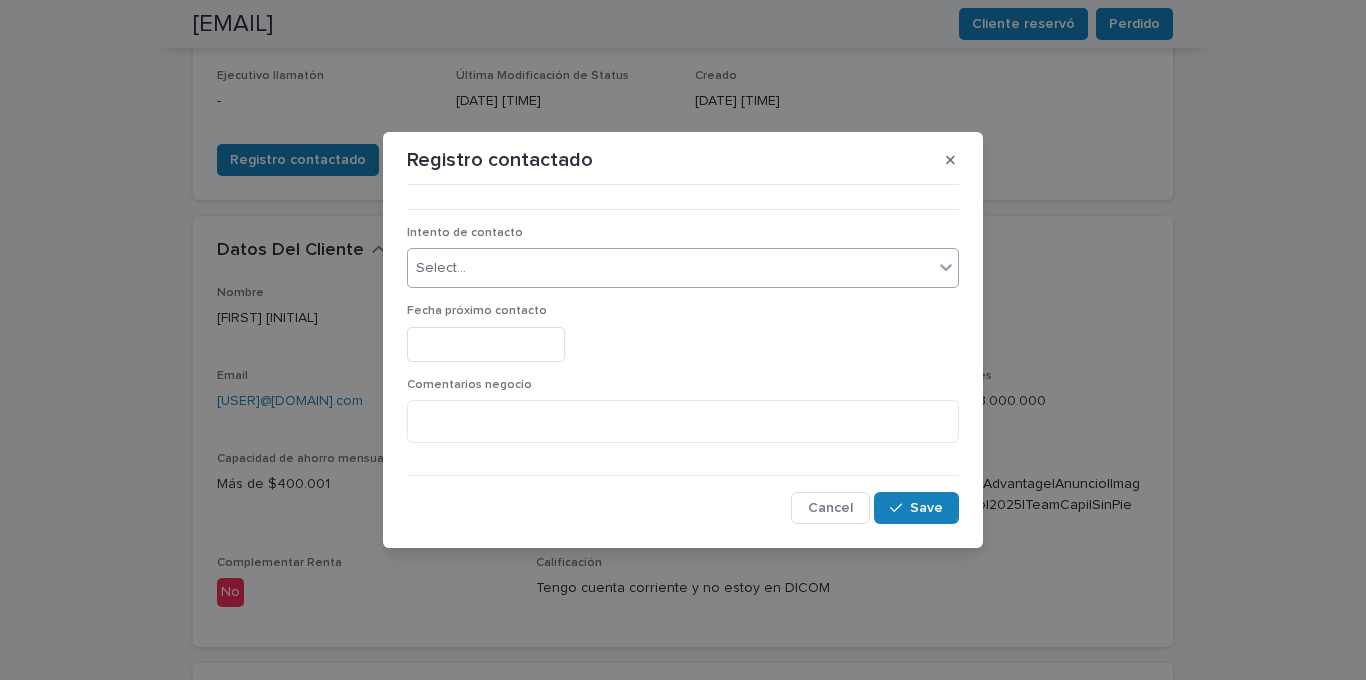 click on "Select..." at bounding box center (683, 268) 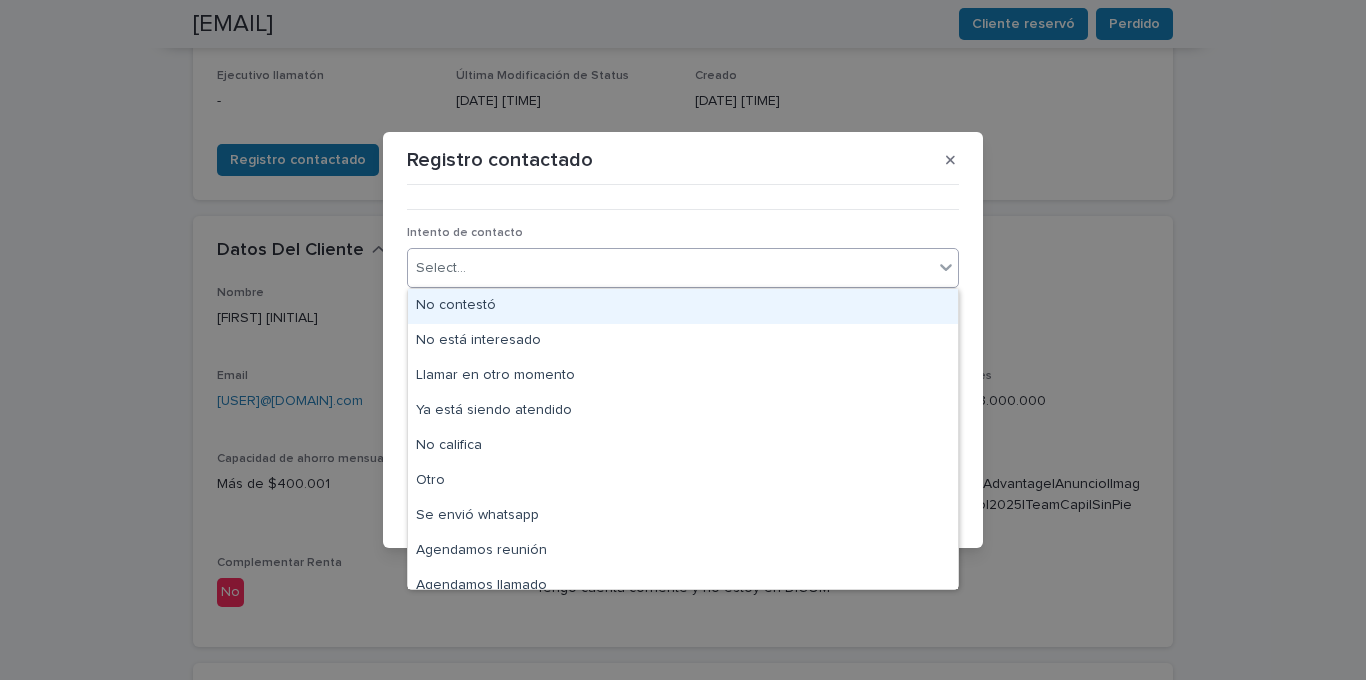 click on "No contestó" at bounding box center (683, 306) 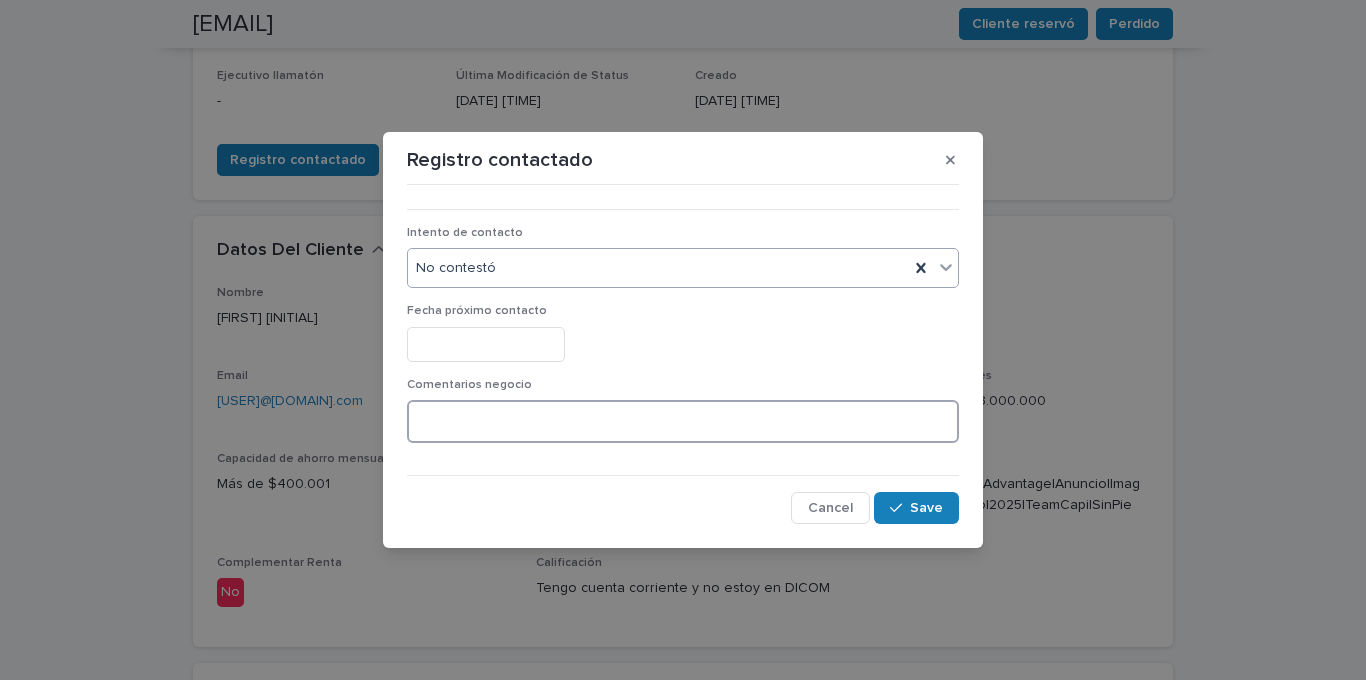 click at bounding box center [683, 421] 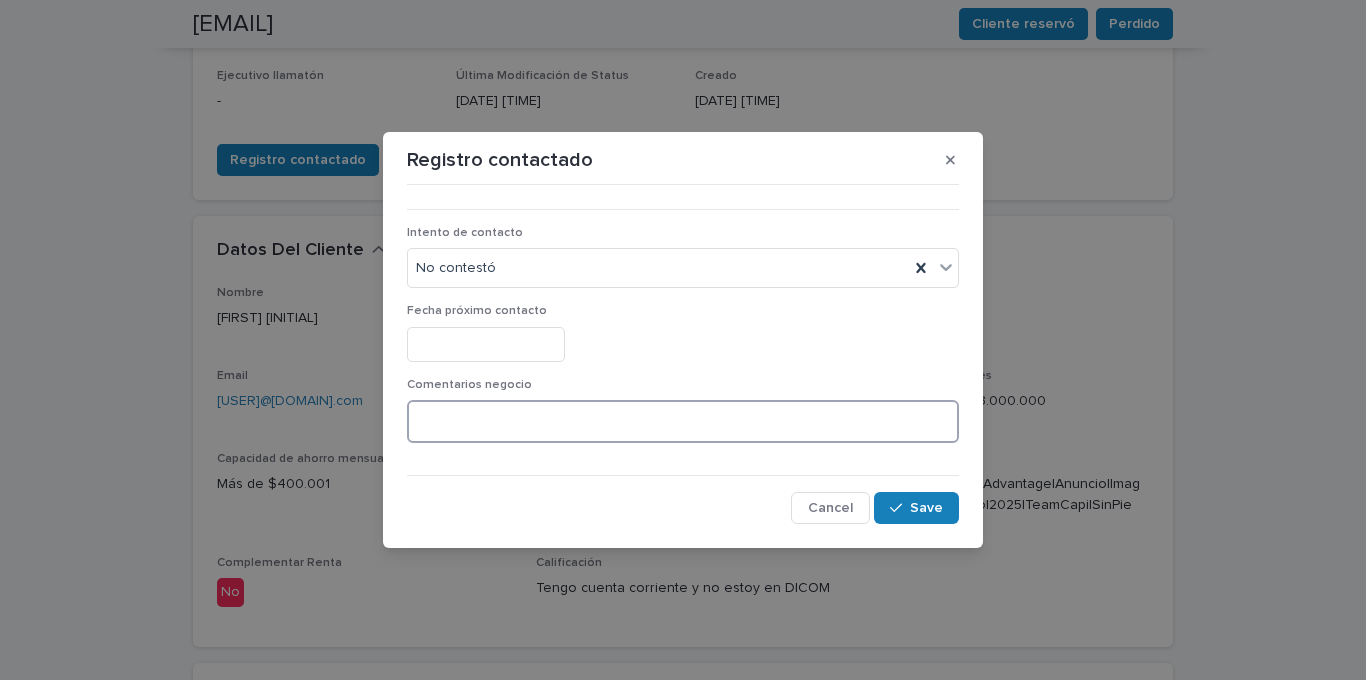 paste on "**********" 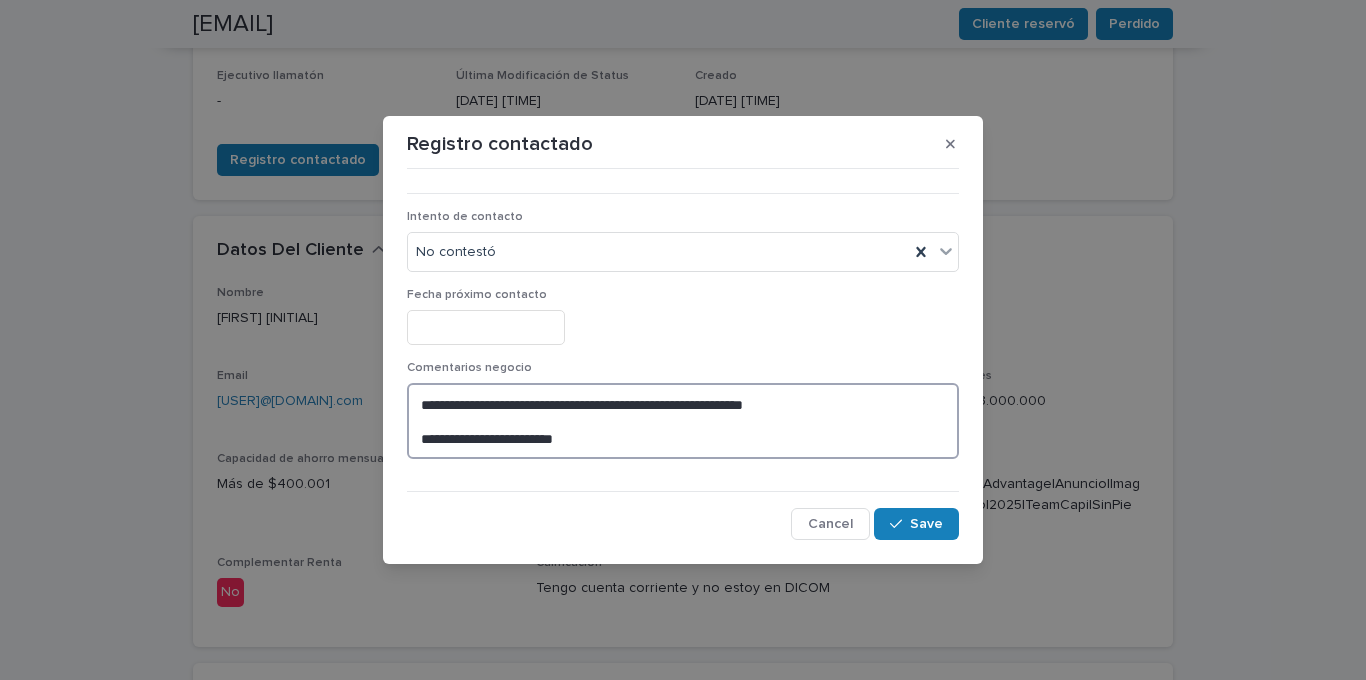 click on "**********" at bounding box center [683, 421] 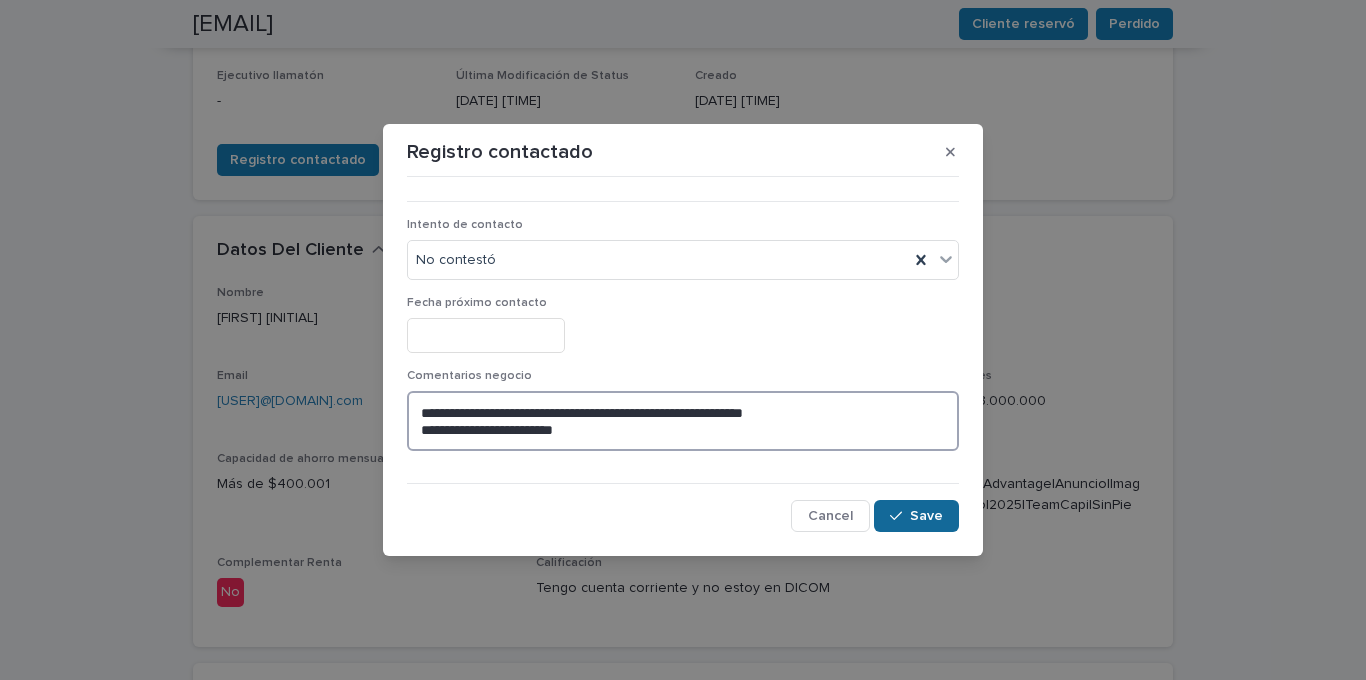 type on "**********" 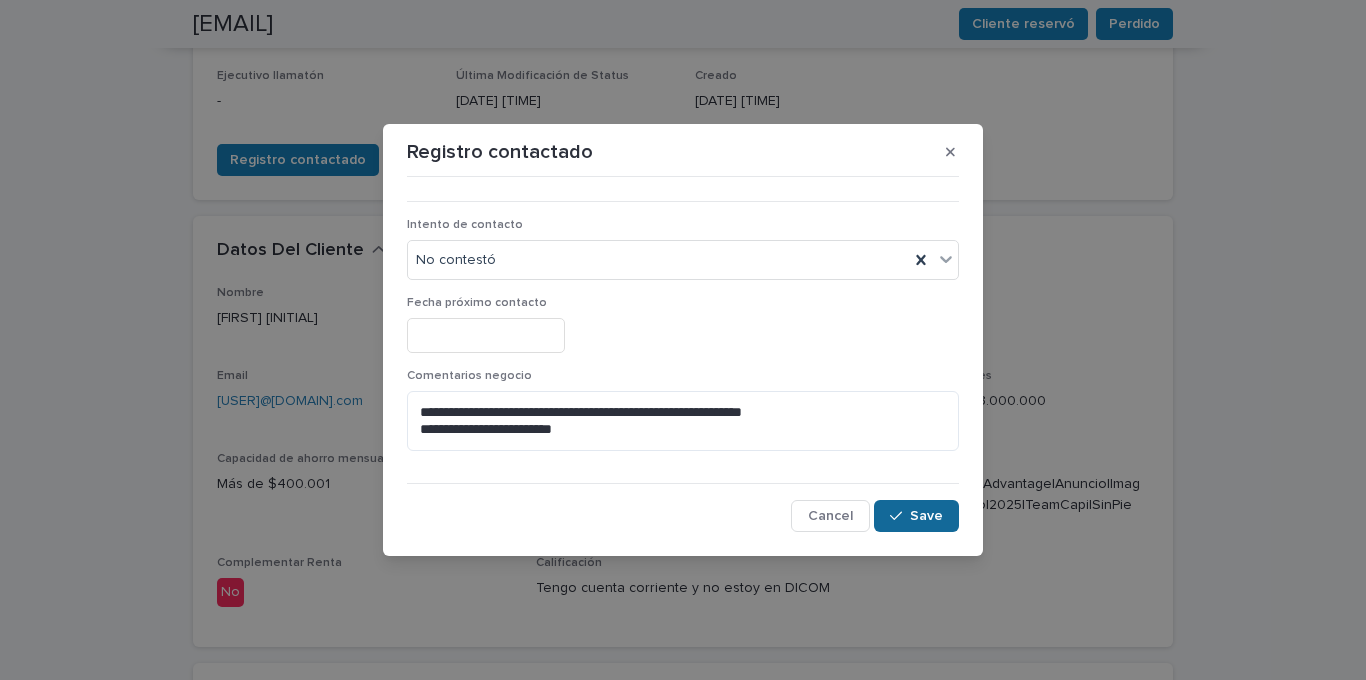 click on "Save" at bounding box center [926, 516] 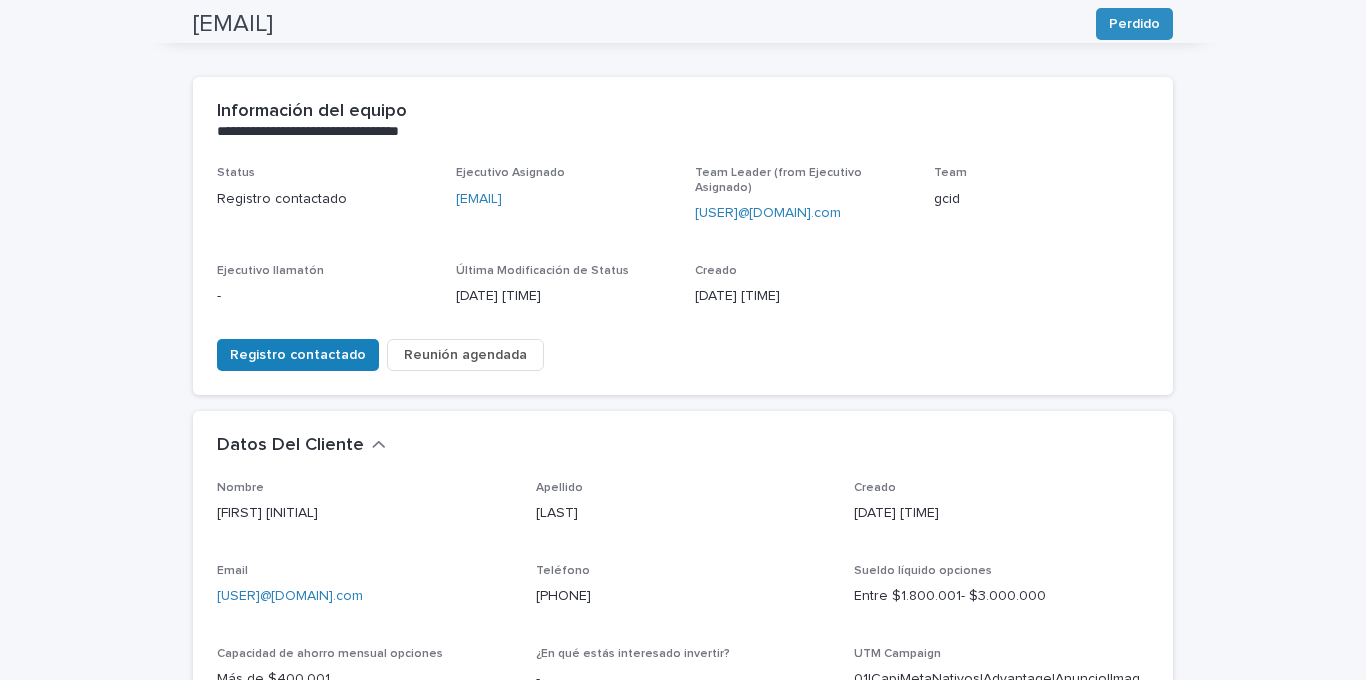 scroll, scrollTop: 0, scrollLeft: 0, axis: both 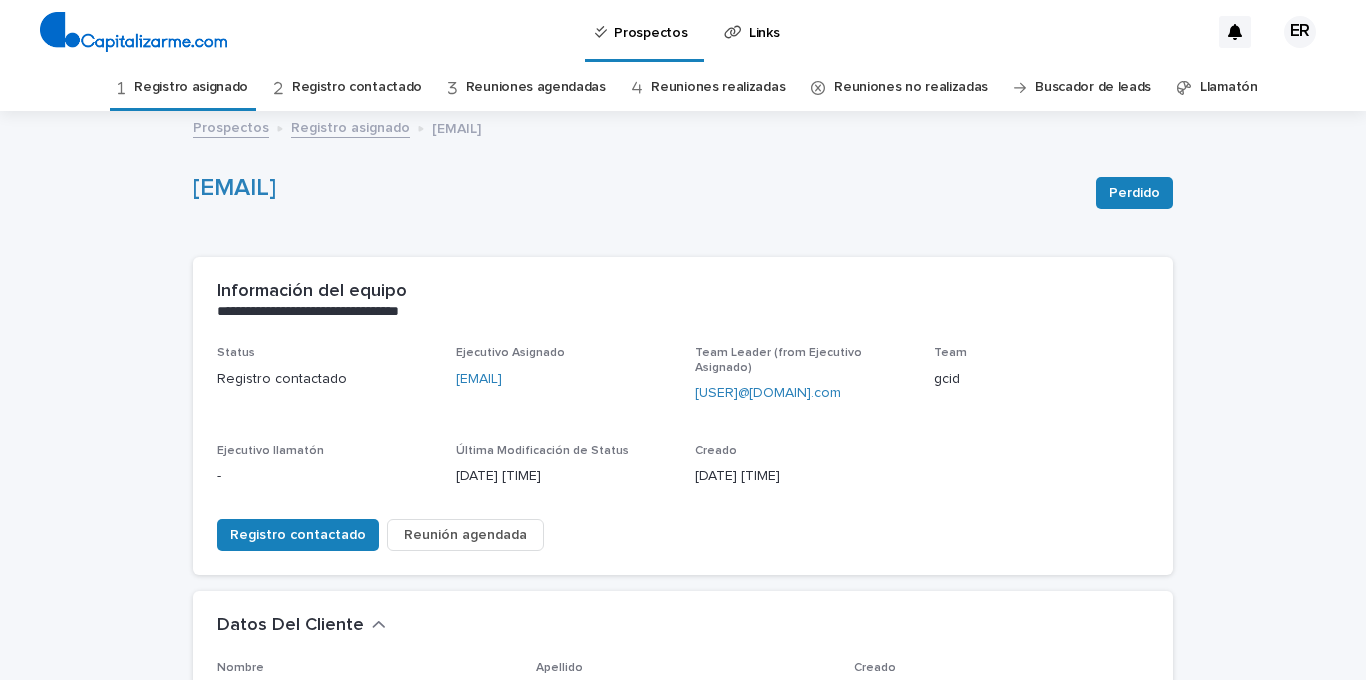 click on "Registro asignado" at bounding box center [191, 87] 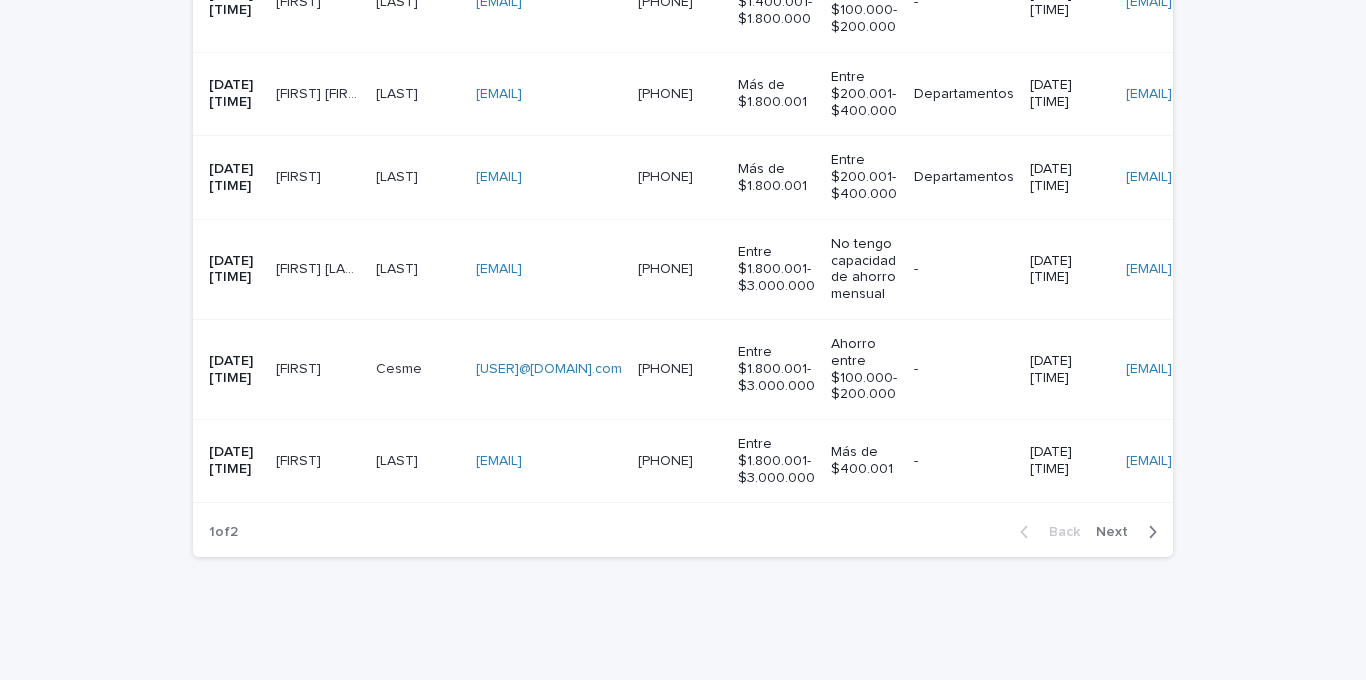 scroll, scrollTop: 709, scrollLeft: 0, axis: vertical 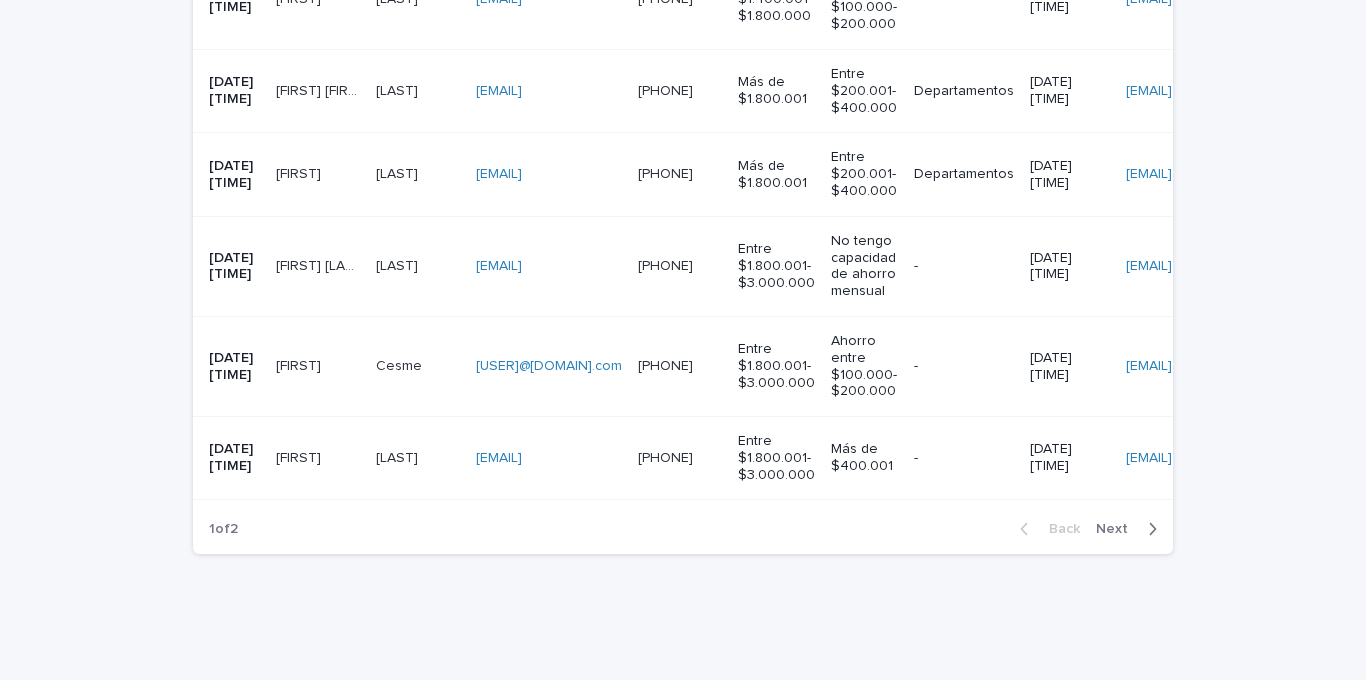 click on "[EMAIL] [EMAIL]" at bounding box center (549, 458) 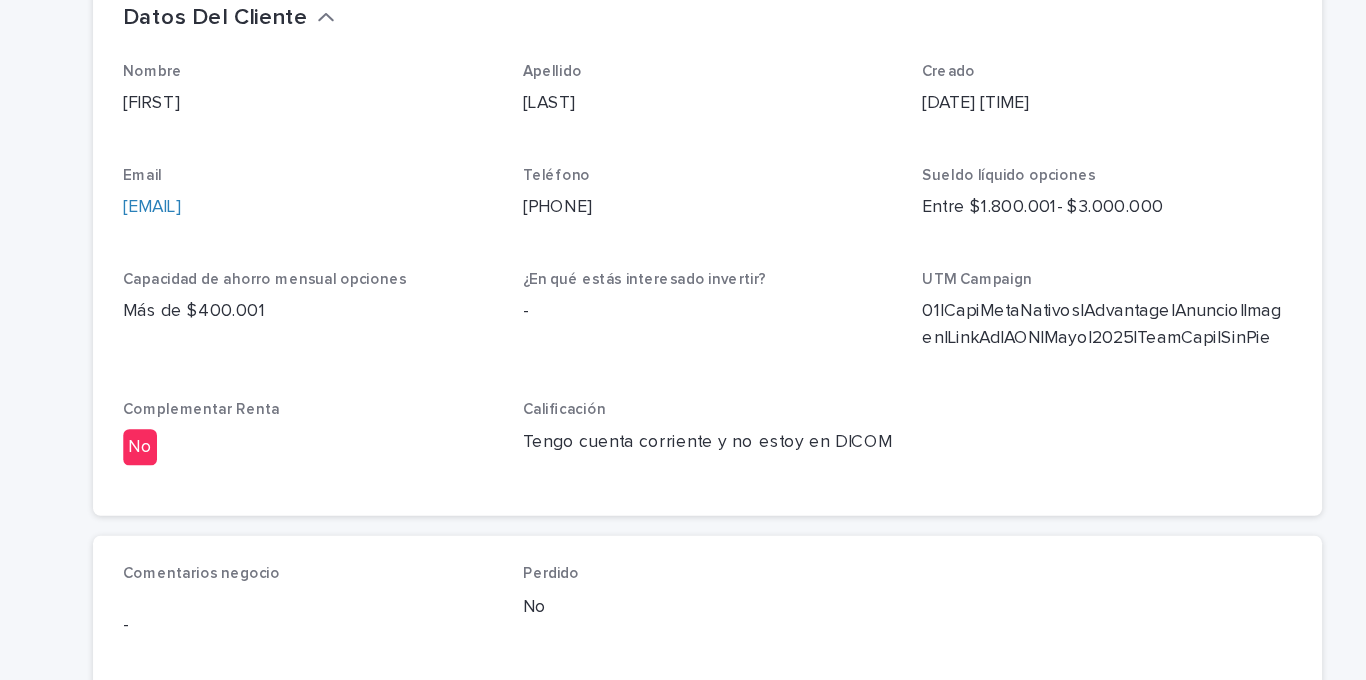 scroll, scrollTop: 463, scrollLeft: 0, axis: vertical 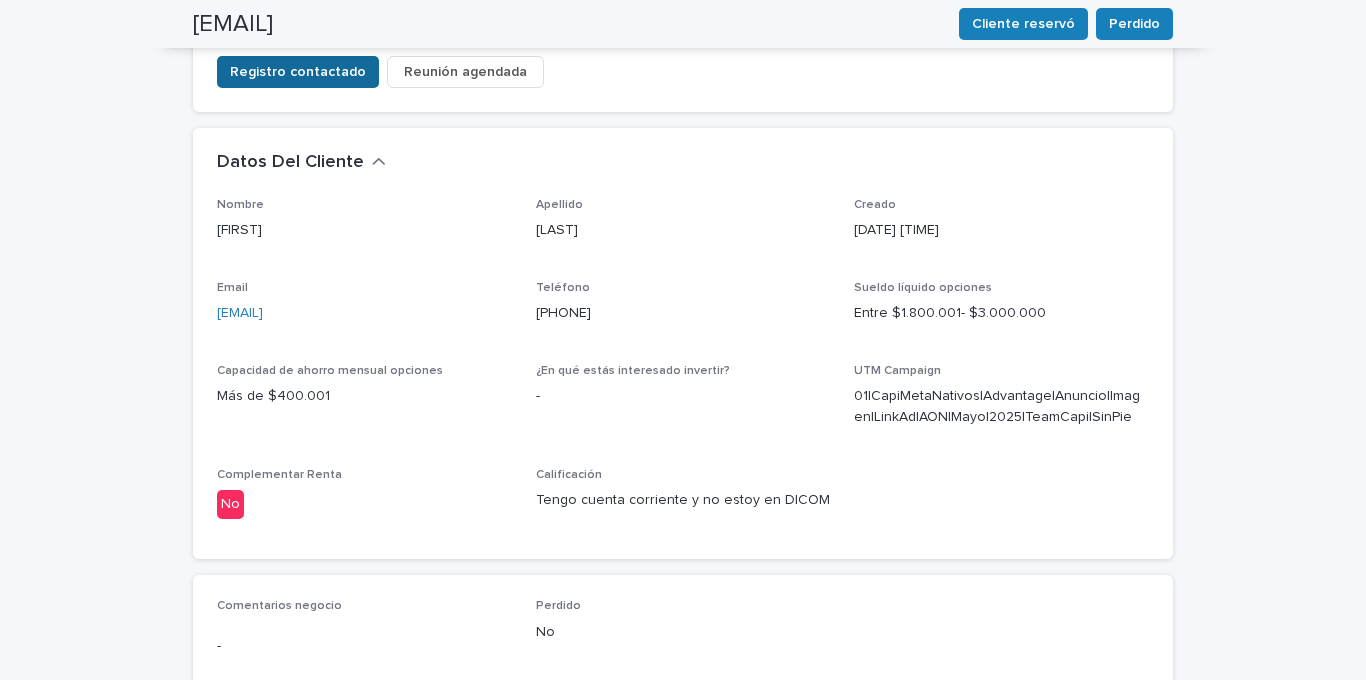 click on "Registro contactado" at bounding box center [298, 72] 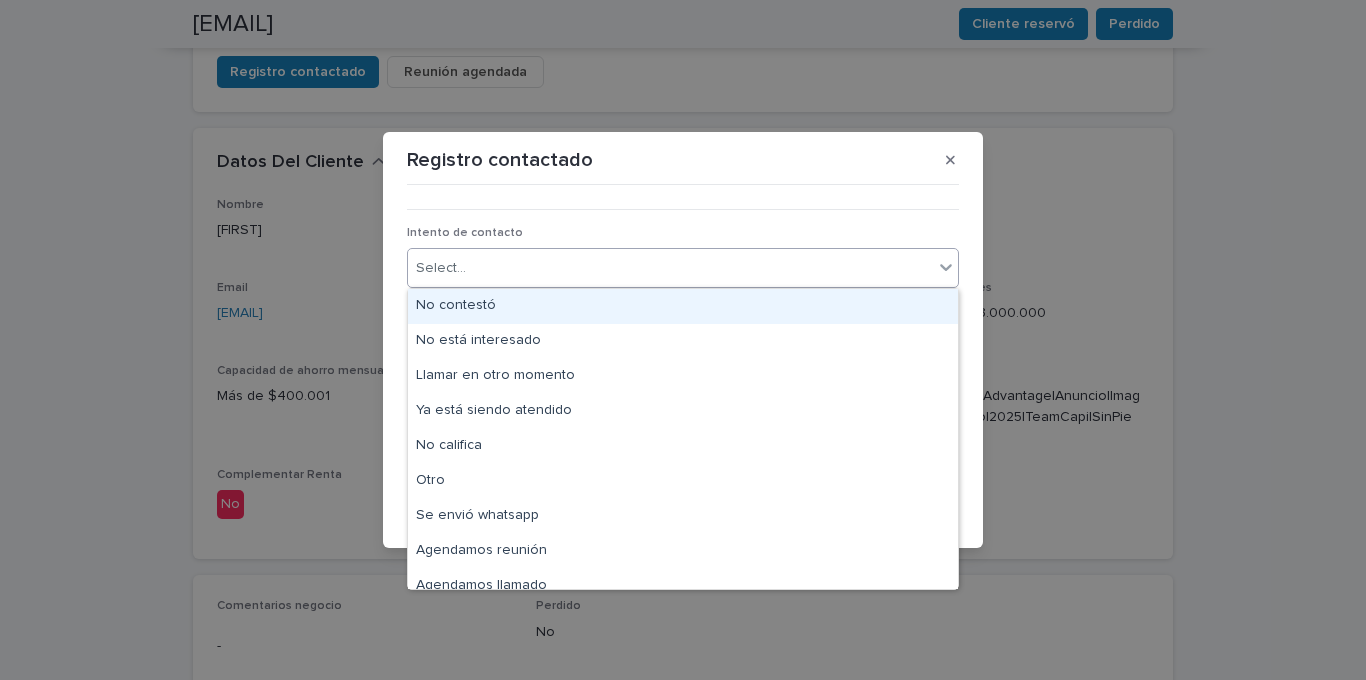 click on "Select..." at bounding box center (670, 268) 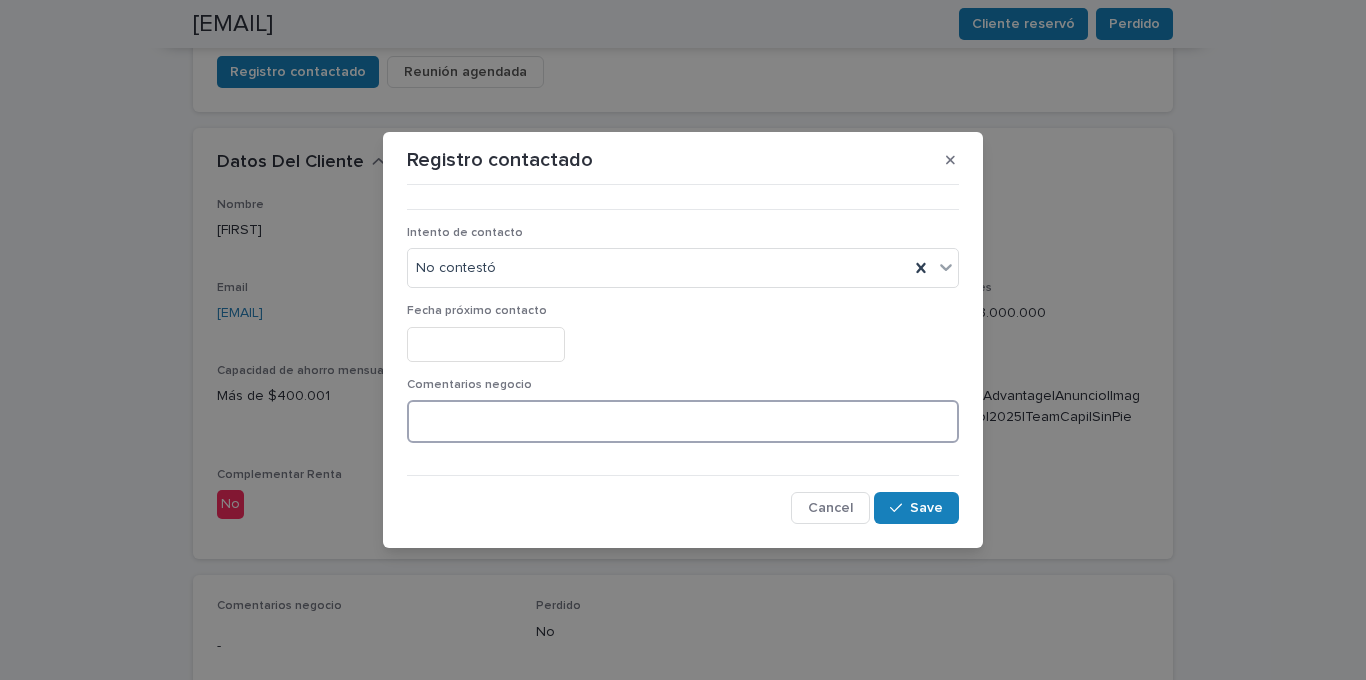 click at bounding box center (683, 421) 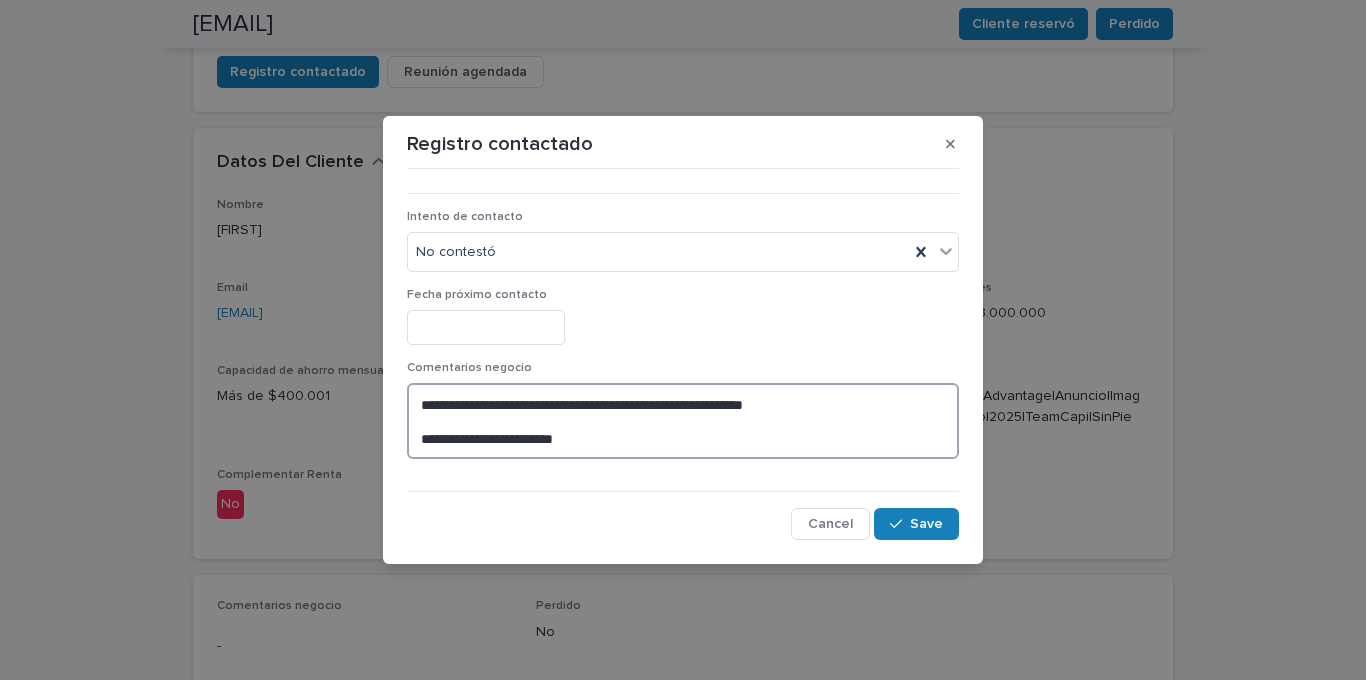 click on "**********" at bounding box center [683, 421] 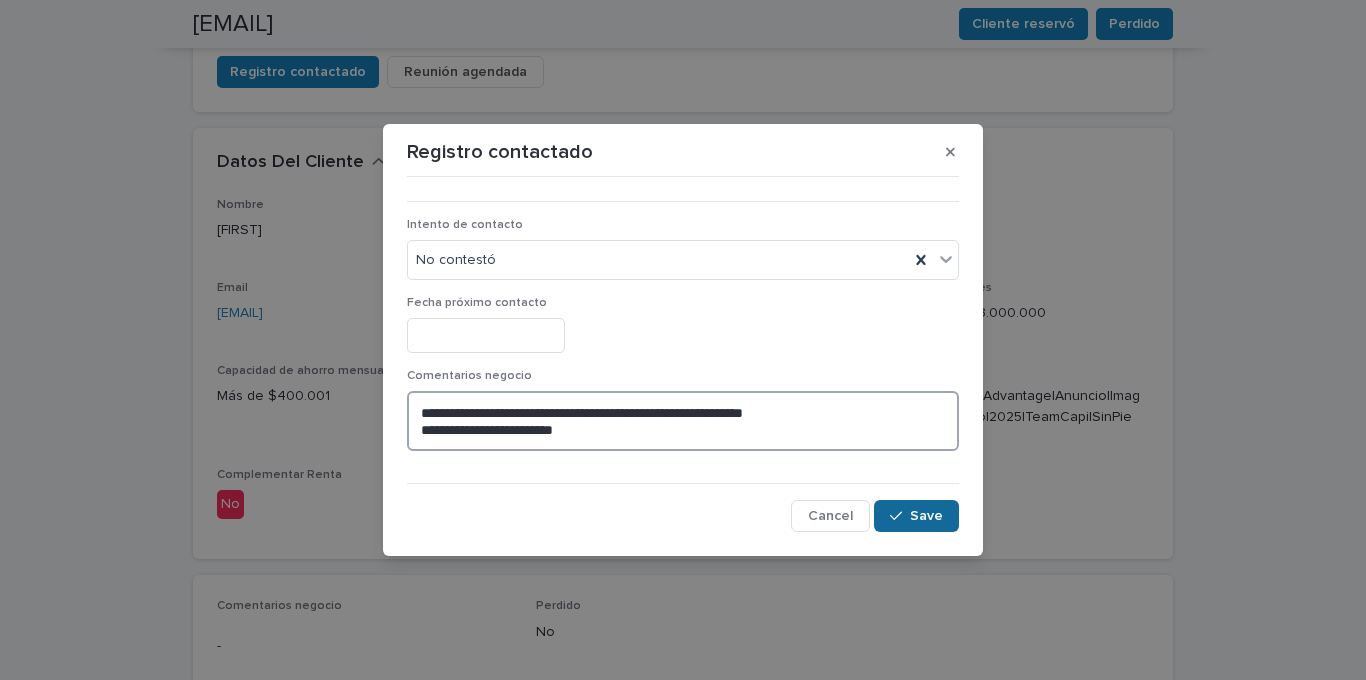 type on "**********" 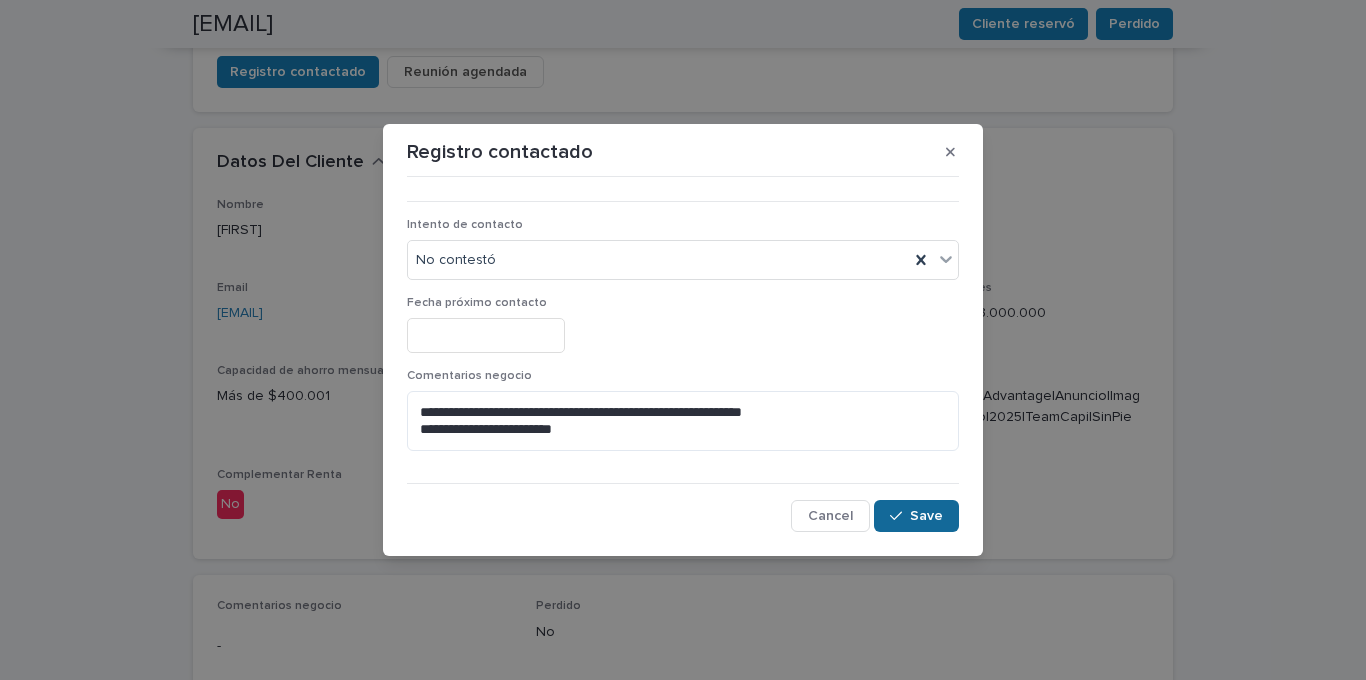 click at bounding box center [900, 516] 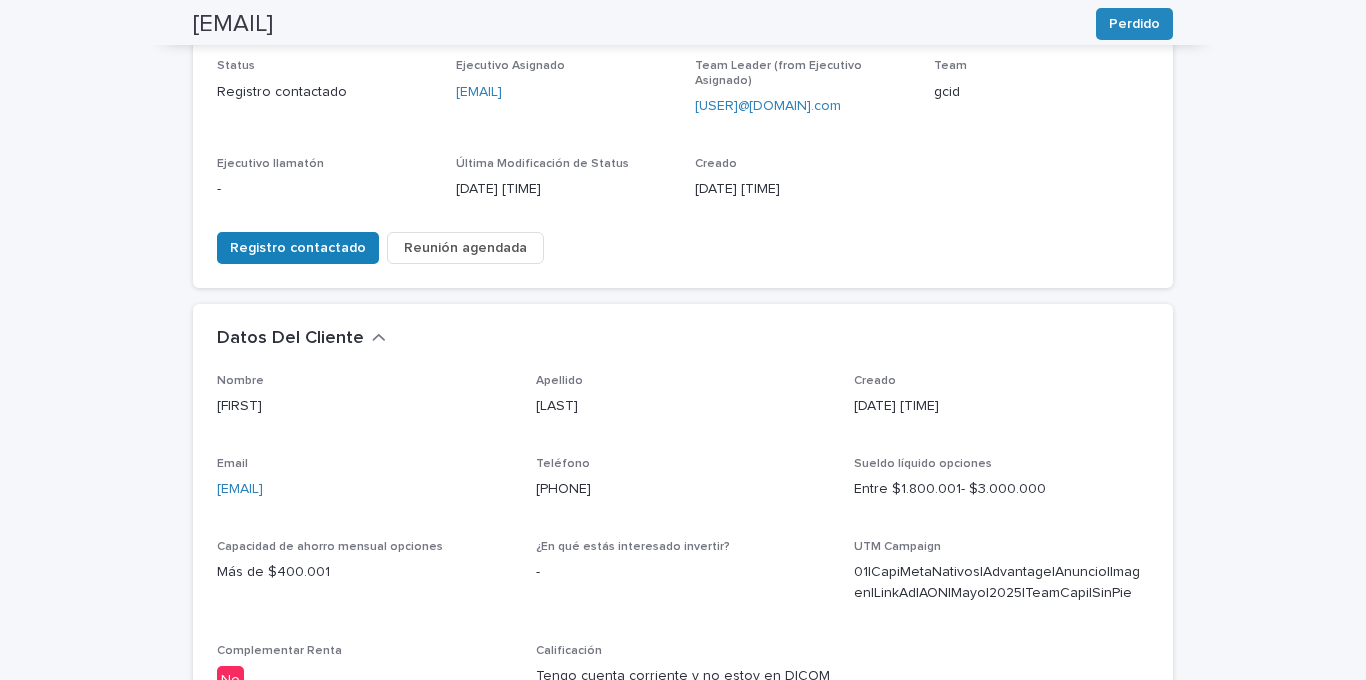 scroll, scrollTop: 0, scrollLeft: 0, axis: both 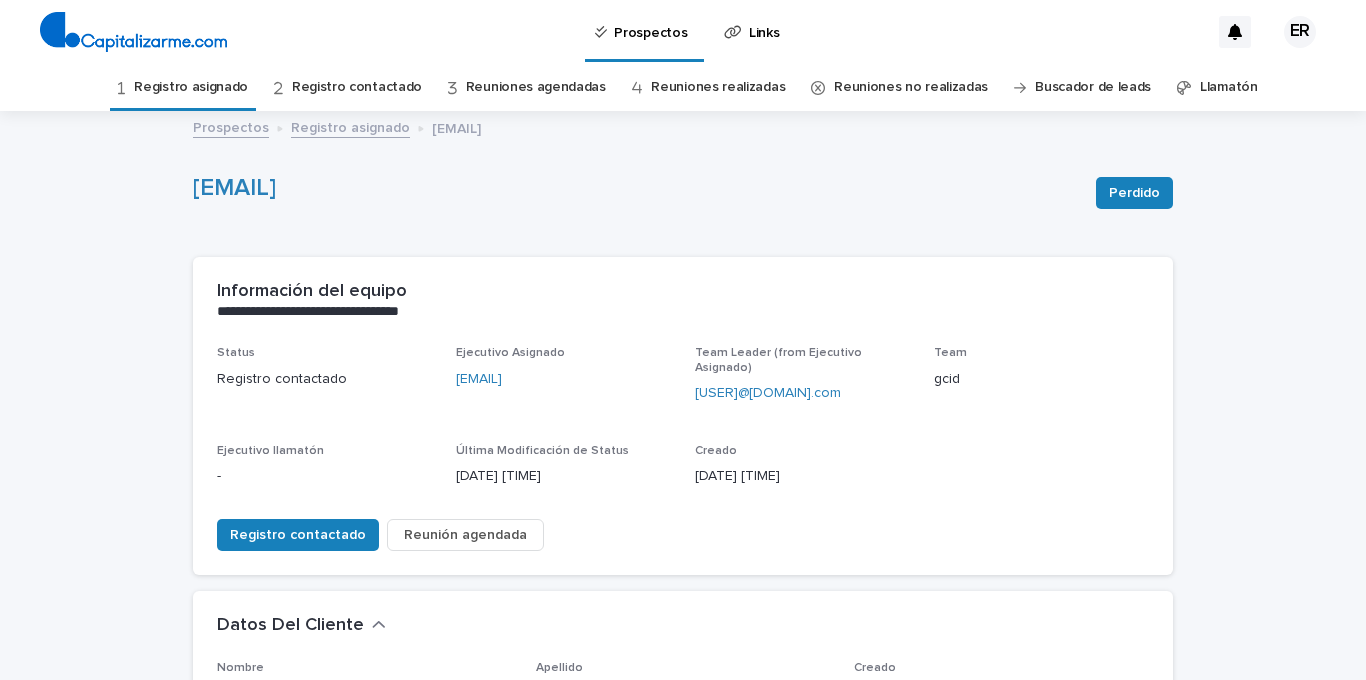 click on "Registro asignado" at bounding box center (191, 87) 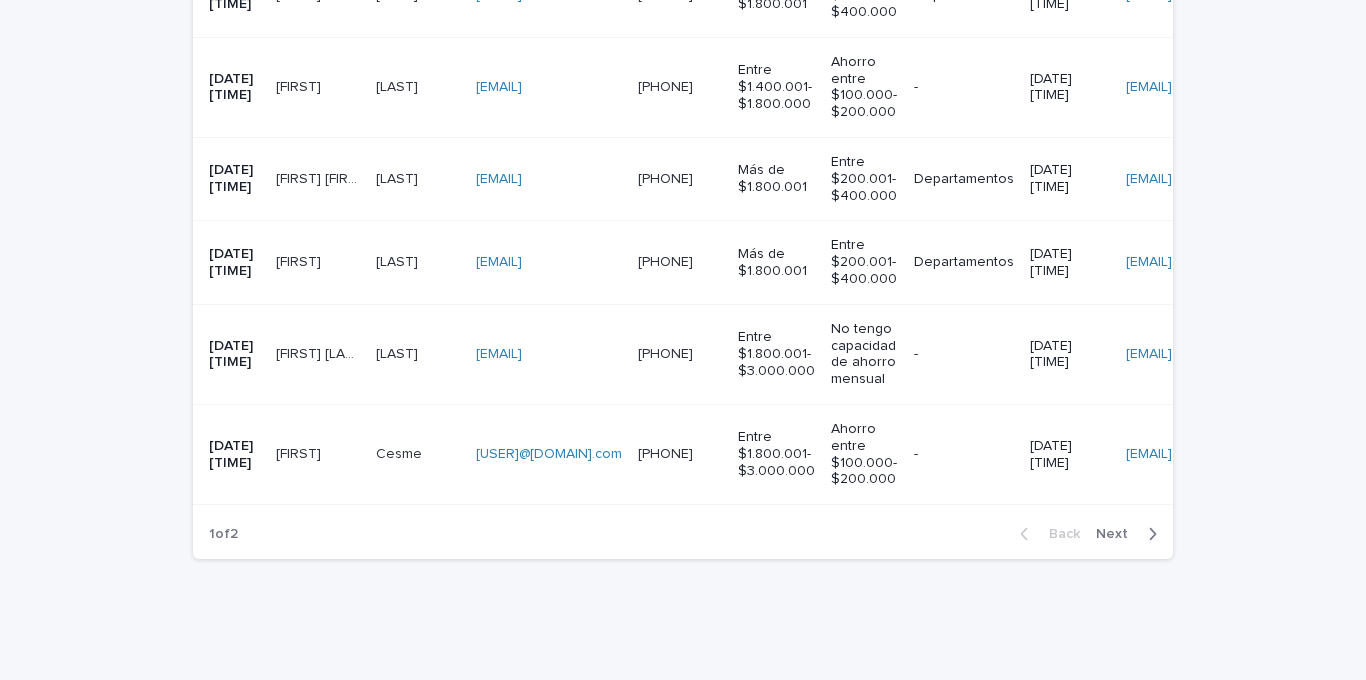 scroll, scrollTop: 613, scrollLeft: 0, axis: vertical 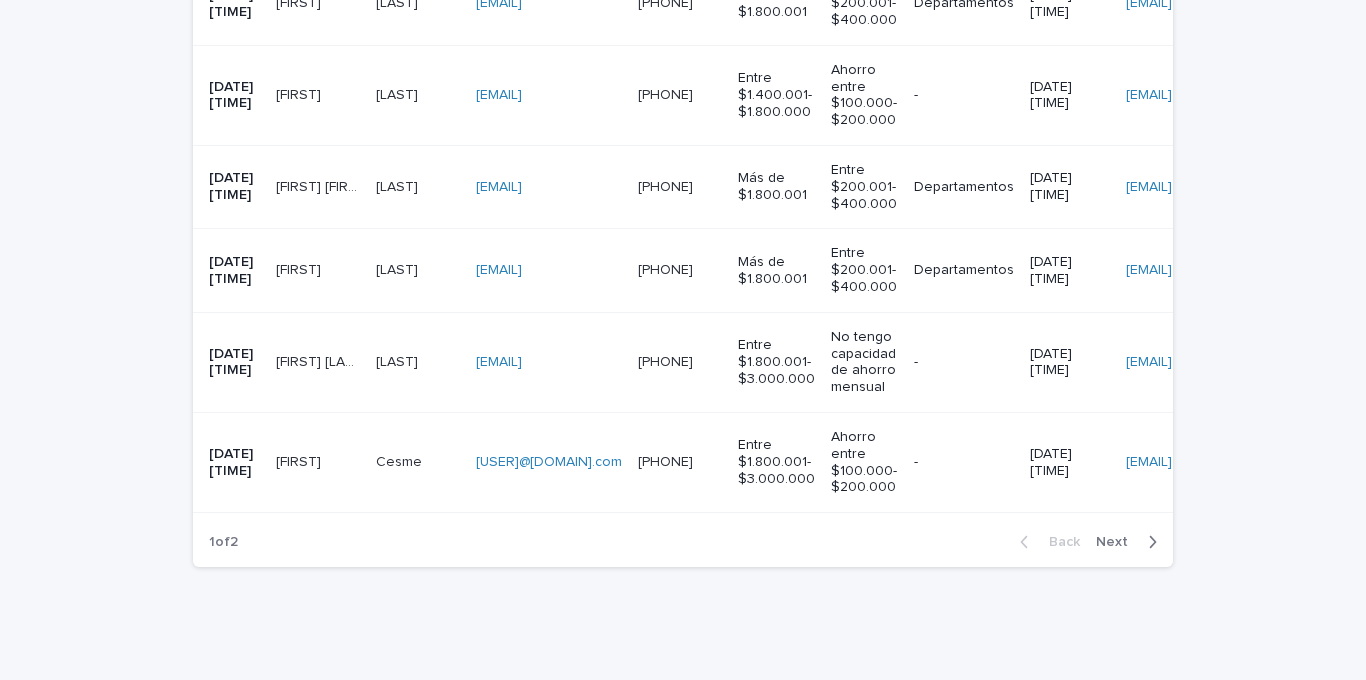click on "[LAST] [LAST]" at bounding box center [418, 462] 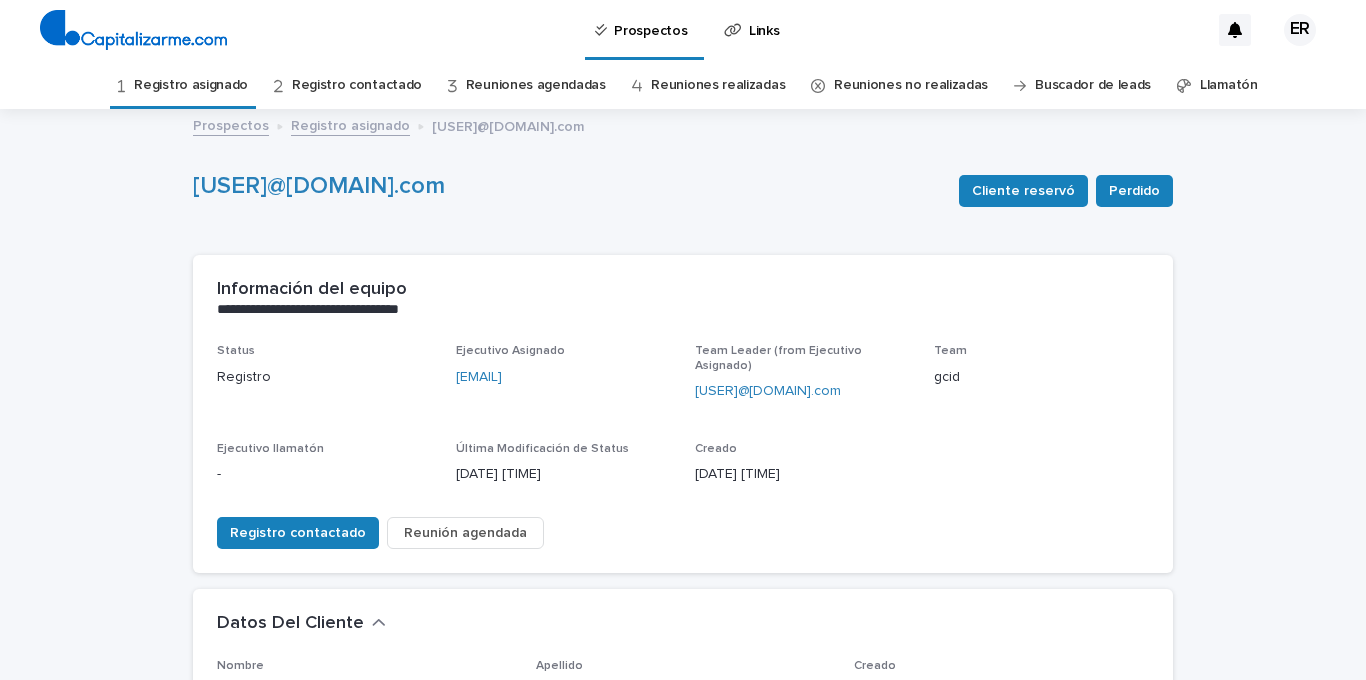 scroll, scrollTop: 0, scrollLeft: 0, axis: both 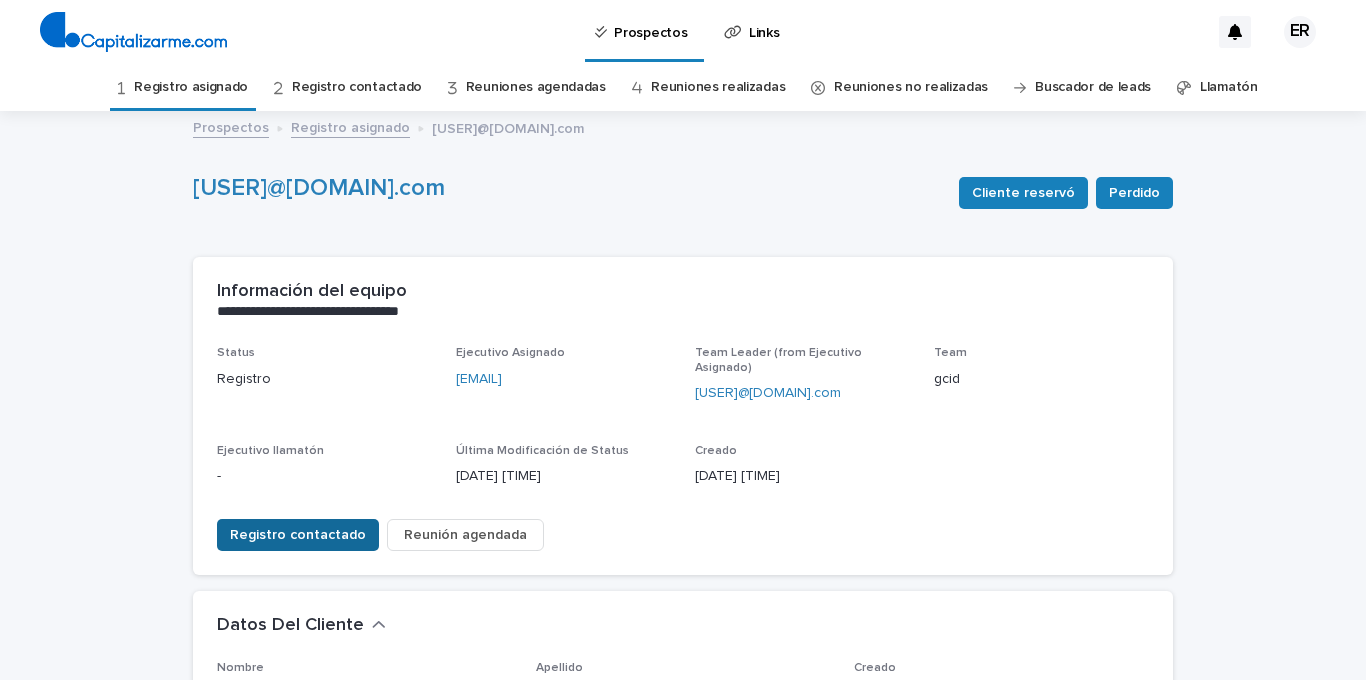 click on "Registro contactado" at bounding box center (298, 535) 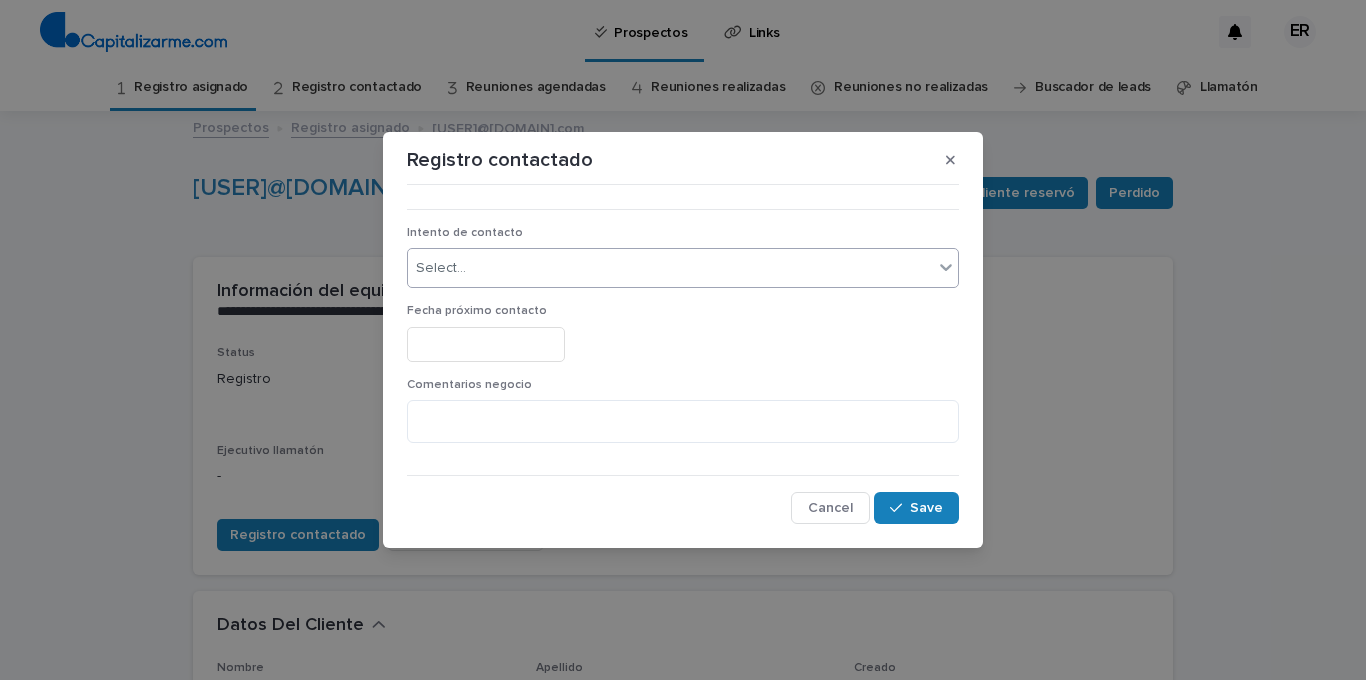 click on "Select..." at bounding box center [670, 268] 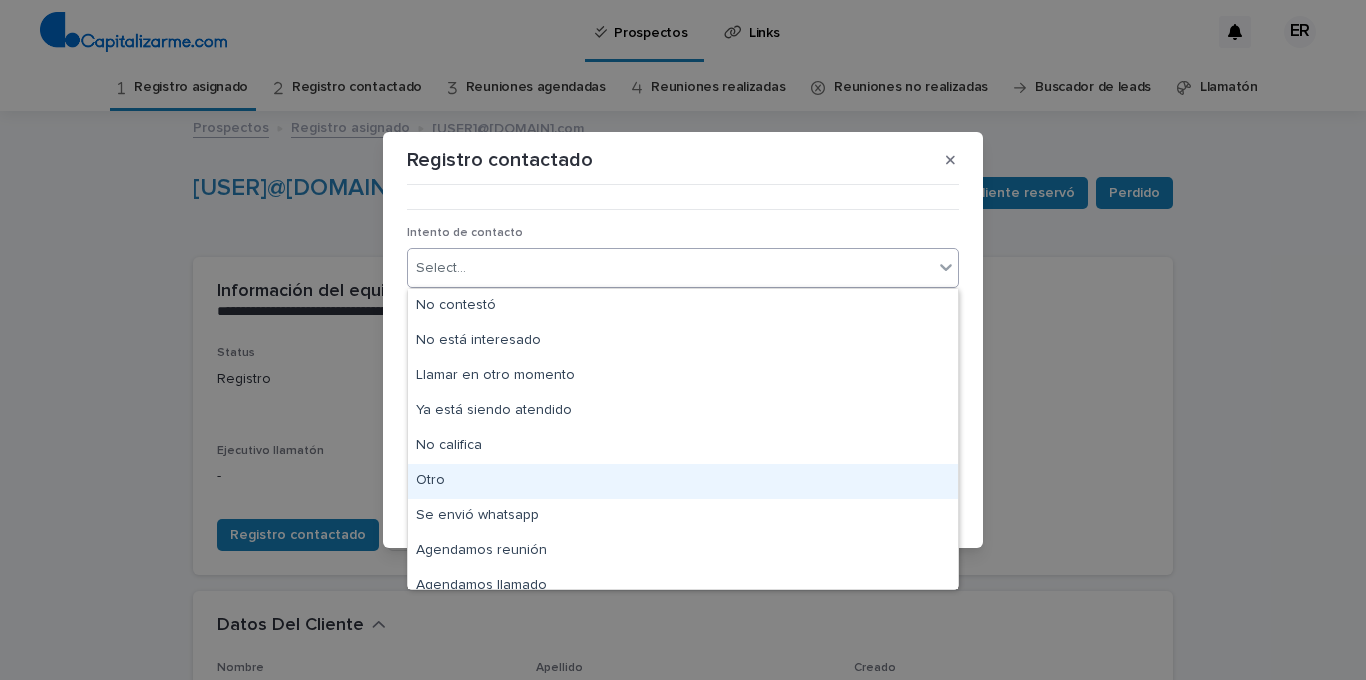 click on "Otro" at bounding box center (683, 481) 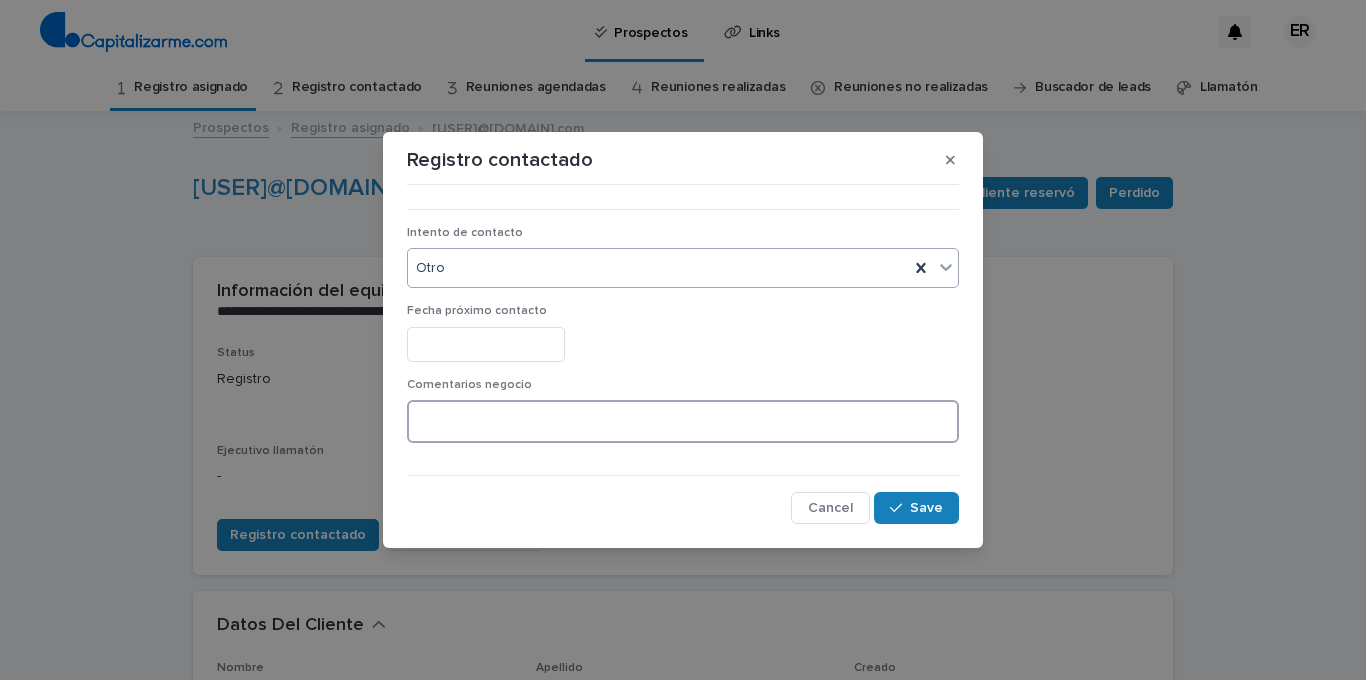 click at bounding box center (683, 421) 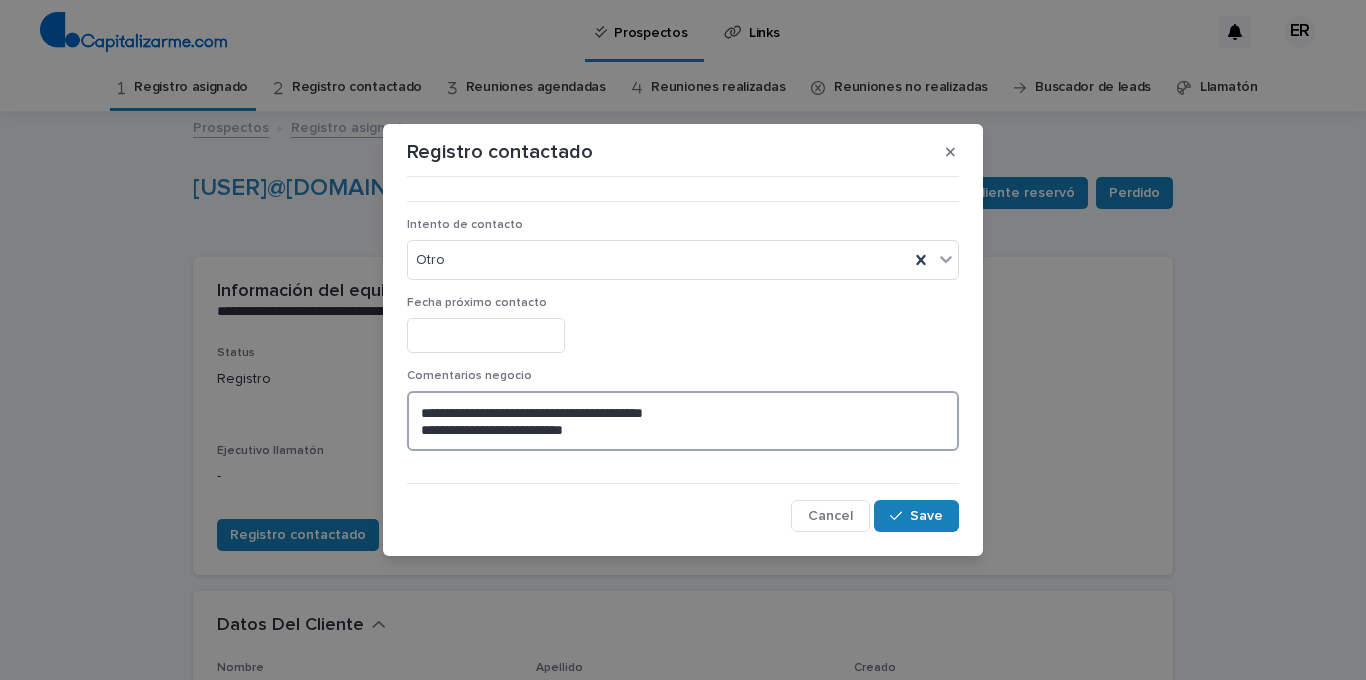 click on "**********" at bounding box center (683, 421) 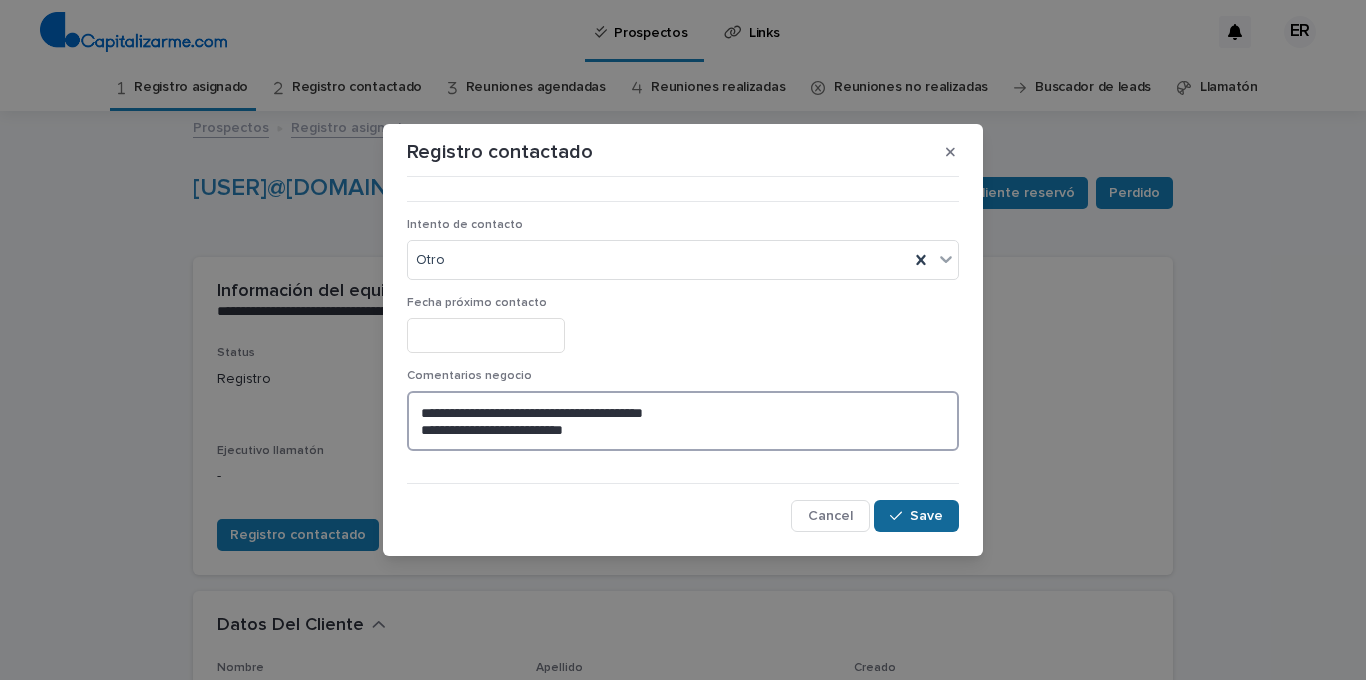 type on "**********" 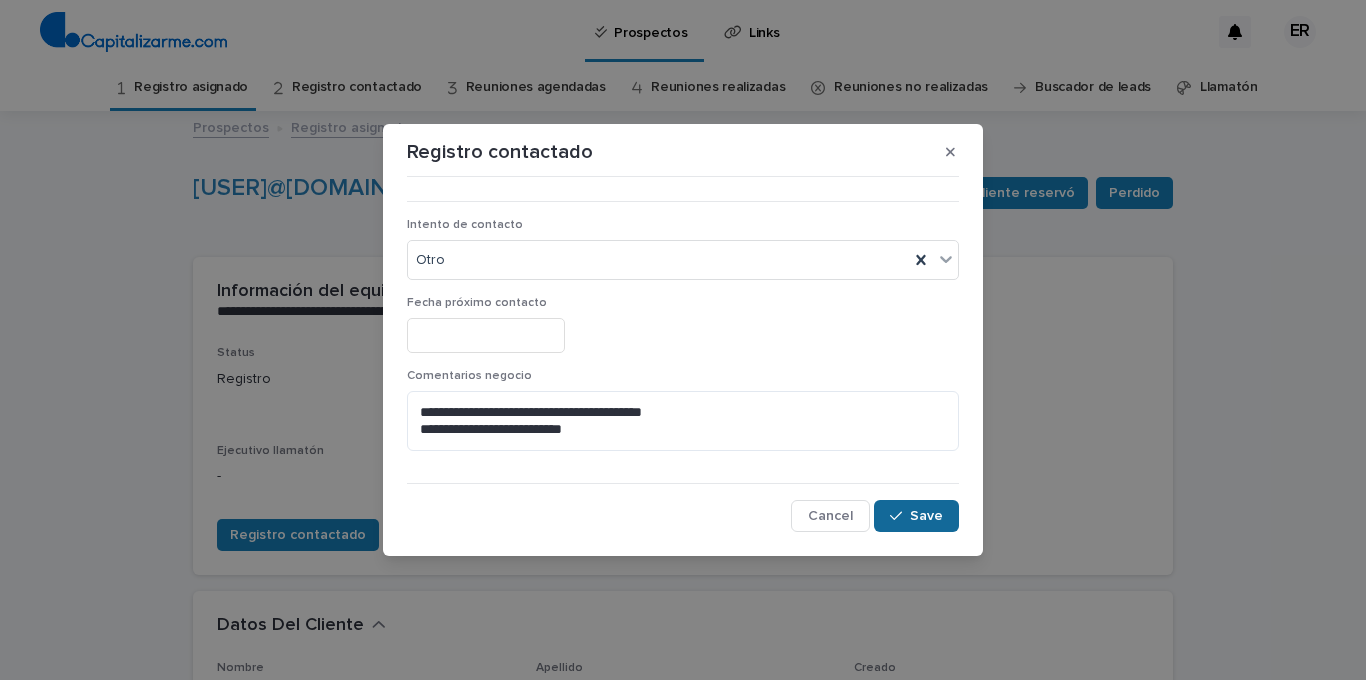 click 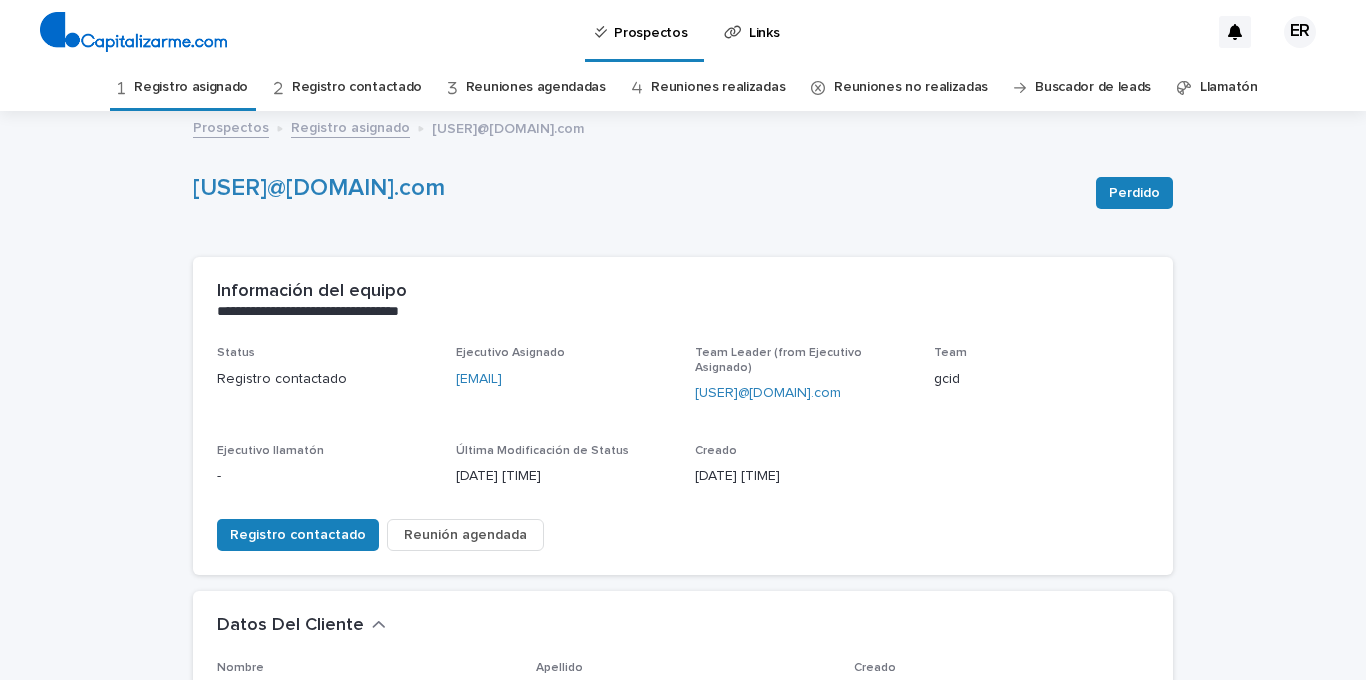 click on "Registro asignado" at bounding box center [191, 87] 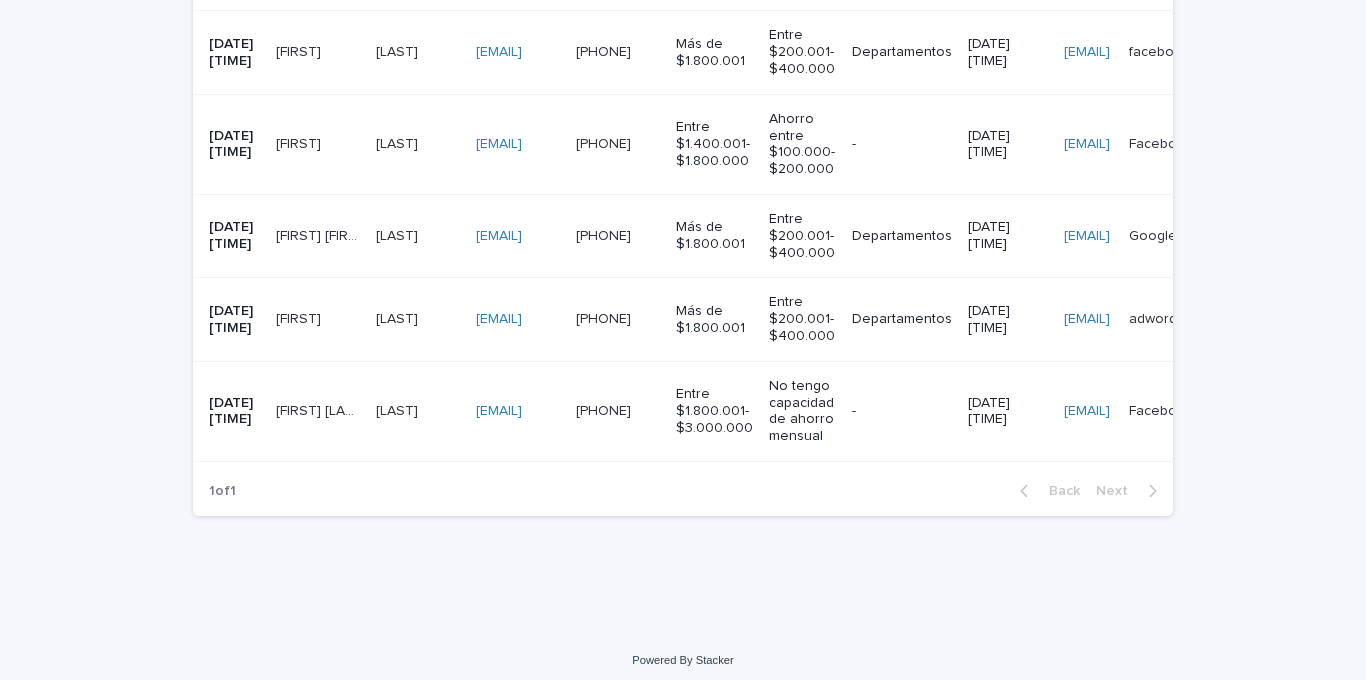 scroll, scrollTop: 589, scrollLeft: 0, axis: vertical 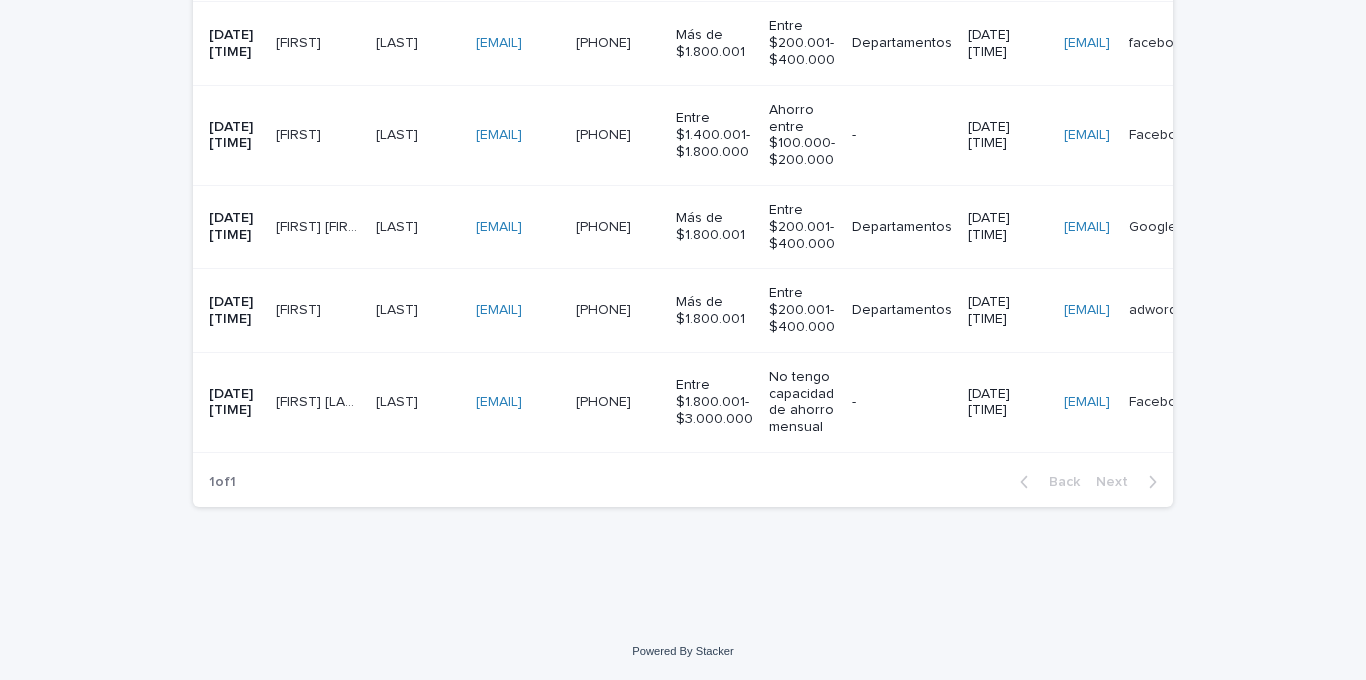 click on "[LAST] [LAST]" at bounding box center [418, 402] 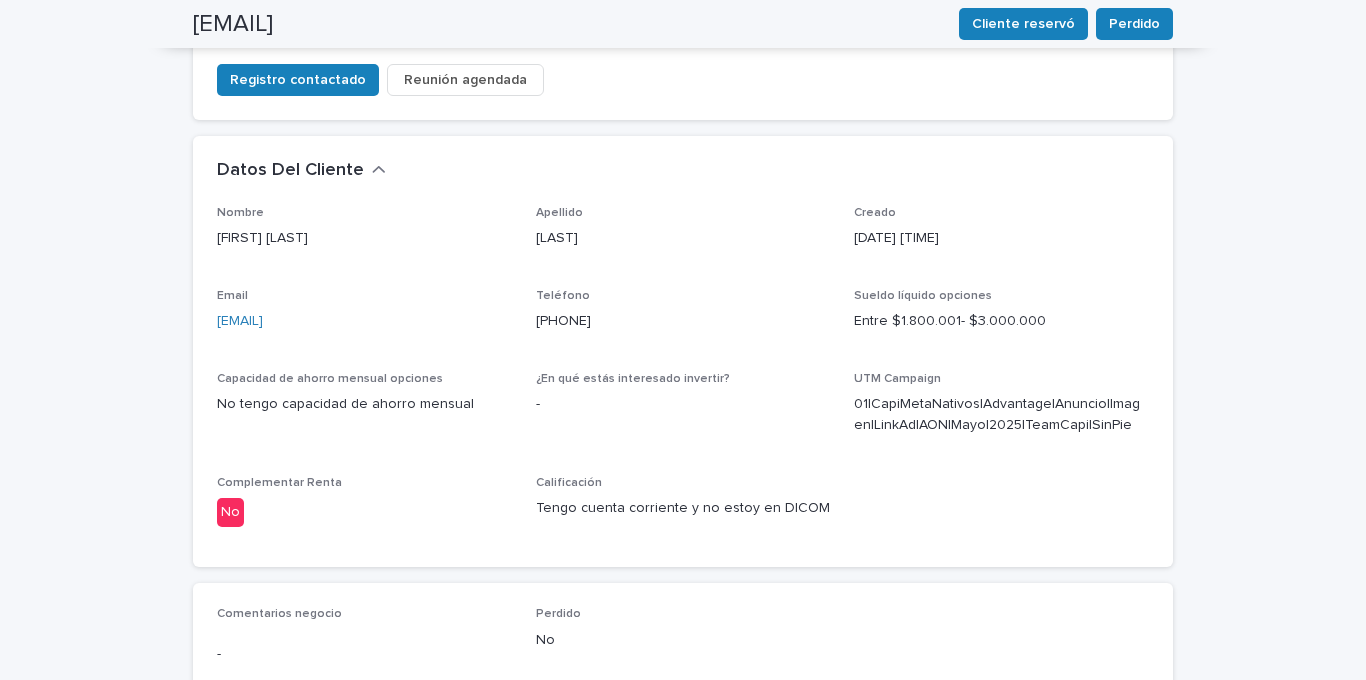 scroll, scrollTop: 442, scrollLeft: 0, axis: vertical 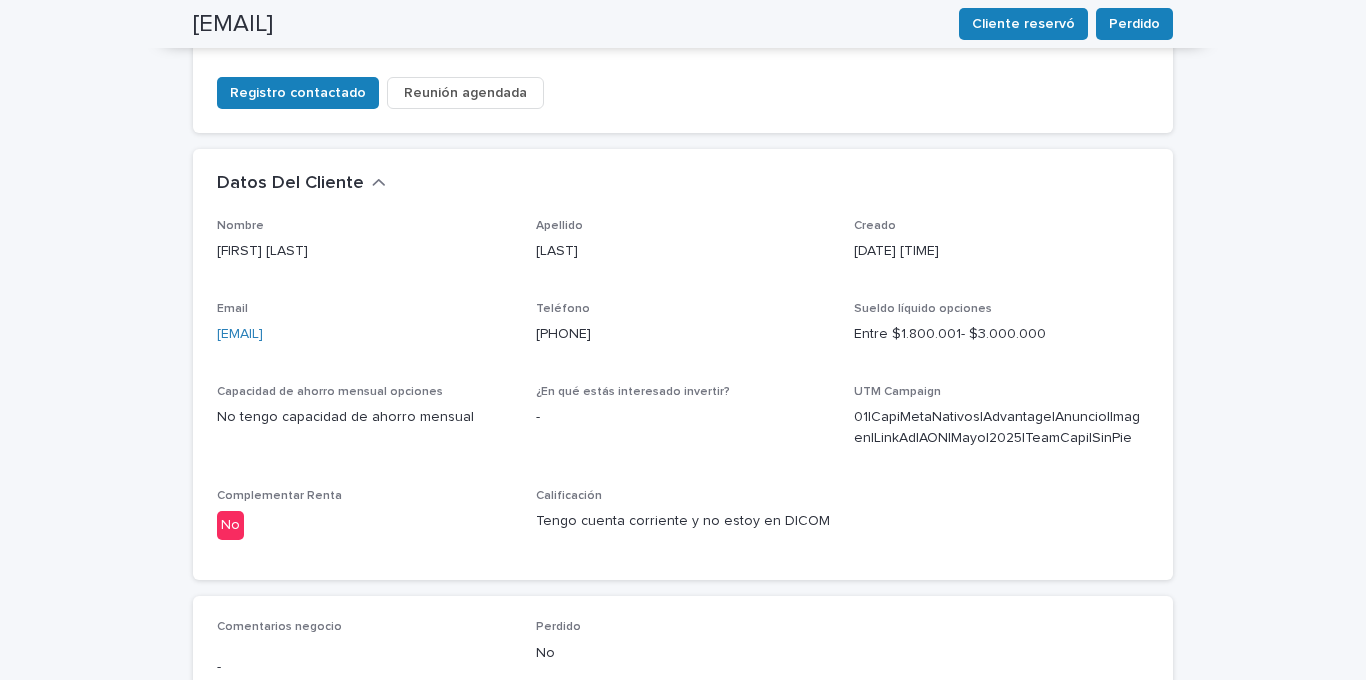 drag, startPoint x: 493, startPoint y: 335, endPoint x: 271, endPoint y: 336, distance: 222.00226 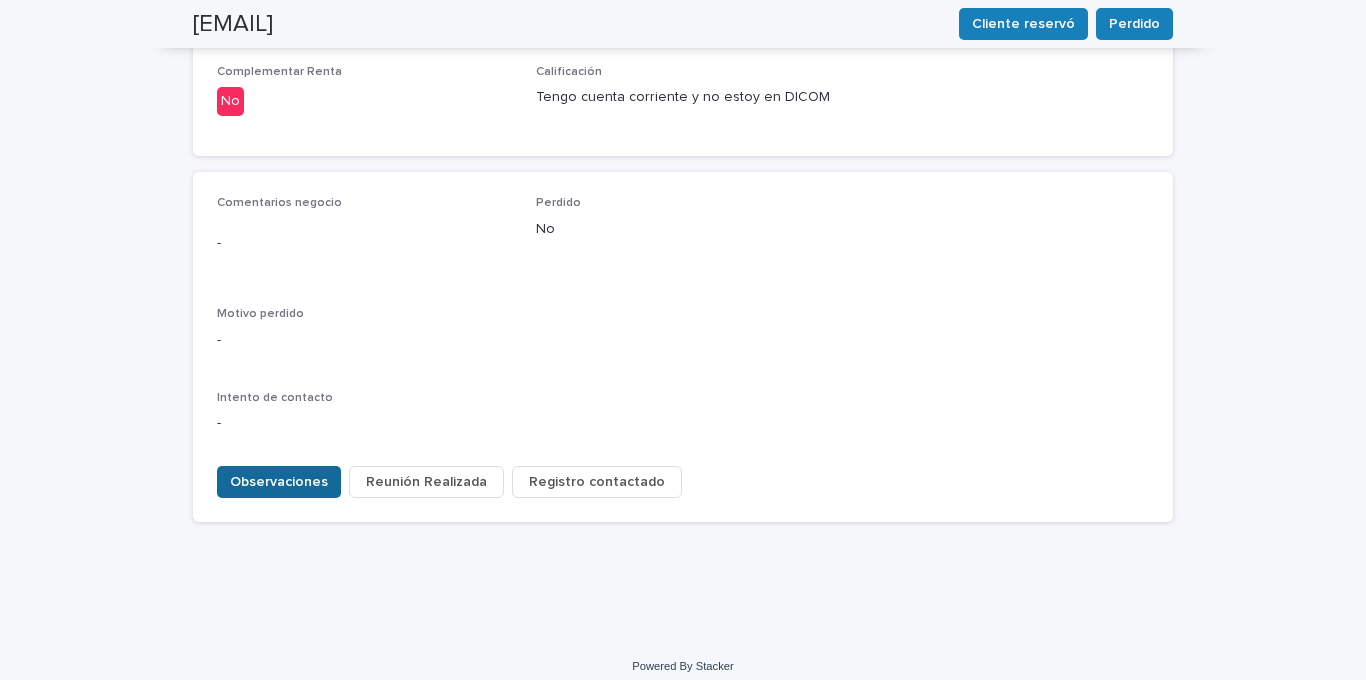 click on "Observaciones" at bounding box center (279, 482) 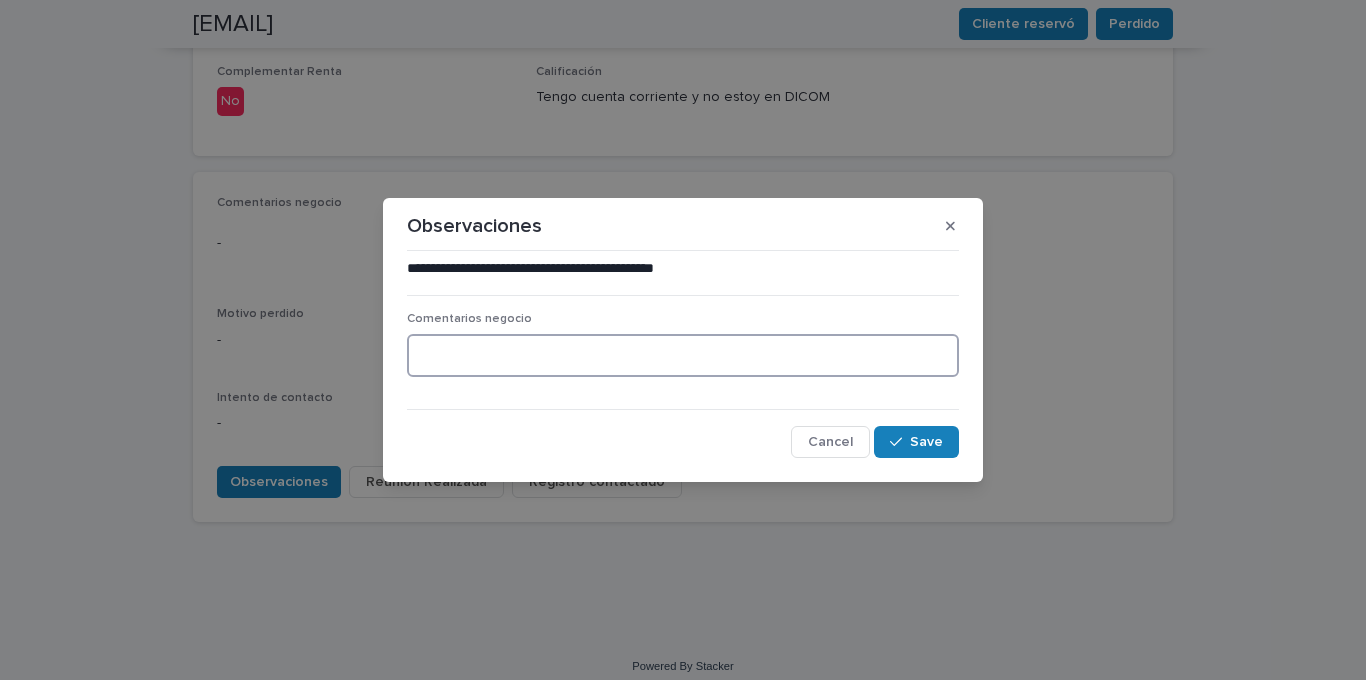 click at bounding box center [683, 355] 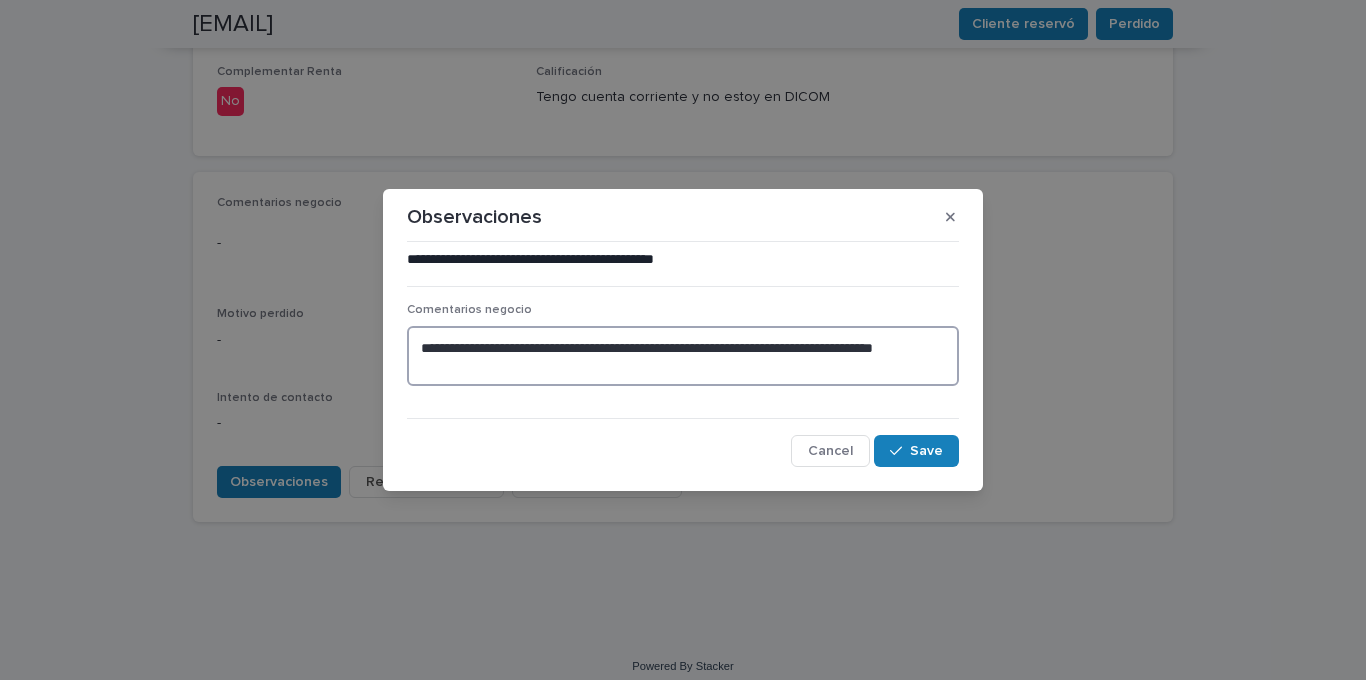 click on "**********" at bounding box center (683, 356) 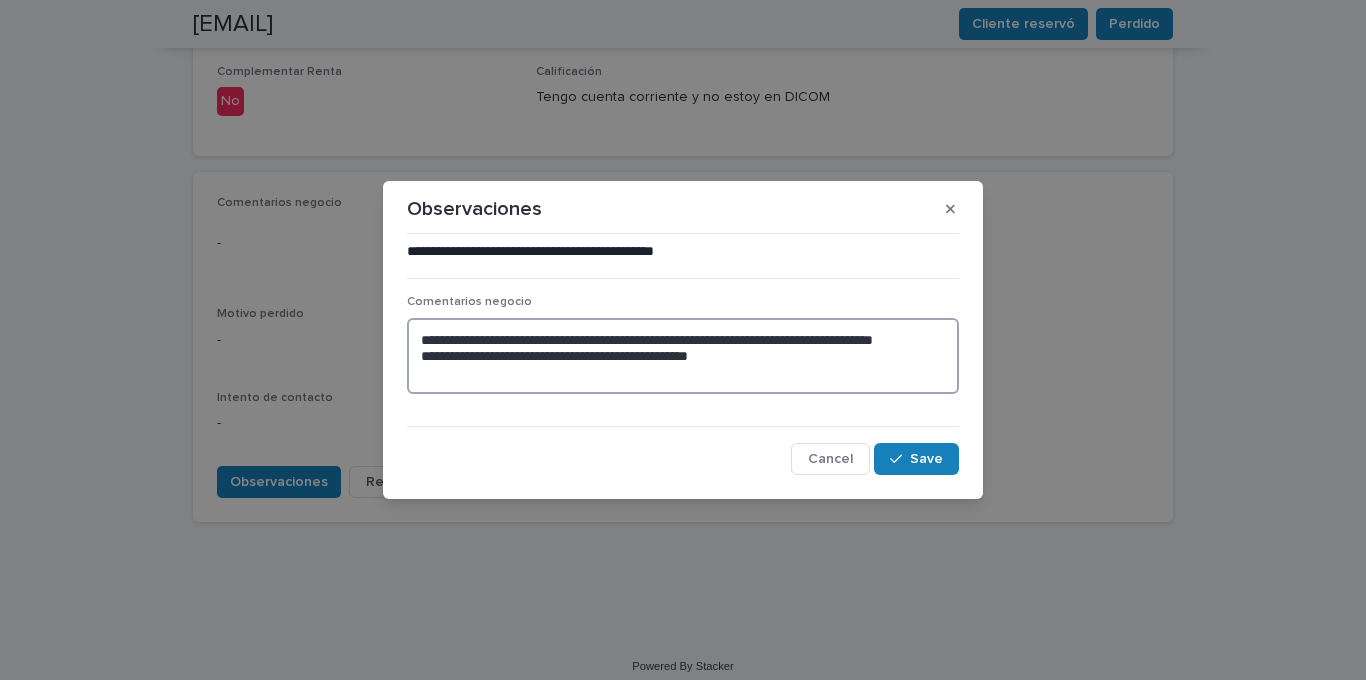 drag, startPoint x: 605, startPoint y: 350, endPoint x: 399, endPoint y: 328, distance: 207.17143 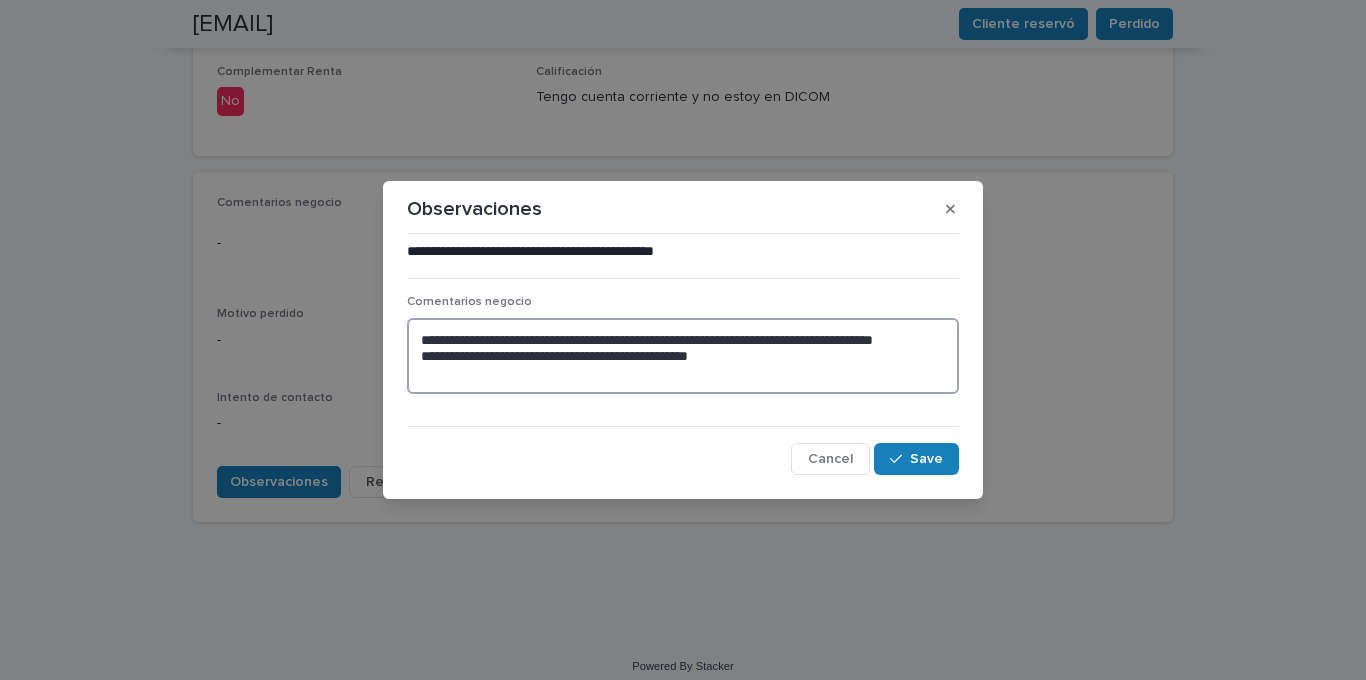 click on "**********" at bounding box center [683, 339] 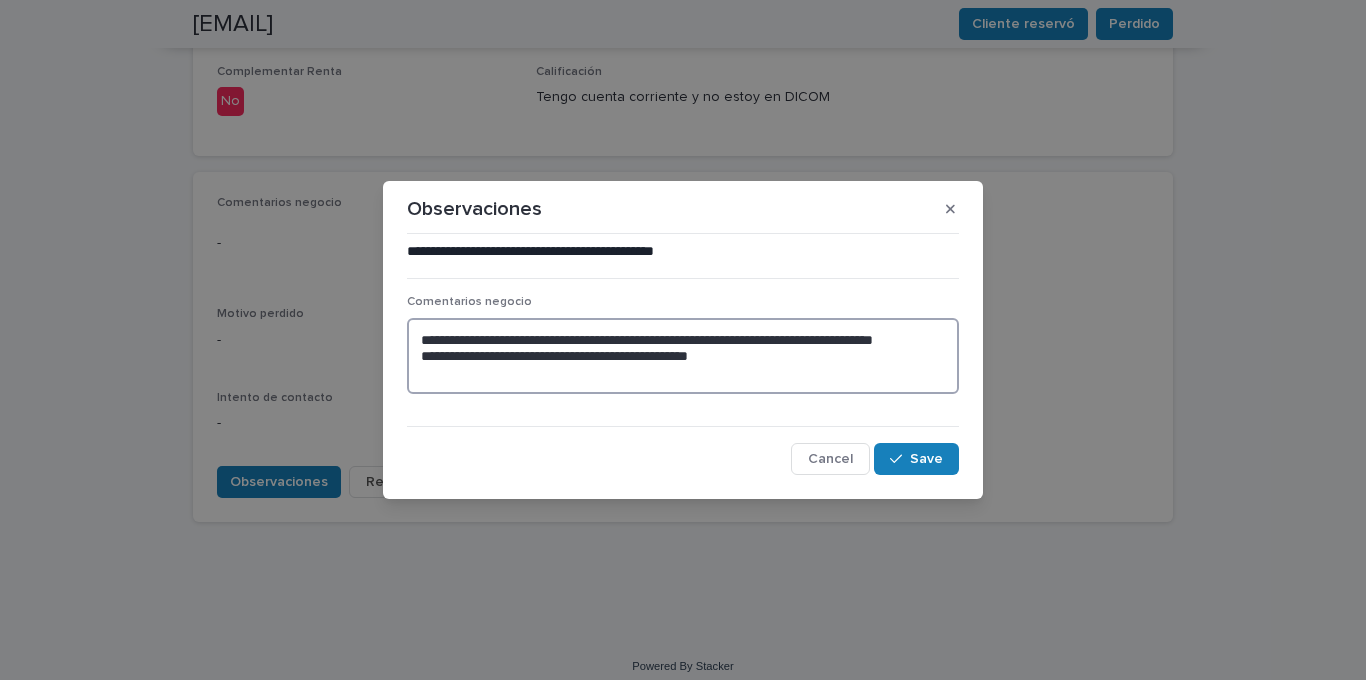 drag, startPoint x: 833, startPoint y: 342, endPoint x: 408, endPoint y: 328, distance: 425.23053 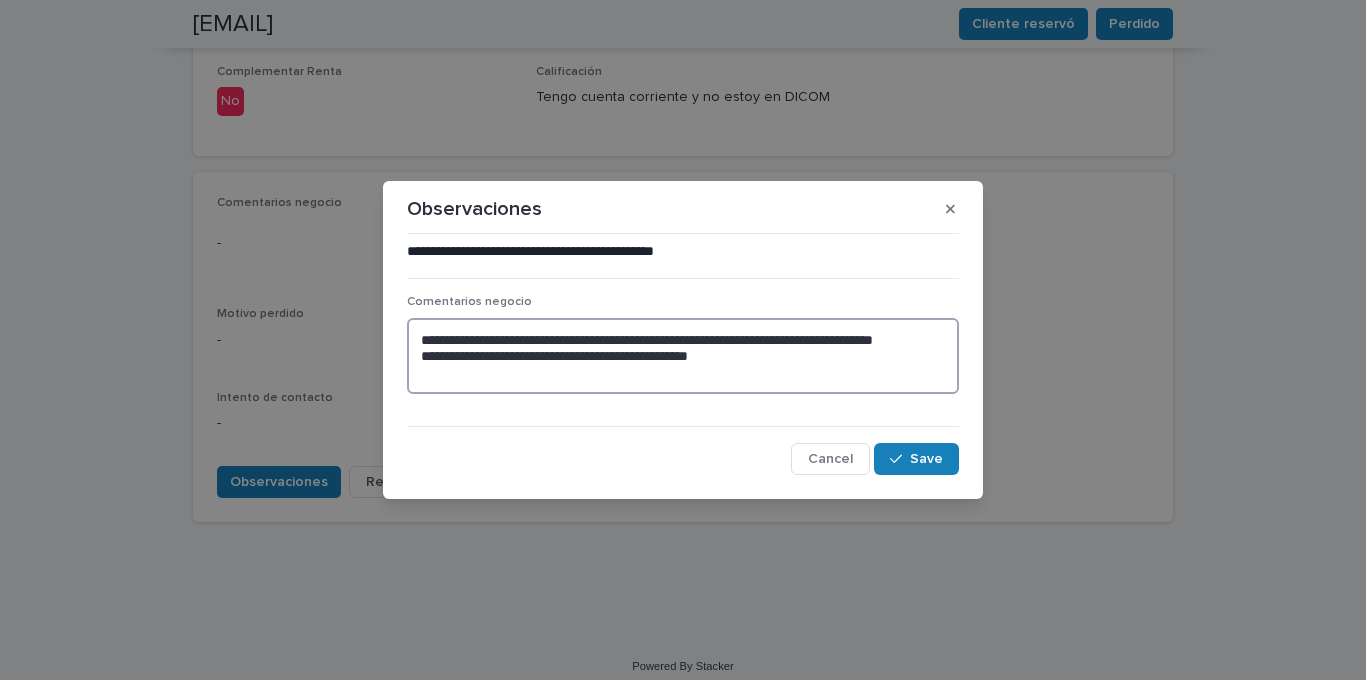 click on "[STARS]
[STARS]
[STARS] Cancel Save" at bounding box center [683, 358] 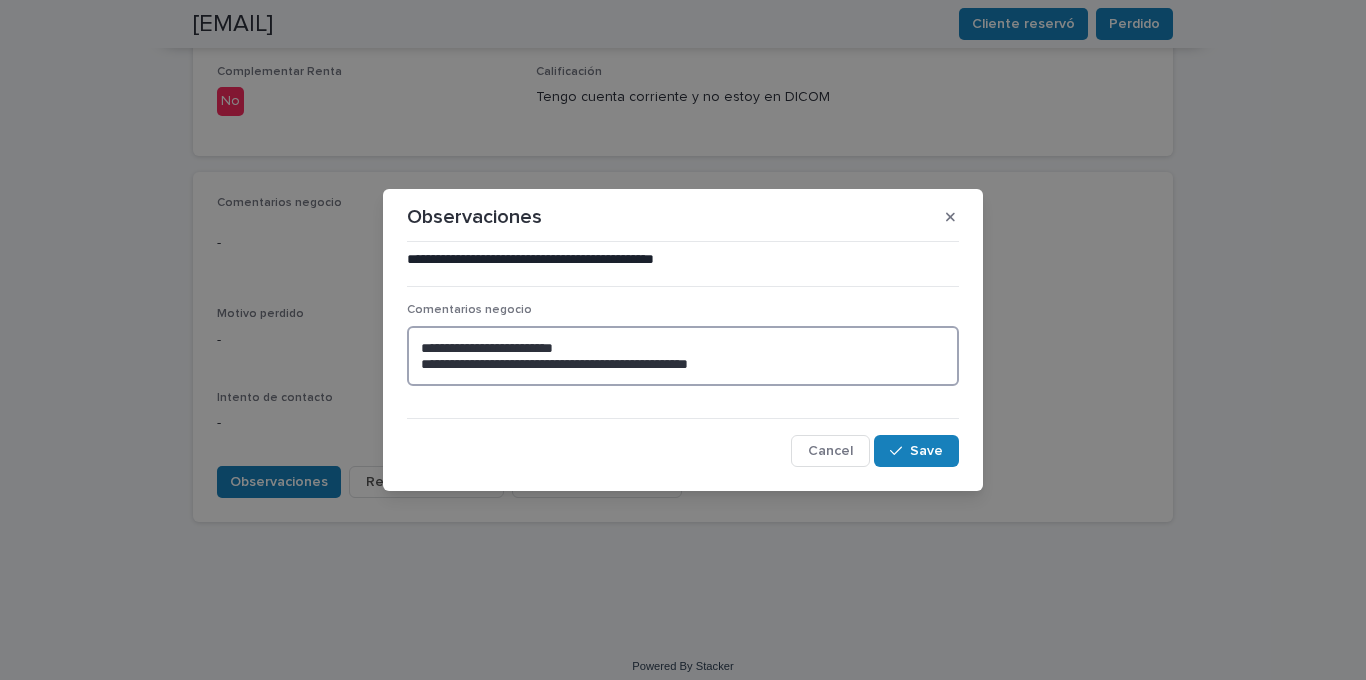 click on "**********" at bounding box center (683, 356) 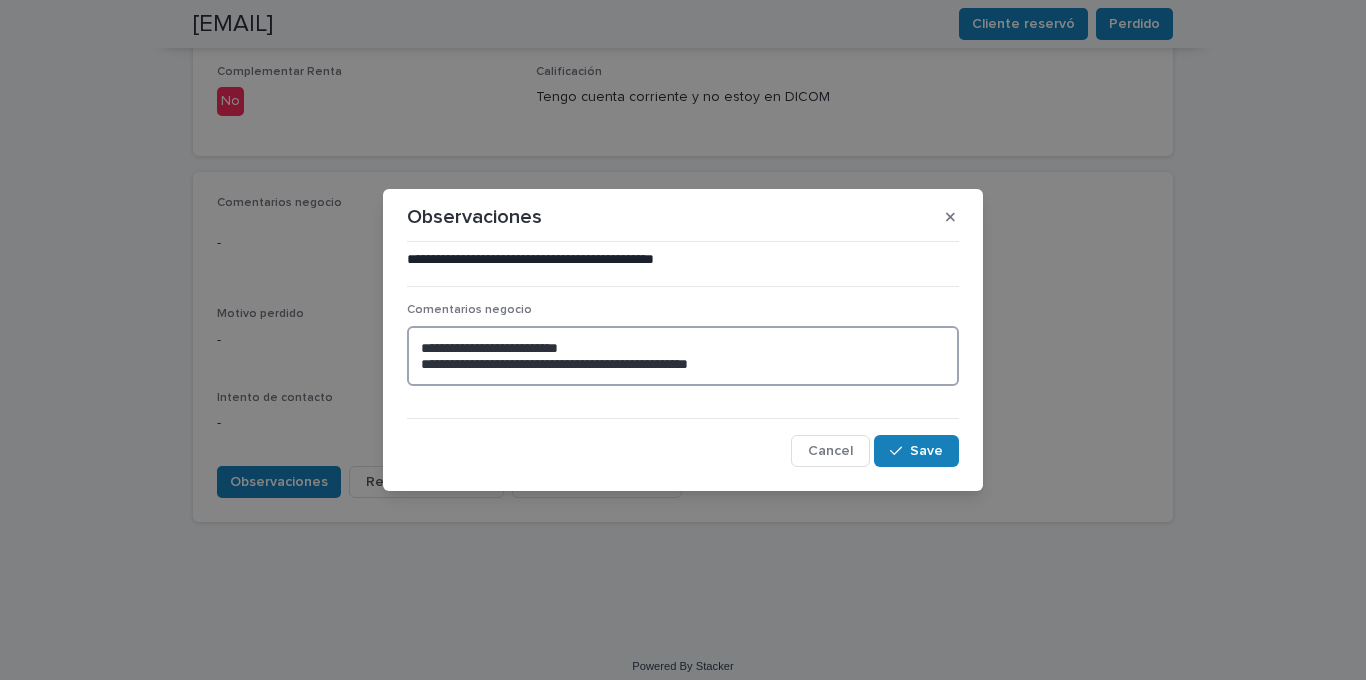 click on "[STARS]
[STARS]" at bounding box center [683, 356] 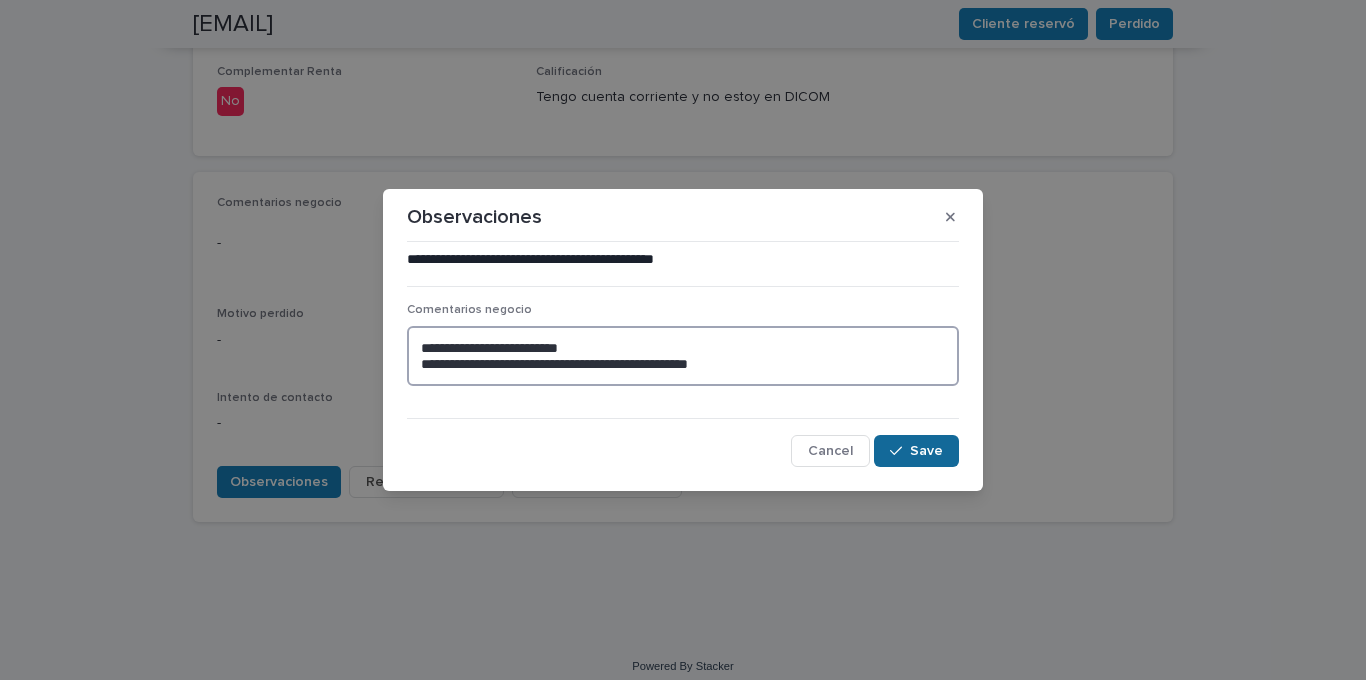type on "[STARS]
[STARS]" 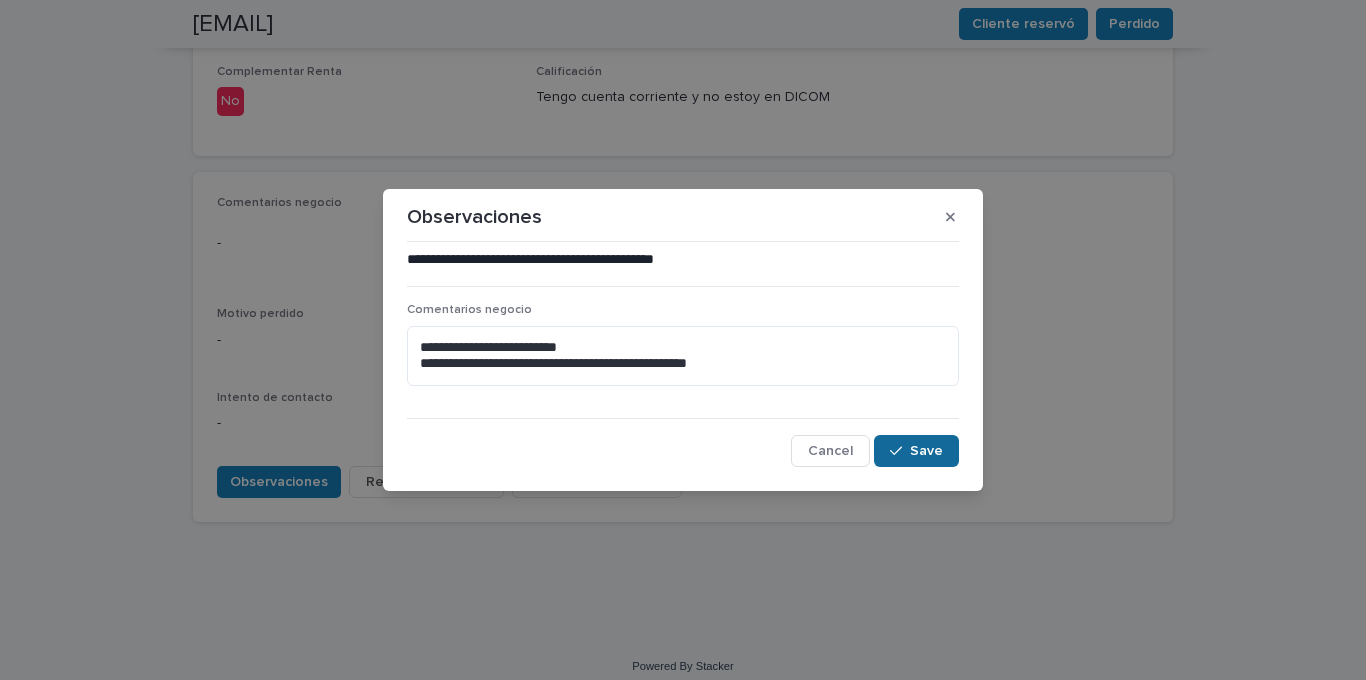 click on "Save" at bounding box center (916, 451) 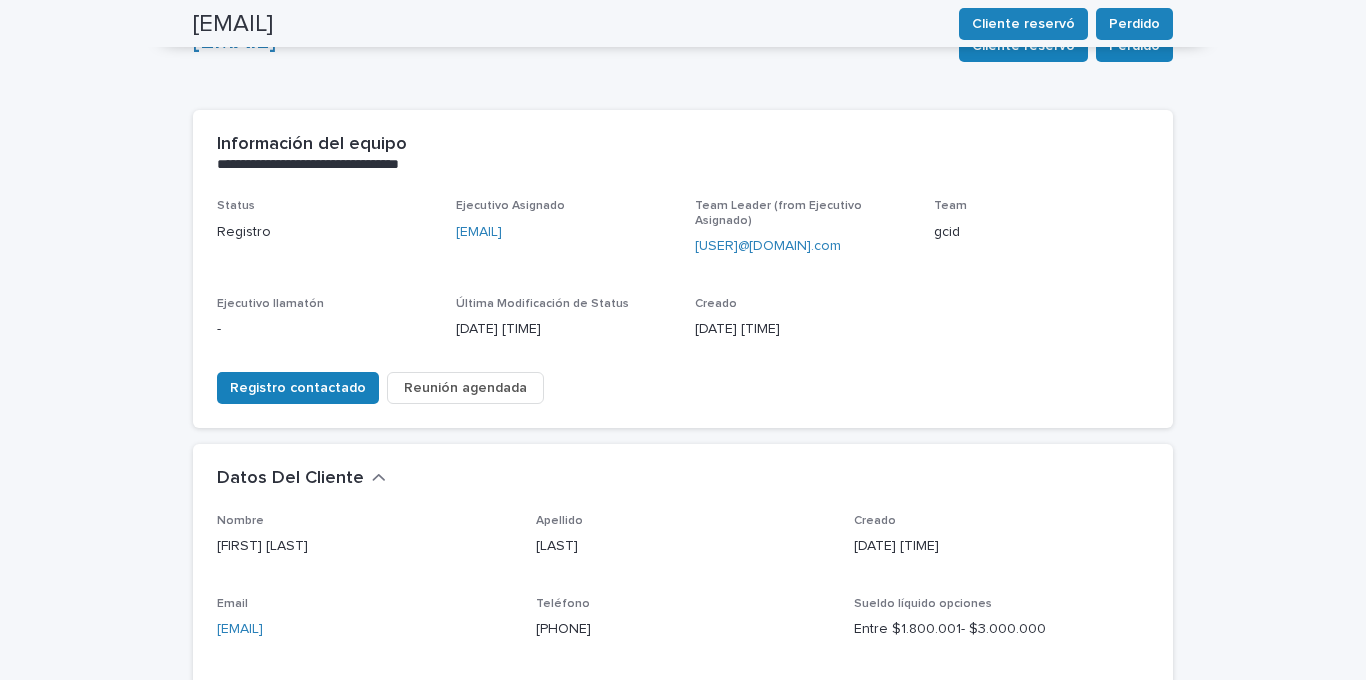 scroll, scrollTop: 0, scrollLeft: 0, axis: both 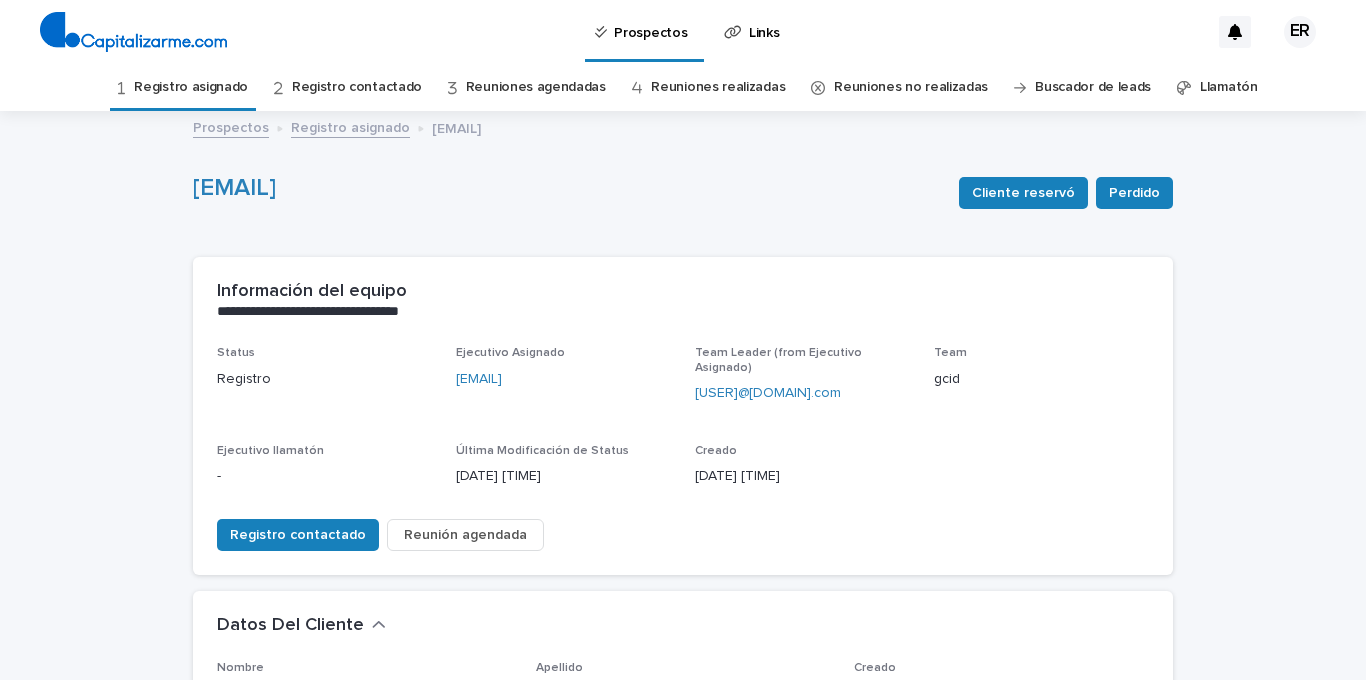 click on "Registro asignado" at bounding box center (191, 87) 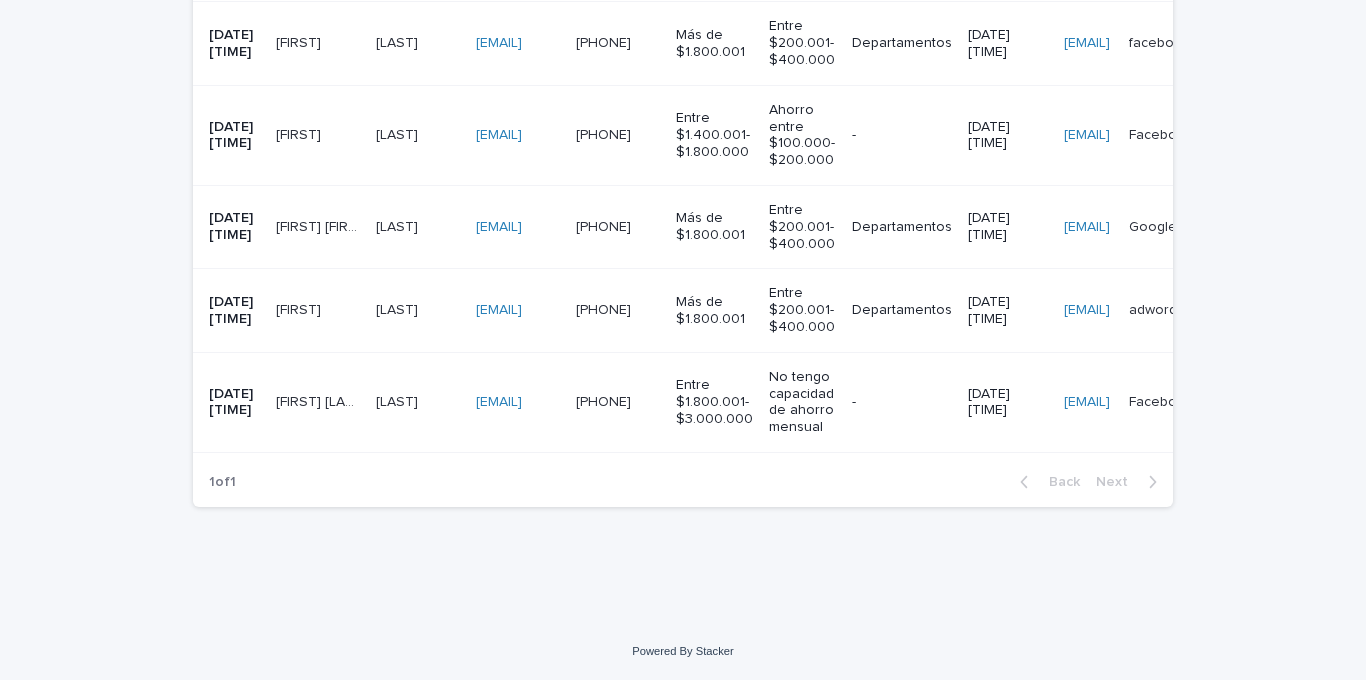 scroll, scrollTop: 586, scrollLeft: 0, axis: vertical 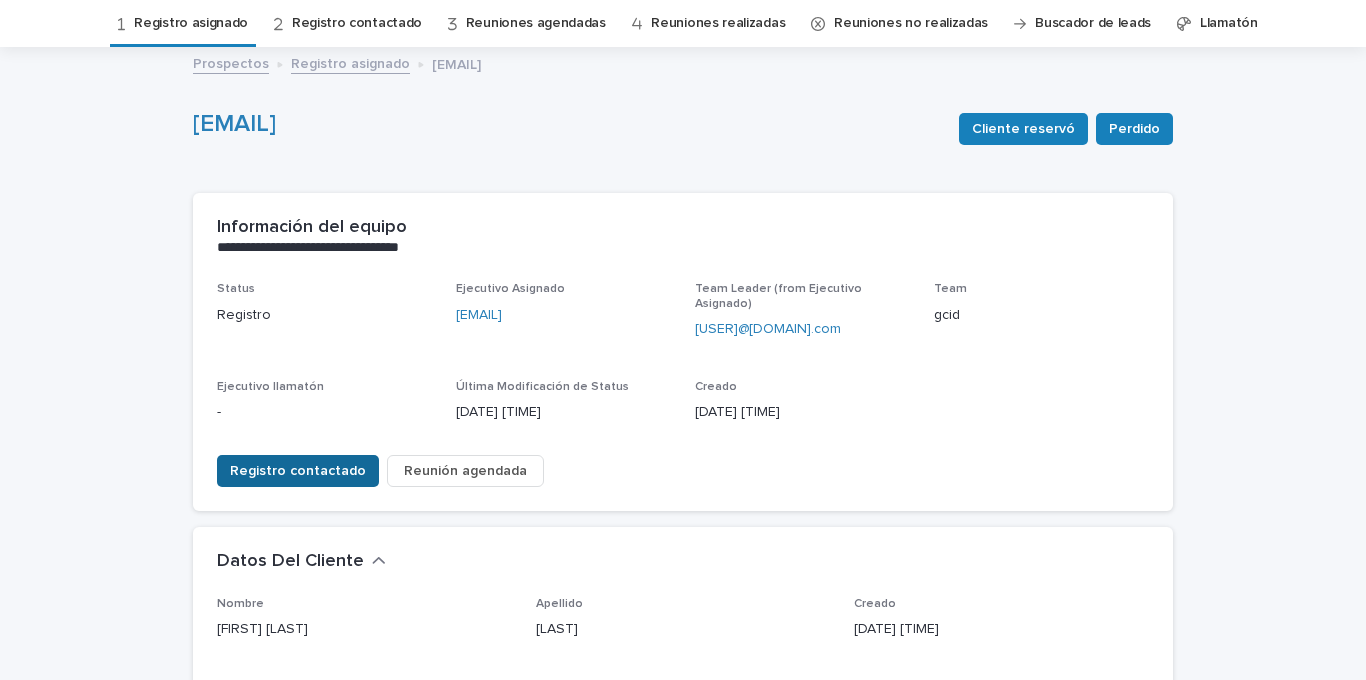 click on "Registro contactado" at bounding box center [298, 471] 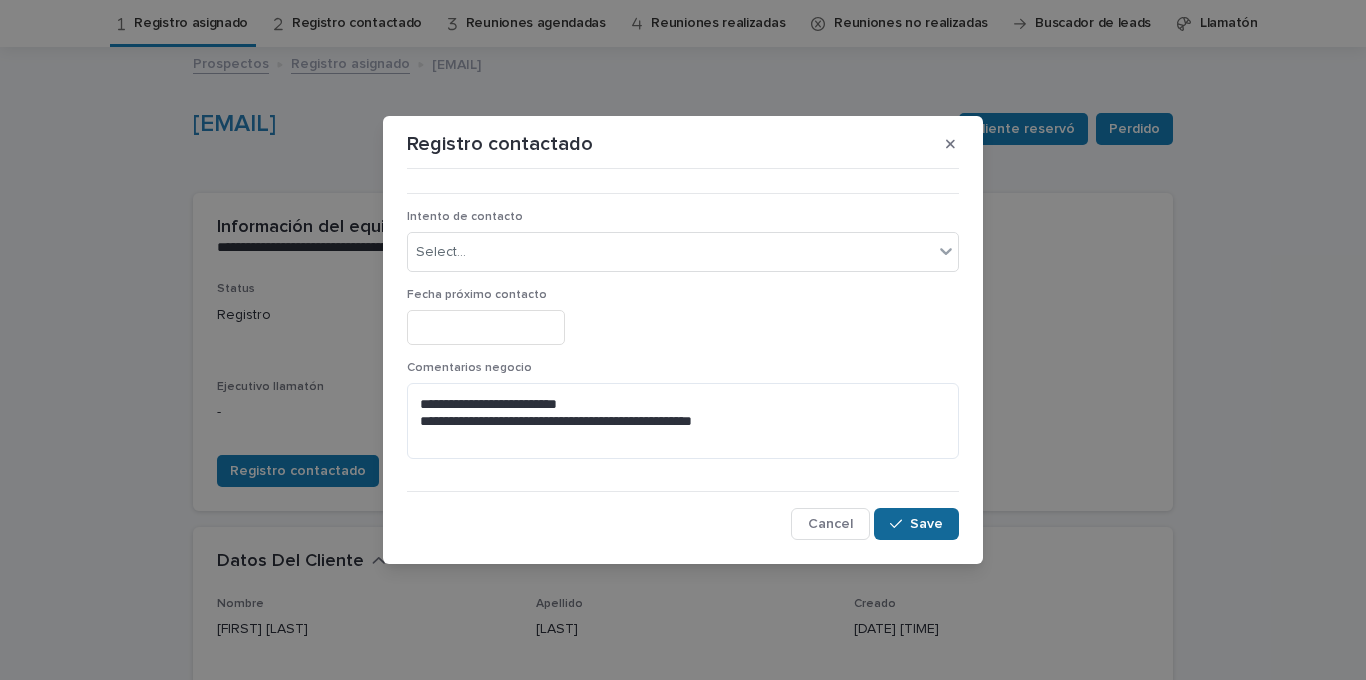click on "Save" at bounding box center (916, 524) 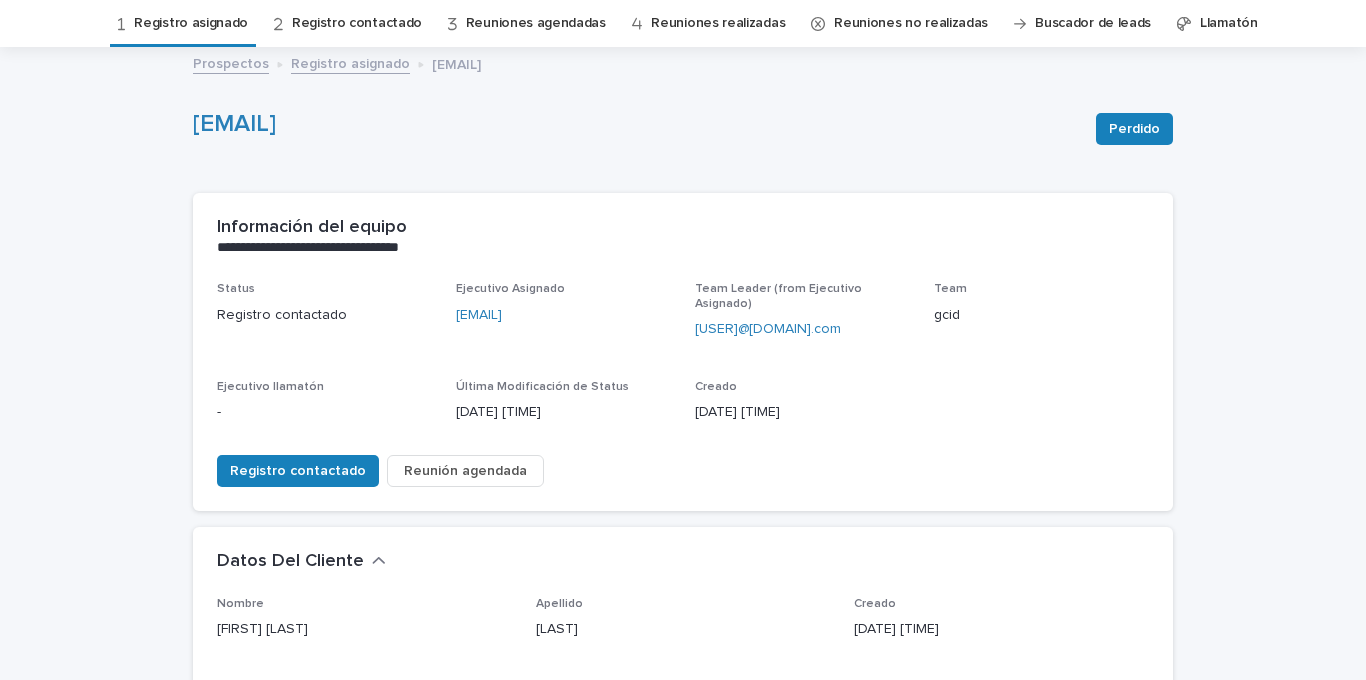 scroll, scrollTop: 0, scrollLeft: 0, axis: both 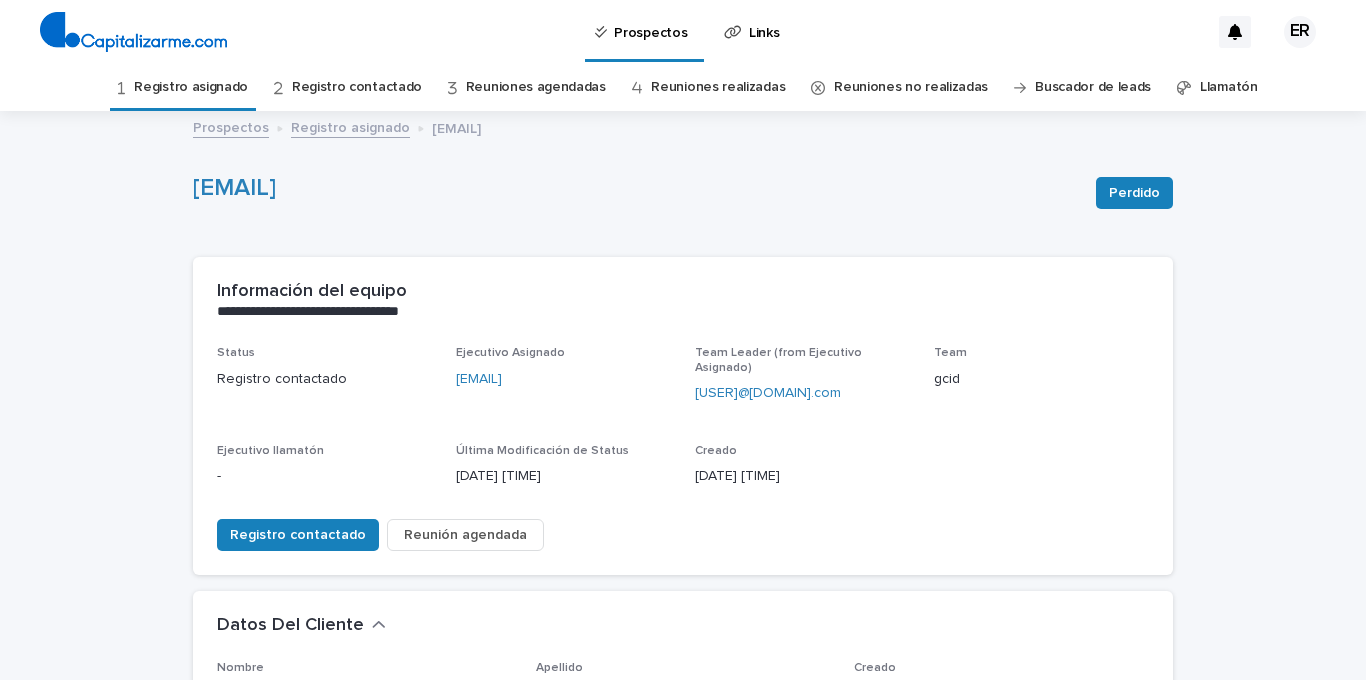 click on "Registro asignado" at bounding box center [191, 87] 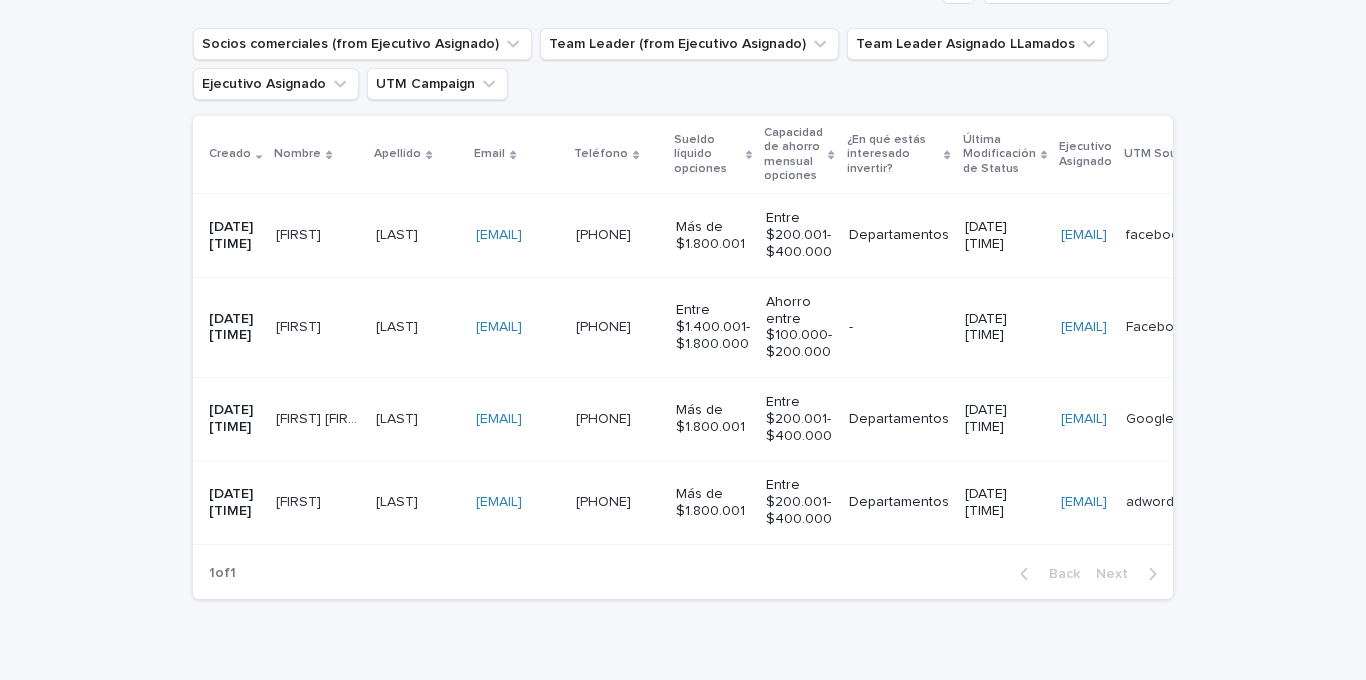 scroll, scrollTop: 385, scrollLeft: 0, axis: vertical 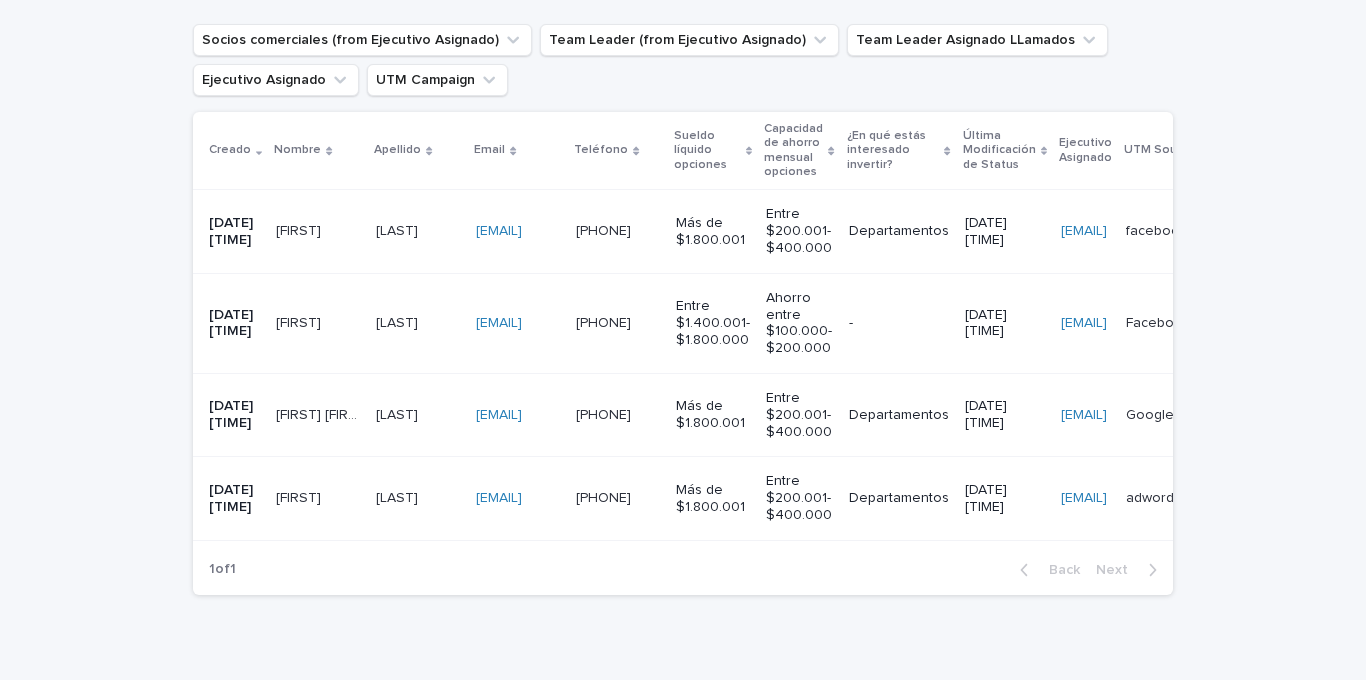 click on "[LAST] [LAST]" at bounding box center [418, 323] 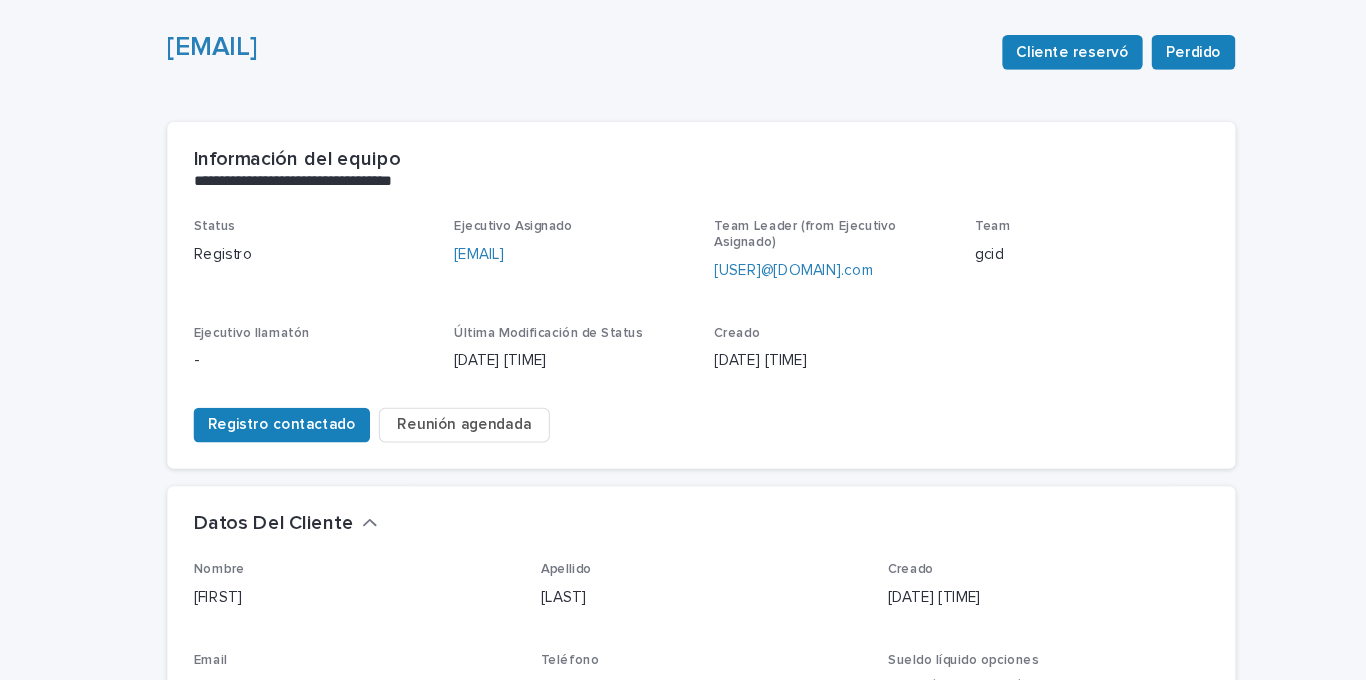 scroll, scrollTop: 306, scrollLeft: 0, axis: vertical 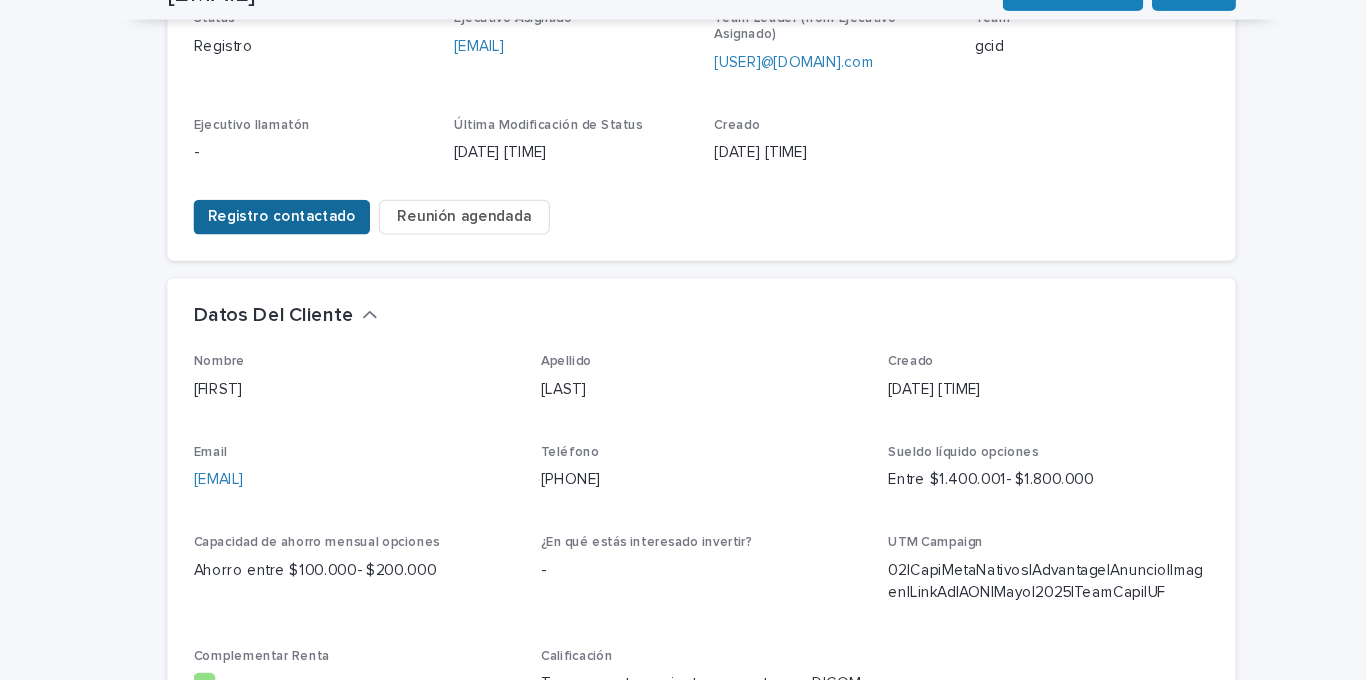 click on "Registro contactado" at bounding box center [298, 229] 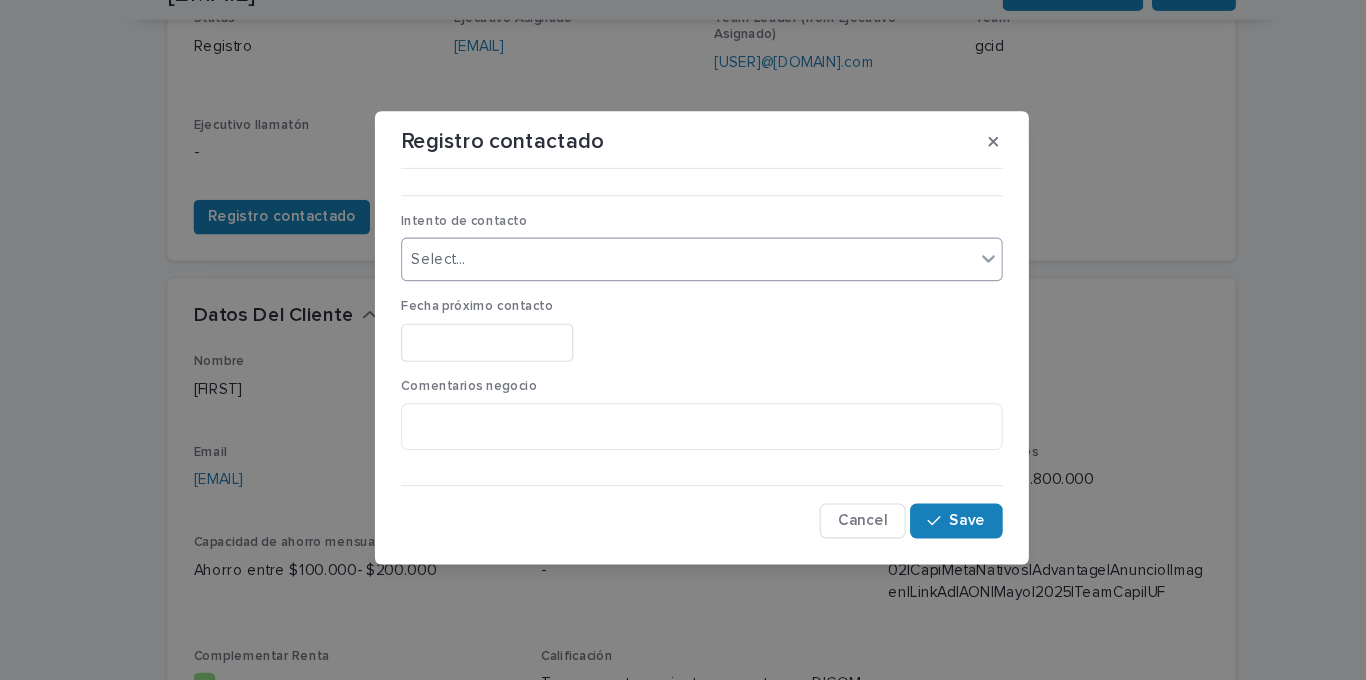 click on "Select..." at bounding box center (670, 268) 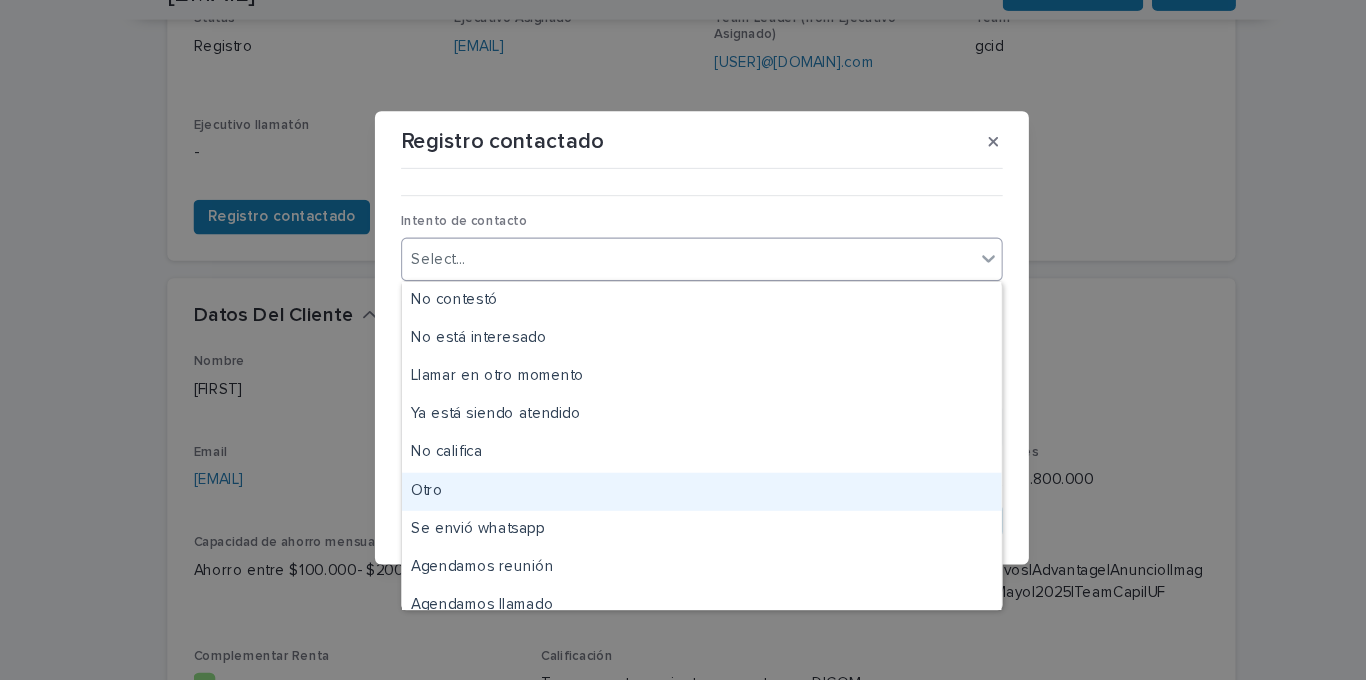 click on "Otro" at bounding box center (683, 481) 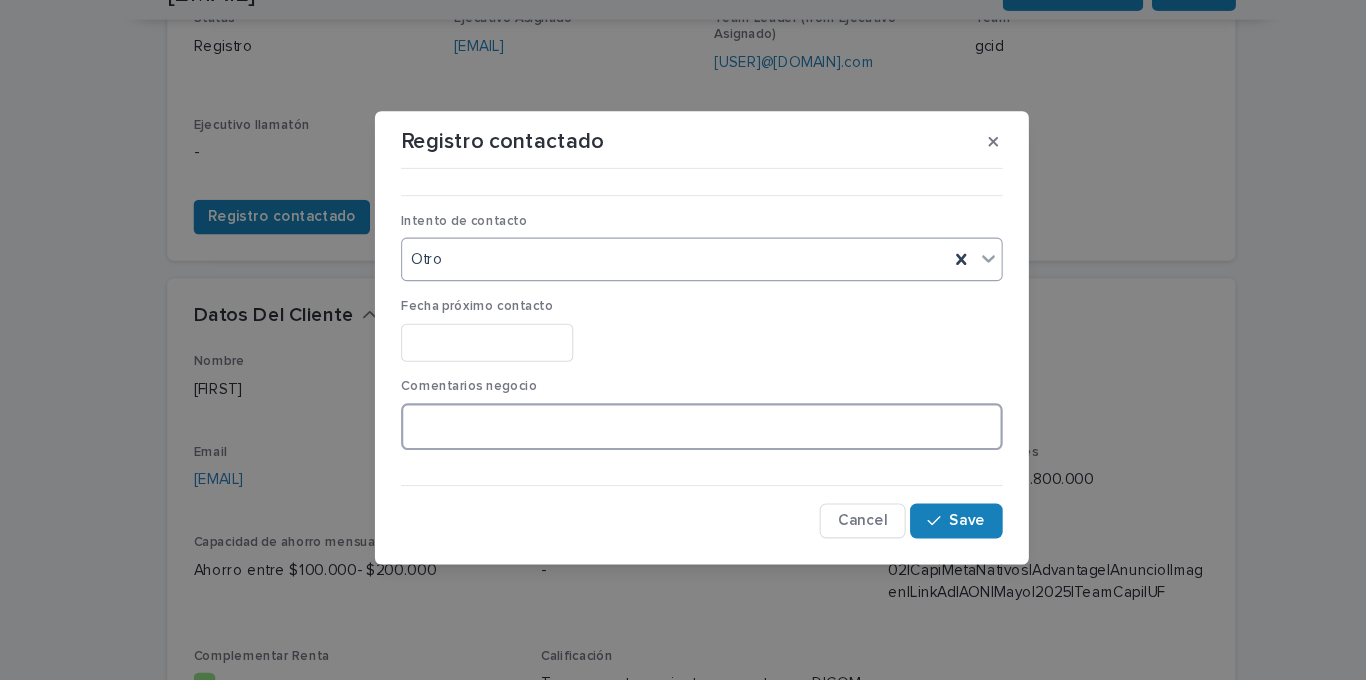 click at bounding box center (683, 421) 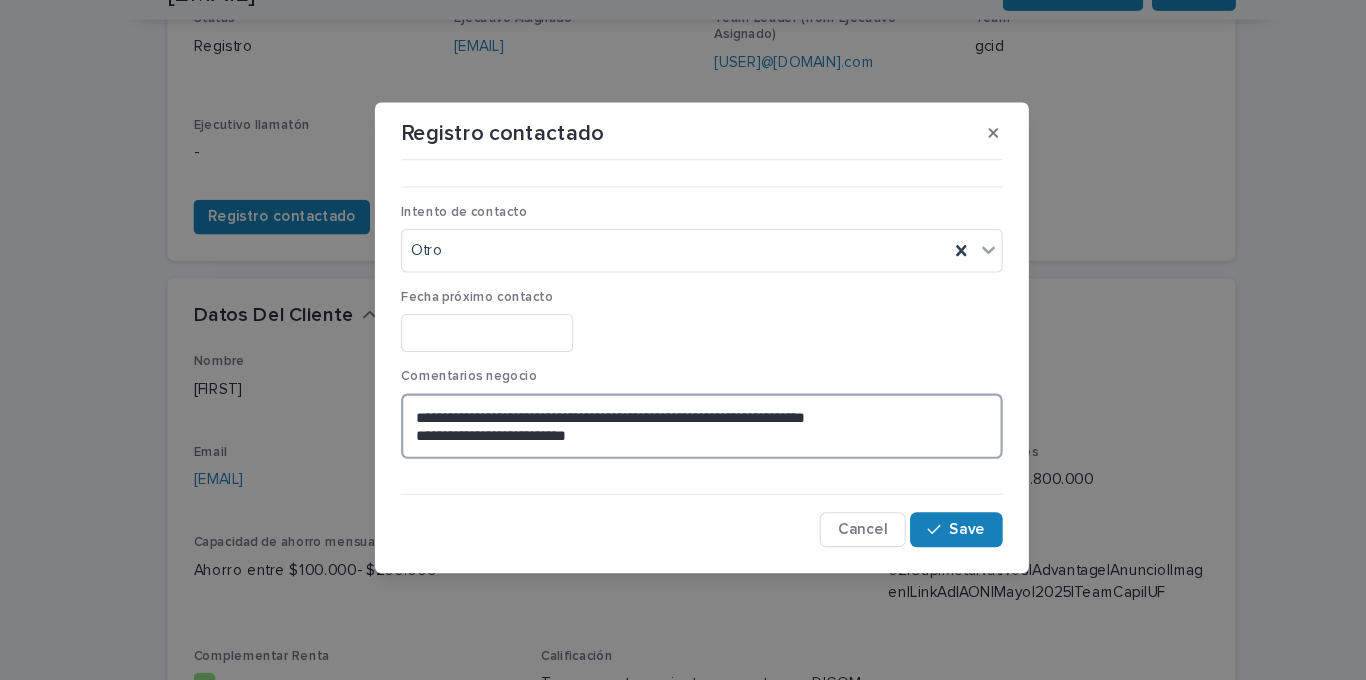click on "**********" at bounding box center (683, 421) 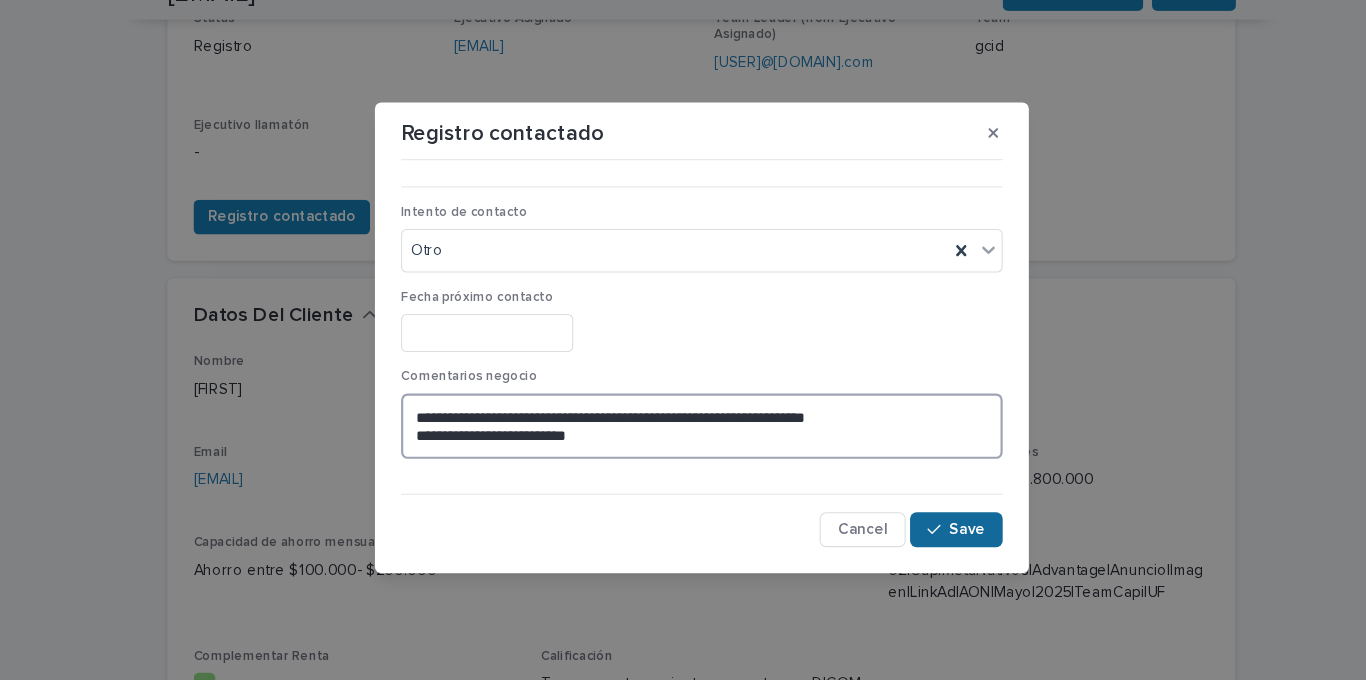 type on "**********" 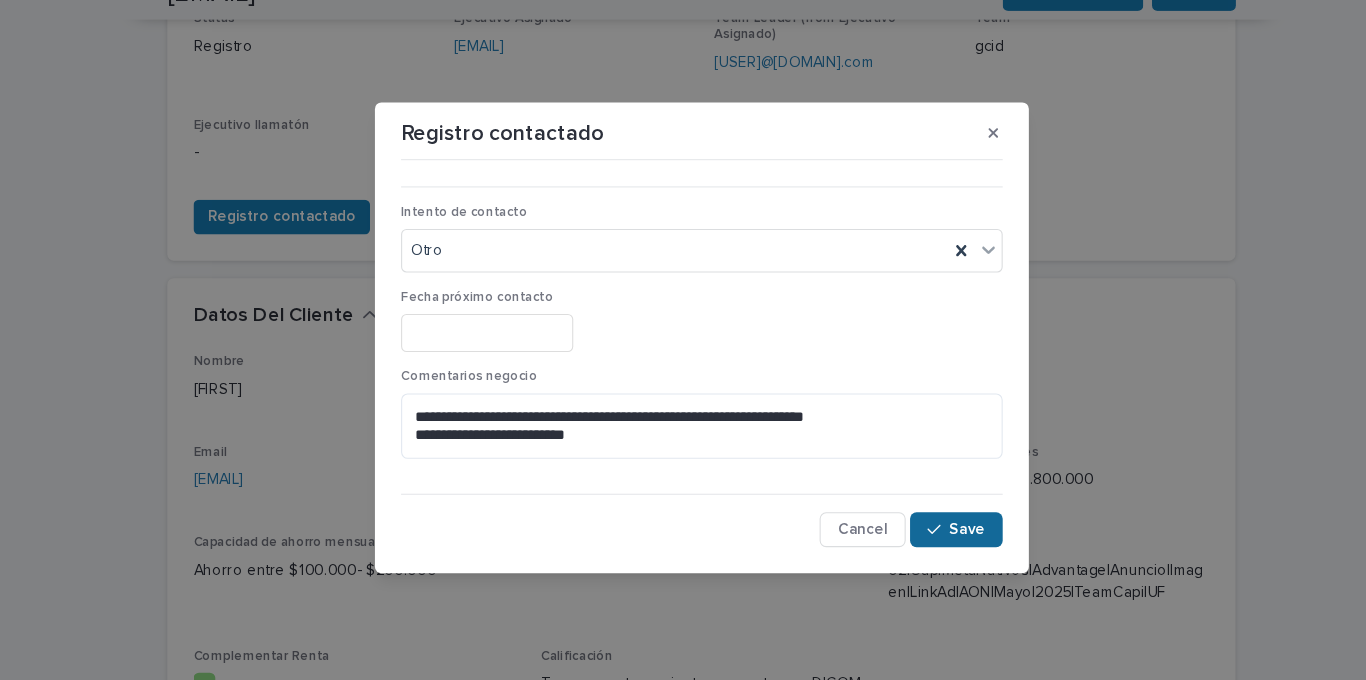 click on "Save" at bounding box center [926, 516] 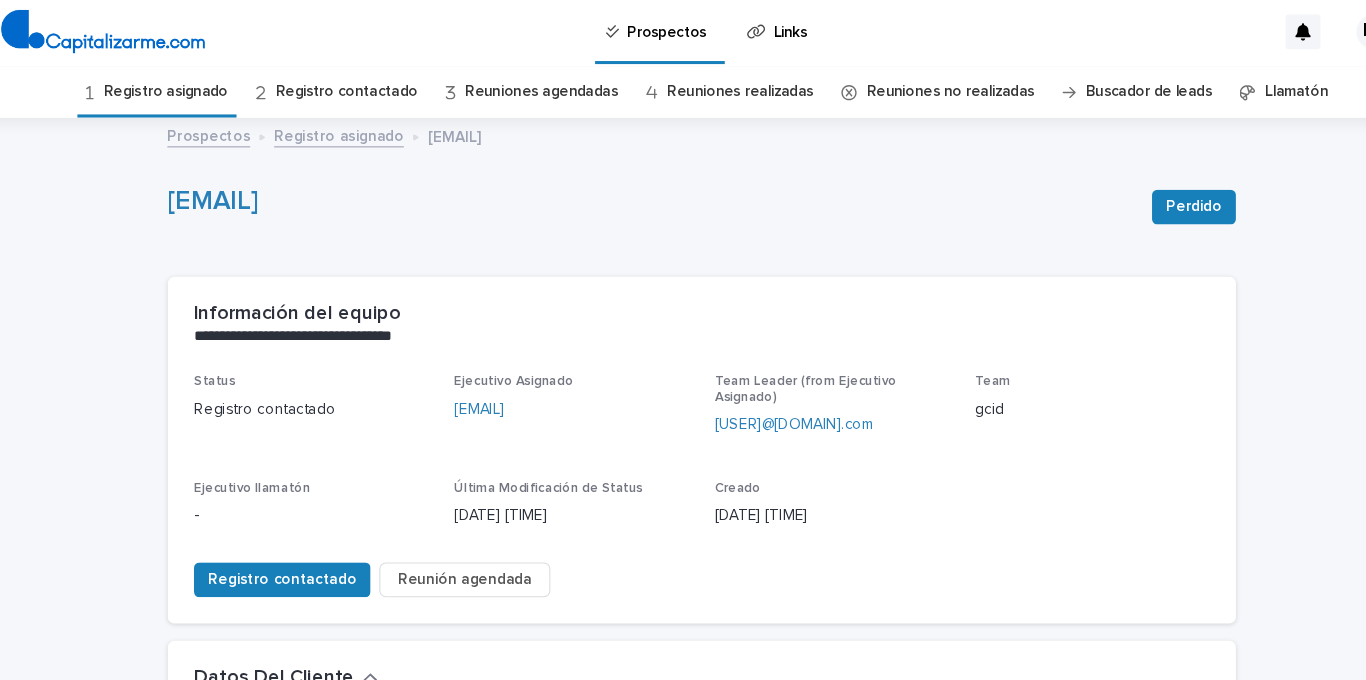 scroll, scrollTop: 0, scrollLeft: 0, axis: both 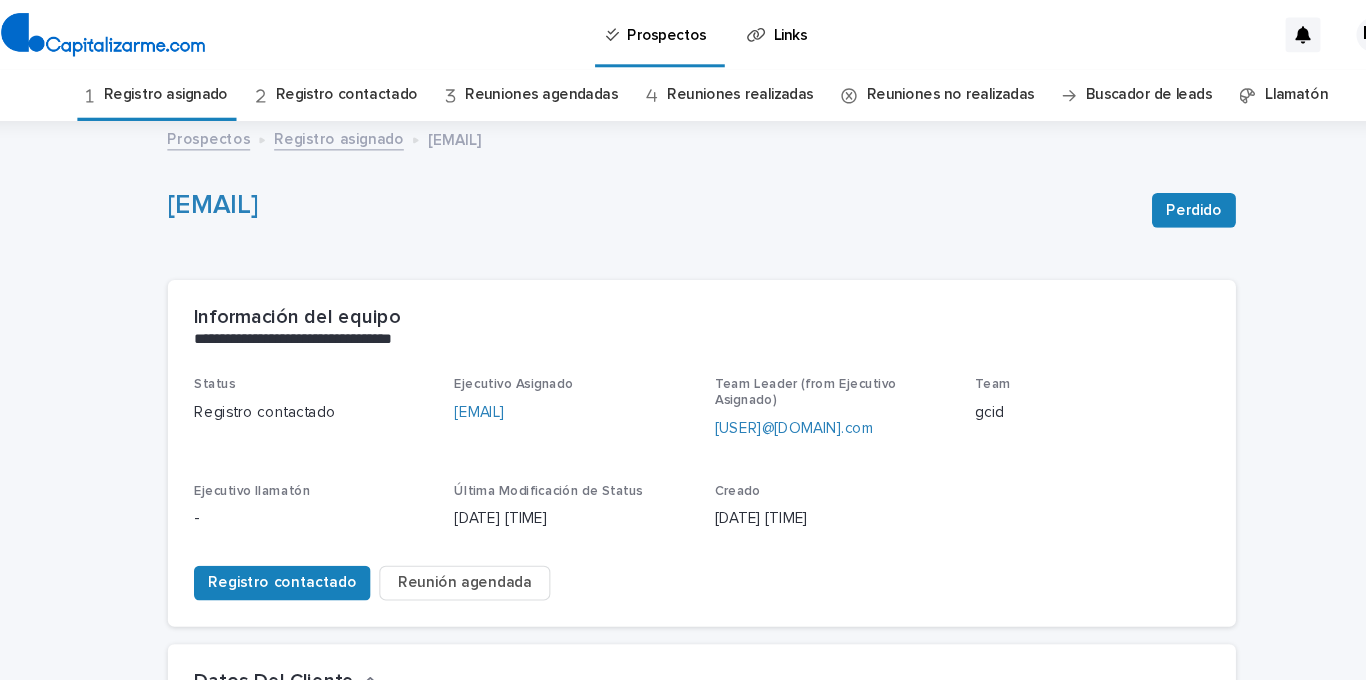 click on "Registro asignado" at bounding box center (191, 87) 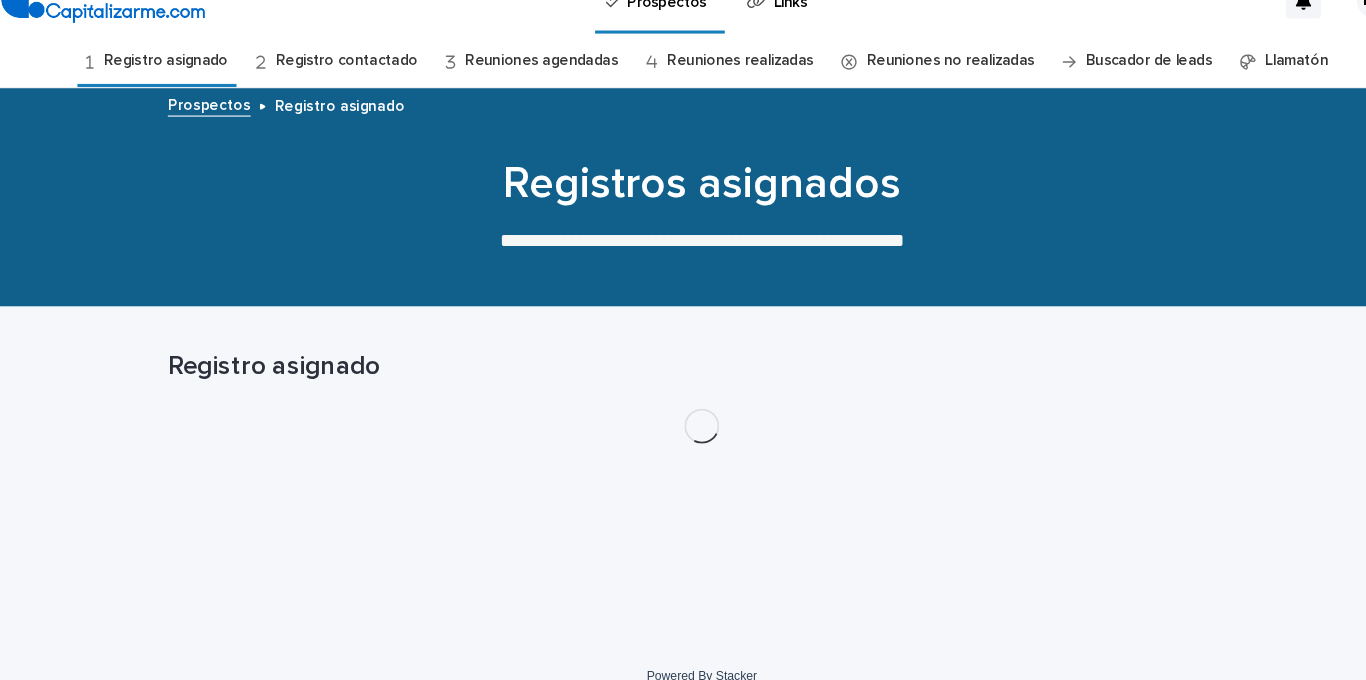 scroll, scrollTop: 0, scrollLeft: 0, axis: both 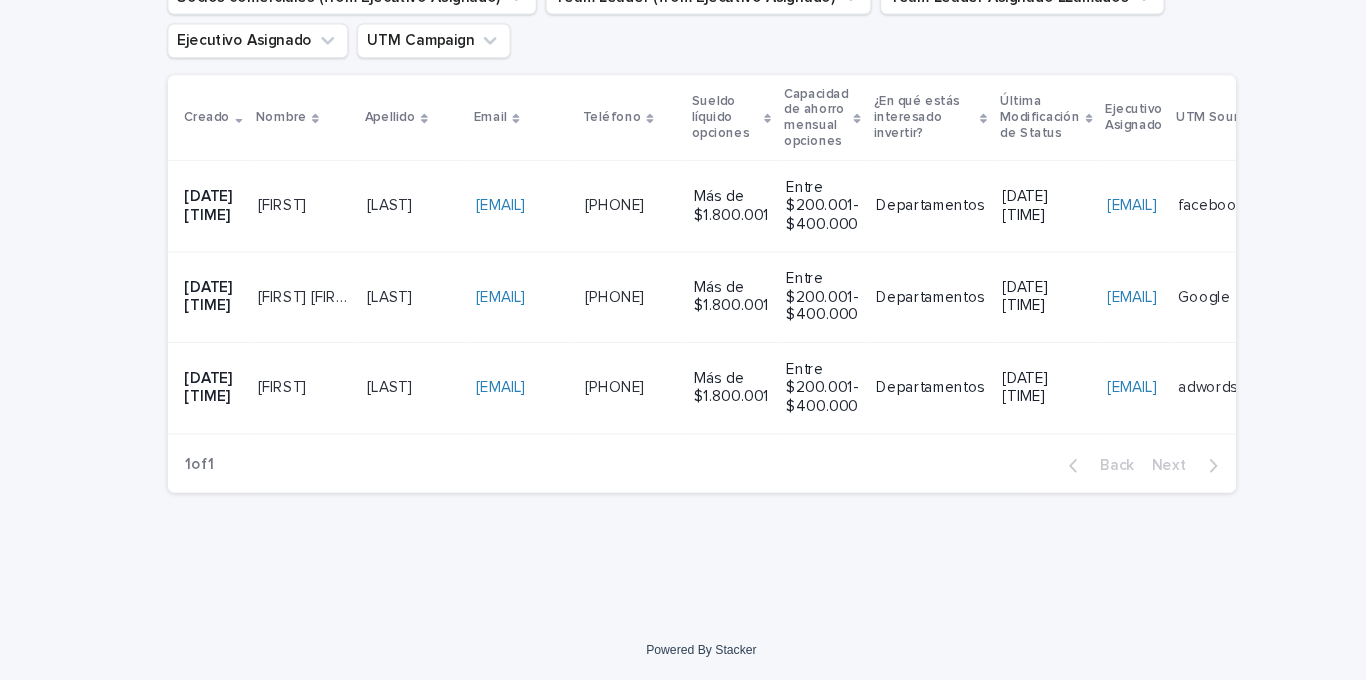 click on "[LAST] [LAST]" at bounding box center (418, 327) 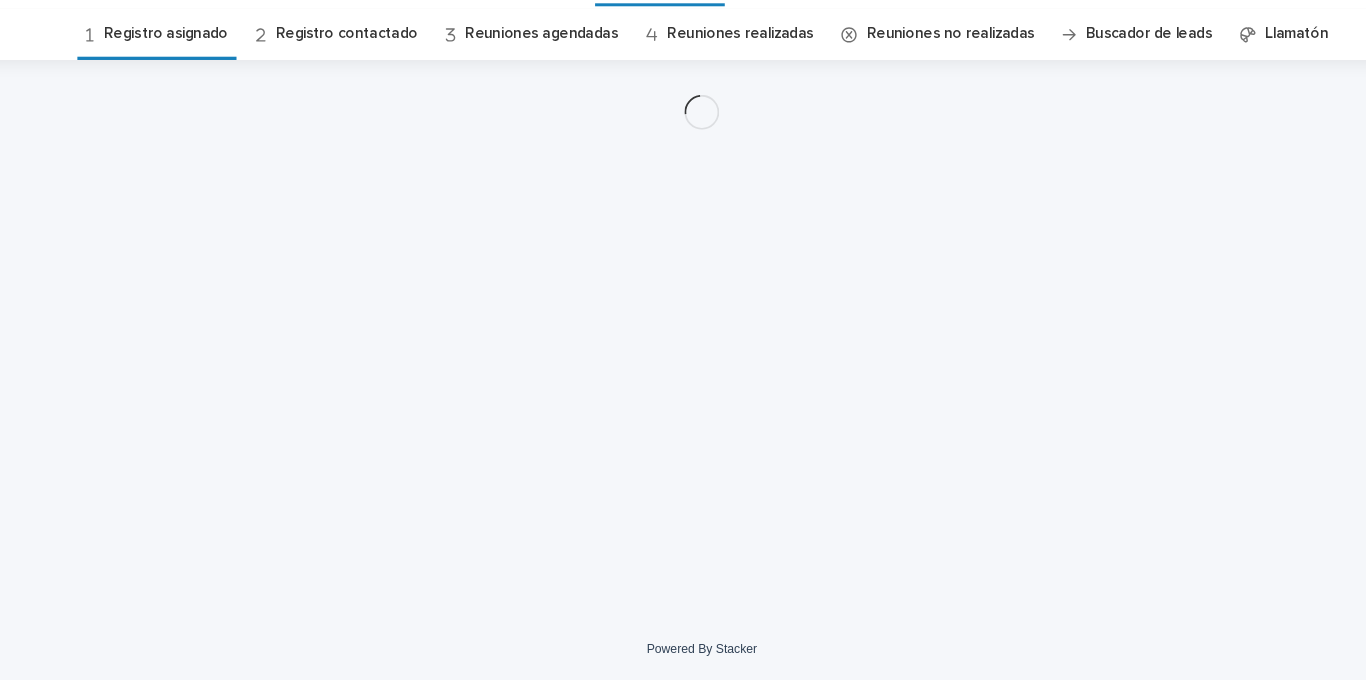 scroll, scrollTop: 0, scrollLeft: 0, axis: both 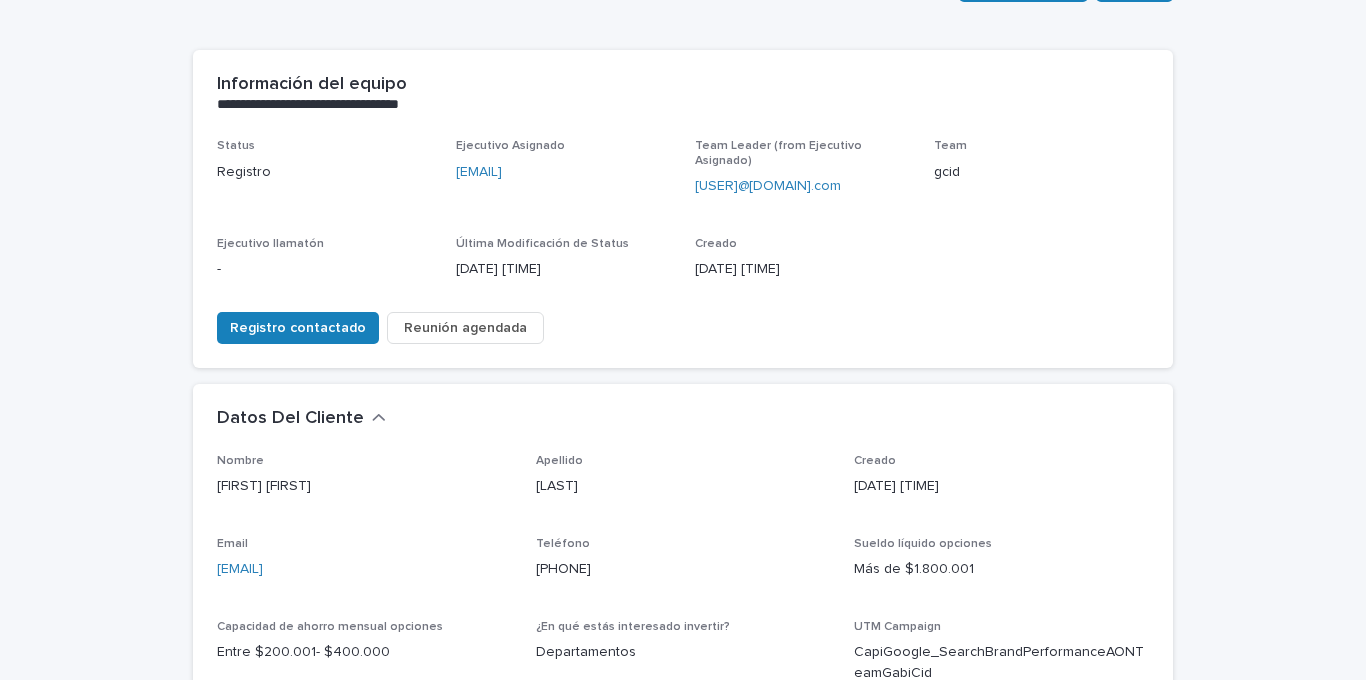 click on "Reunión agendada" at bounding box center [465, 328] 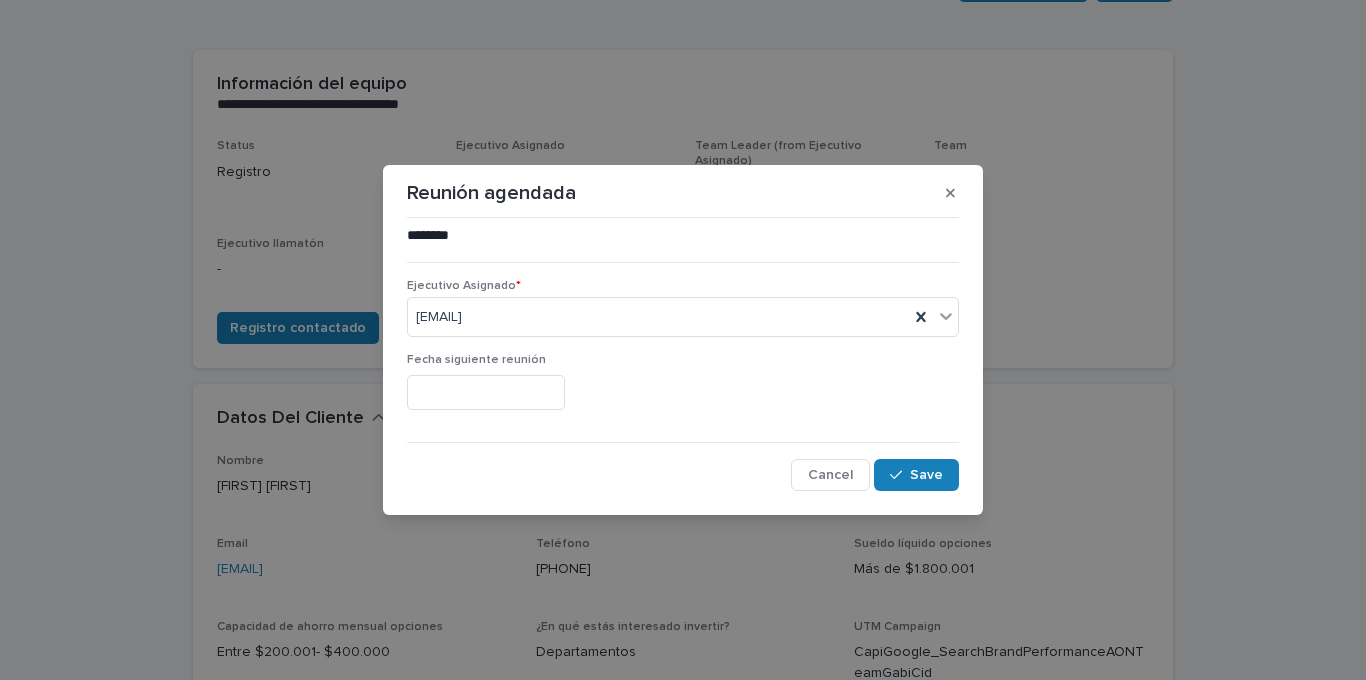 click at bounding box center (486, 392) 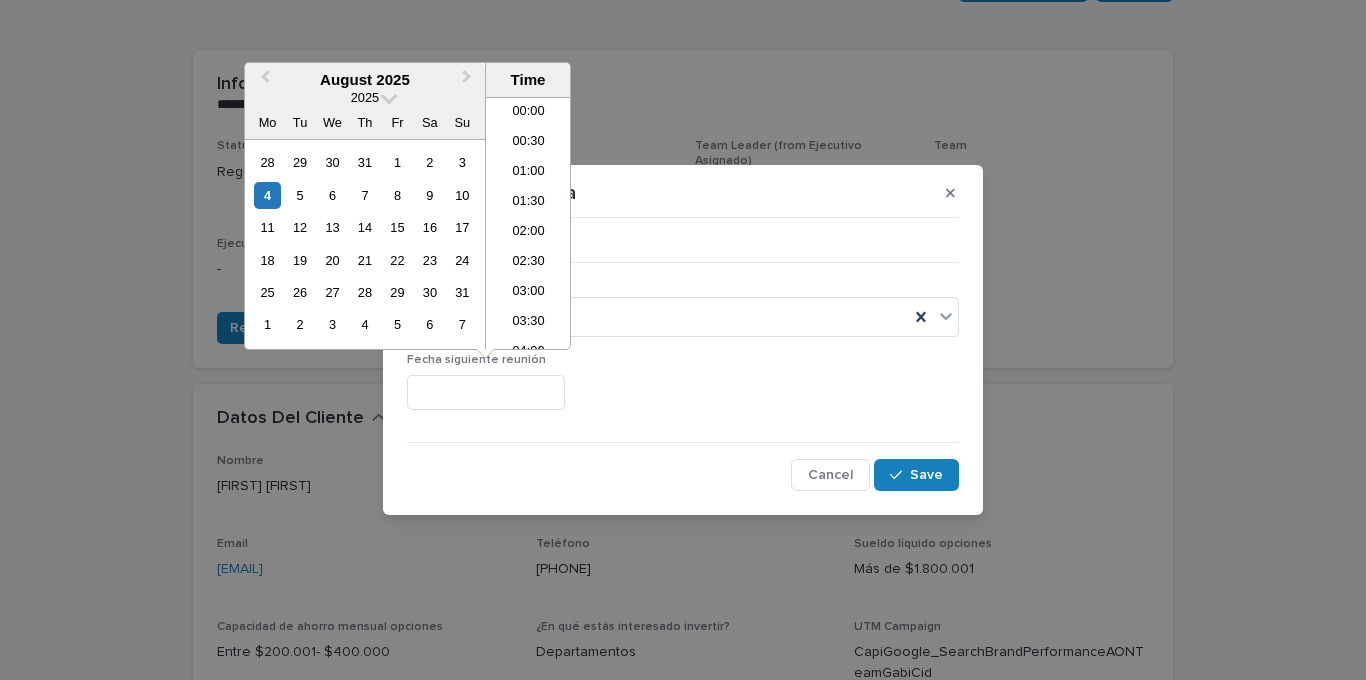 scroll, scrollTop: 1000, scrollLeft: 0, axis: vertical 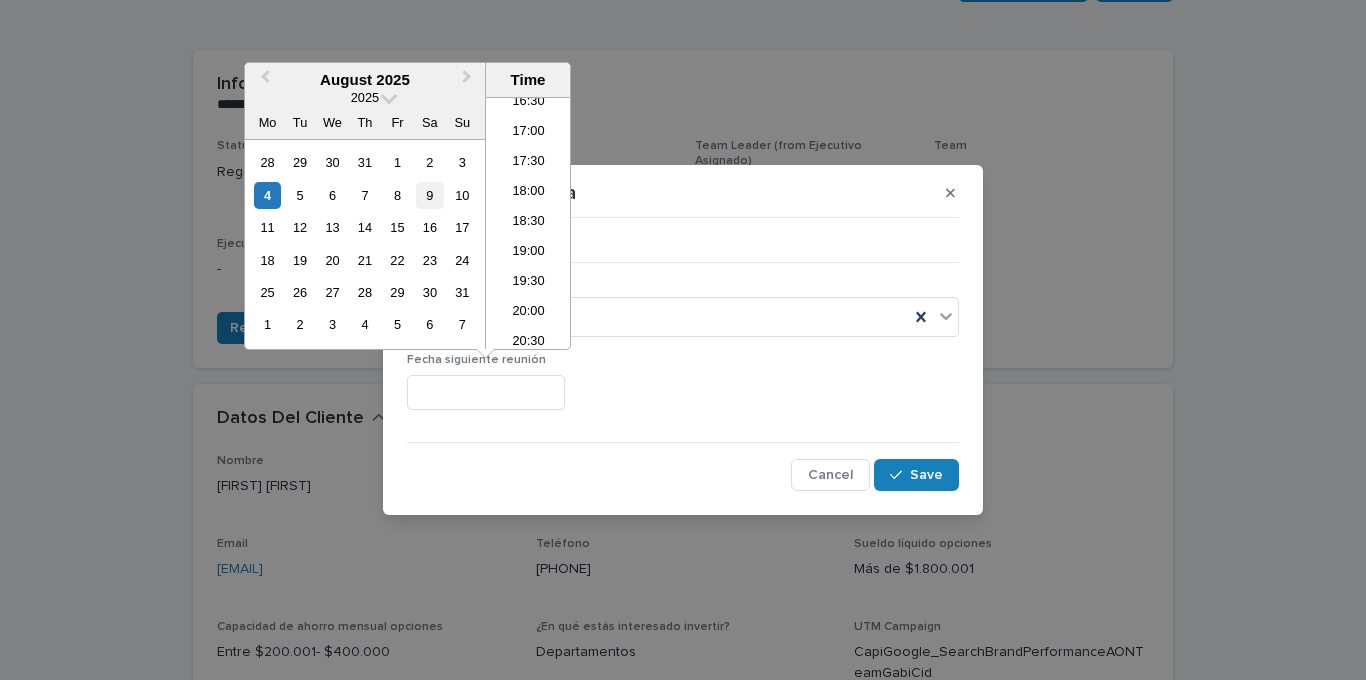click on "9" at bounding box center (429, 195) 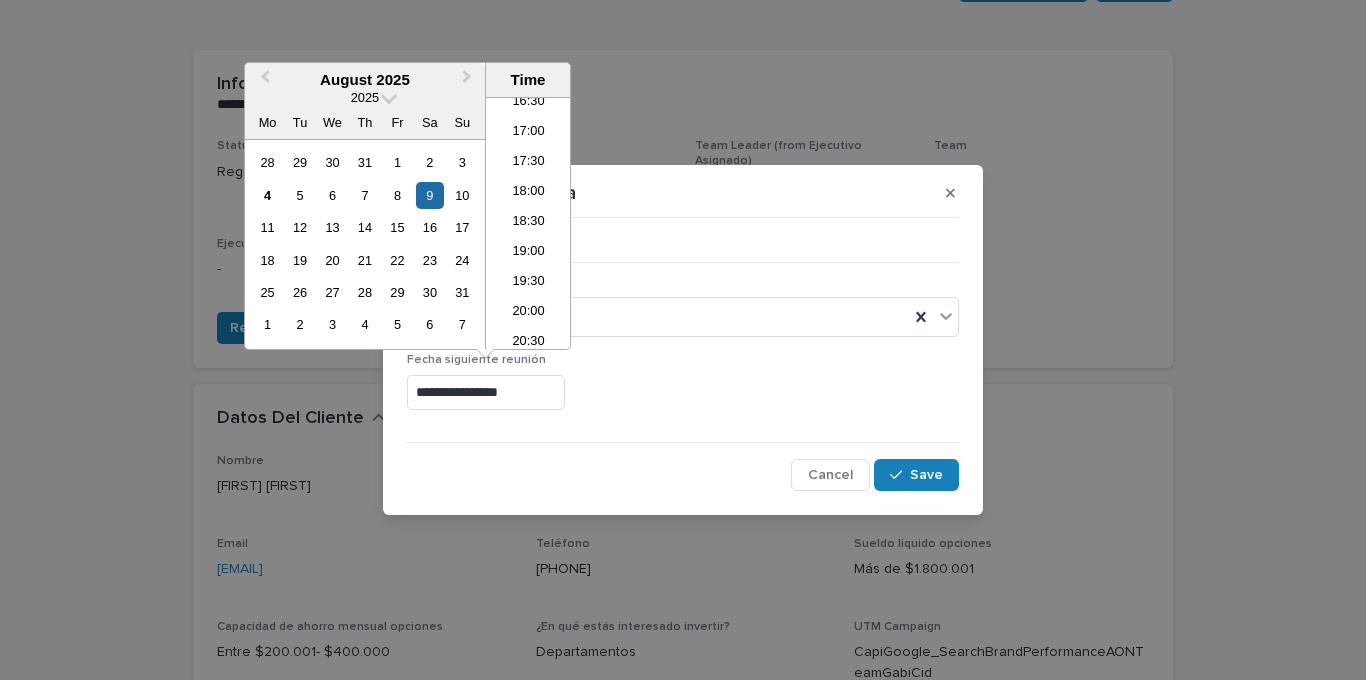 click on "**********" at bounding box center [486, 392] 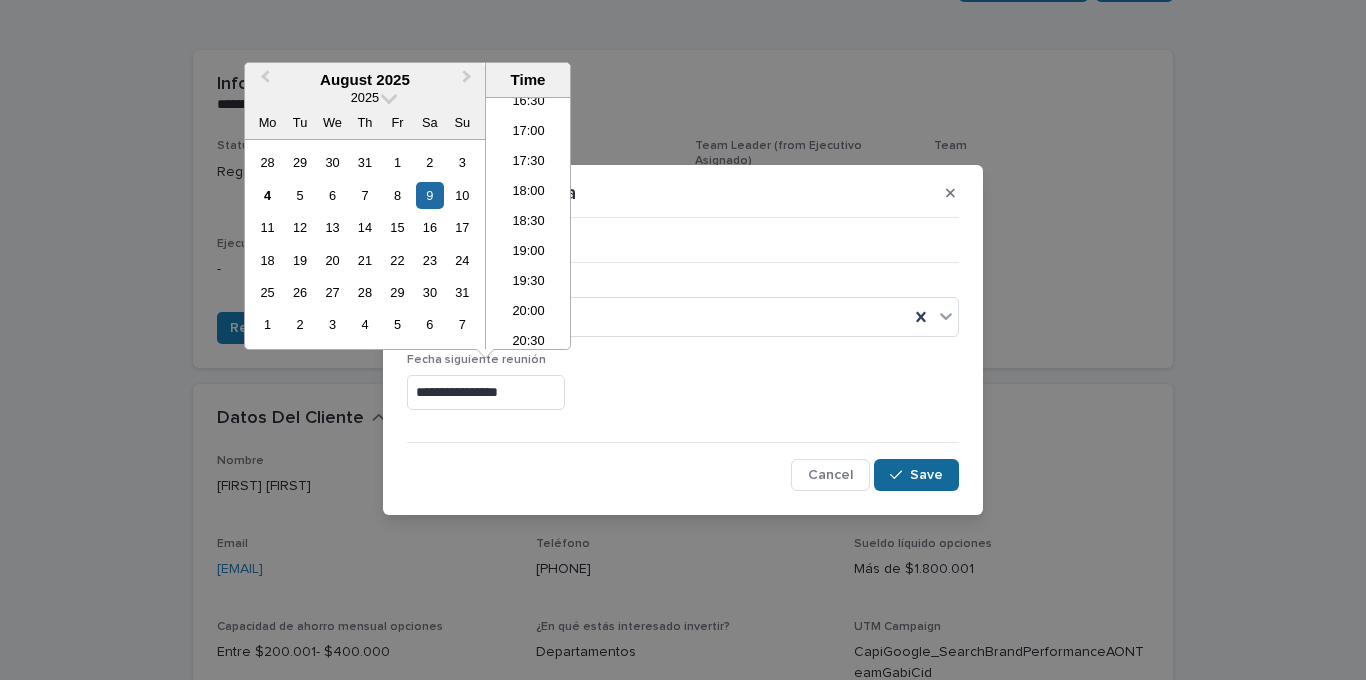 type on "**********" 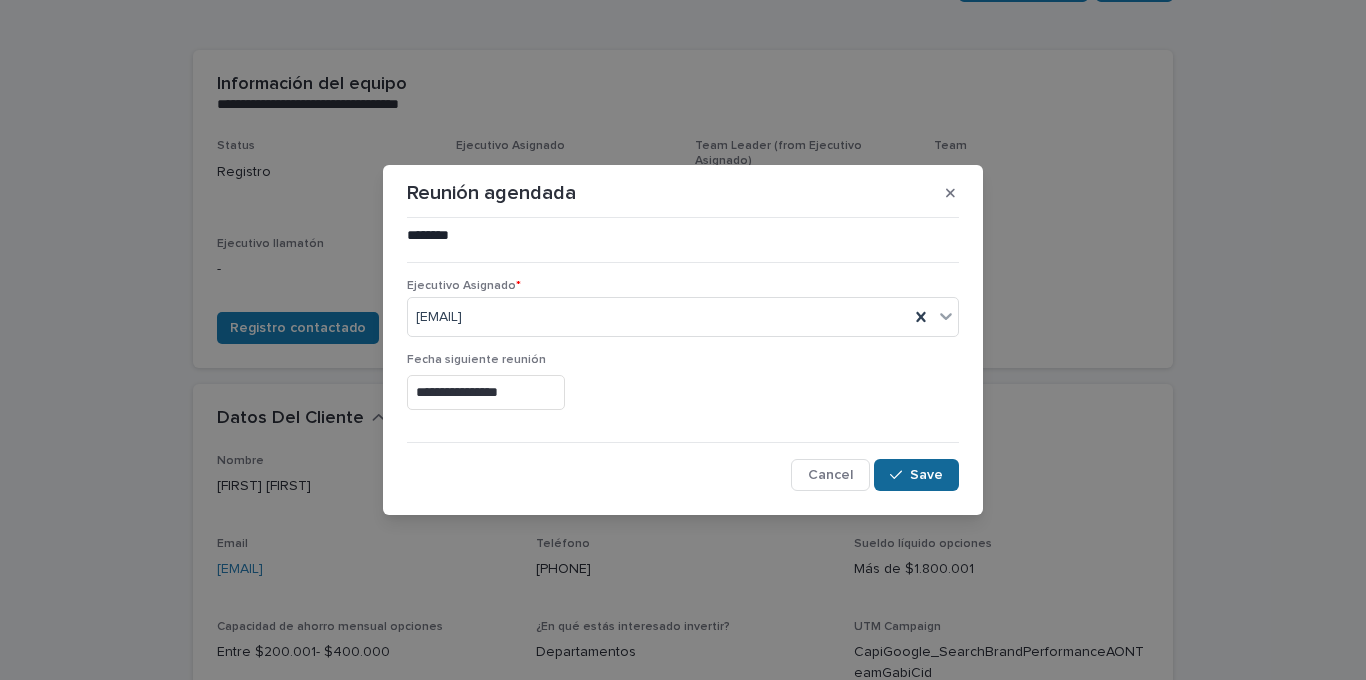 click on "Save" at bounding box center [926, 475] 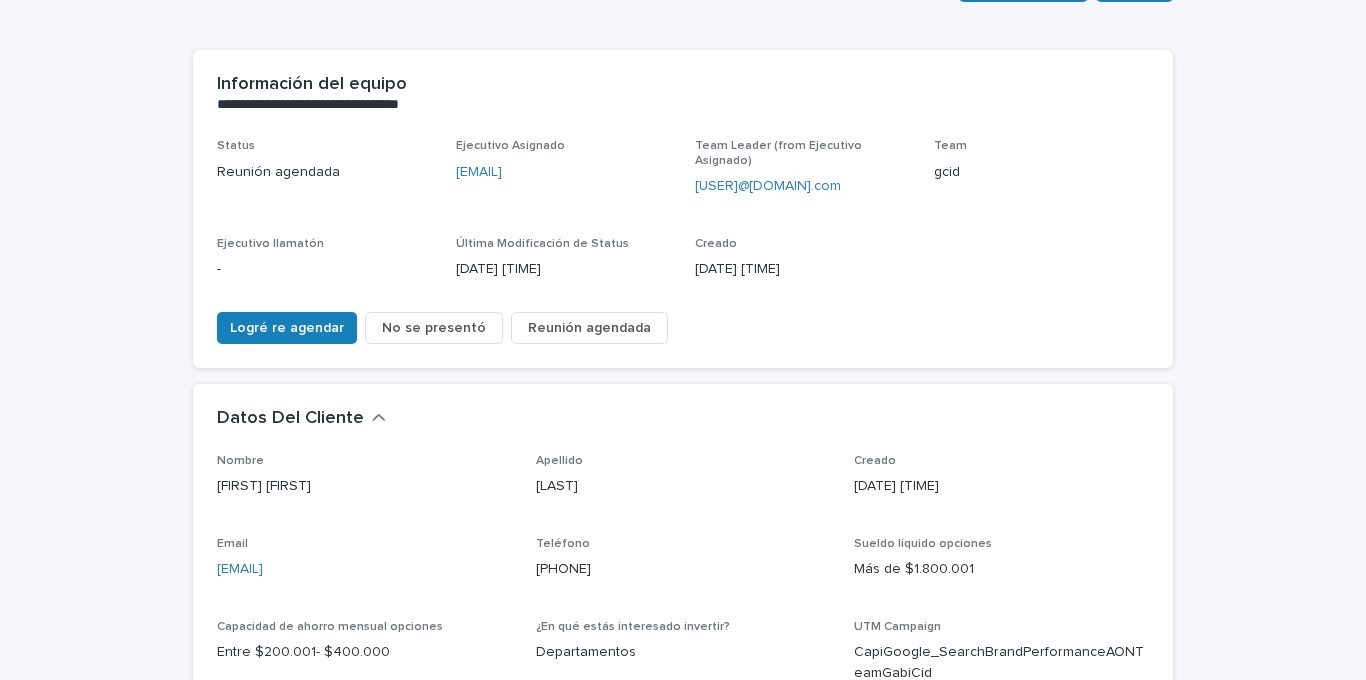 drag, startPoint x: 407, startPoint y: 564, endPoint x: 214, endPoint y: 554, distance: 193.2589 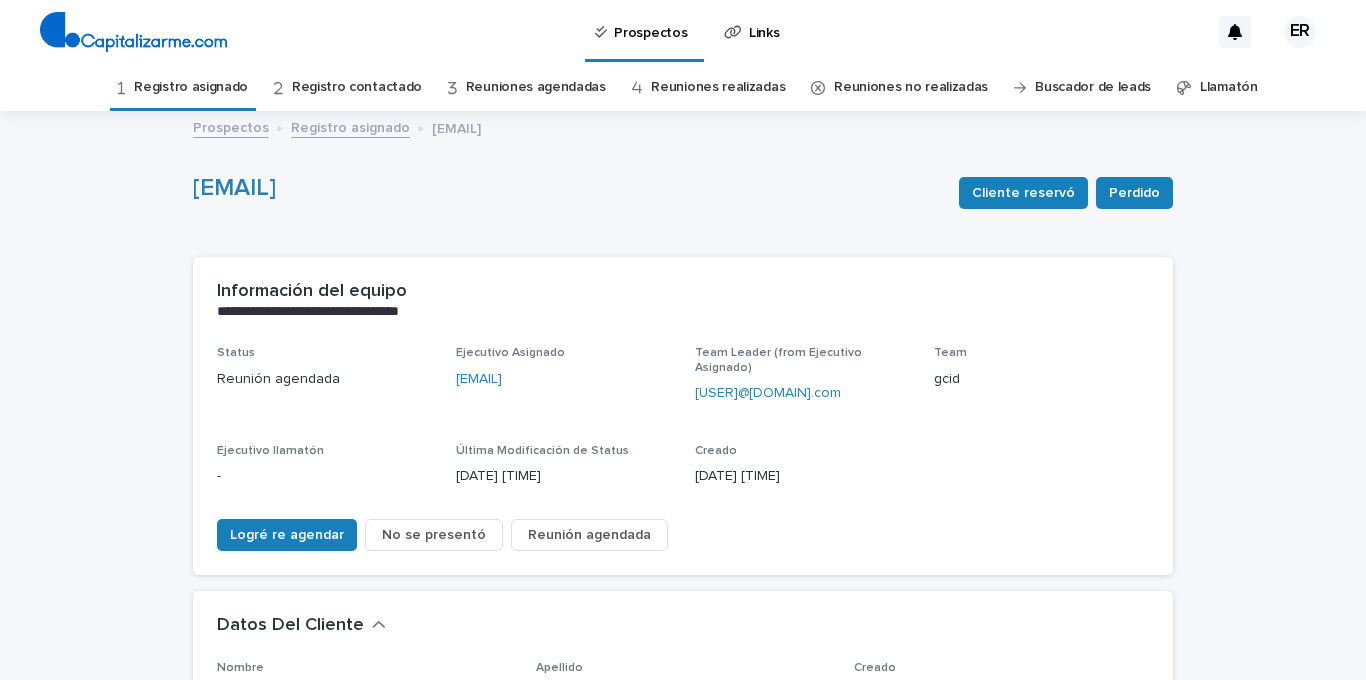 click on "Registro asignado" at bounding box center [191, 87] 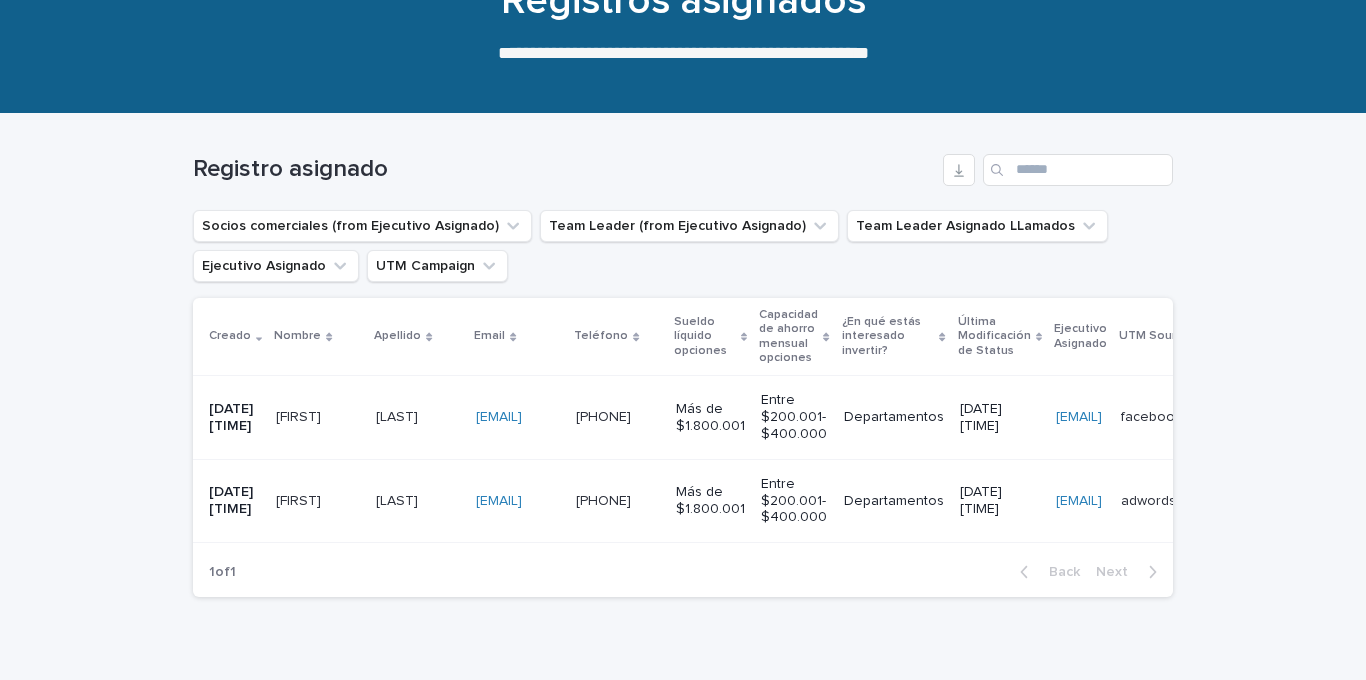 scroll, scrollTop: 221, scrollLeft: 0, axis: vertical 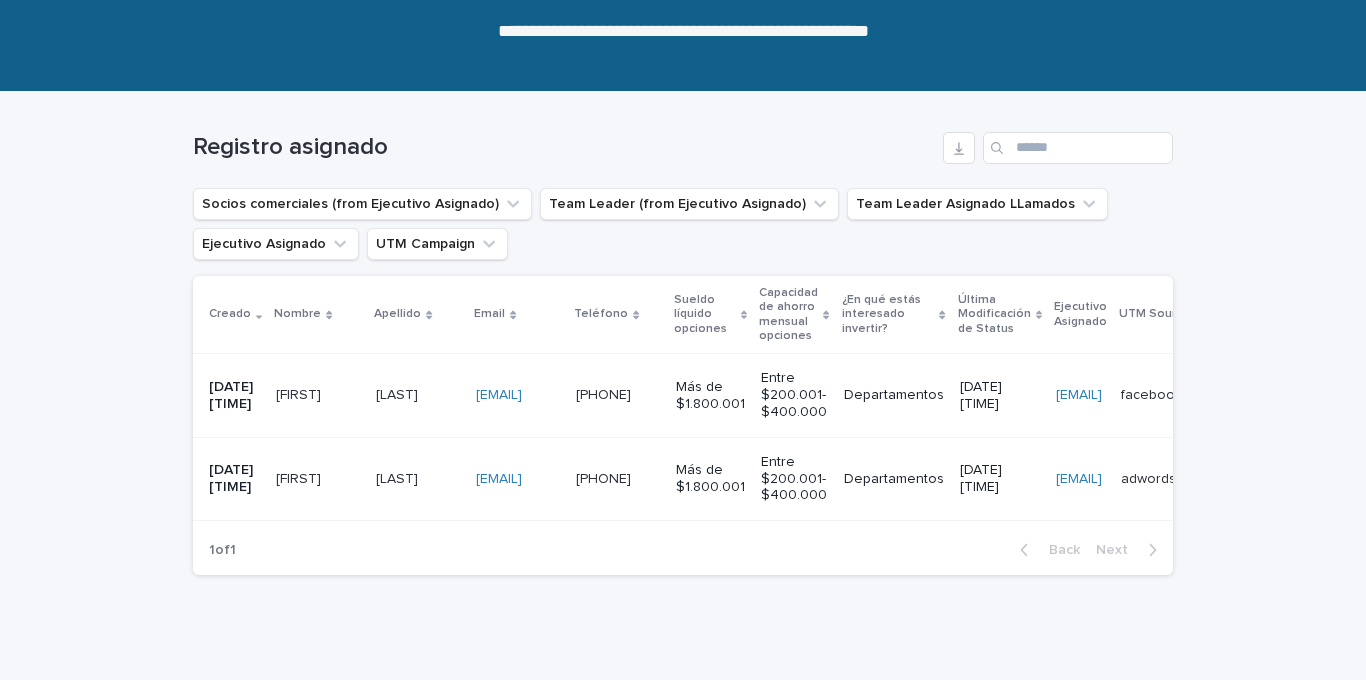 click on "[FIRST] [LAST]" at bounding box center [318, 478] 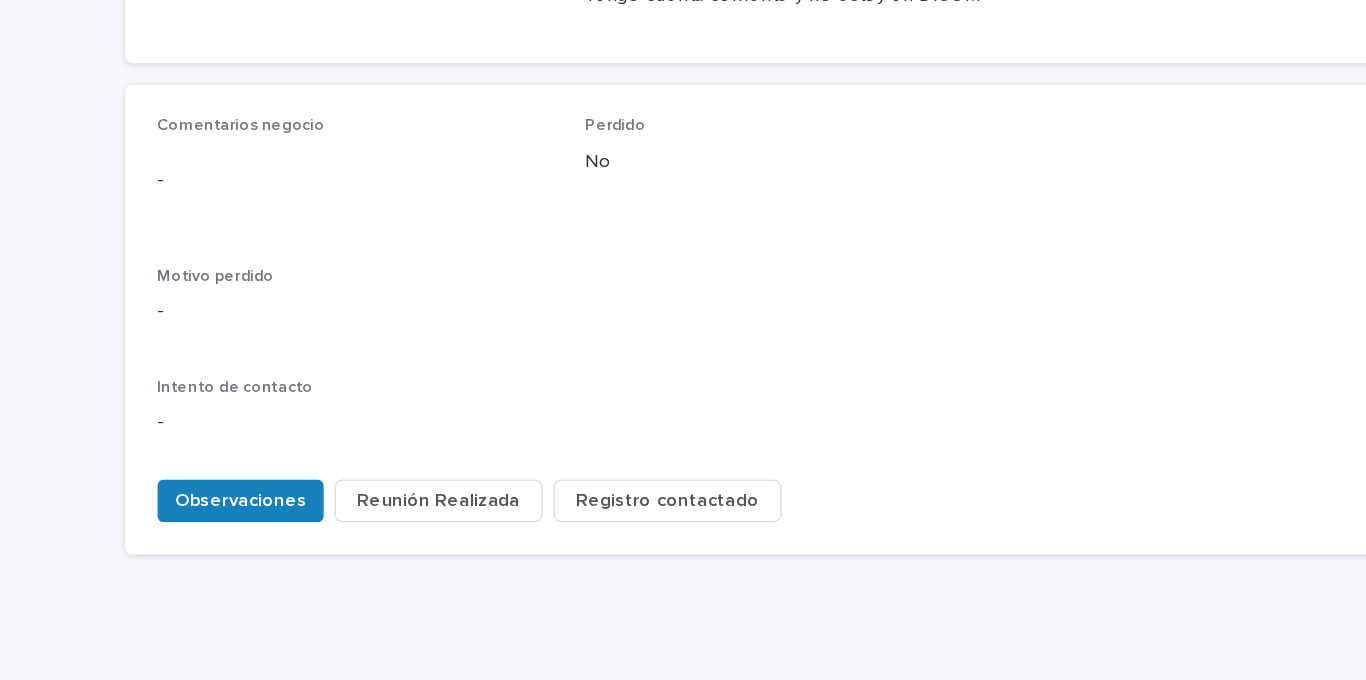 scroll, scrollTop: 837, scrollLeft: 0, axis: vertical 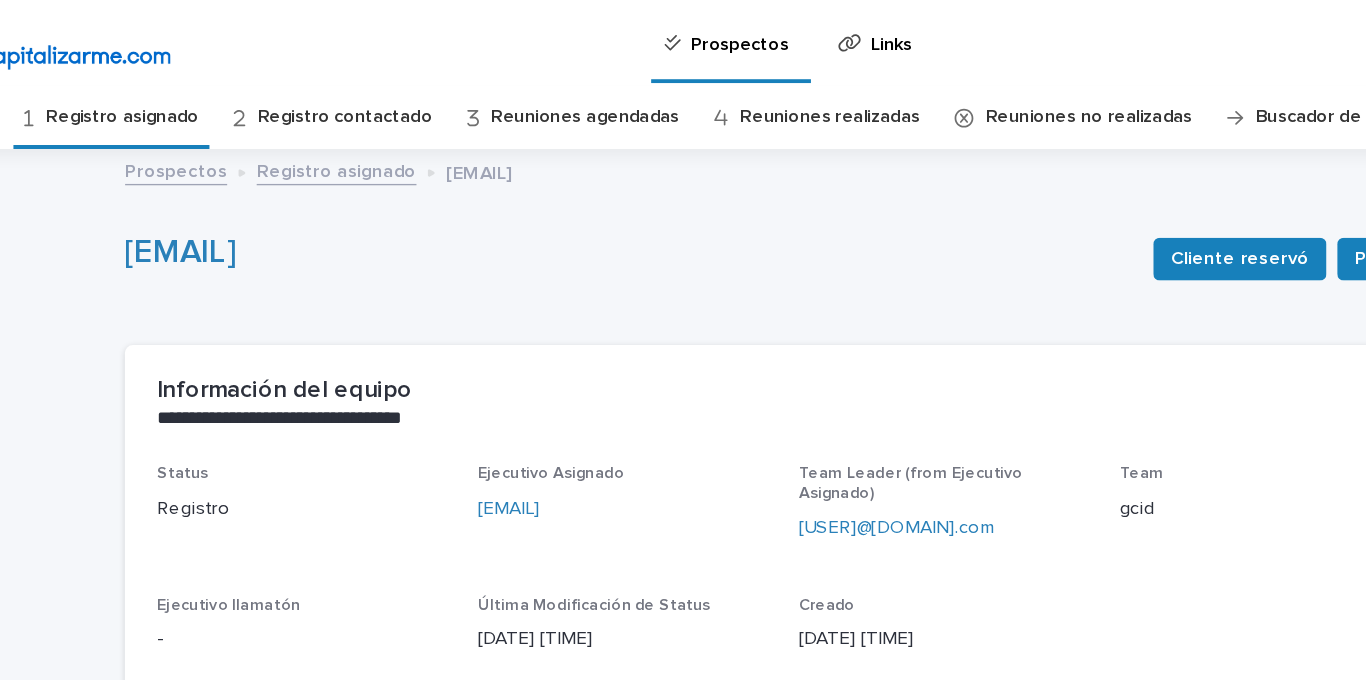 click on "Registro contactado" at bounding box center (357, 87) 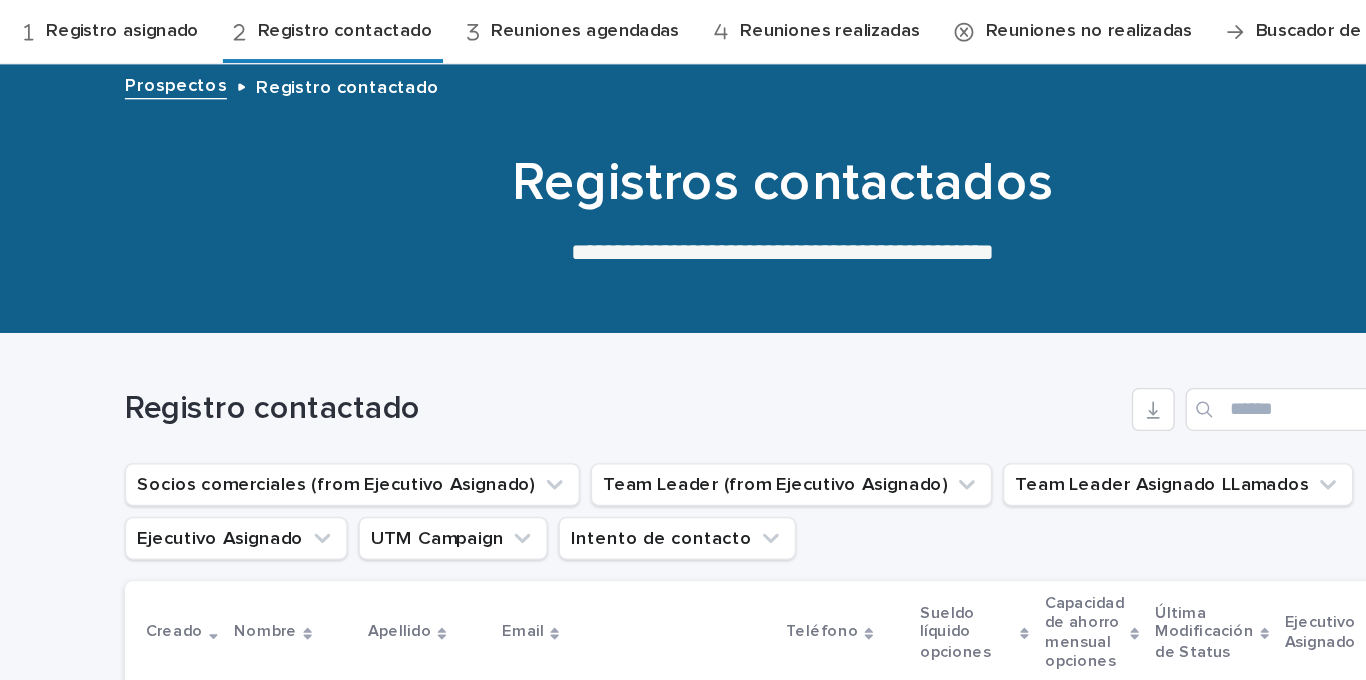 scroll, scrollTop: 0, scrollLeft: 0, axis: both 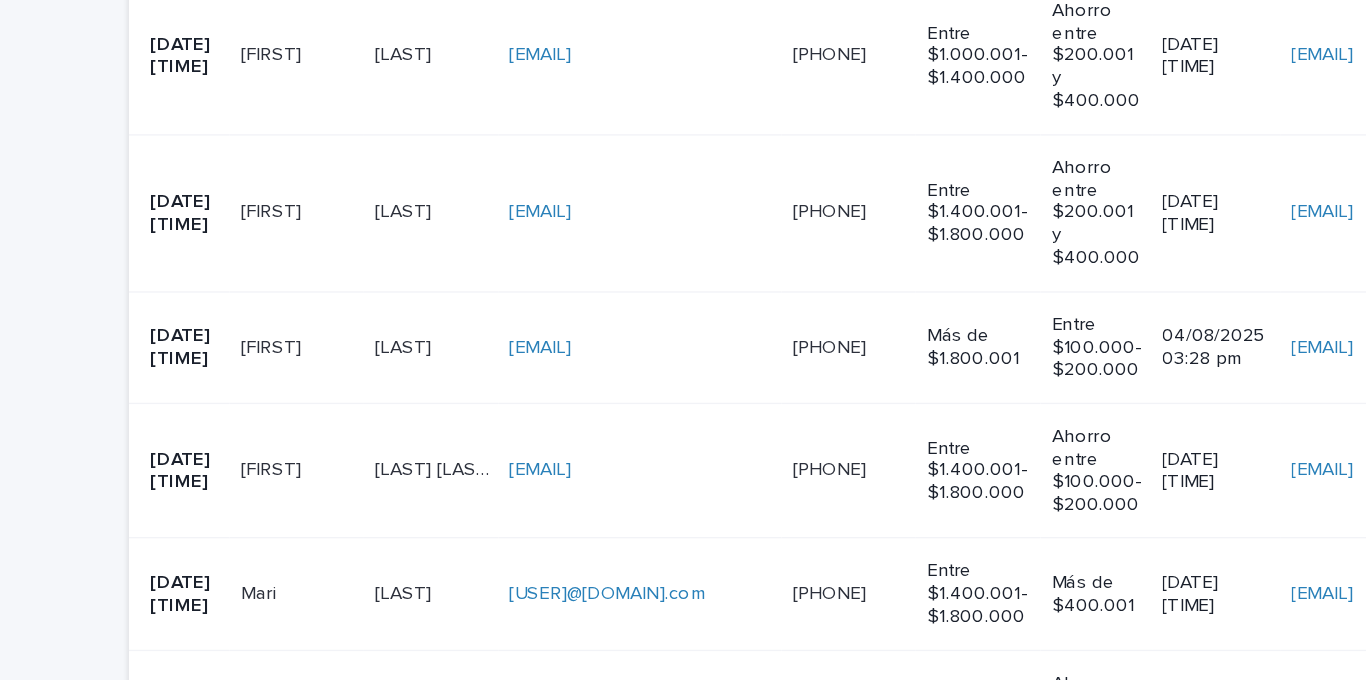 click on "[USER]@[DOMAIN].com [USER]@[DOMAIN].com" at bounding box center [573, 431] 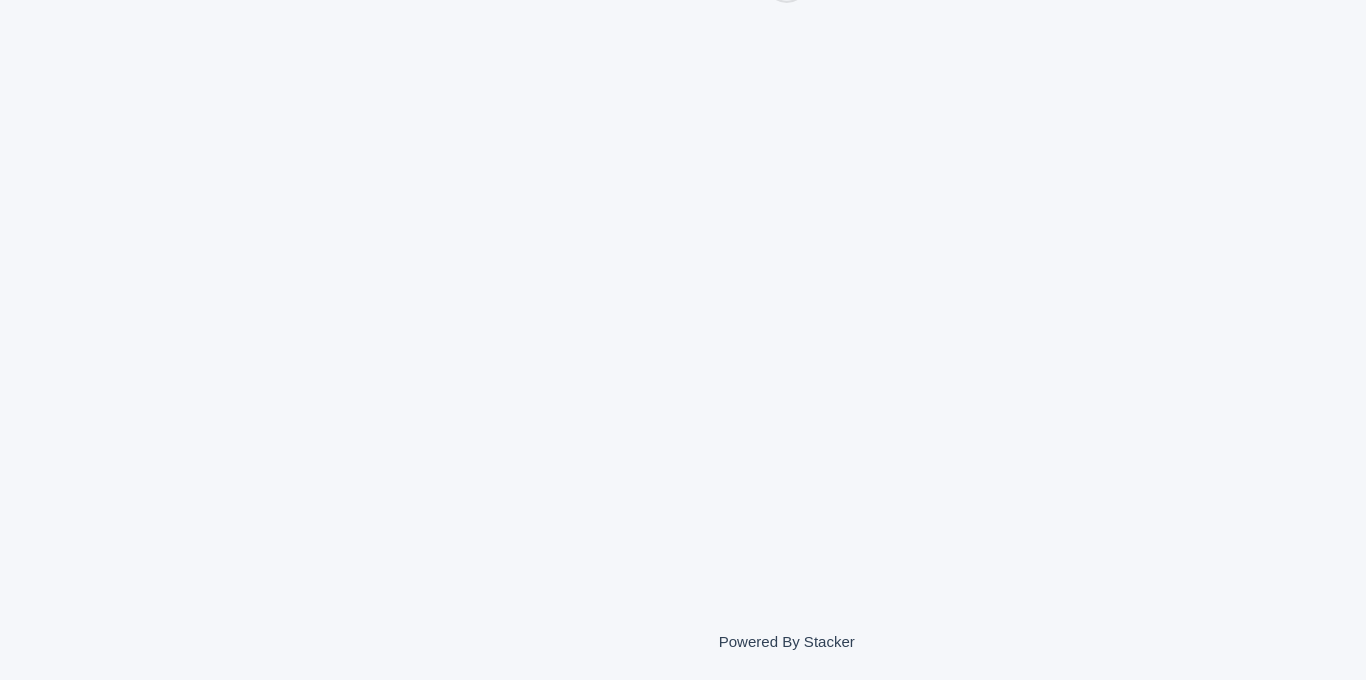 scroll, scrollTop: 0, scrollLeft: 0, axis: both 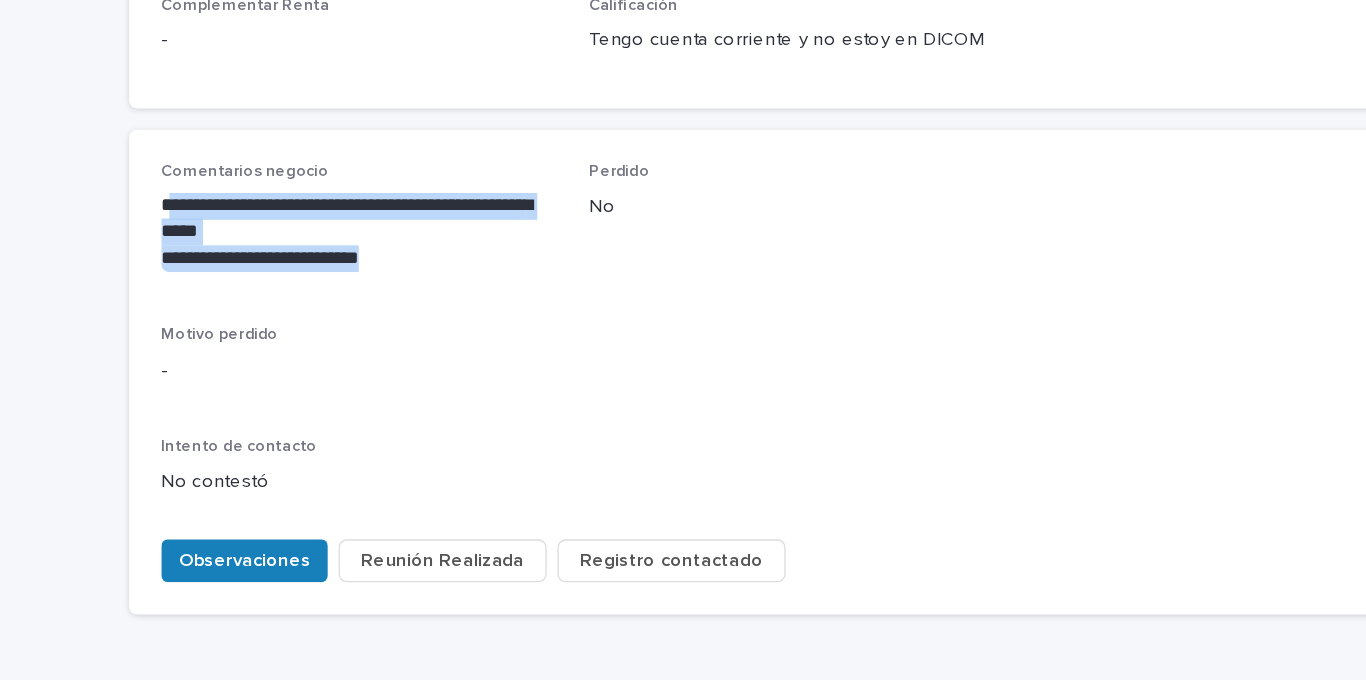 drag, startPoint x: 418, startPoint y: 275, endPoint x: 225, endPoint y: 208, distance: 204.2988 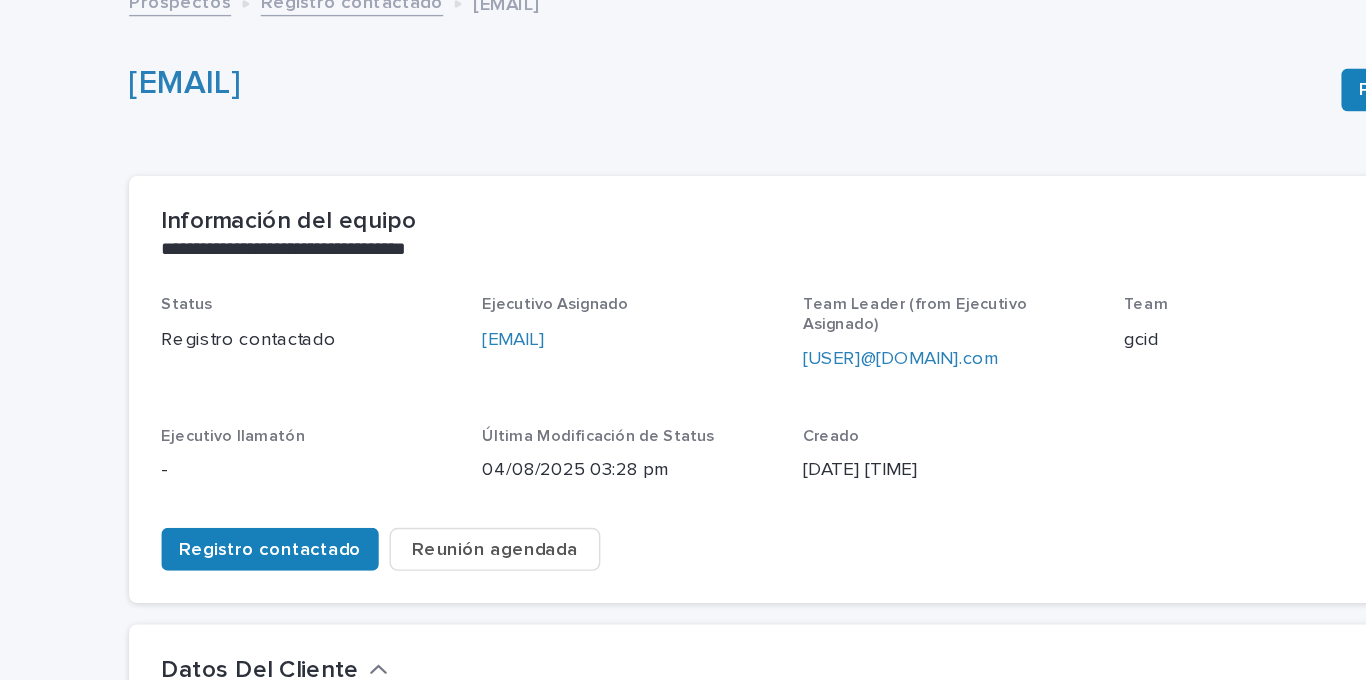 scroll, scrollTop: 0, scrollLeft: 0, axis: both 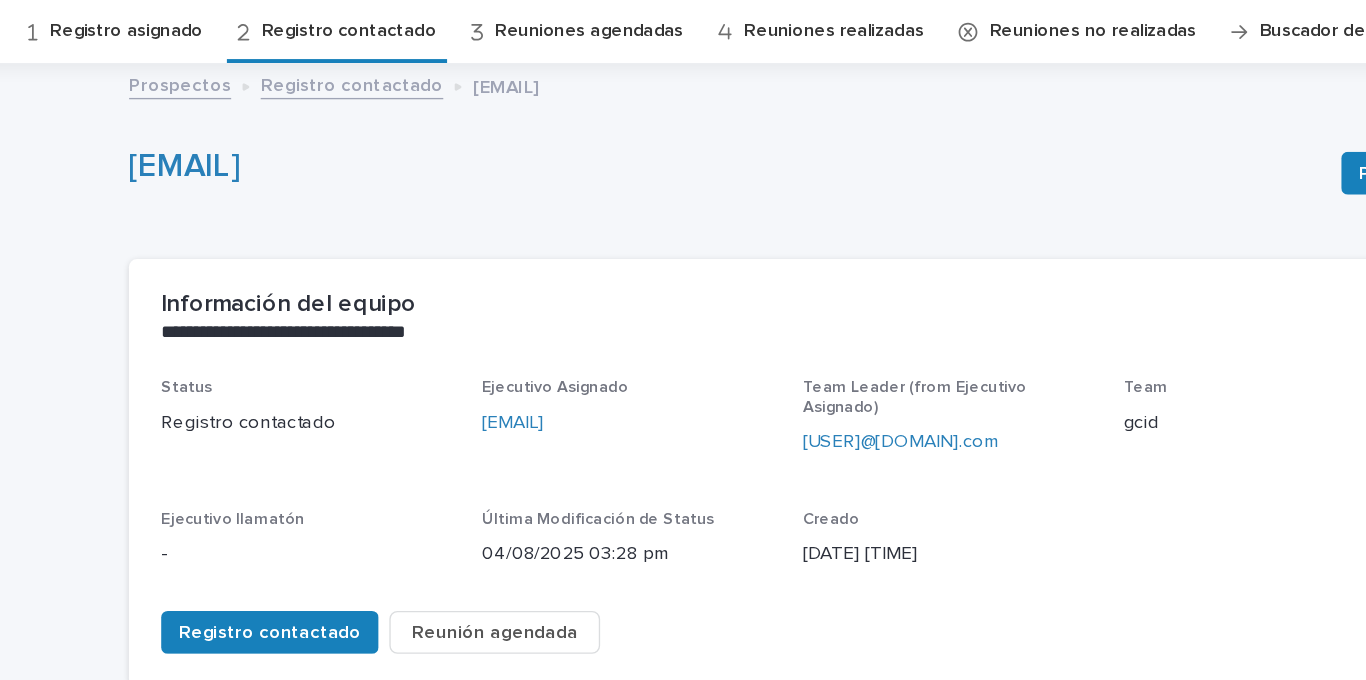 click on "Registro asignado" at bounding box center (191, 87) 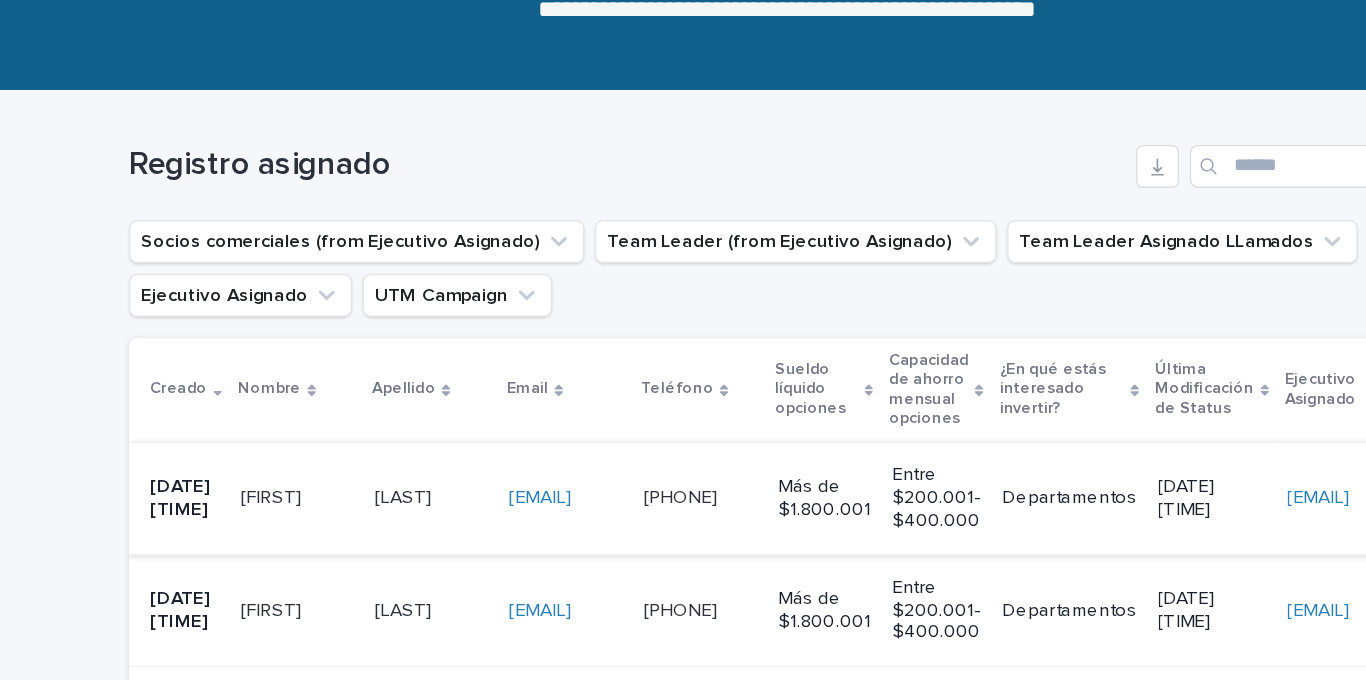 scroll, scrollTop: 241, scrollLeft: 0, axis: vertical 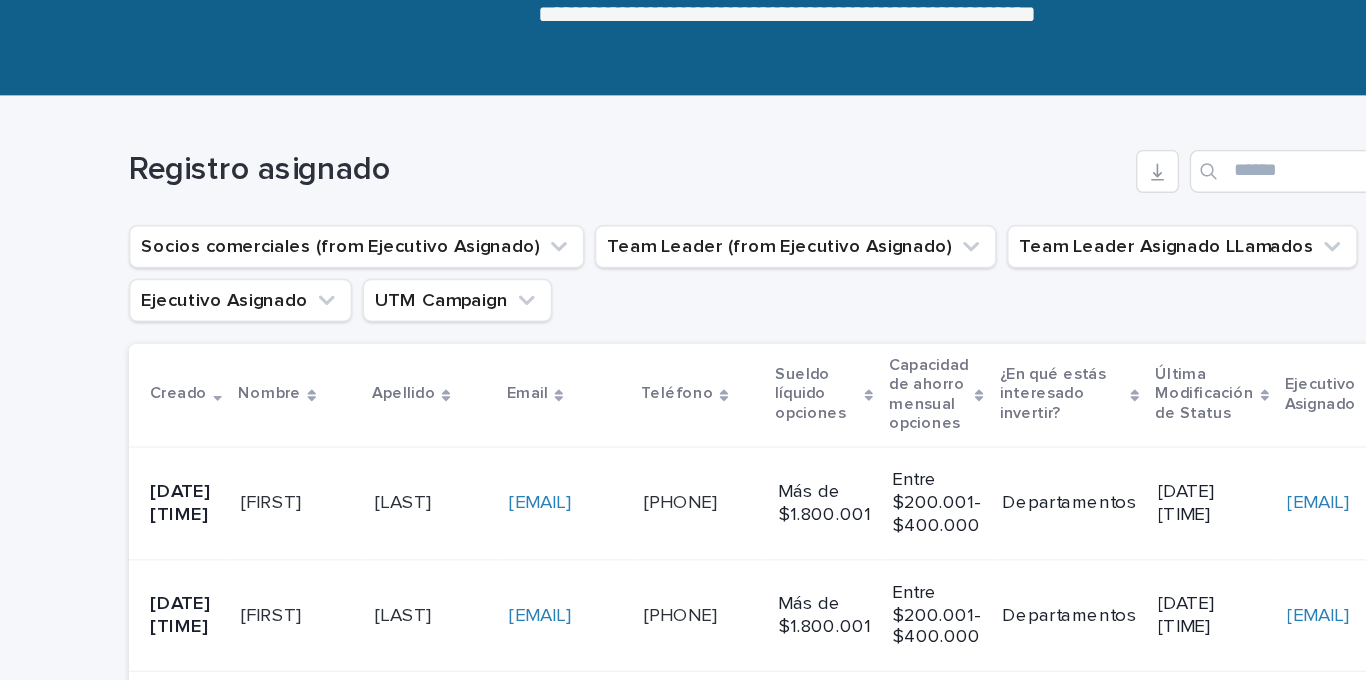 click on "[FIRST] [LAST]" at bounding box center (318, 458) 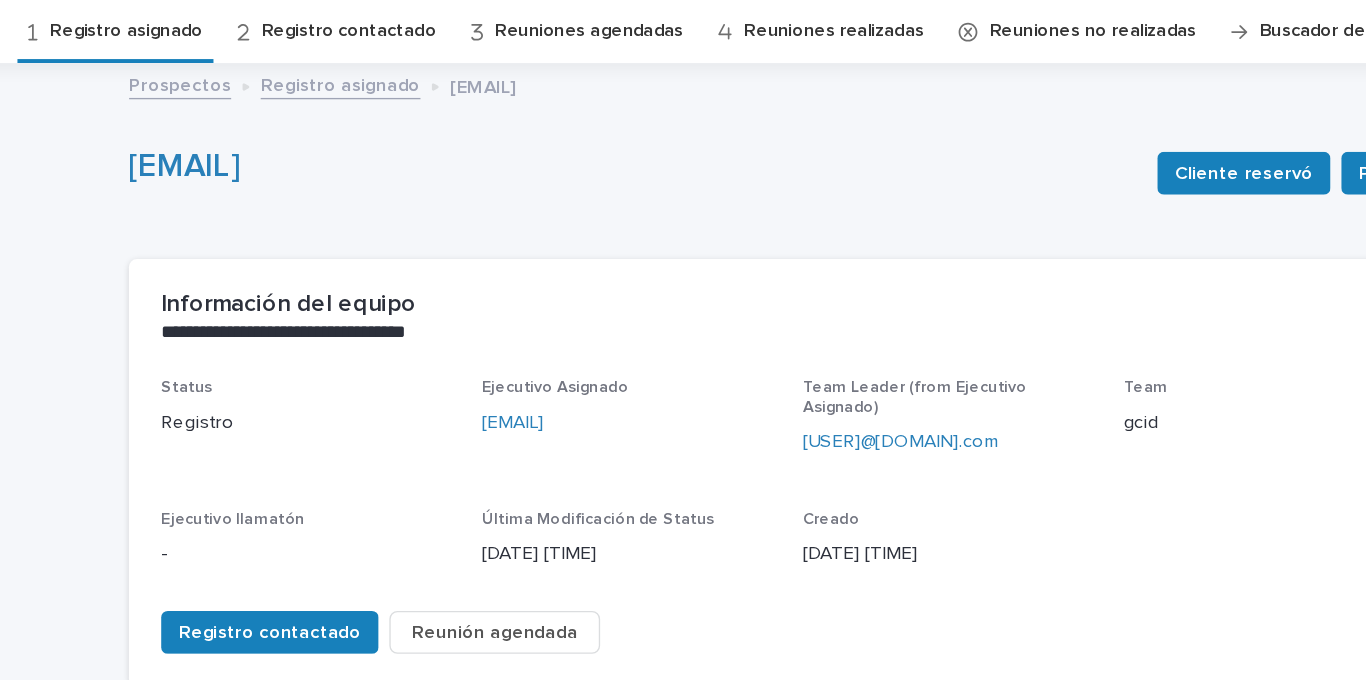 scroll, scrollTop: 369, scrollLeft: 0, axis: vertical 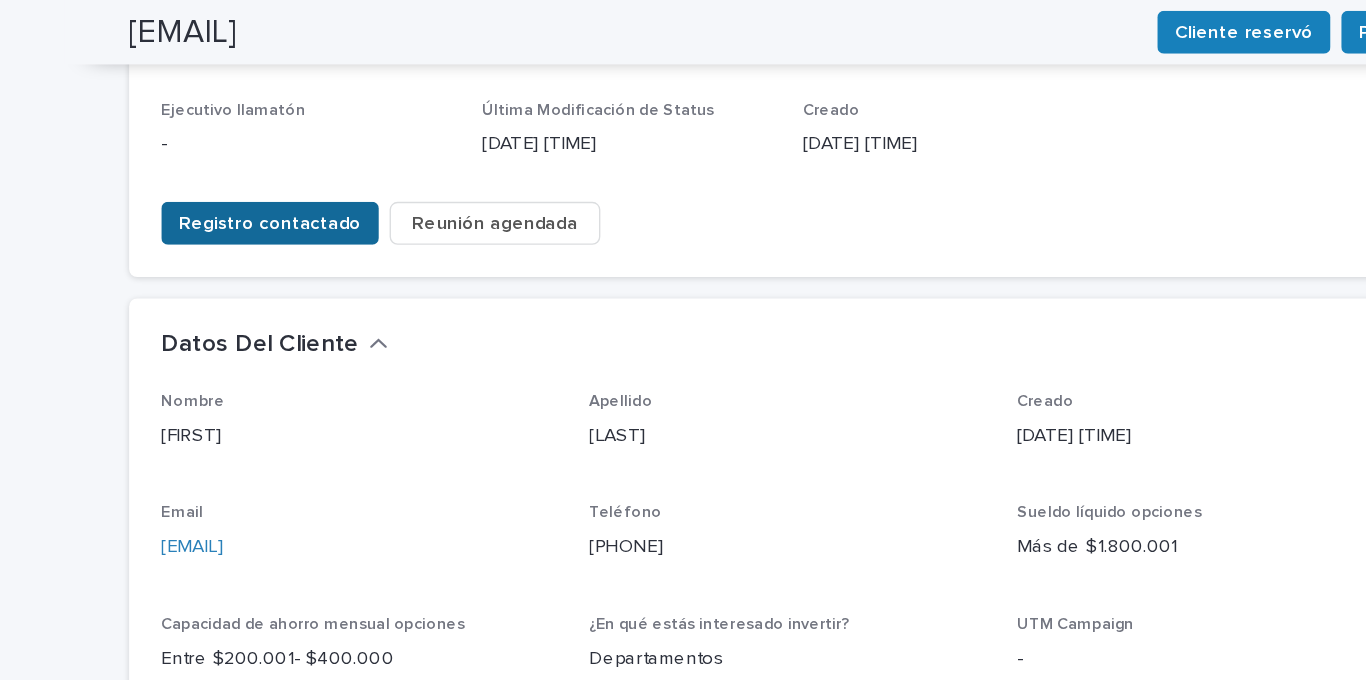 click on "Registro contactado" at bounding box center (298, 166) 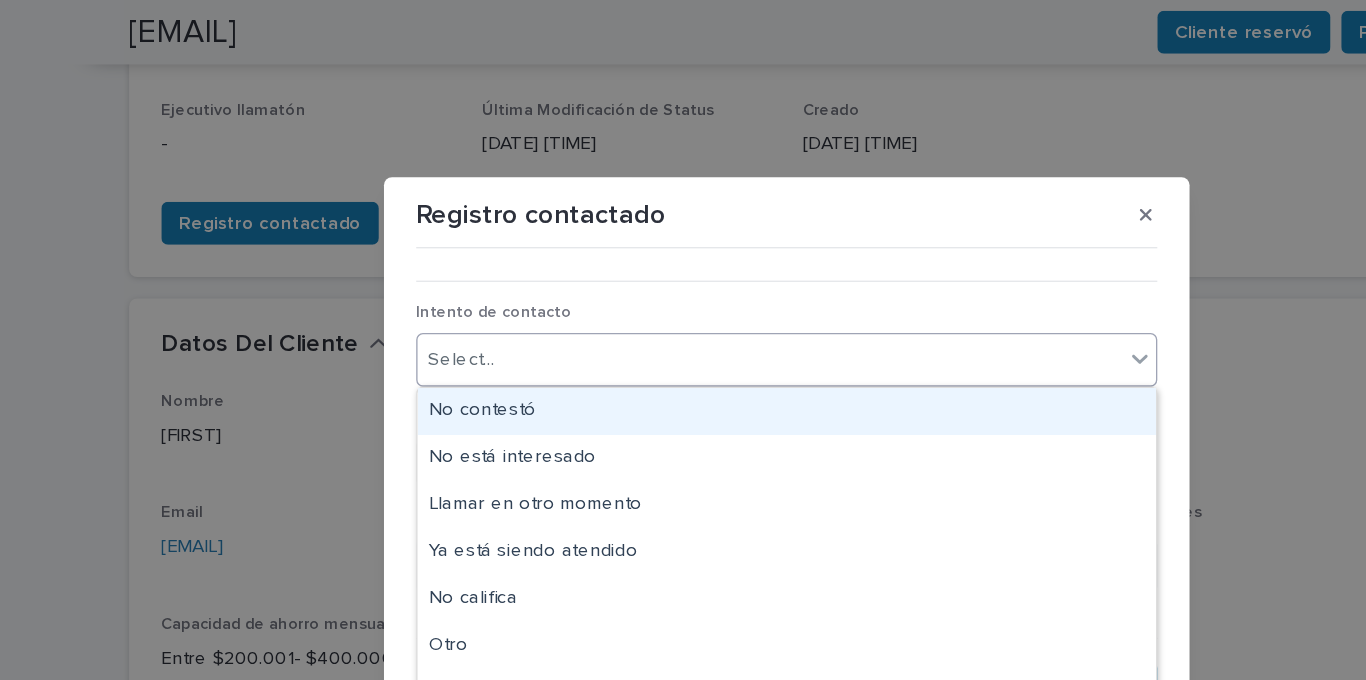 click on "Select..." at bounding box center [670, 268] 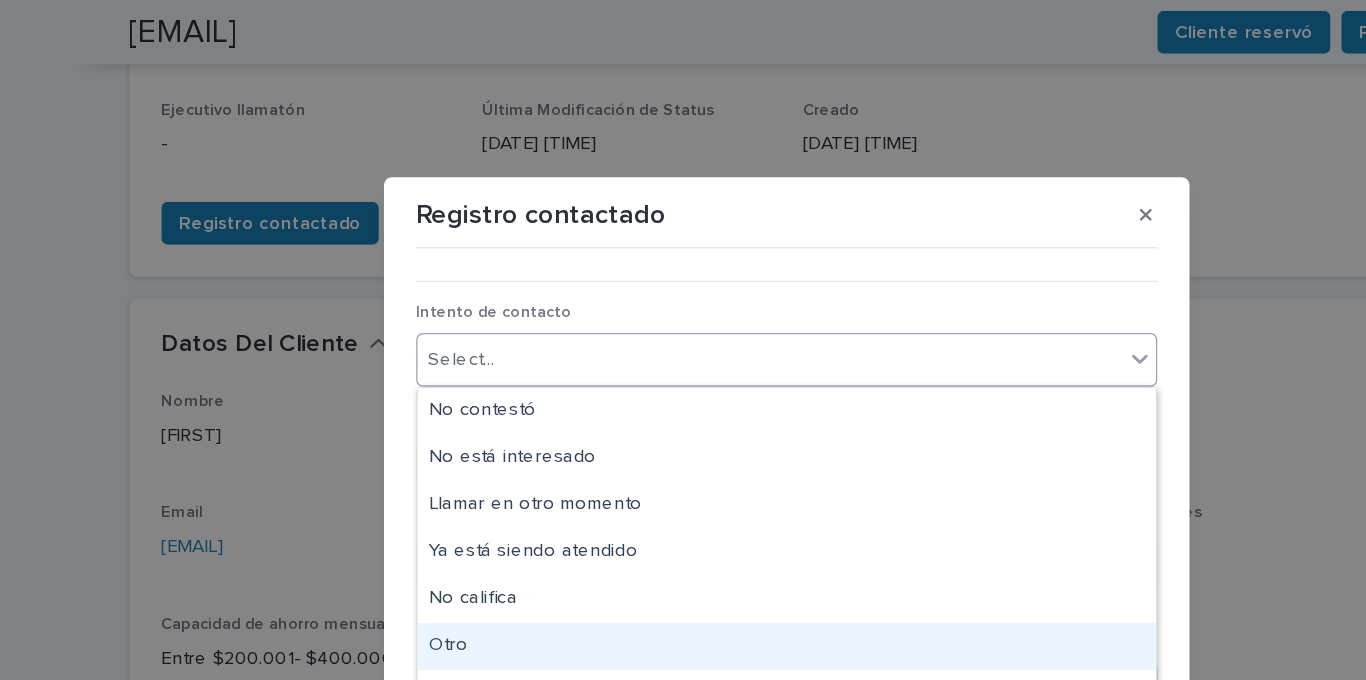 click on "Otro" at bounding box center (683, 481) 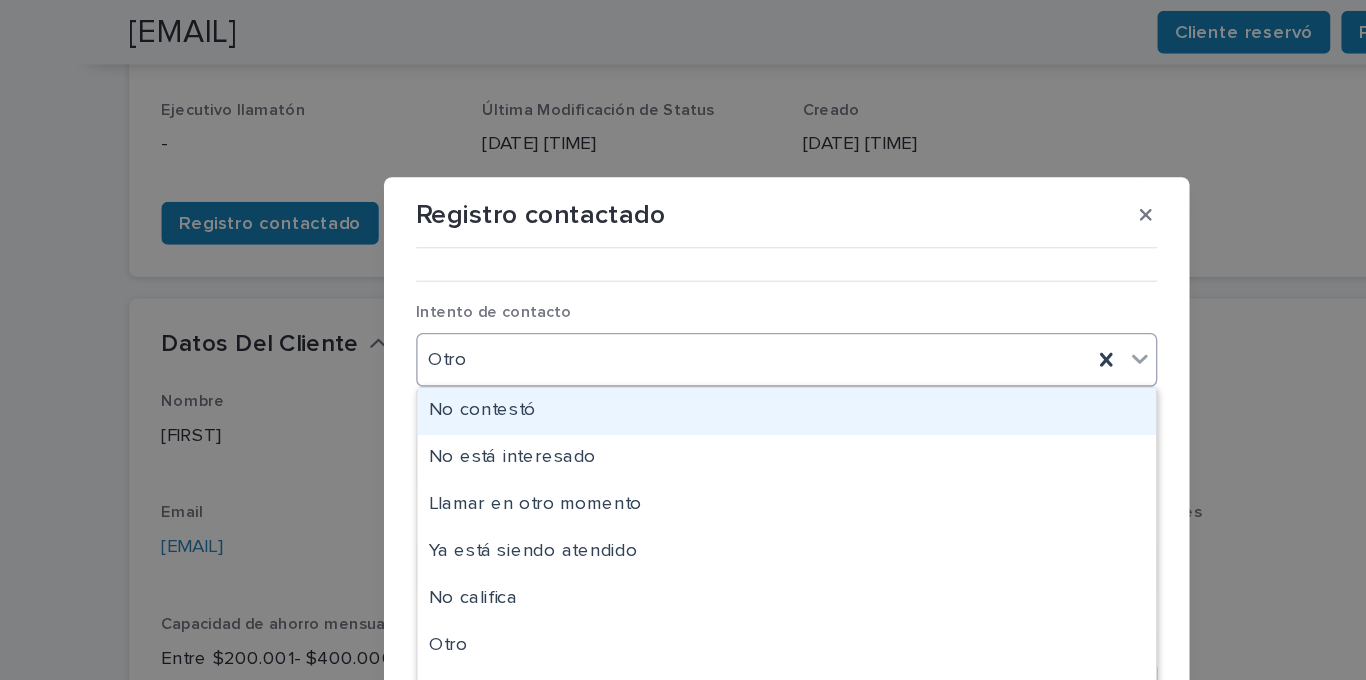 click on "Otro" at bounding box center [658, 268] 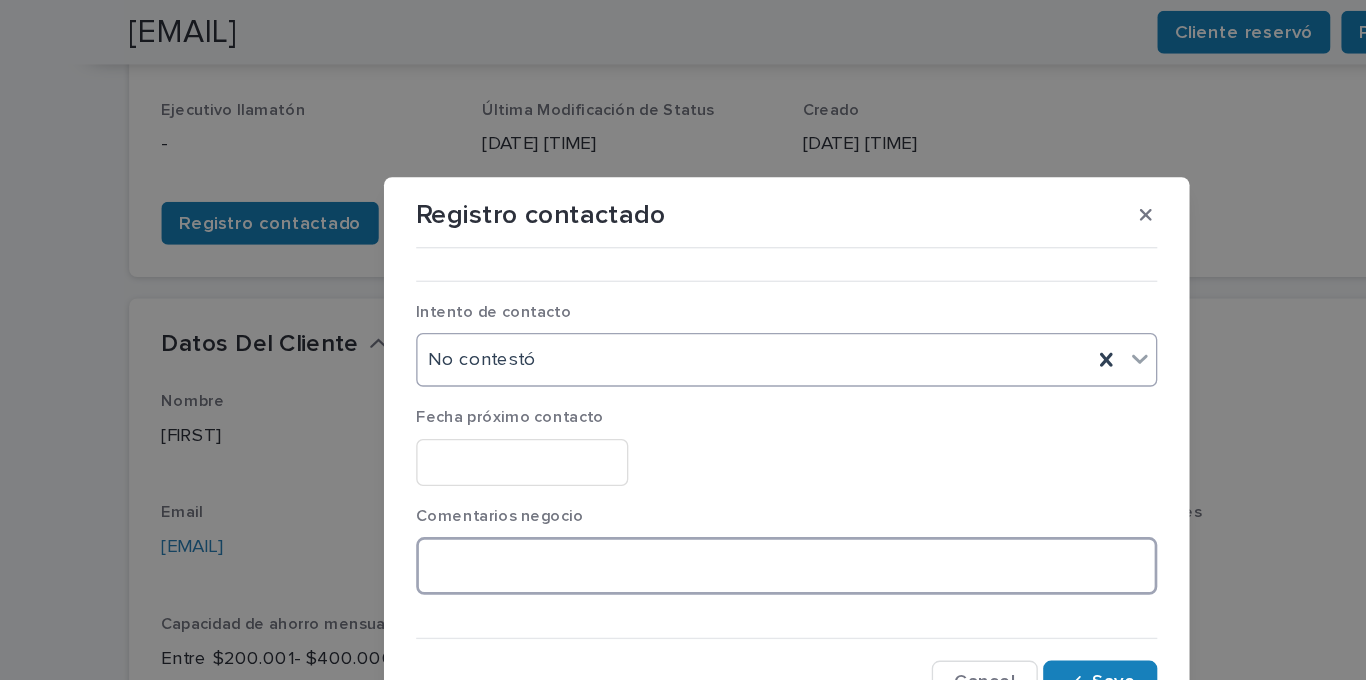 click at bounding box center [683, 421] 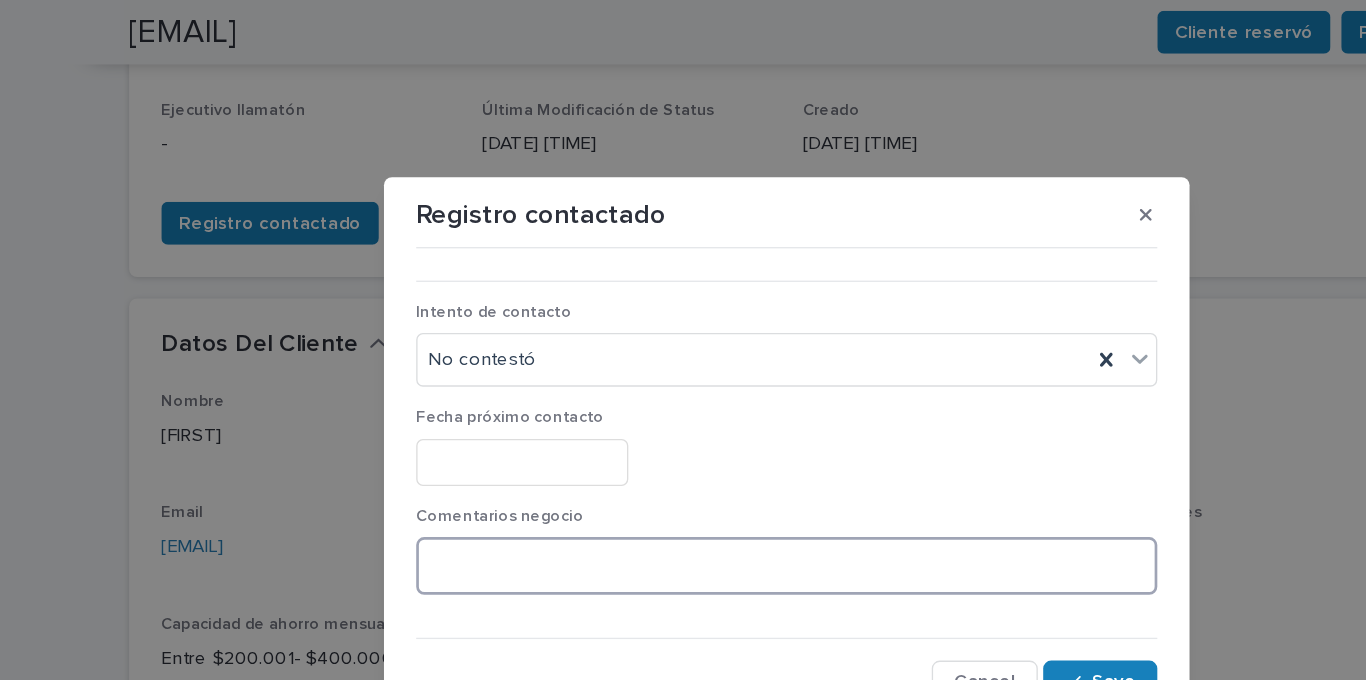 paste on "[STARS]
[STARS]" 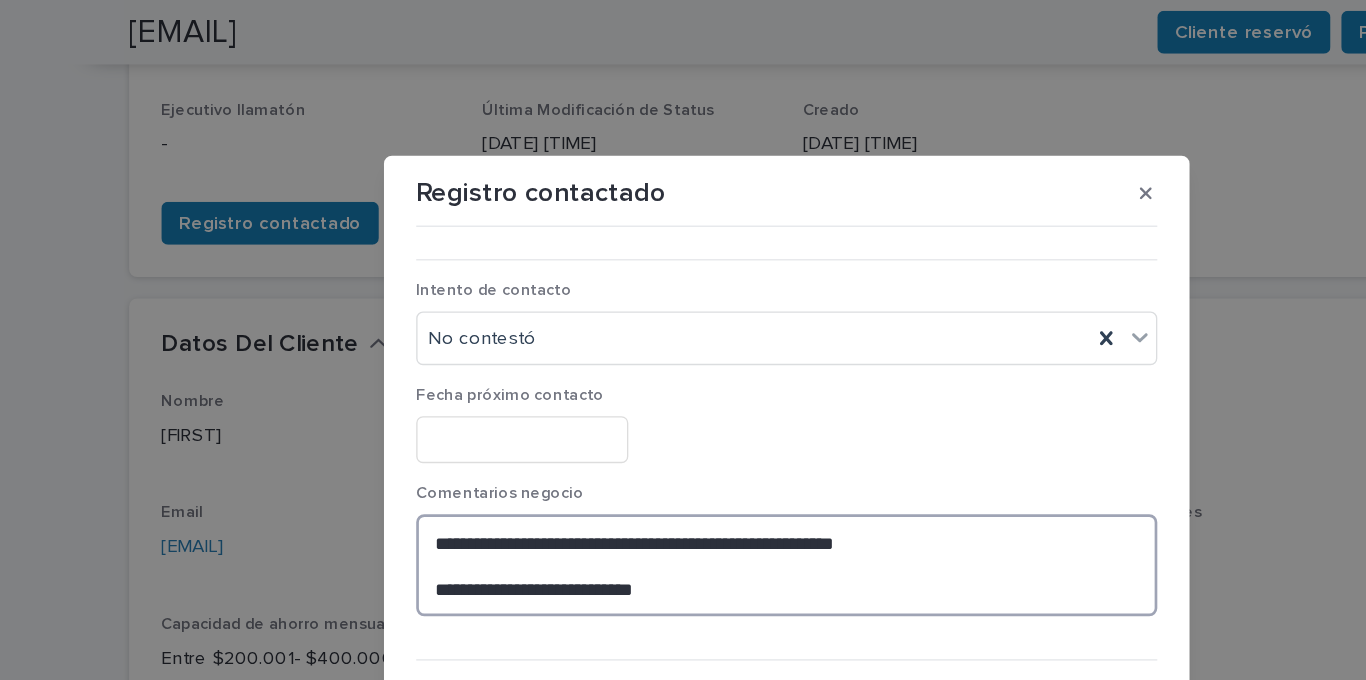 click on "[STARS]
[STARS]" at bounding box center (683, 421) 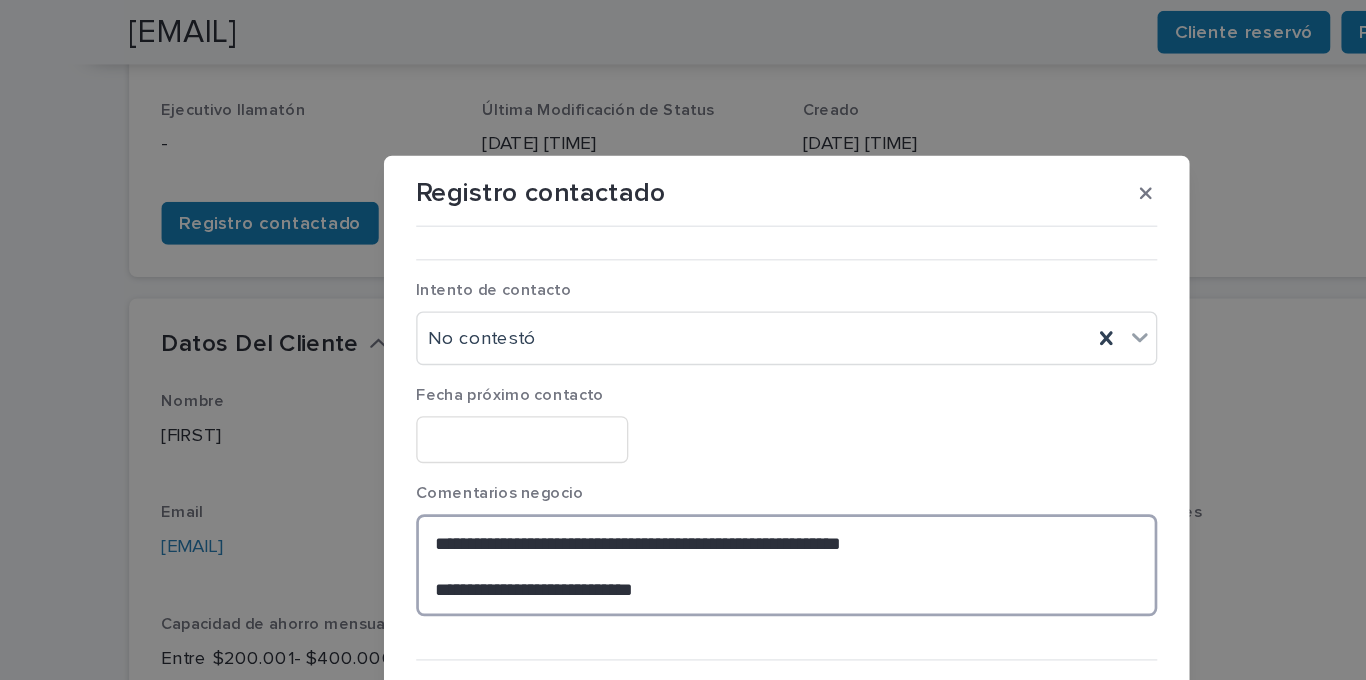 click on "**********" at bounding box center (683, 421) 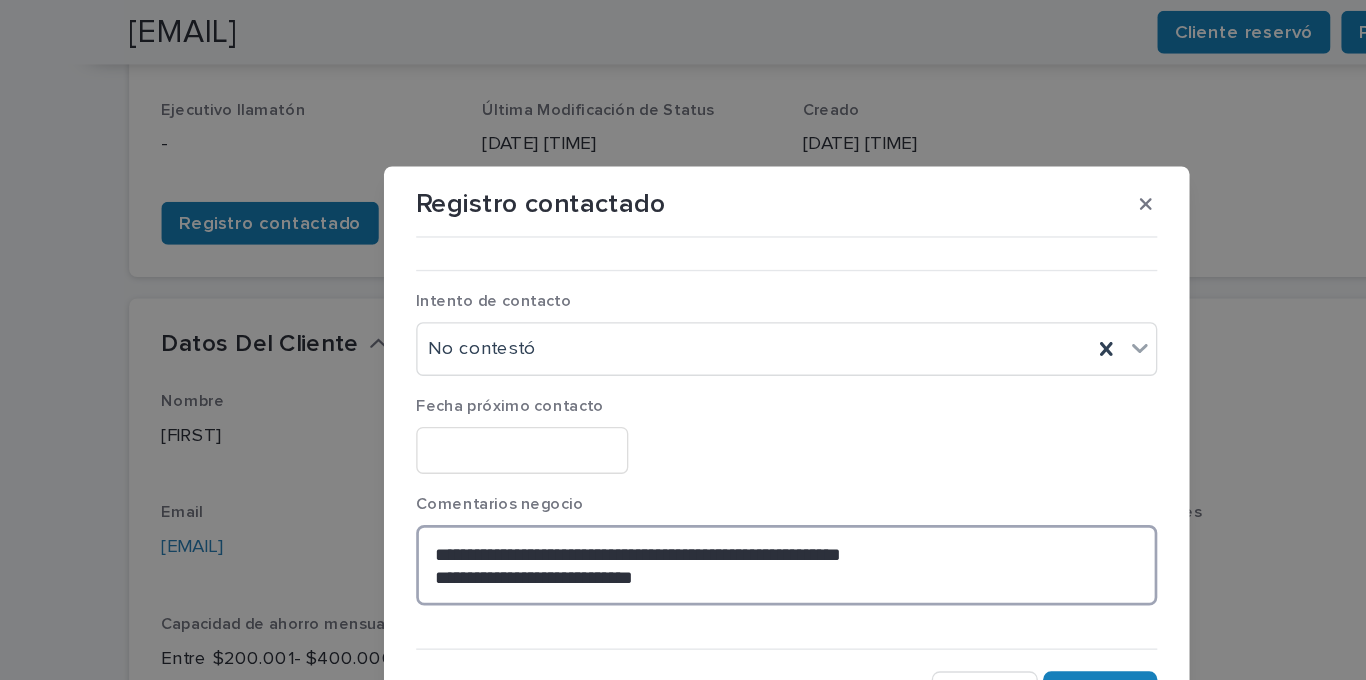 click on "**********" at bounding box center [683, 421] 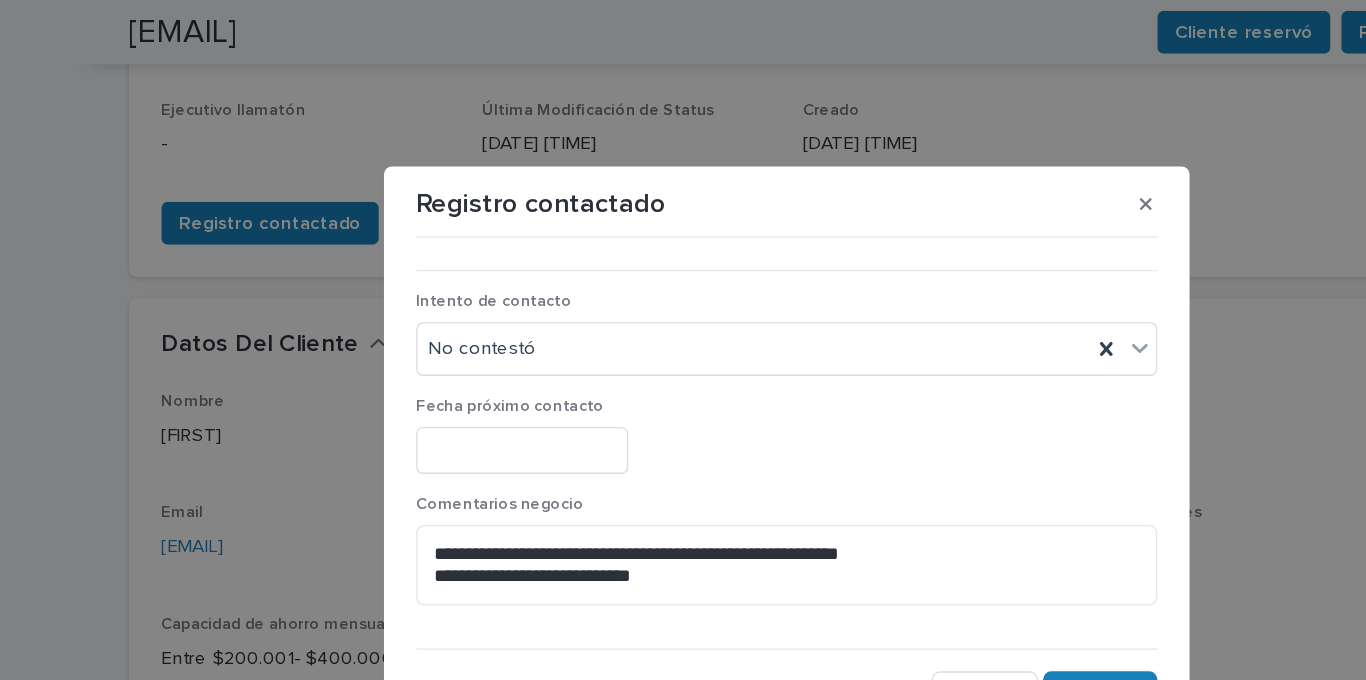 click on "**********" at bounding box center (683, 421) 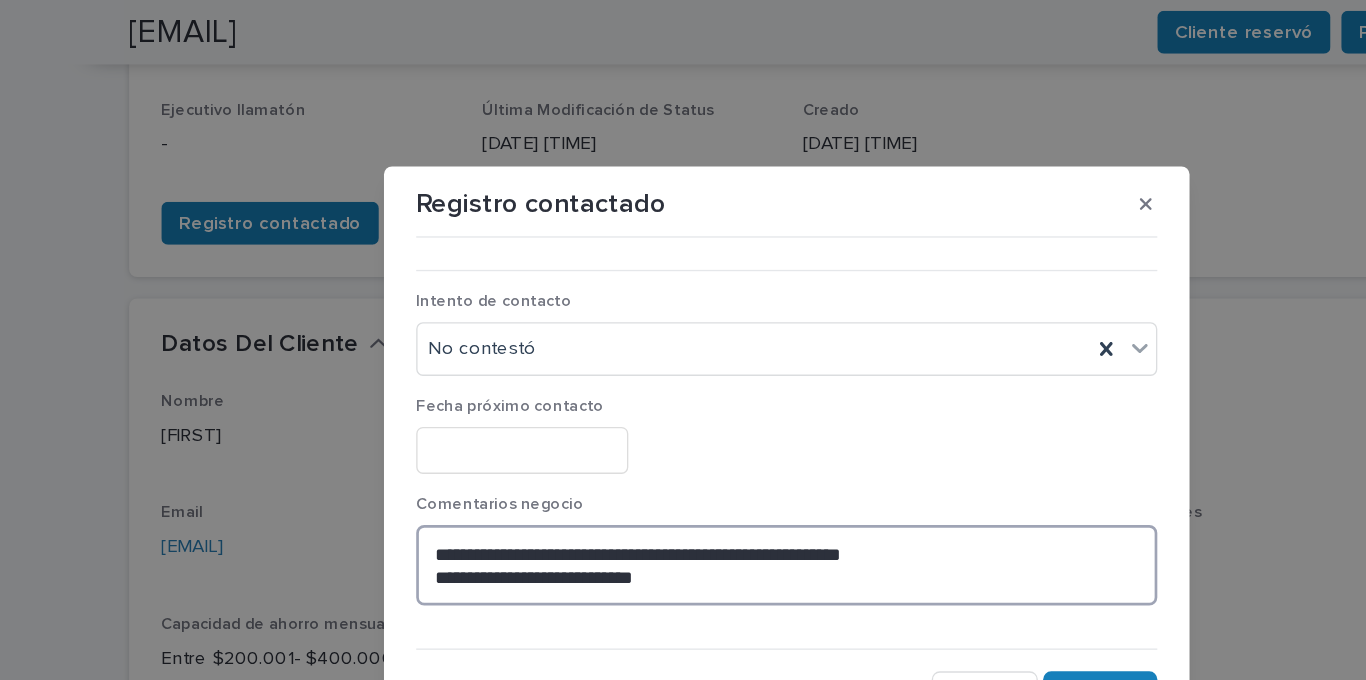 drag, startPoint x: 635, startPoint y: 446, endPoint x: 453, endPoint y: 311, distance: 226.60318 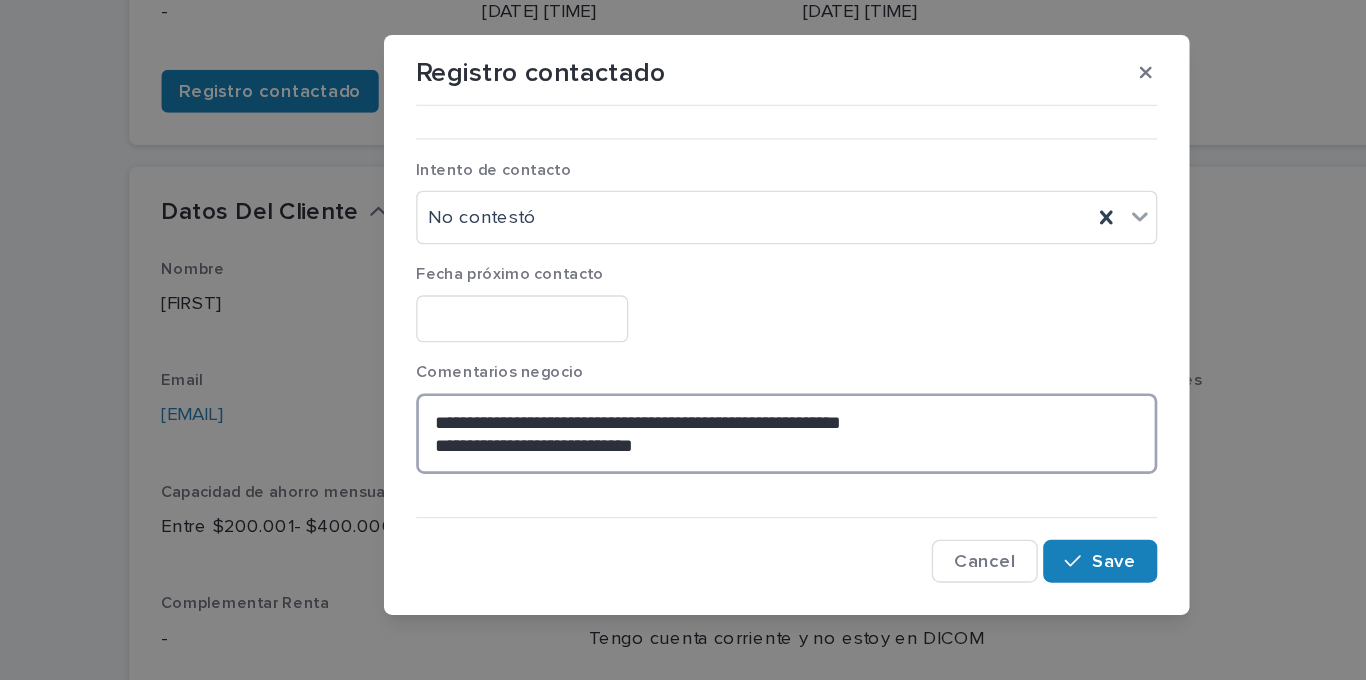 scroll, scrollTop: 0, scrollLeft: 0, axis: both 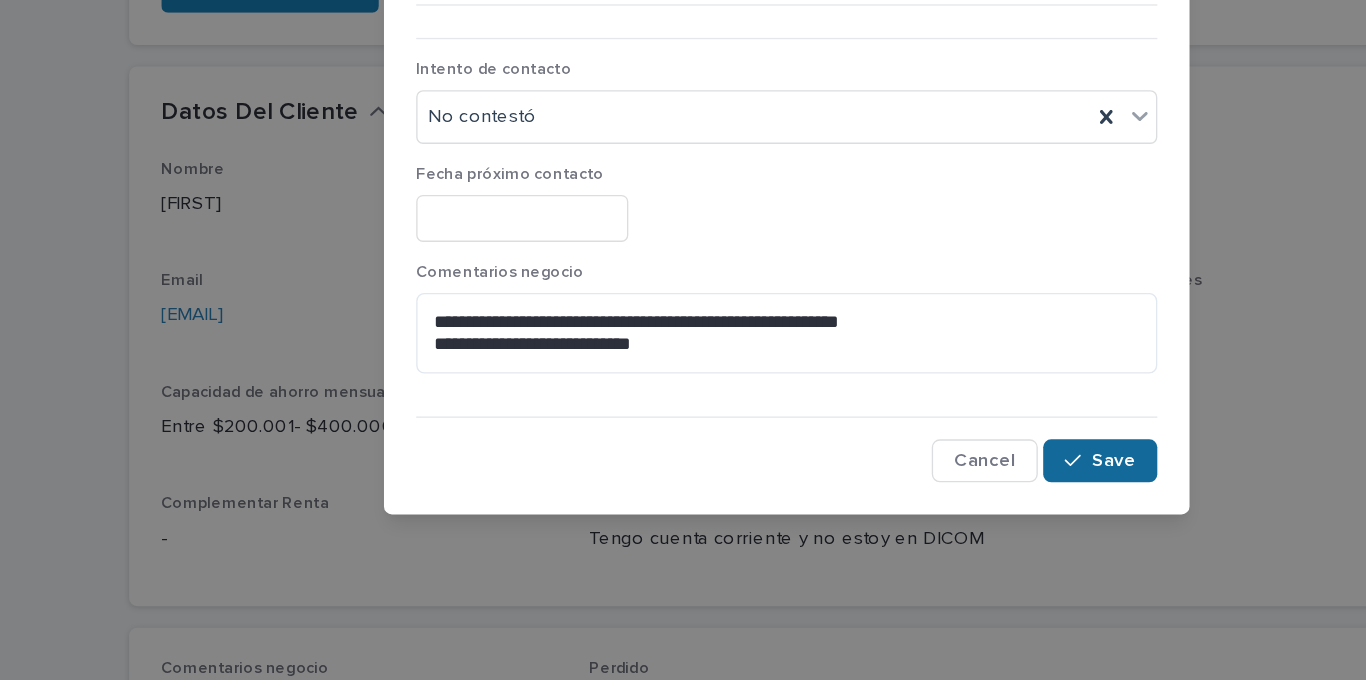 click on "Save" at bounding box center [916, 516] 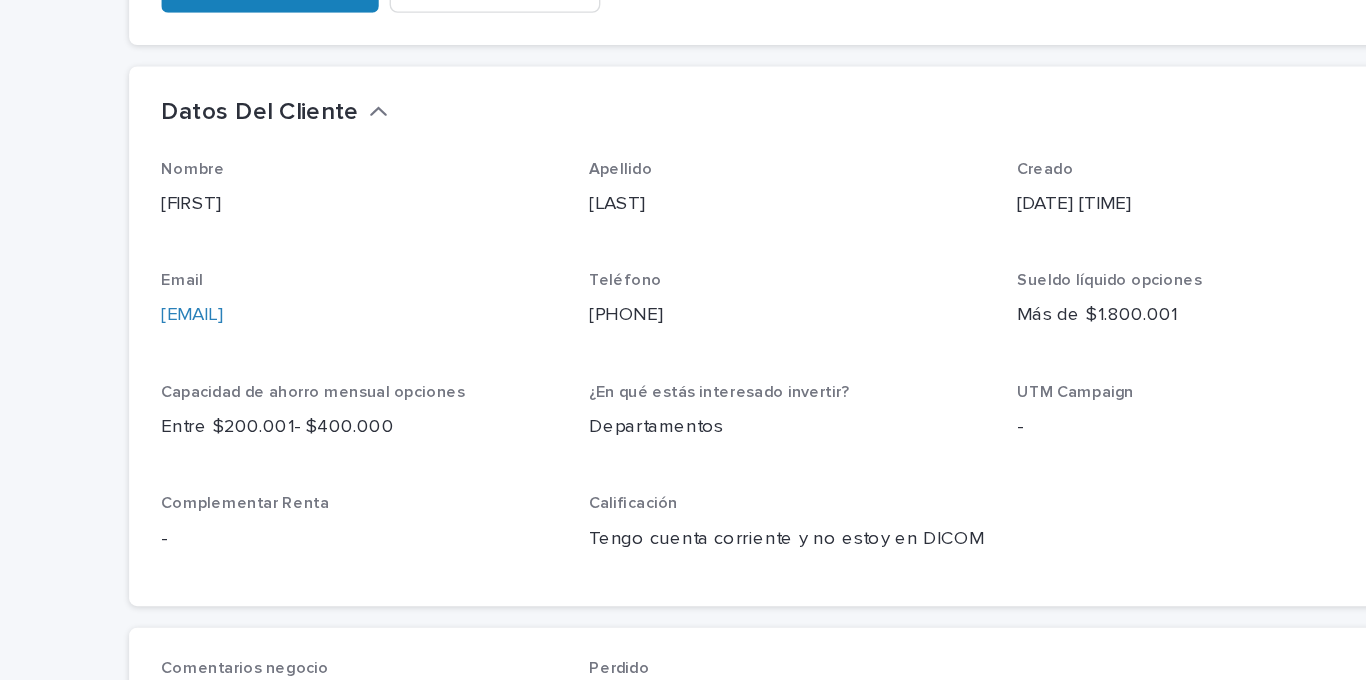 scroll, scrollTop: 0, scrollLeft: 0, axis: both 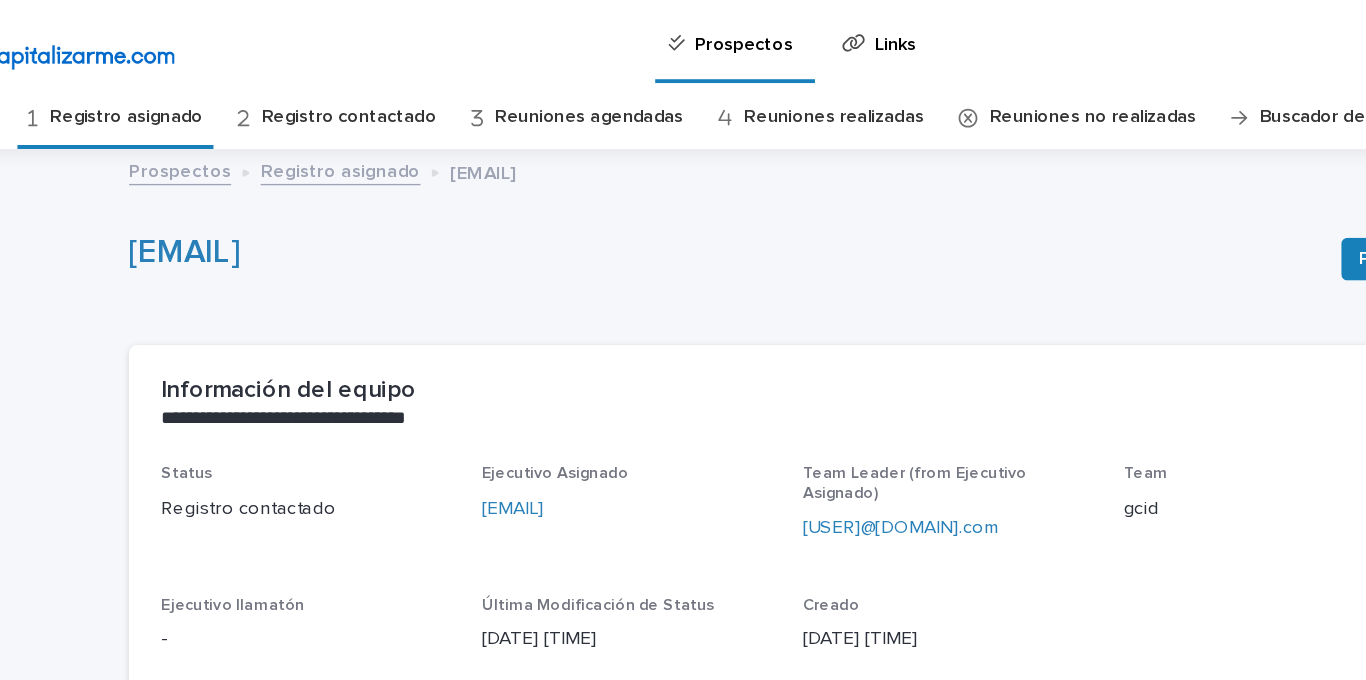 click on "Registro asignado" at bounding box center [191, 87] 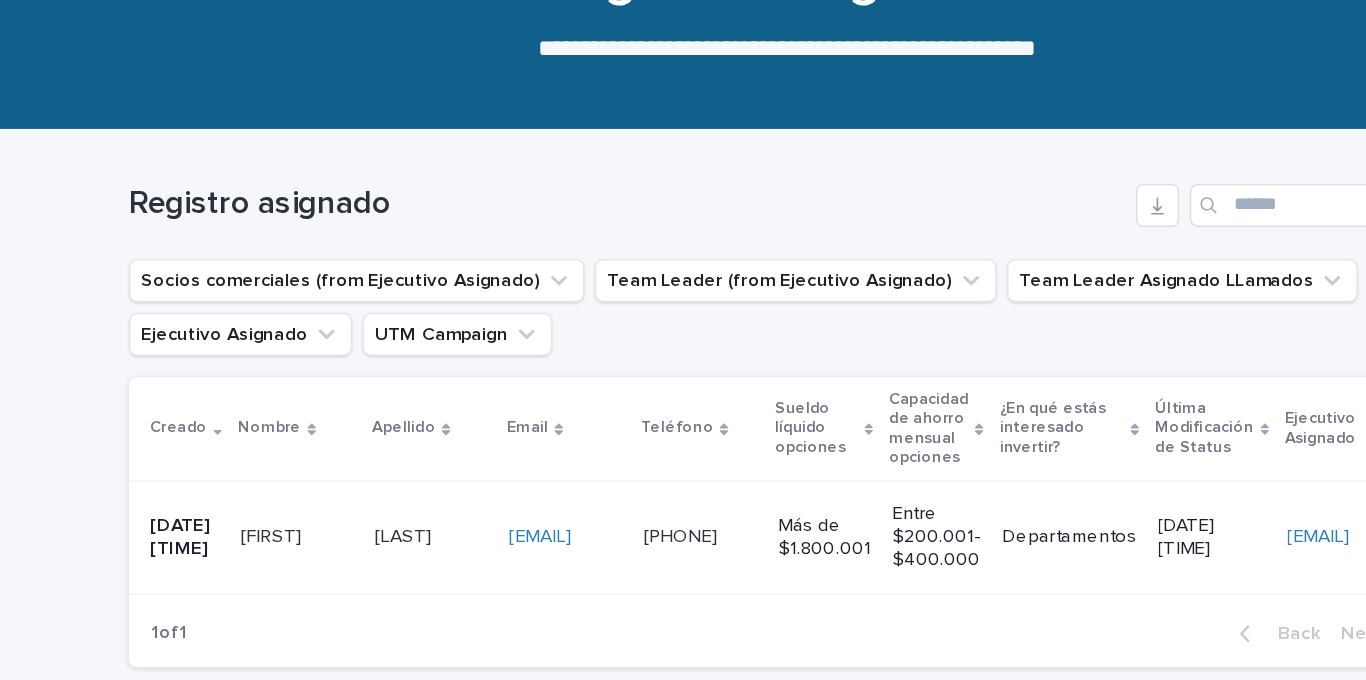 scroll, scrollTop: 166, scrollLeft: 0, axis: vertical 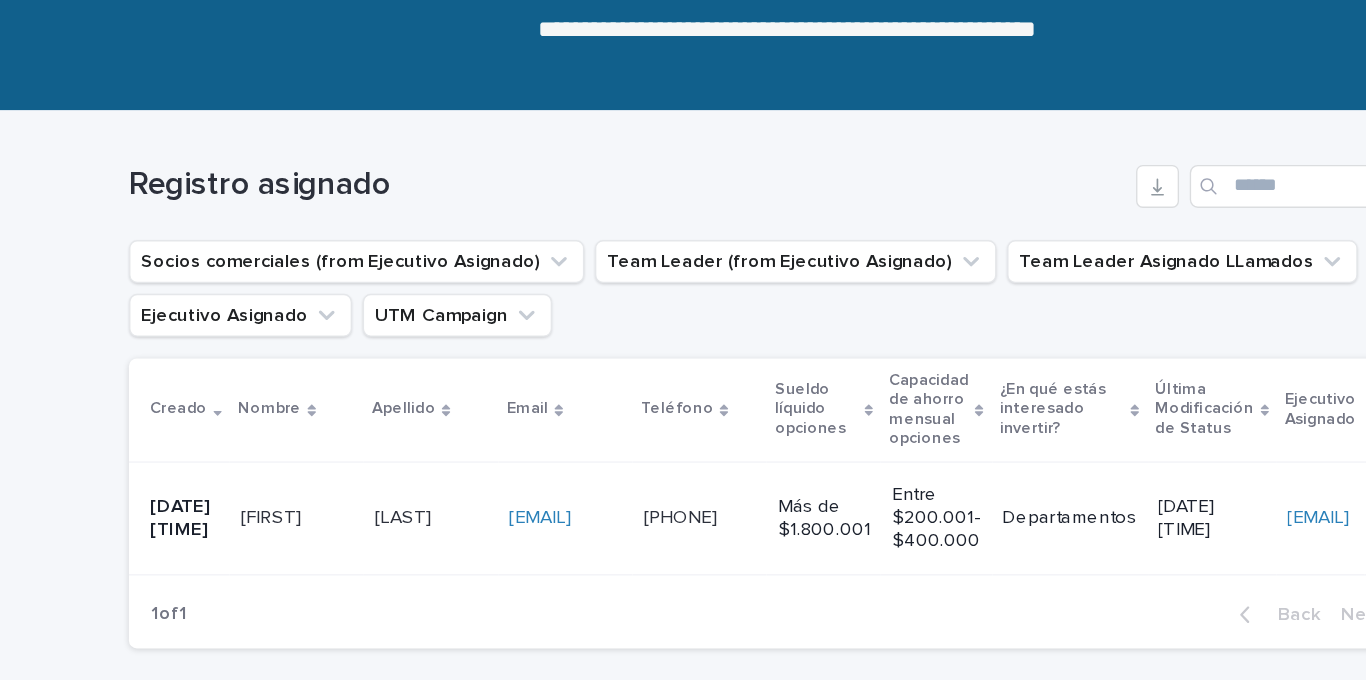 click on "[EMAIL] [EMAIL]" at bounding box center [518, 450] 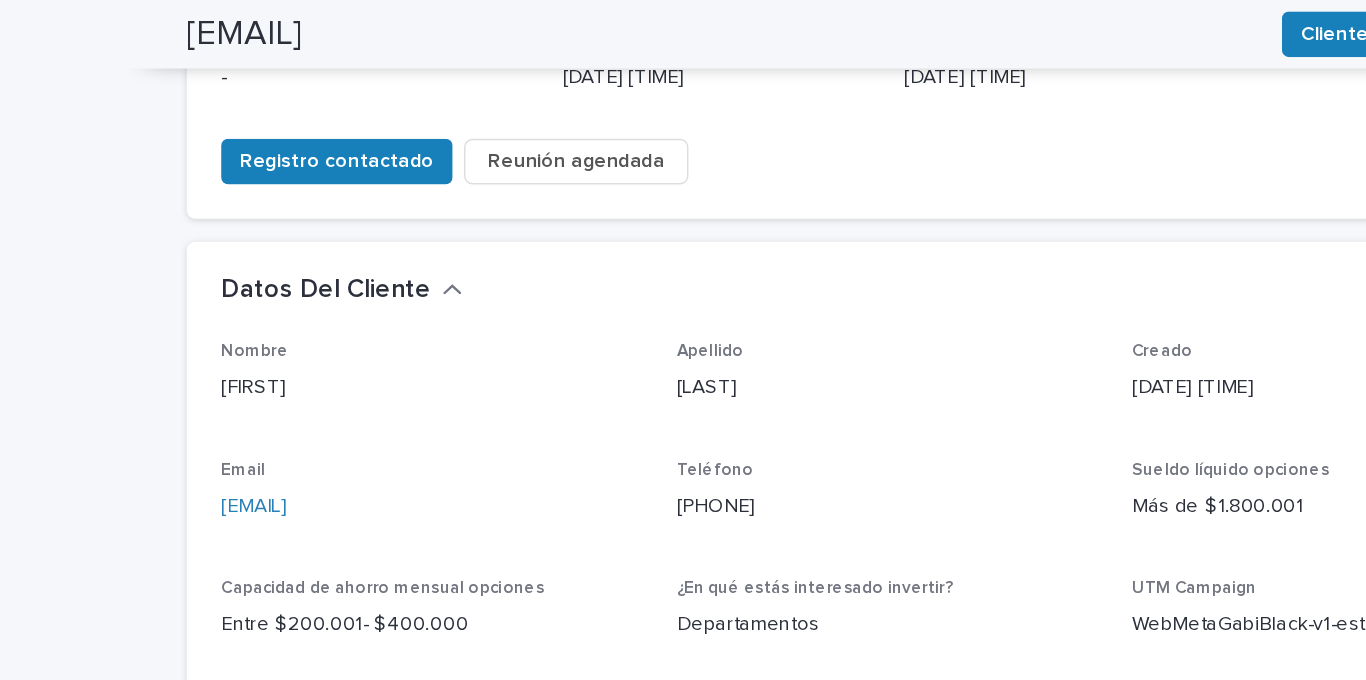 scroll, scrollTop: 439, scrollLeft: 0, axis: vertical 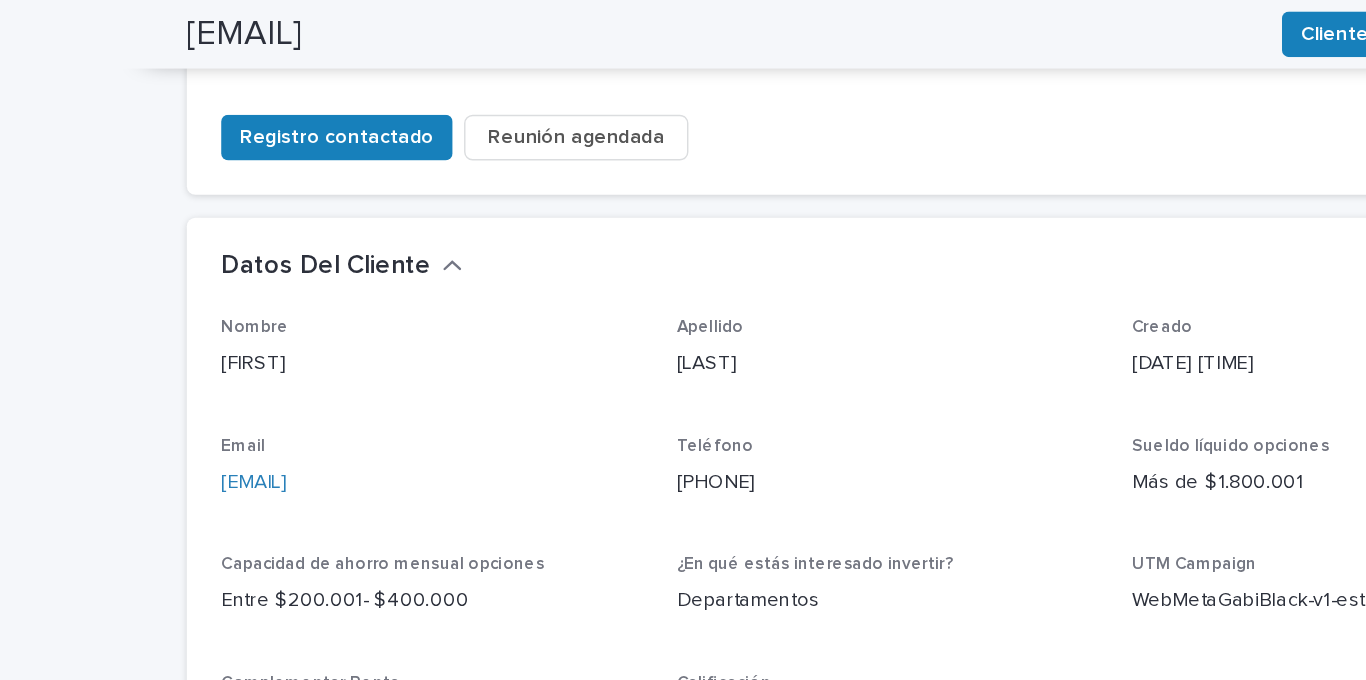 drag, startPoint x: 393, startPoint y: 322, endPoint x: 173, endPoint y: 320, distance: 220.0091 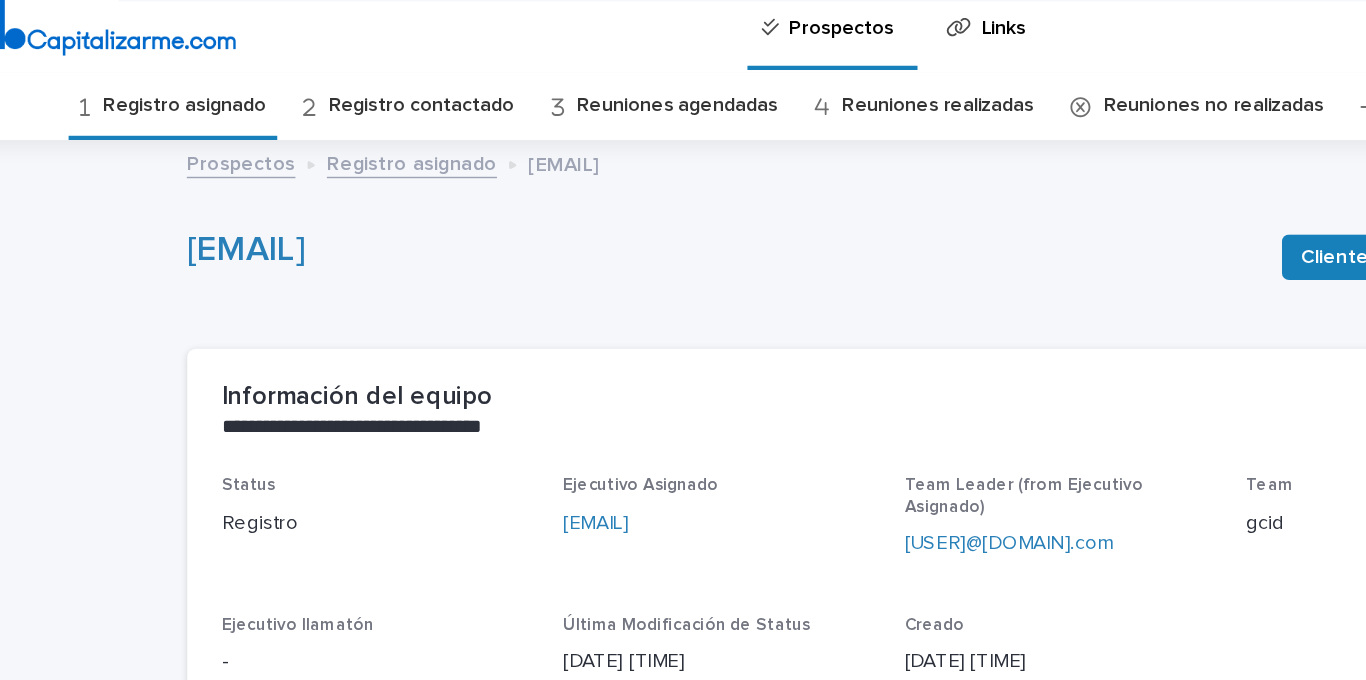 scroll, scrollTop: 0, scrollLeft: 0, axis: both 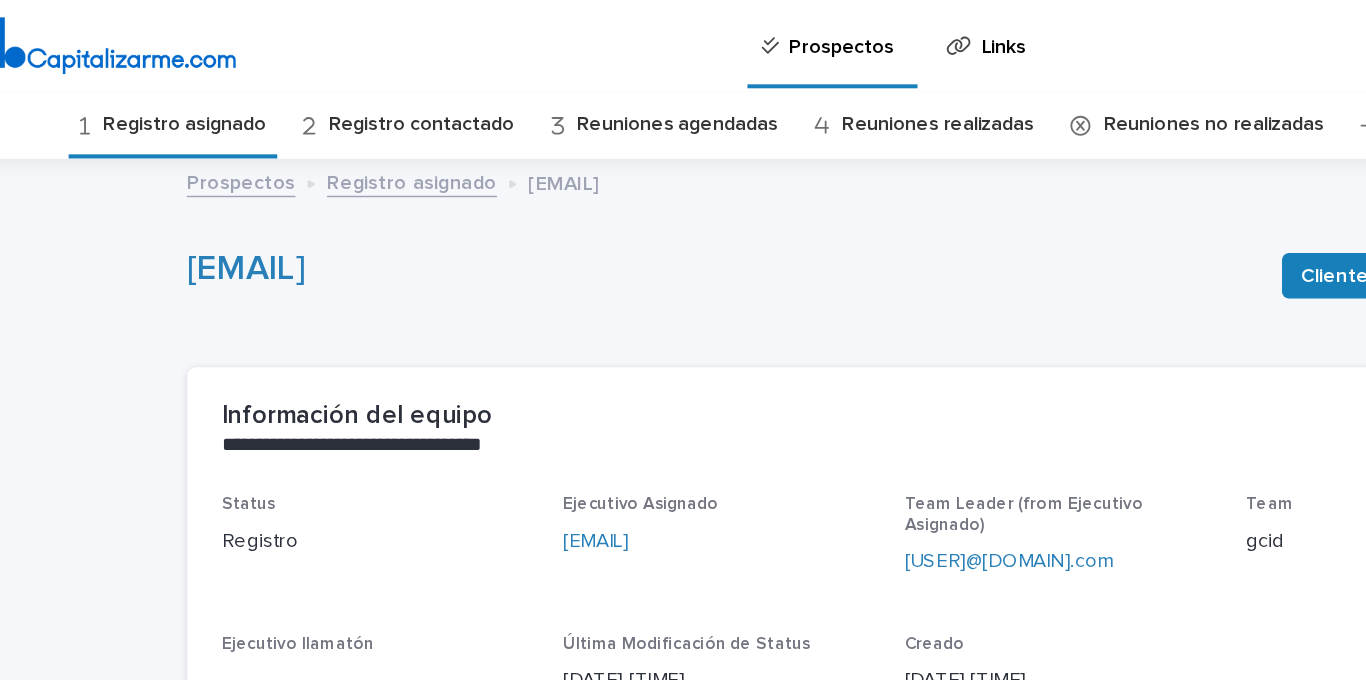 click on "Registro asignado" at bounding box center [191, 87] 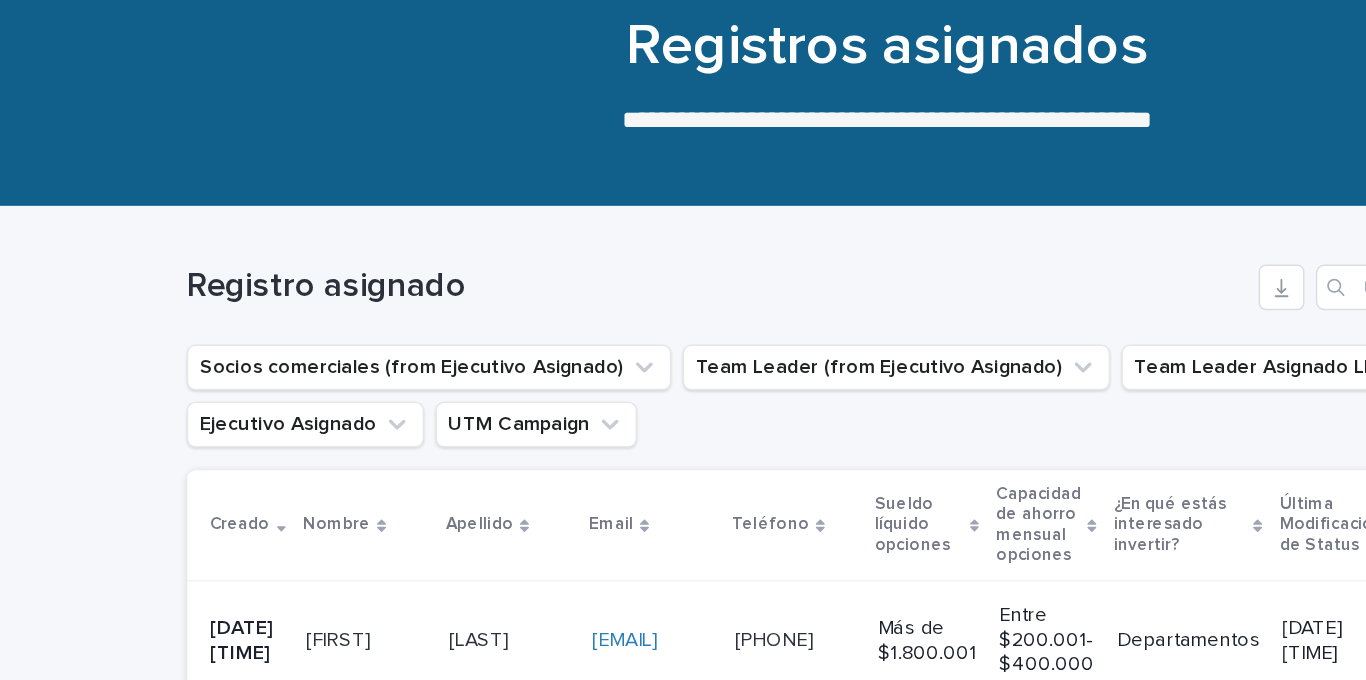 scroll, scrollTop: 222, scrollLeft: 0, axis: vertical 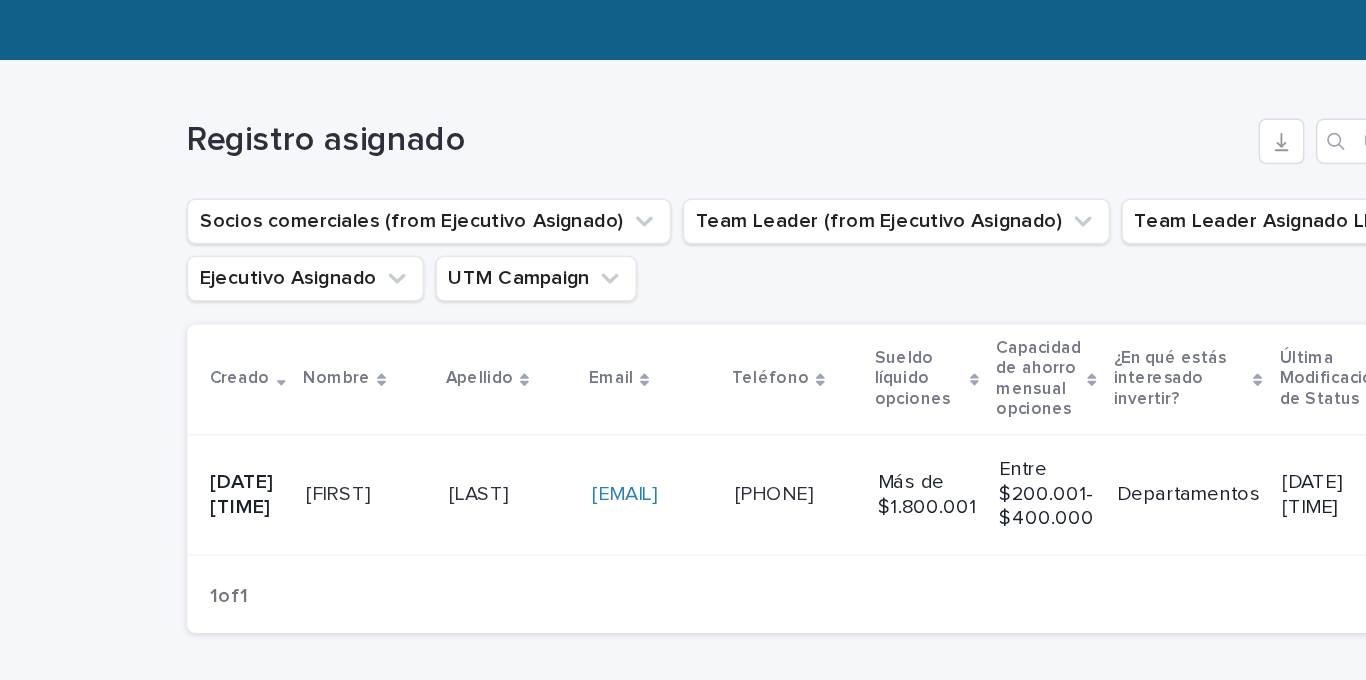 click on "[FIRST] [FIRST]" at bounding box center [318, 410] 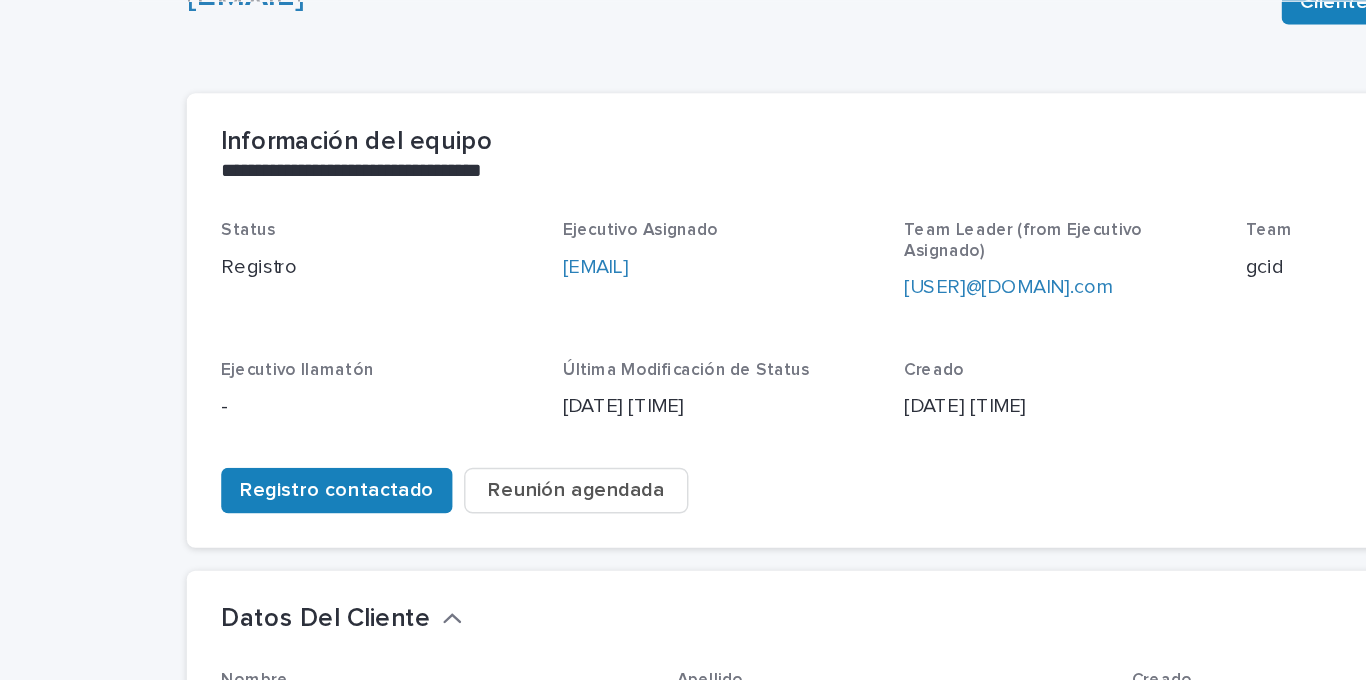 scroll, scrollTop: 64, scrollLeft: 0, axis: vertical 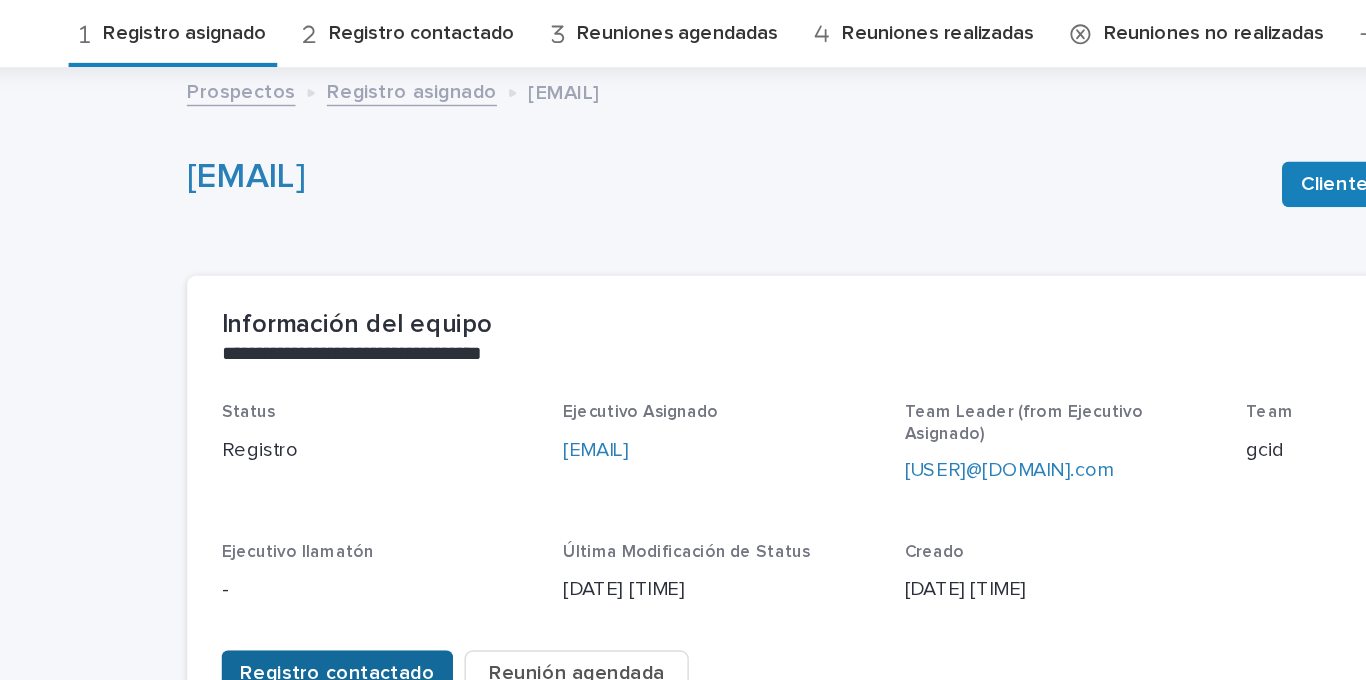 click on "Registro contactado" at bounding box center (298, 471) 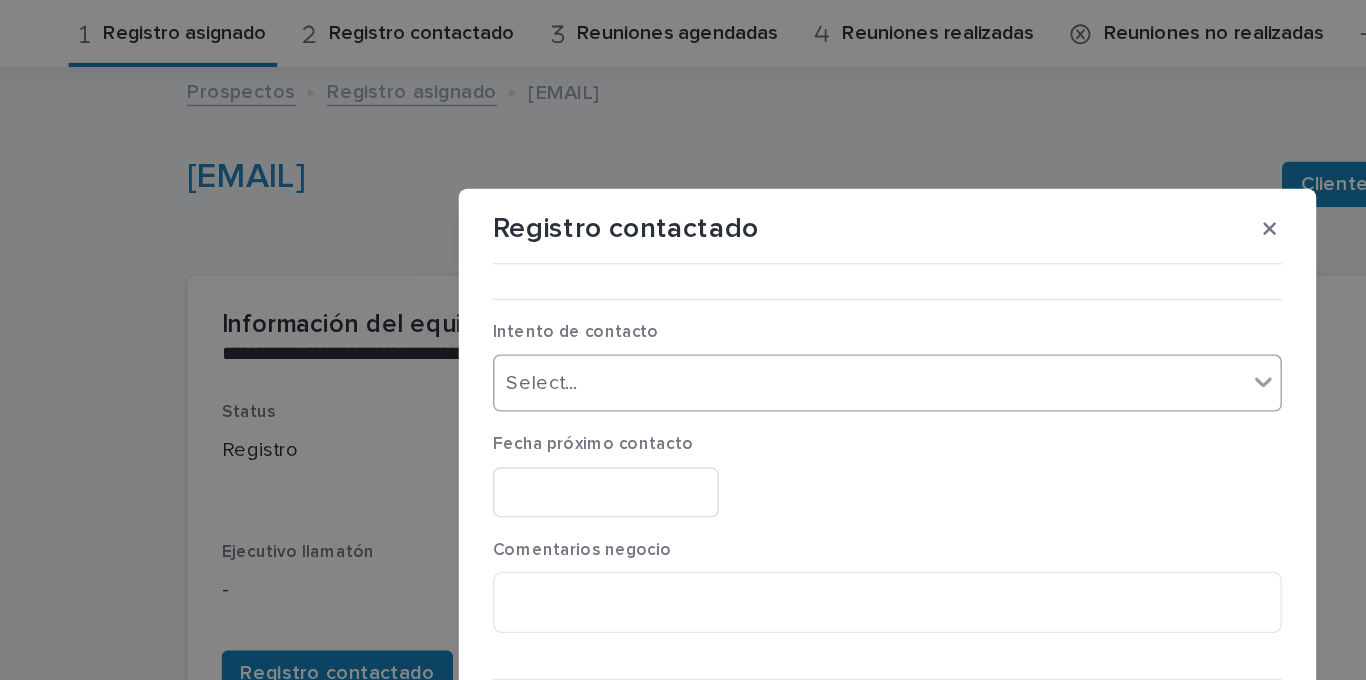 click on "Select..." at bounding box center [670, 268] 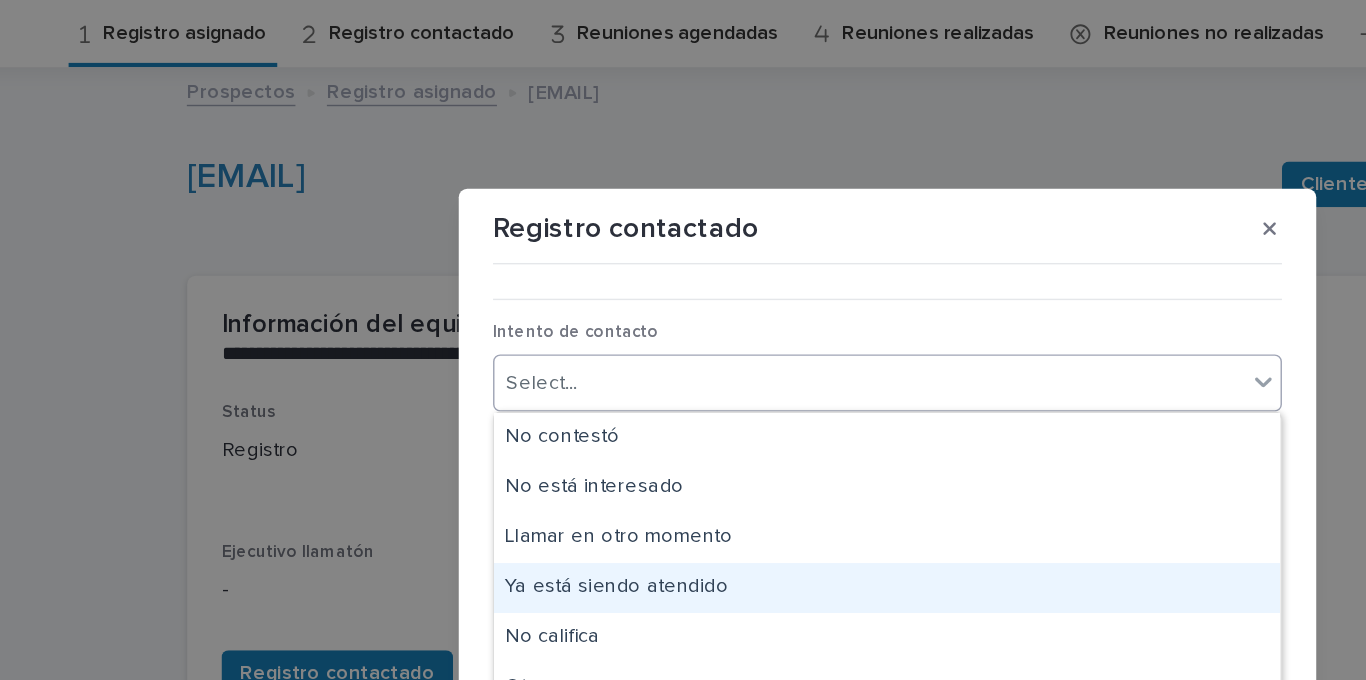 scroll, scrollTop: 15, scrollLeft: 0, axis: vertical 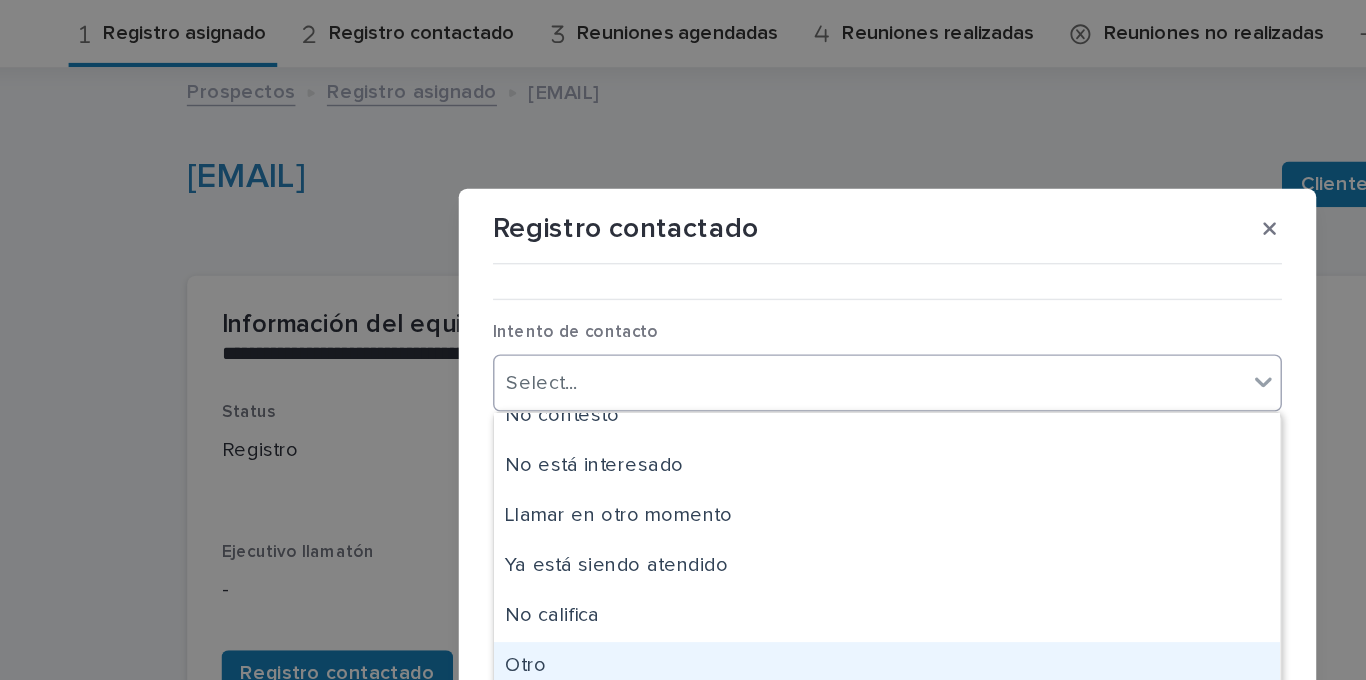 click on "Otro" at bounding box center (683, 466) 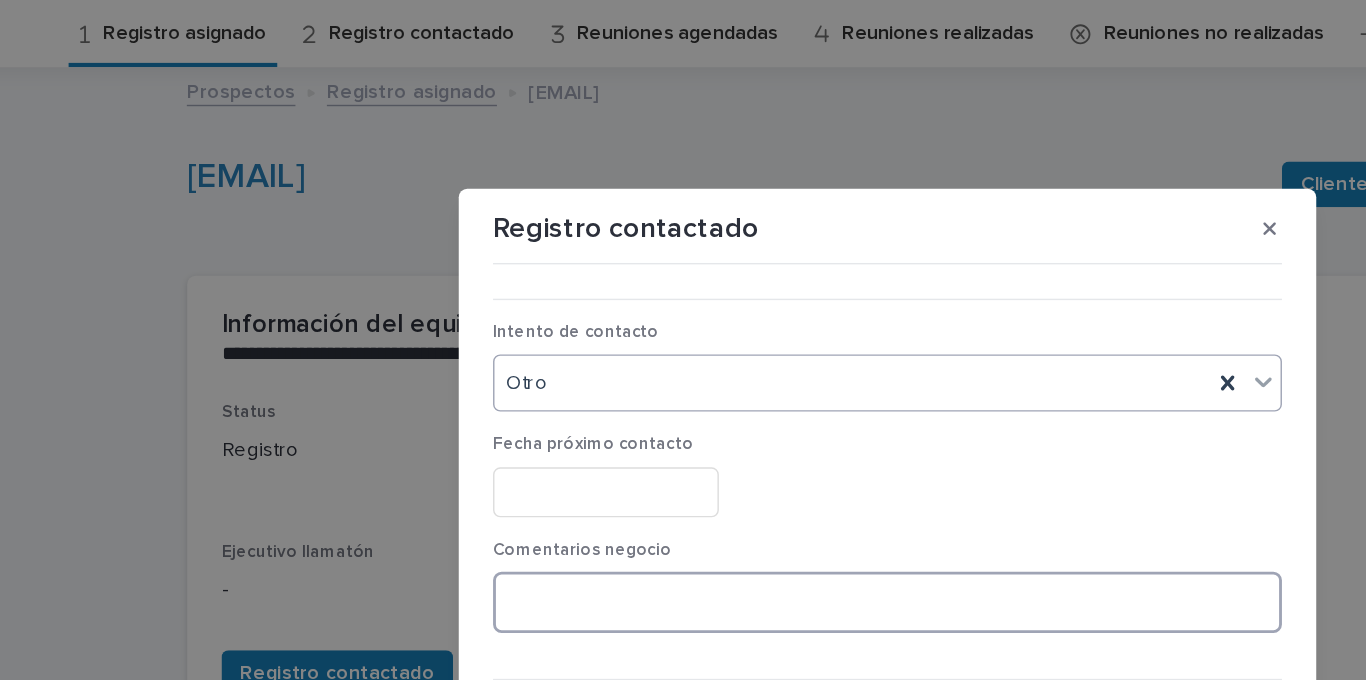 click at bounding box center [683, 421] 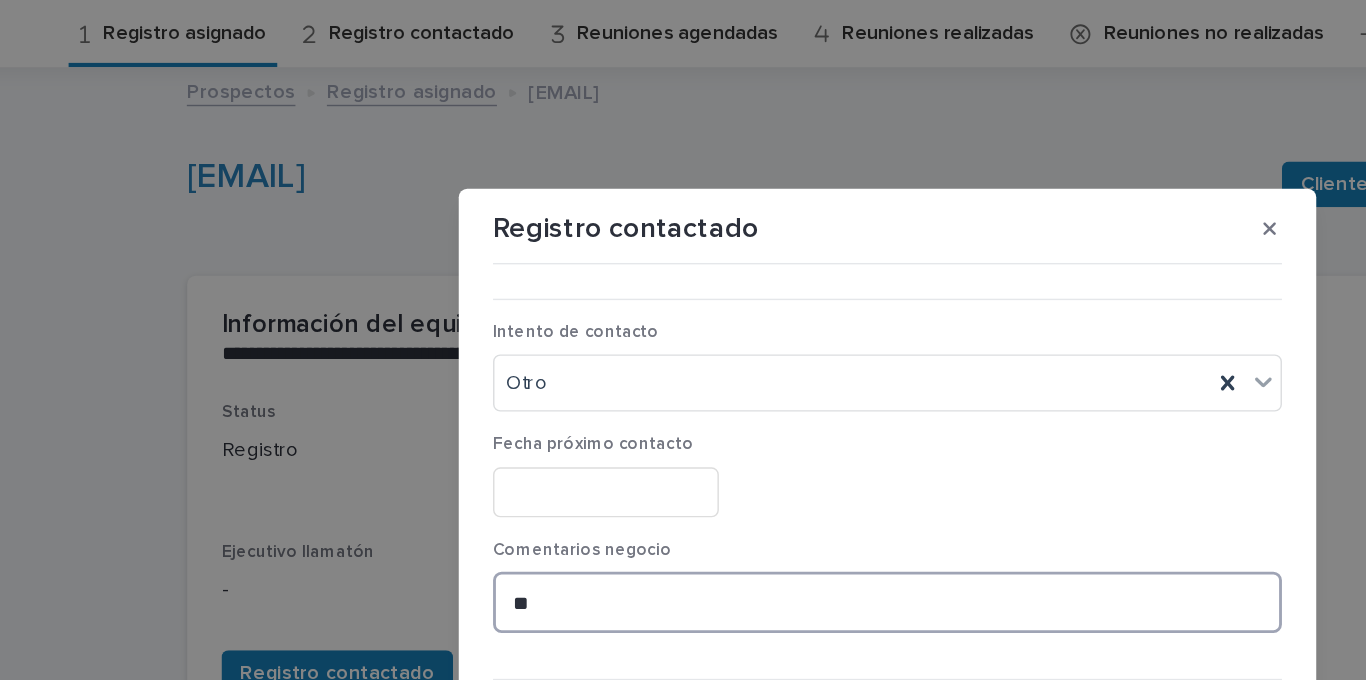 type on "*" 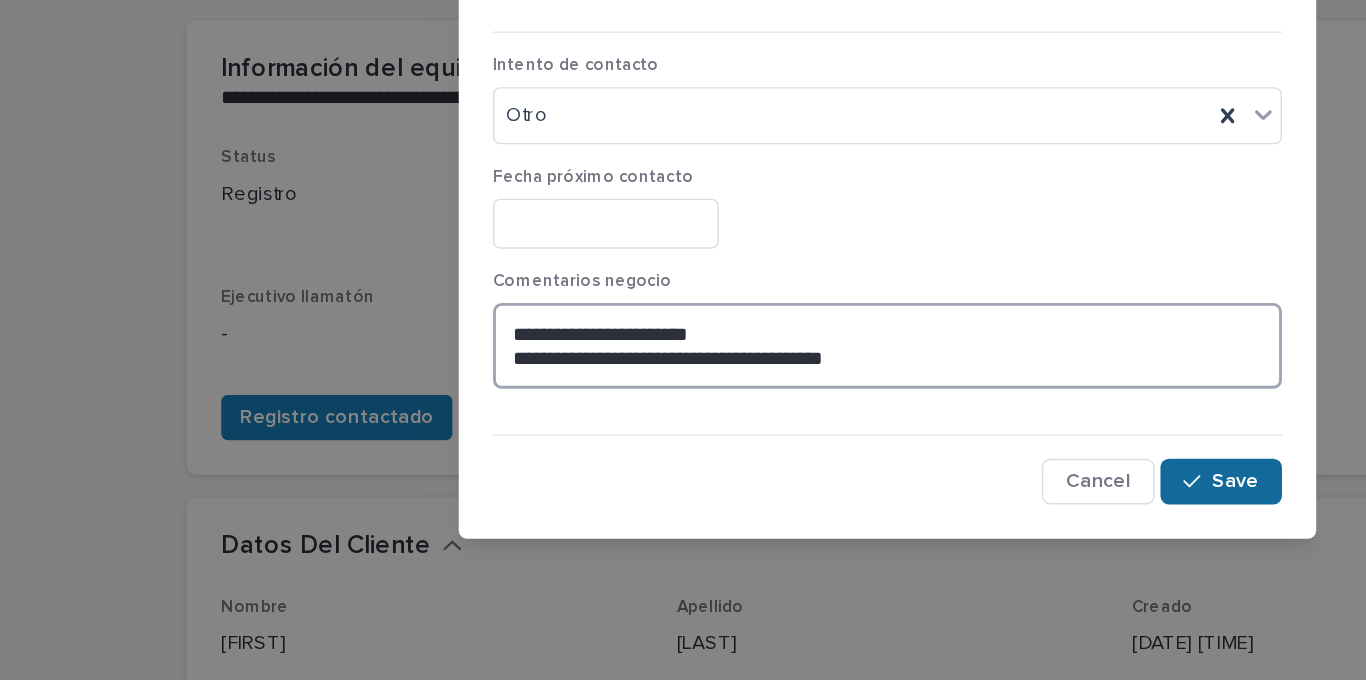type on "**********" 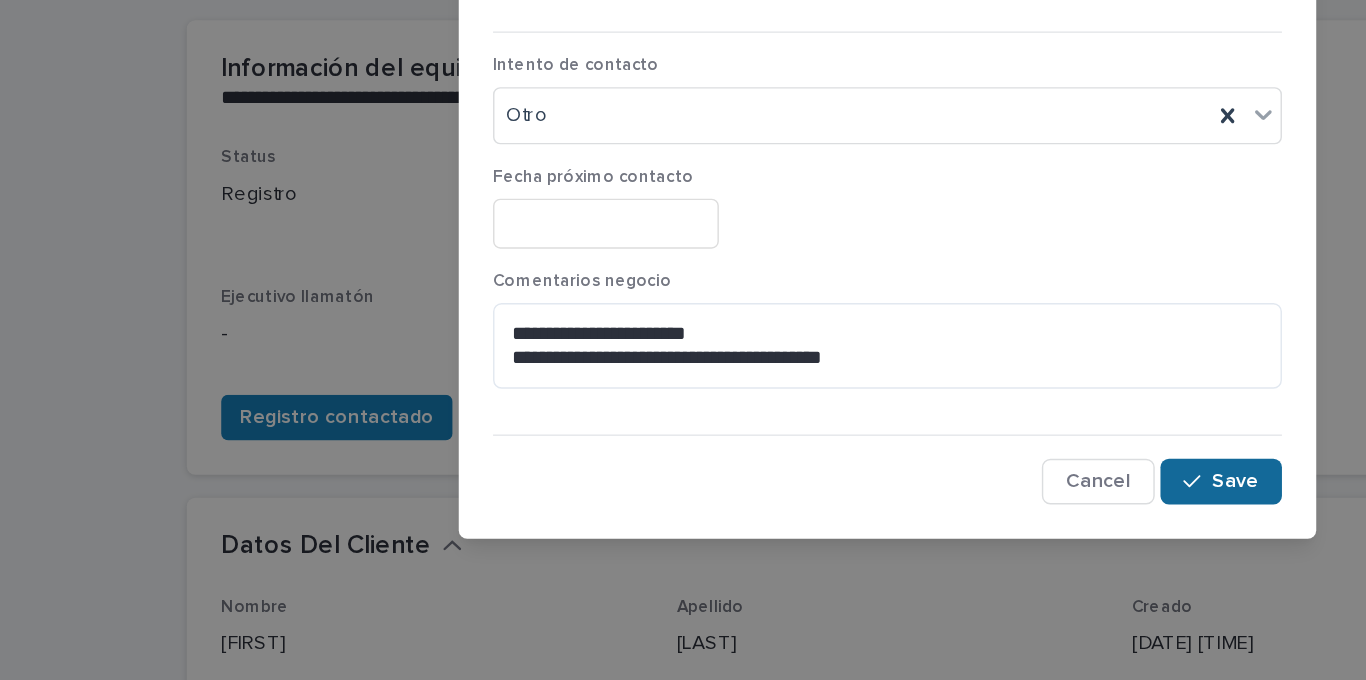 click on "Save" at bounding box center [926, 516] 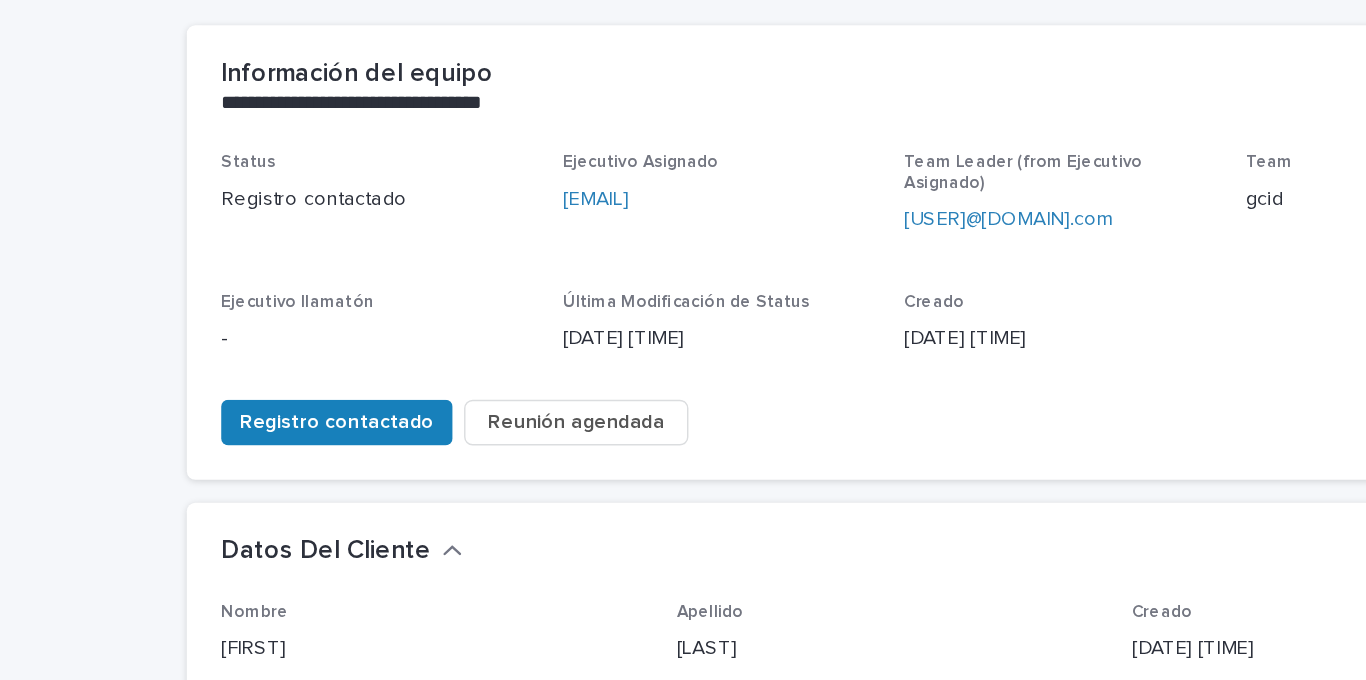 scroll, scrollTop: 0, scrollLeft: 0, axis: both 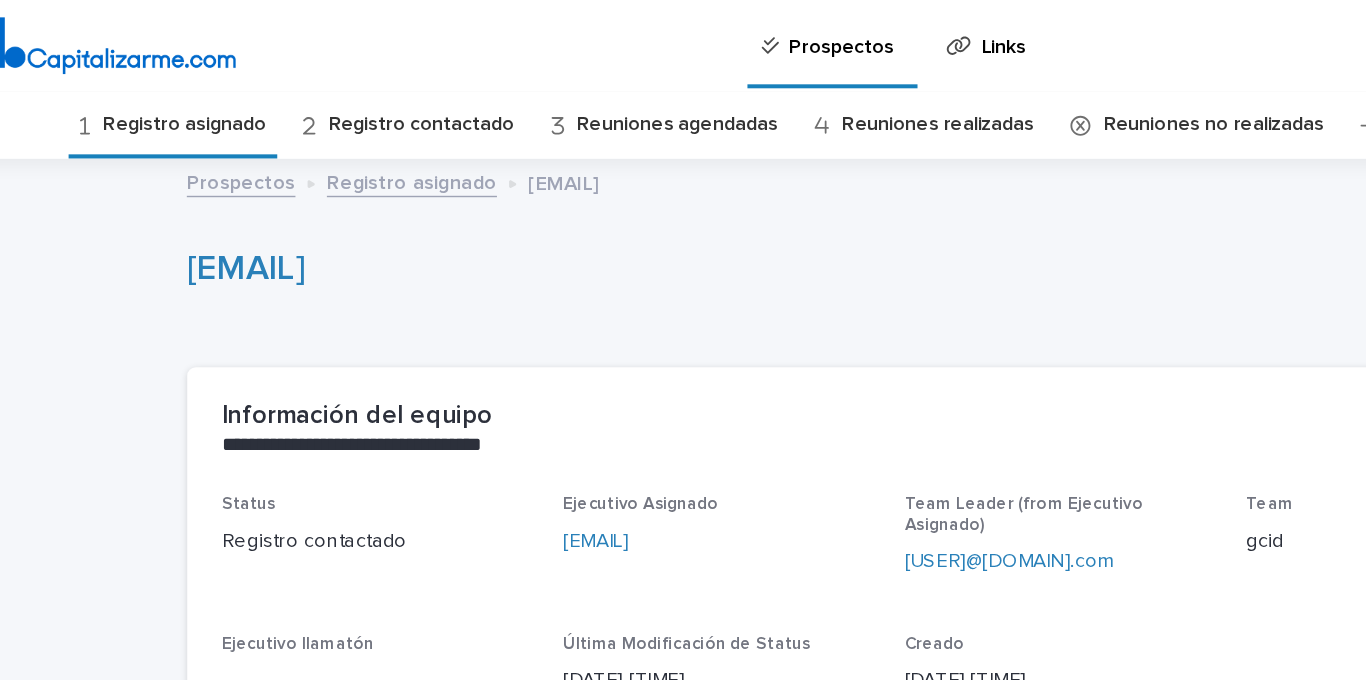 click on "Registro asignado" at bounding box center (191, 87) 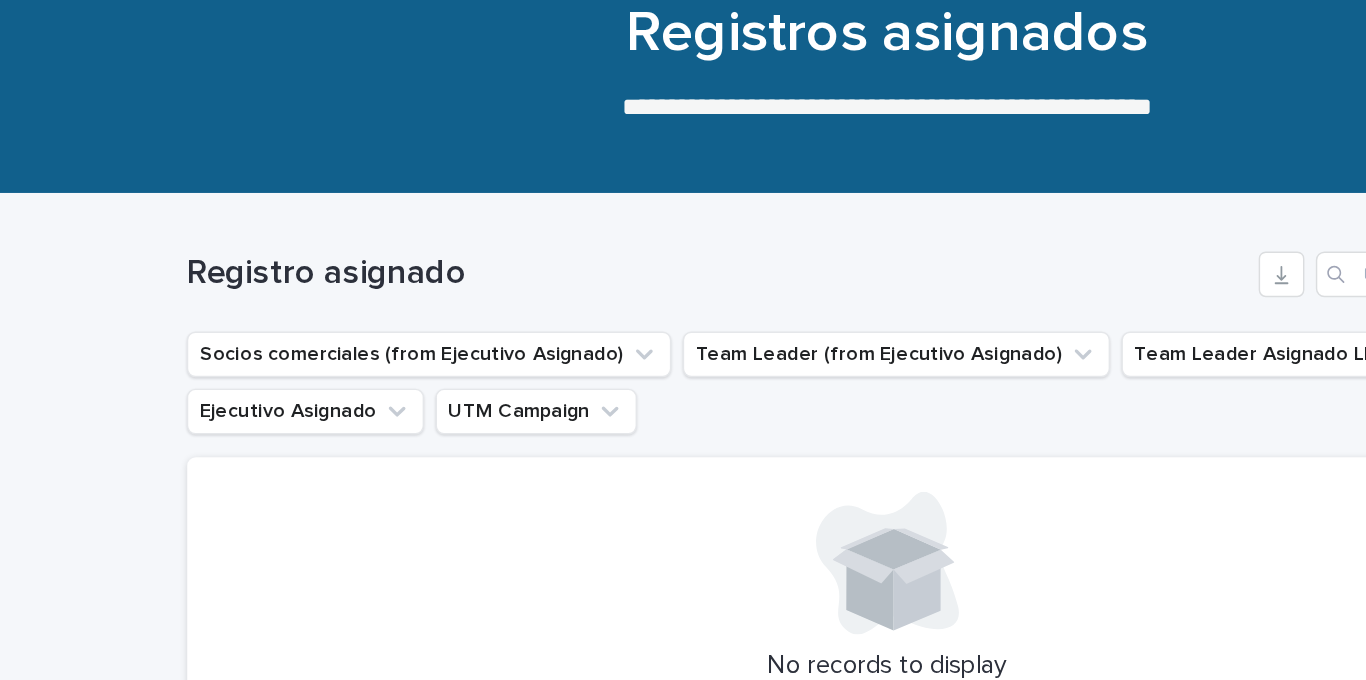 scroll, scrollTop: 0, scrollLeft: 0, axis: both 